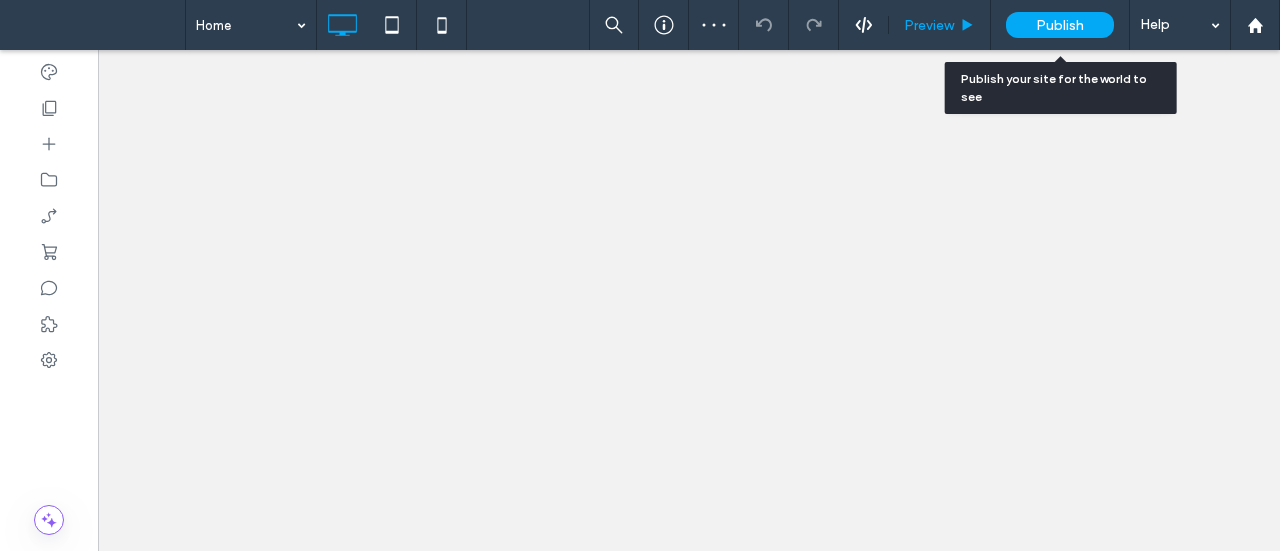 click on "Preview" at bounding box center [939, 25] 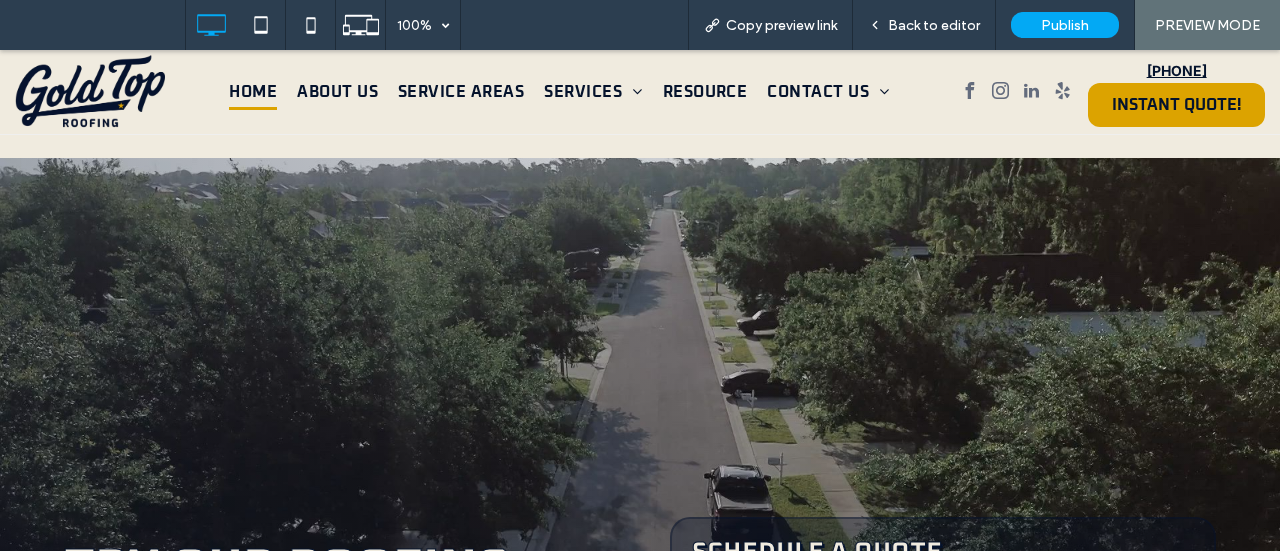 scroll, scrollTop: 0, scrollLeft: 0, axis: both 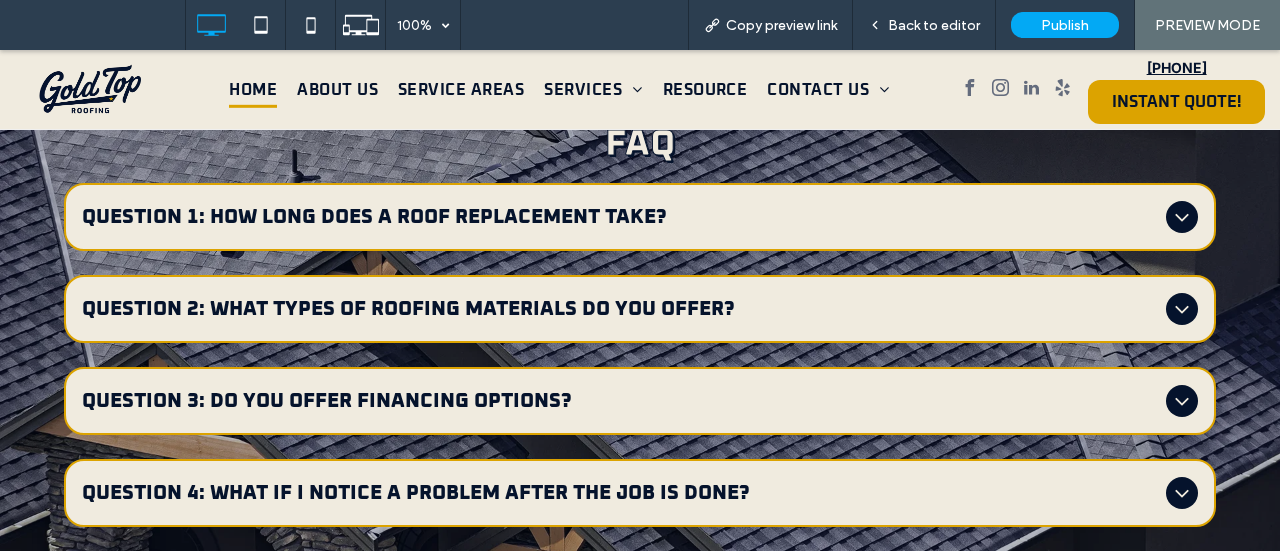 click 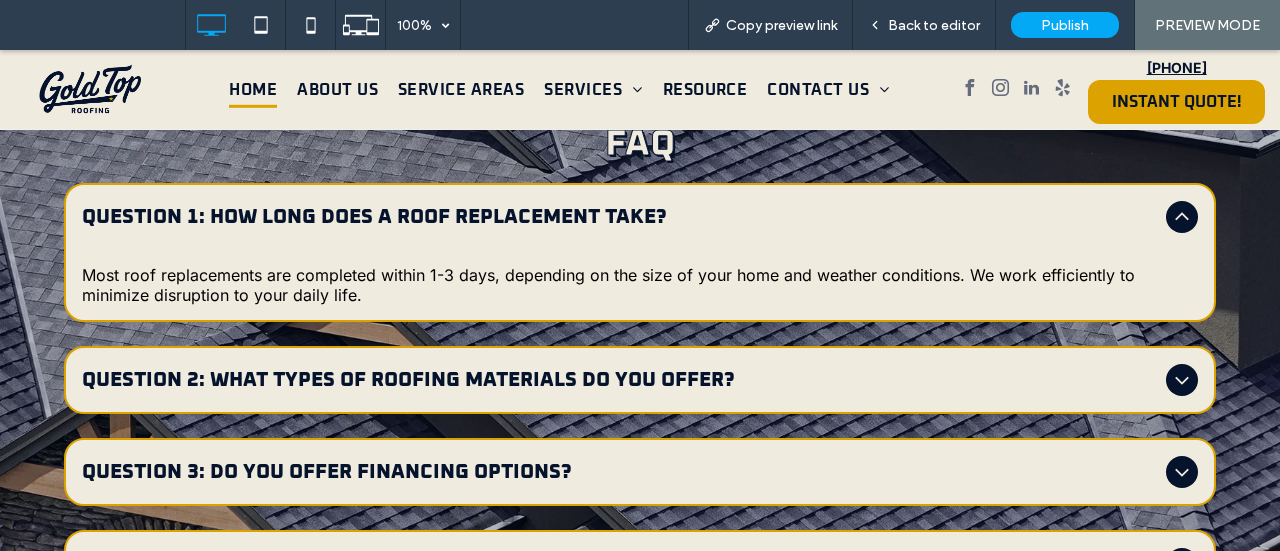 click 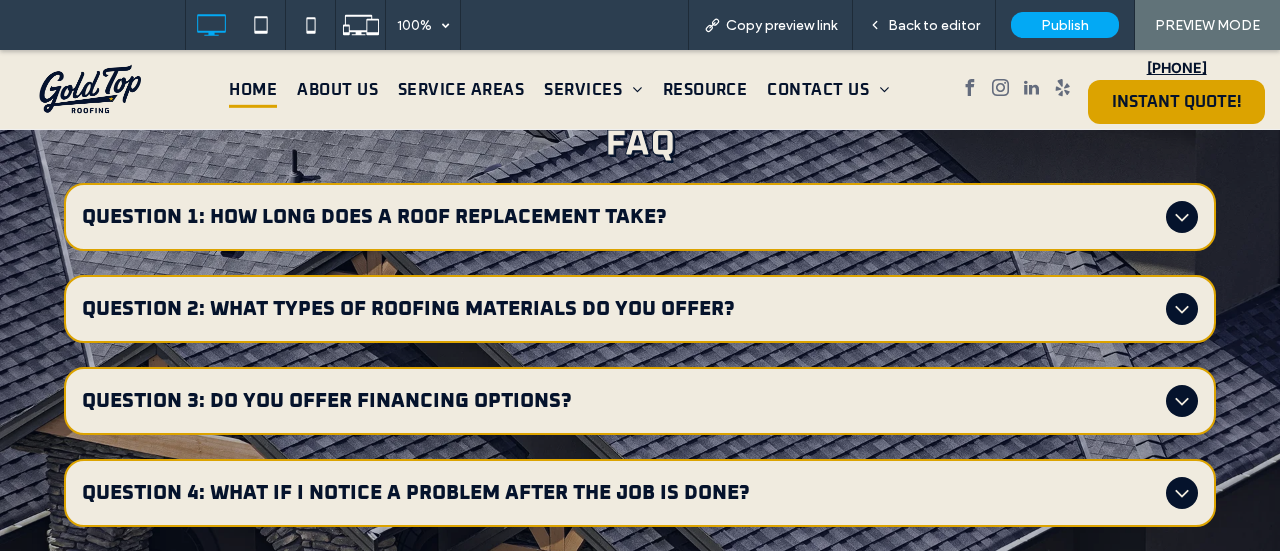 click 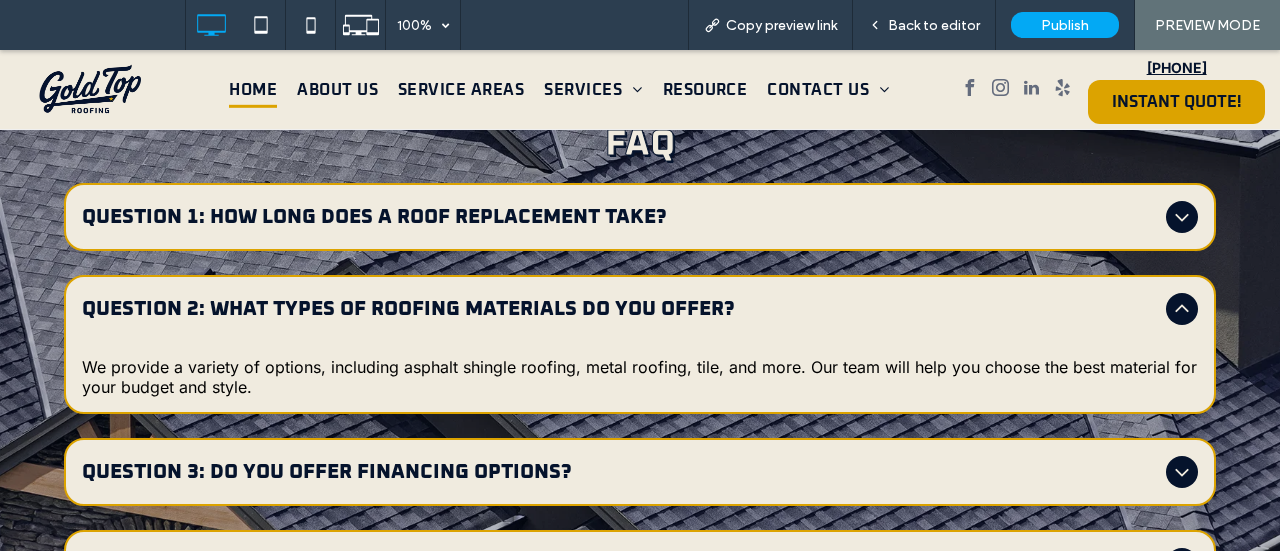 click 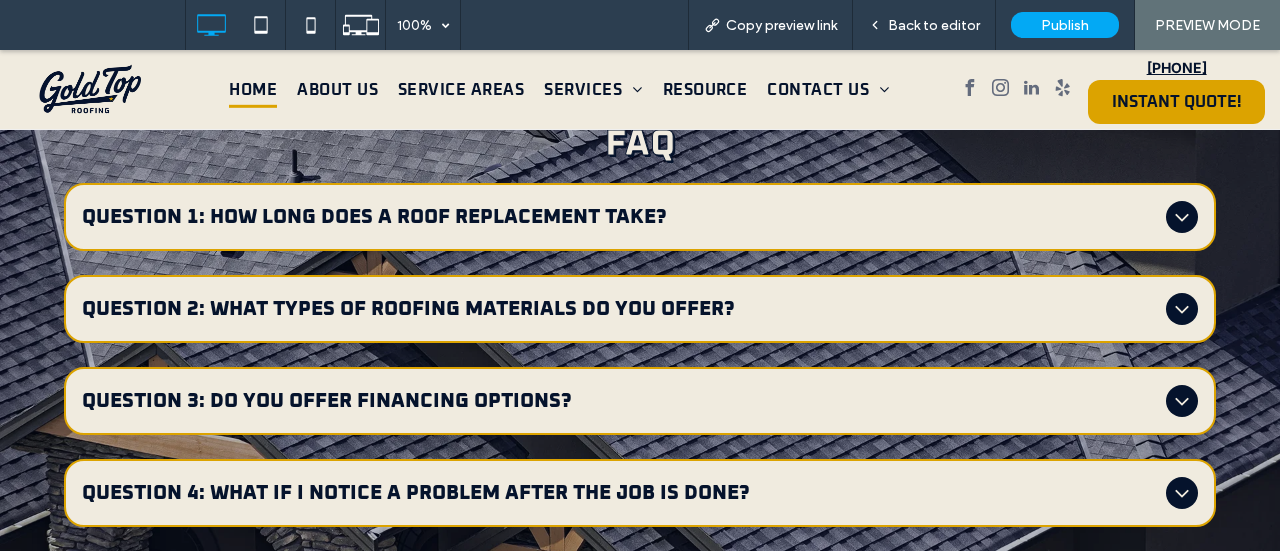 click 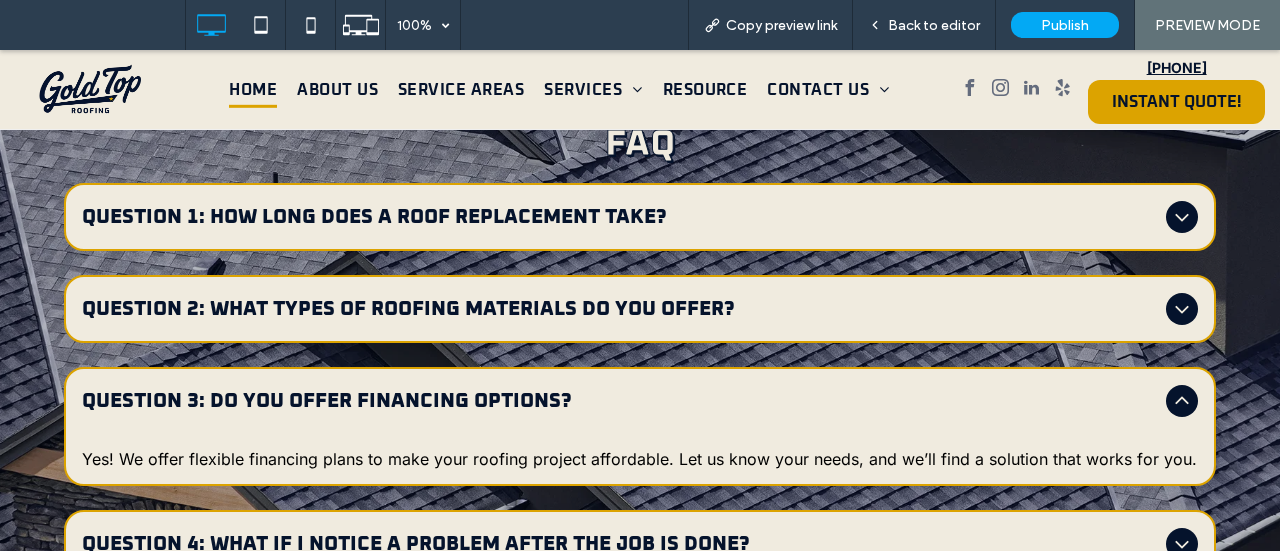 click 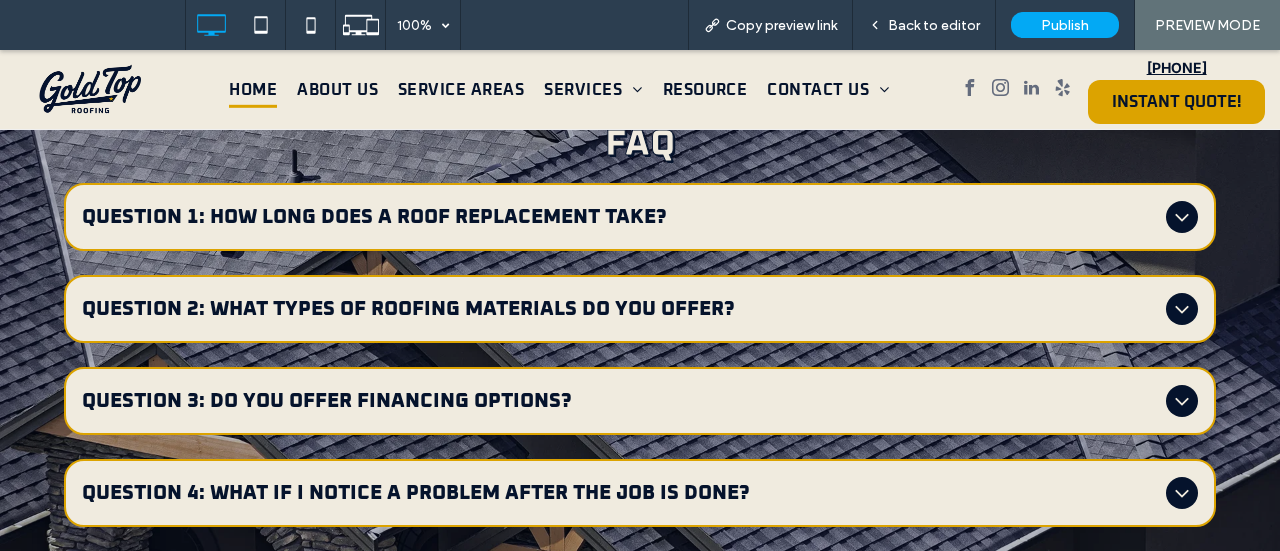 click 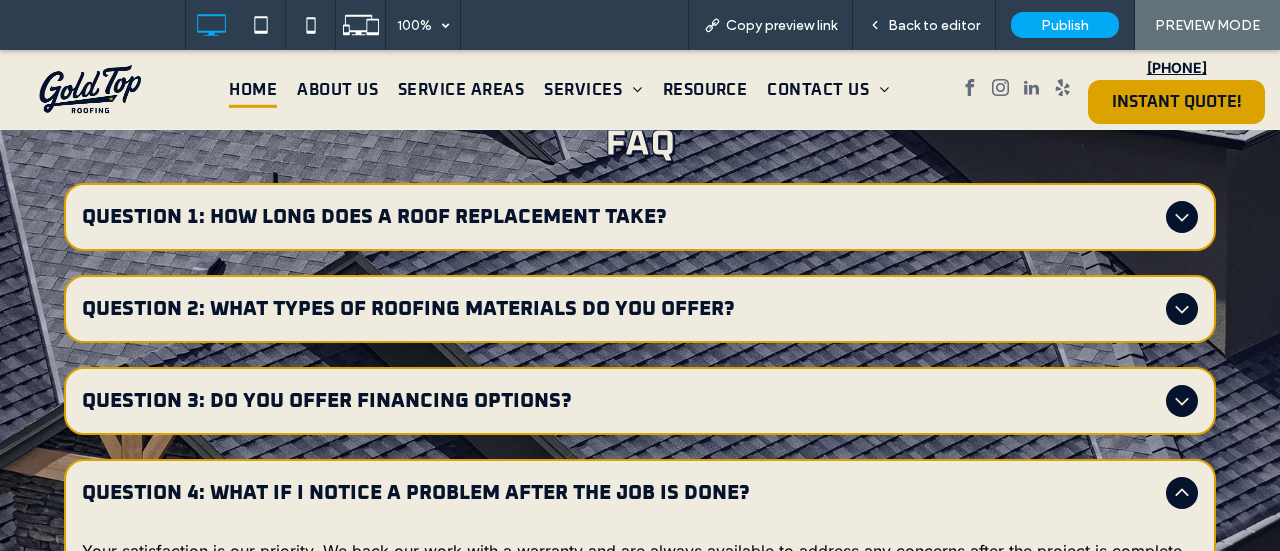 click 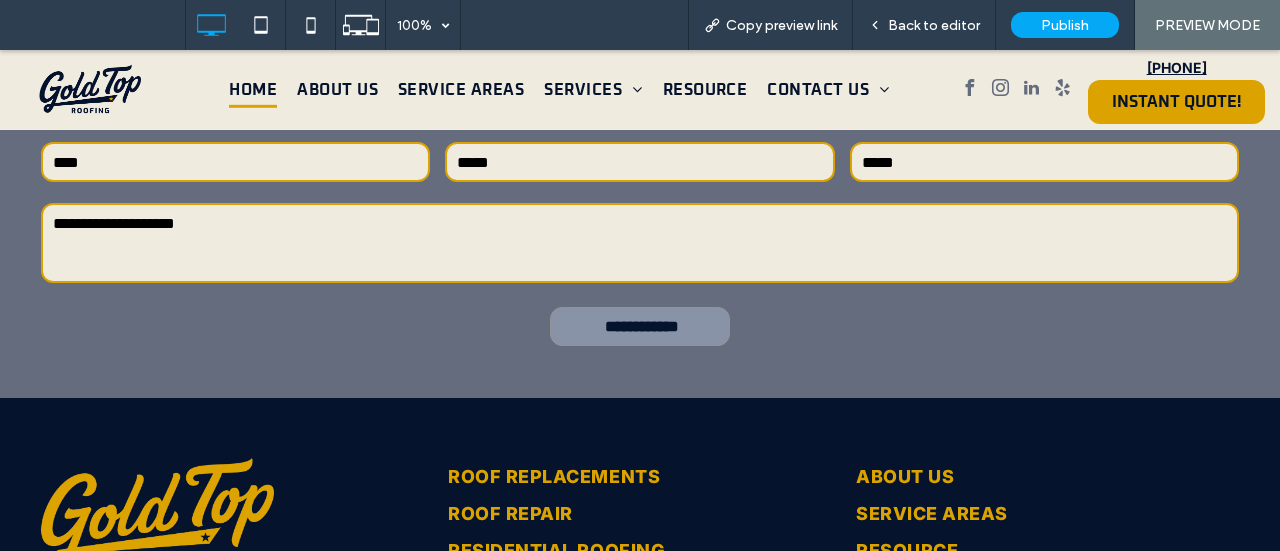 click on "**********" at bounding box center [642, 326] 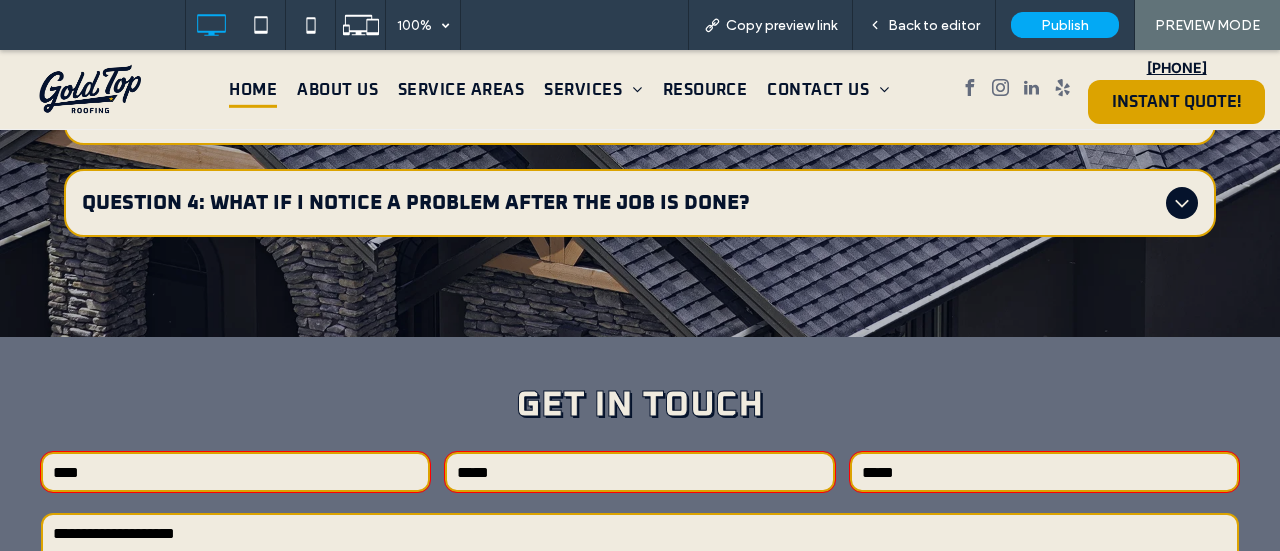 scroll, scrollTop: 5390, scrollLeft: 0, axis: vertical 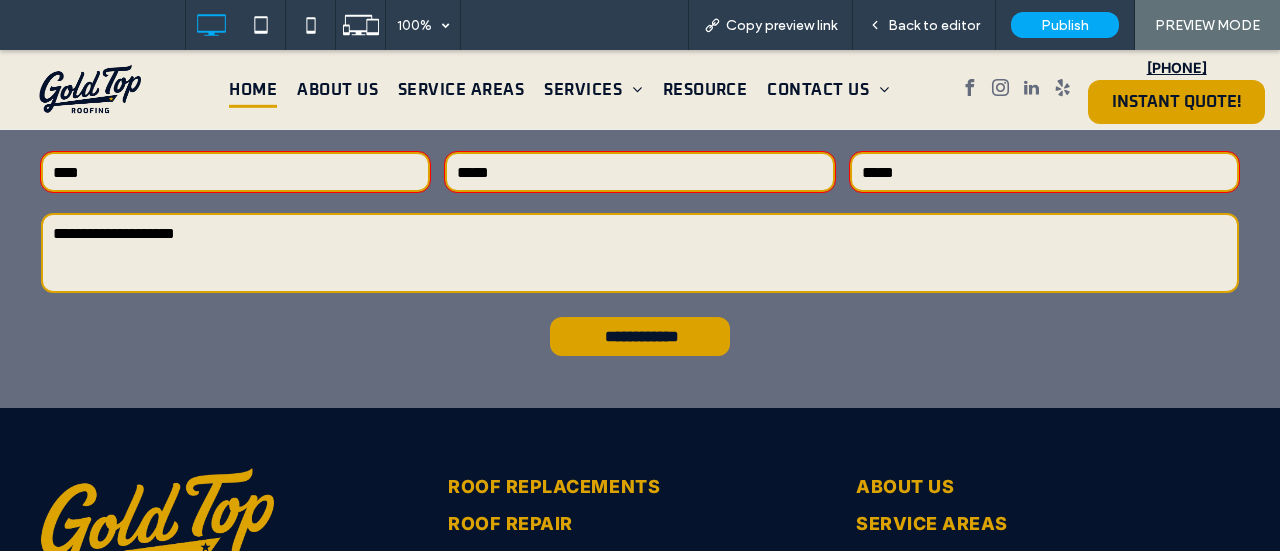 drag, startPoint x: 1218, startPoint y: 350, endPoint x: 1176, endPoint y: 307, distance: 60.108234 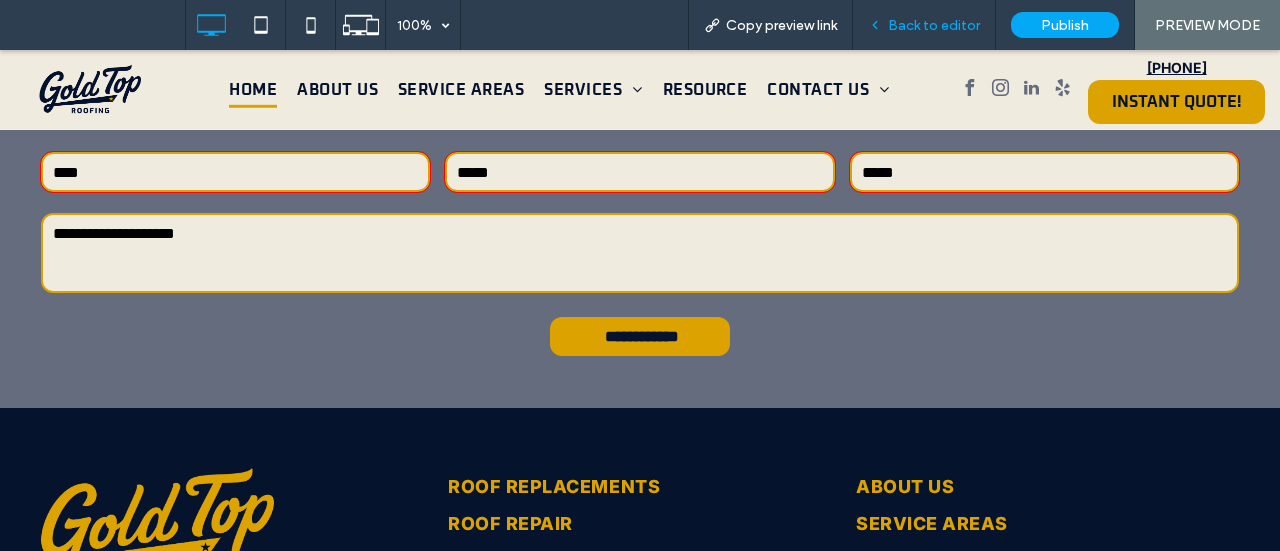click on "Back to editor" at bounding box center [924, 25] 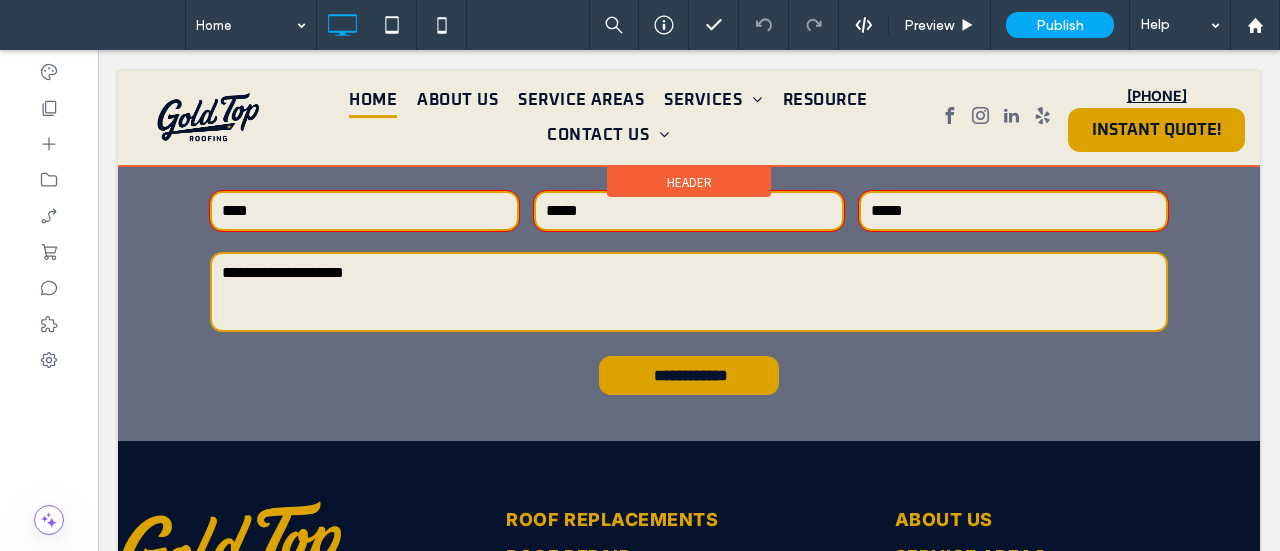 scroll, scrollTop: 5414, scrollLeft: 0, axis: vertical 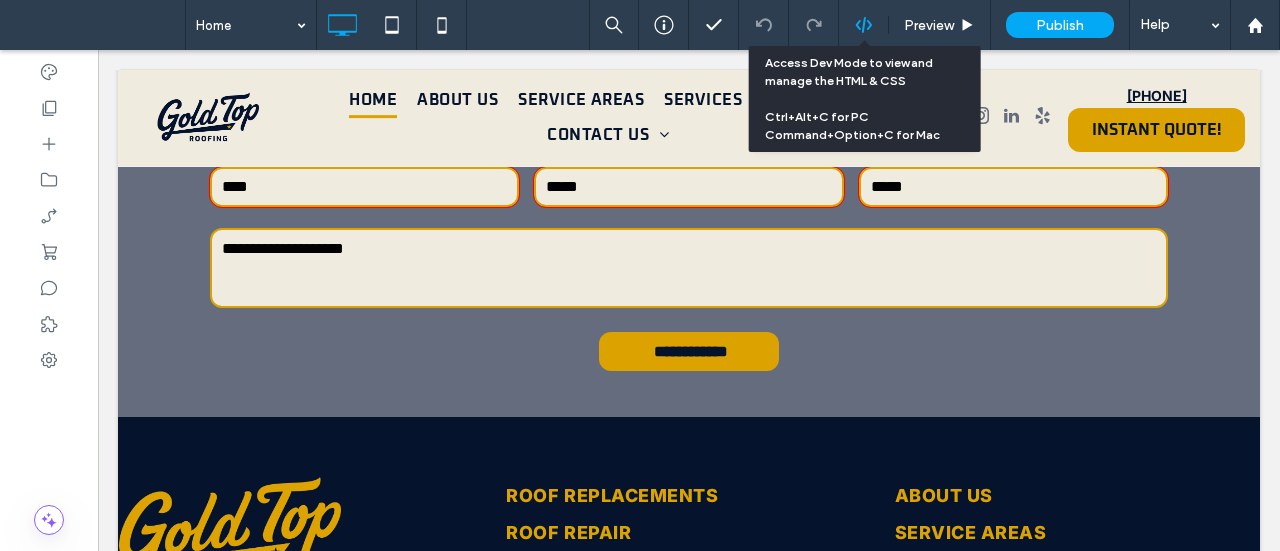 click 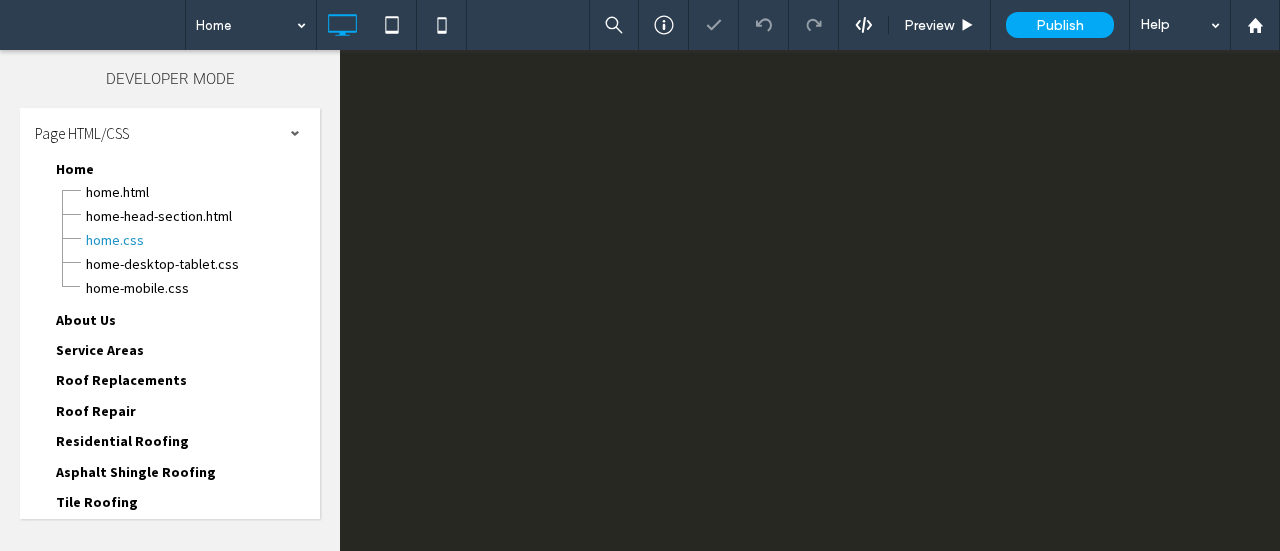scroll, scrollTop: 0, scrollLeft: 0, axis: both 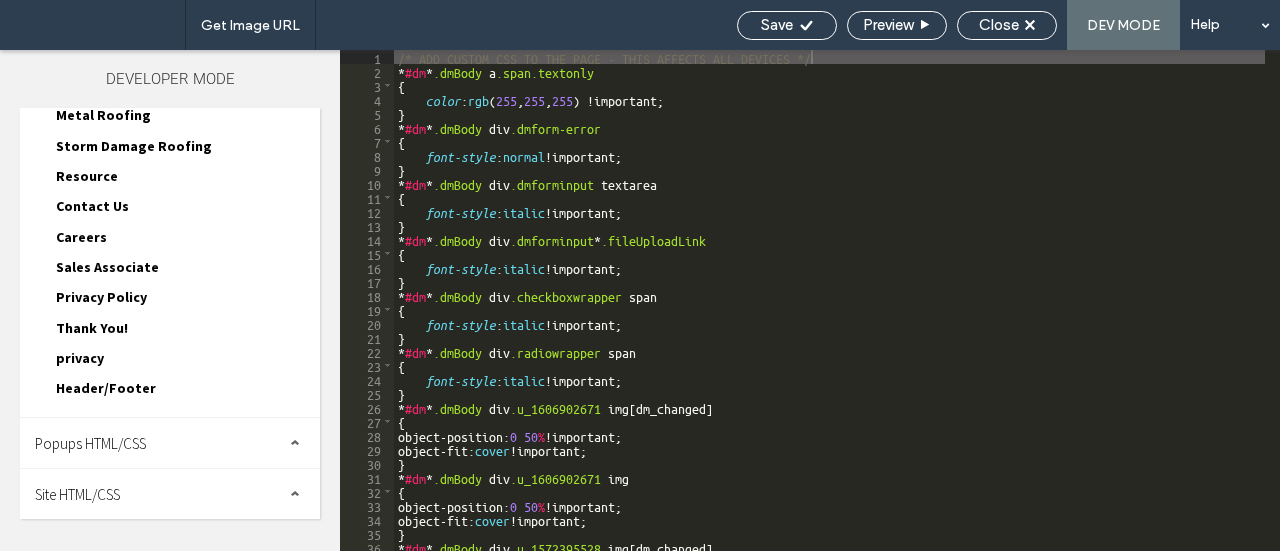click on "Site HTML/CSS" at bounding box center [170, 494] 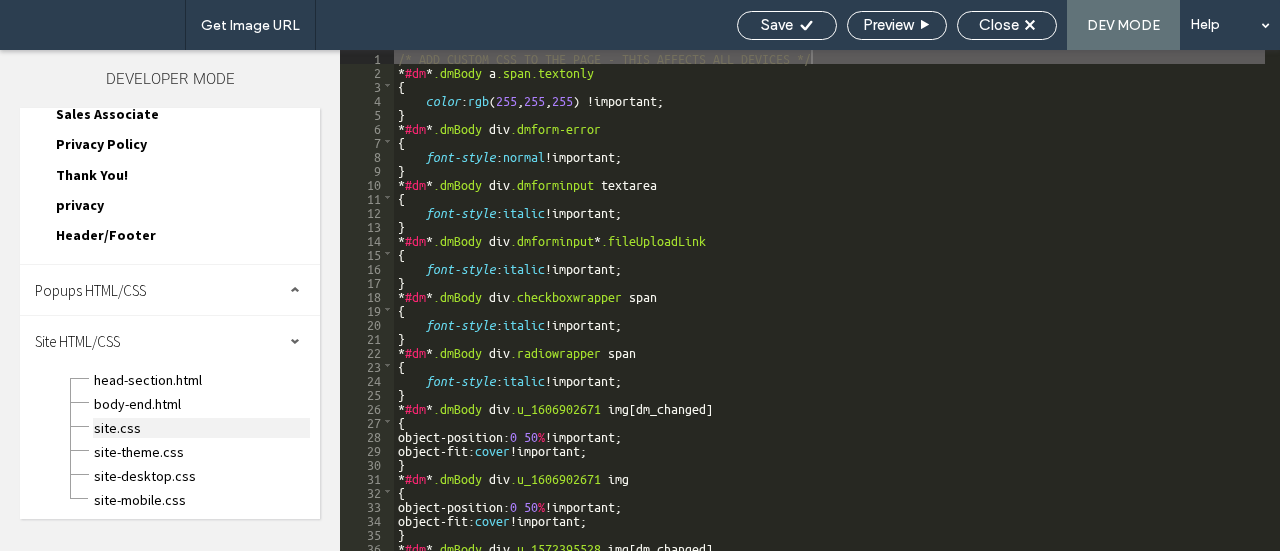 scroll, scrollTop: 573, scrollLeft: 0, axis: vertical 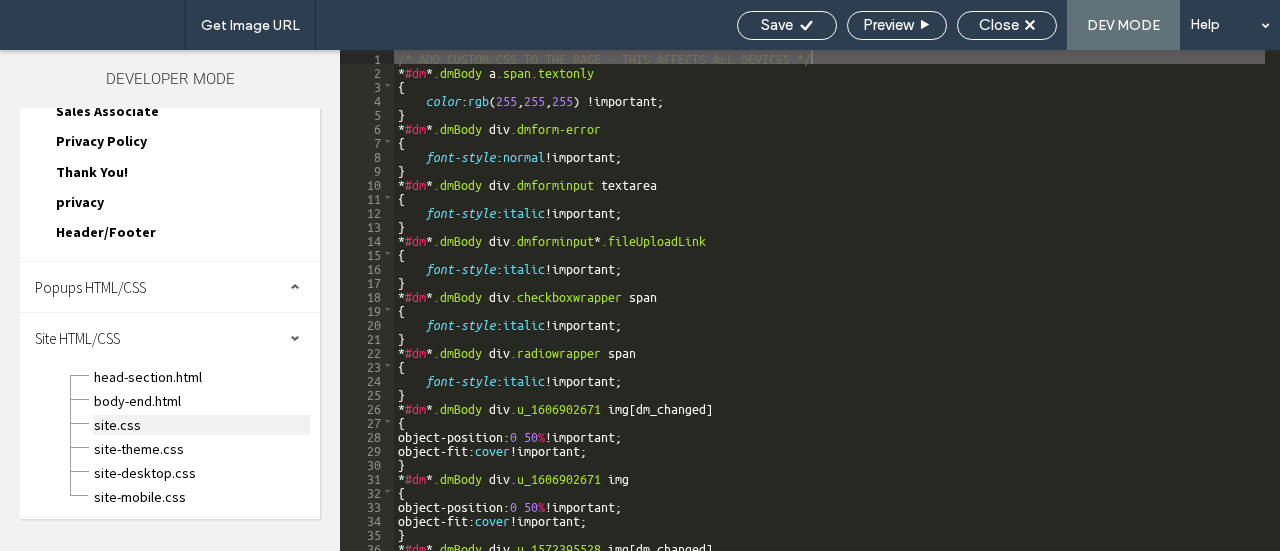 click on "site.css" at bounding box center [201, 425] 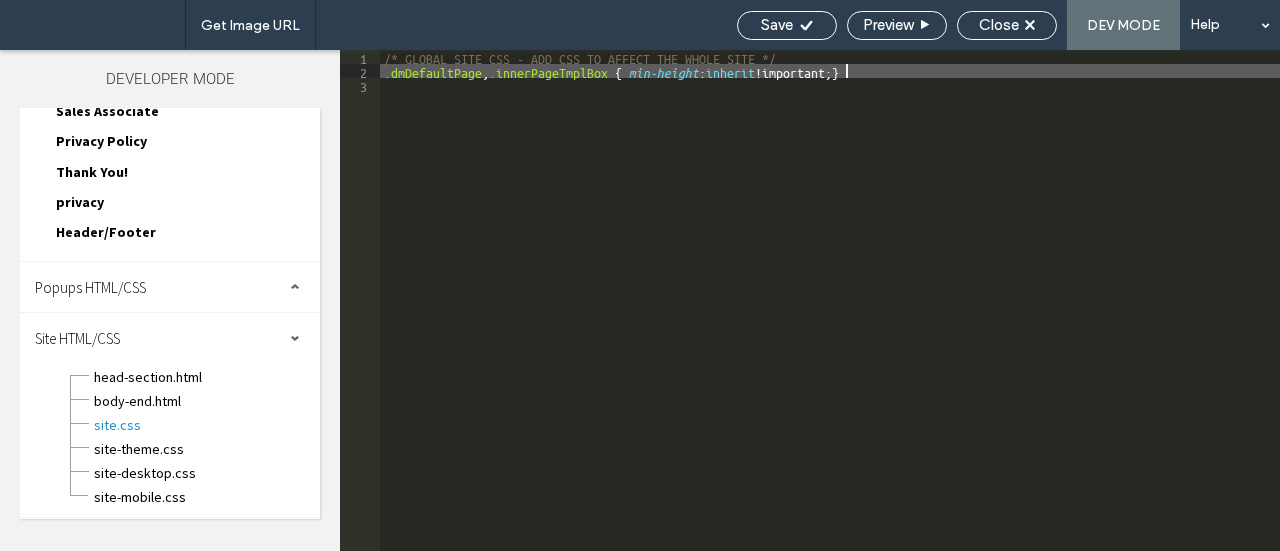 click on "/* GLOBAL SITE CSS - ADD CSS TO AFFECT THE WHOLE SITE */ .dmDefaultPage ,  .innerPageTmplBox   {   min-height : inherit !important; }" at bounding box center (830, 314) 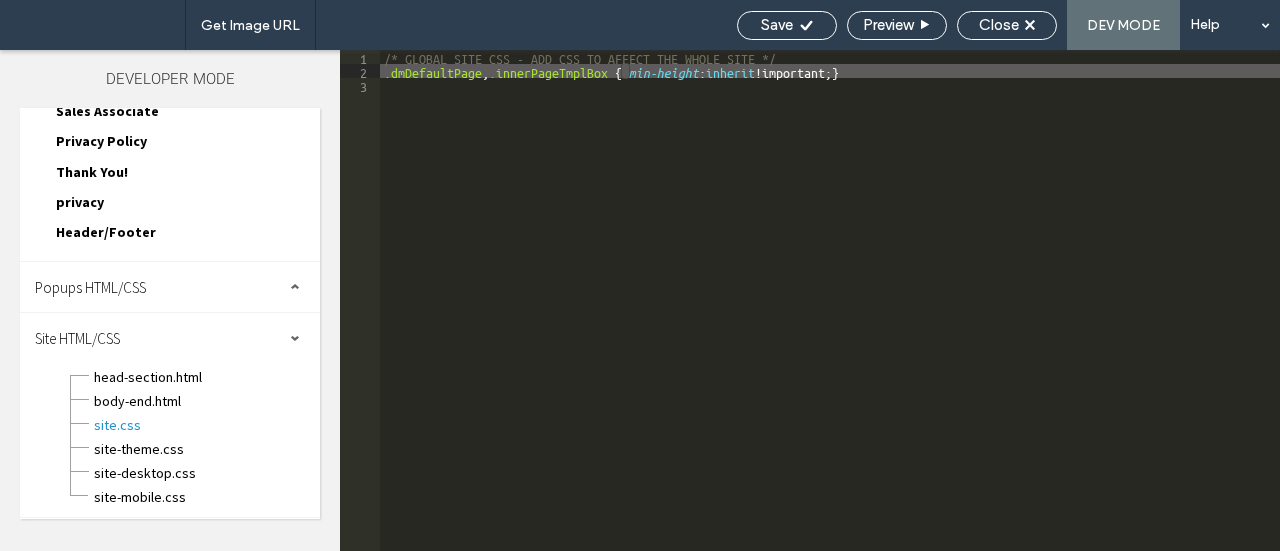 type on "**" 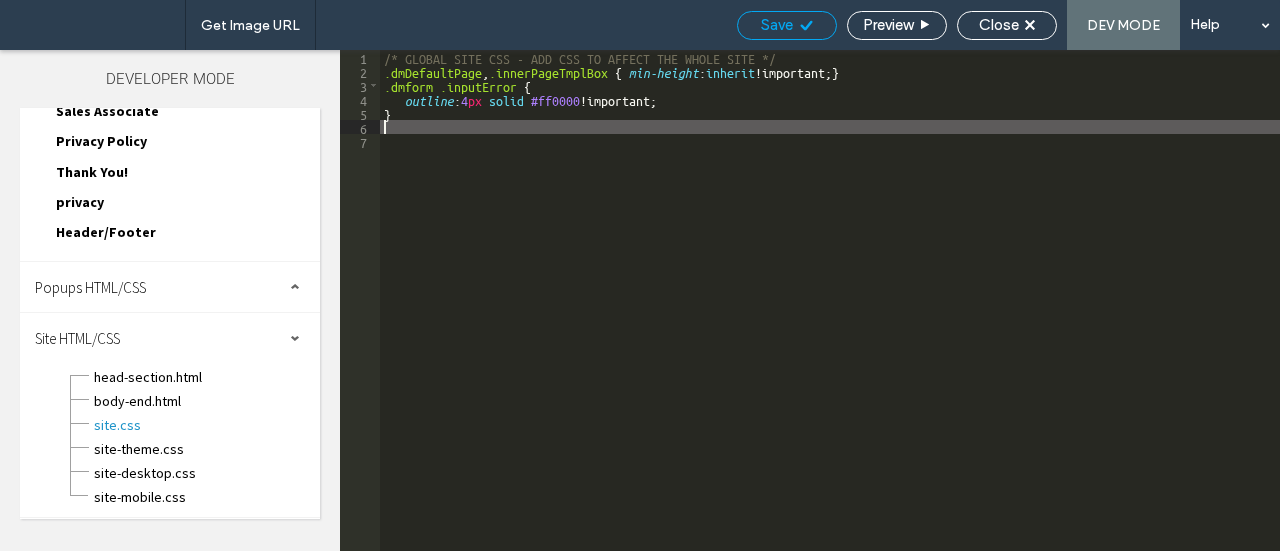 click on "Save" at bounding box center [787, 25] 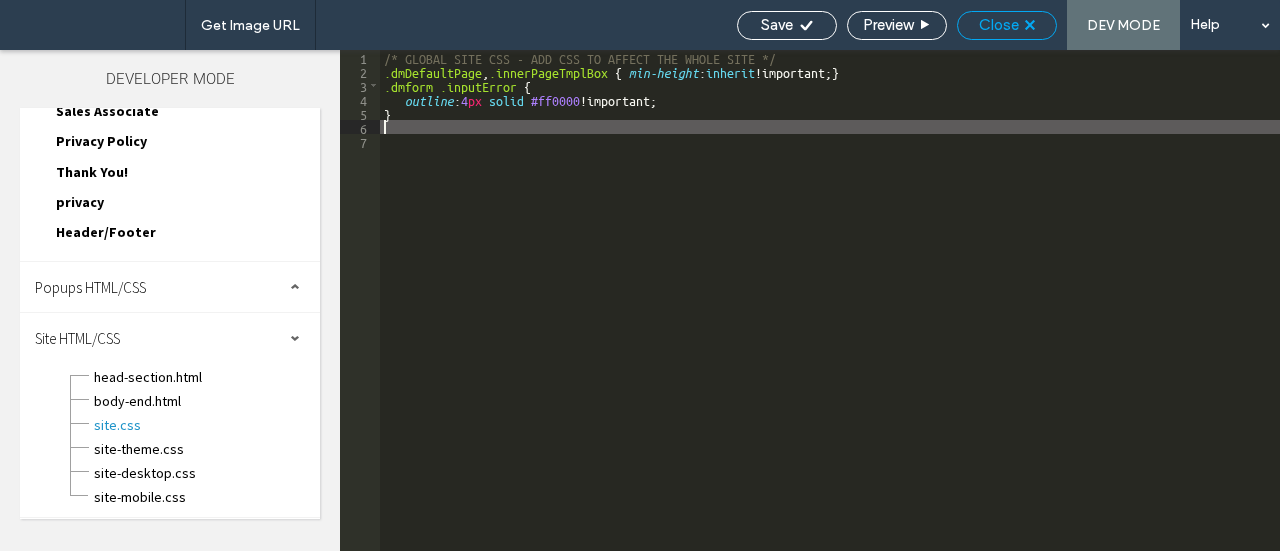 click on "Close" at bounding box center (999, 25) 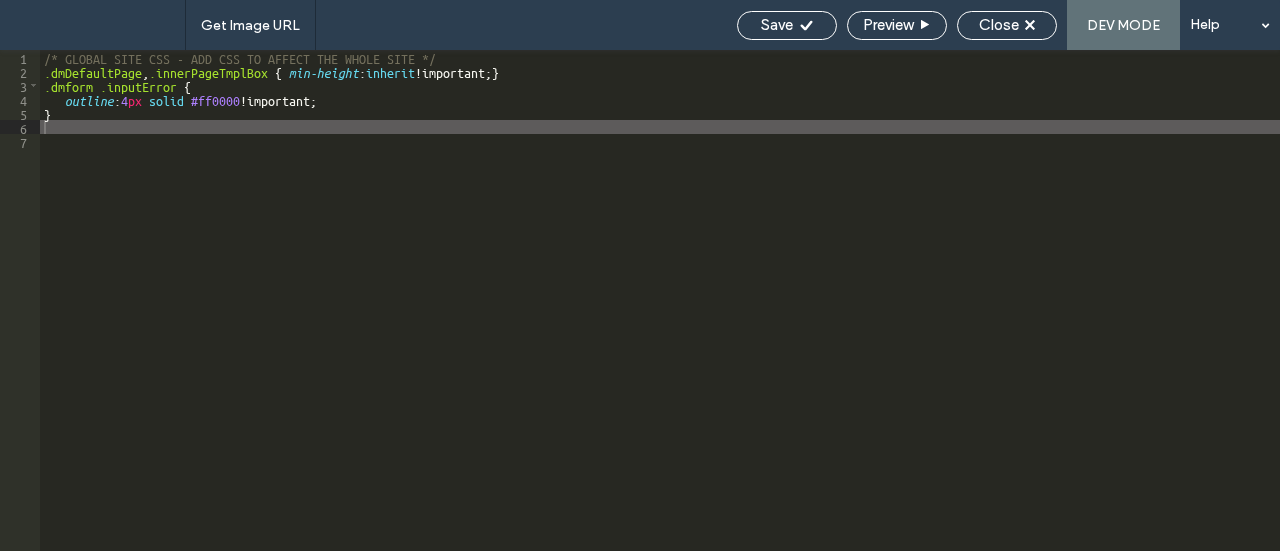scroll, scrollTop: 523, scrollLeft: 0, axis: vertical 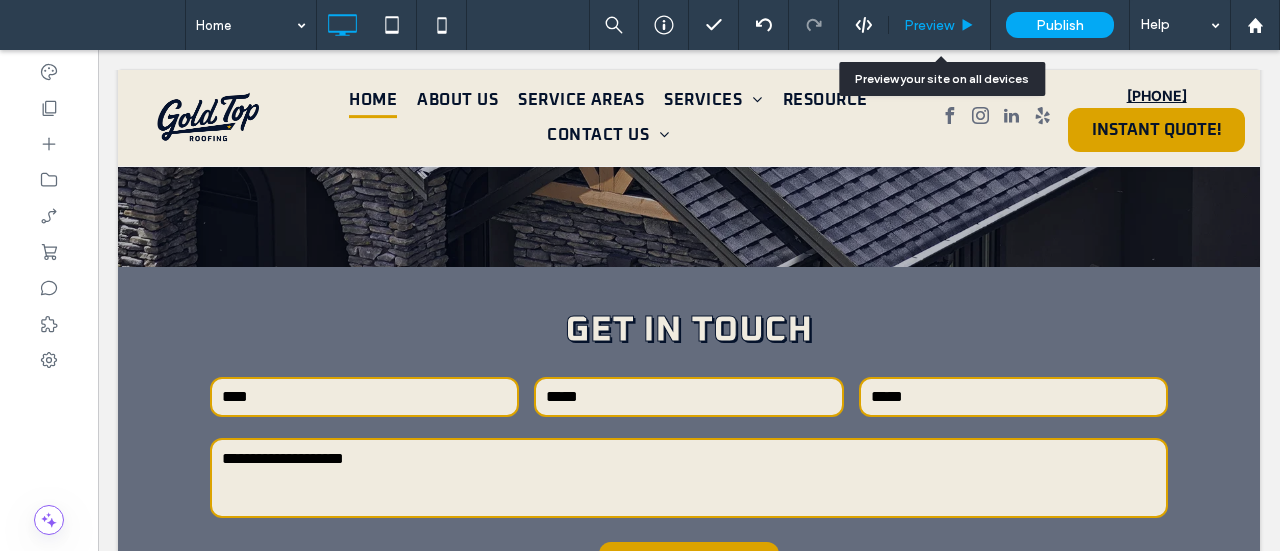 click on "Preview" at bounding box center [939, 25] 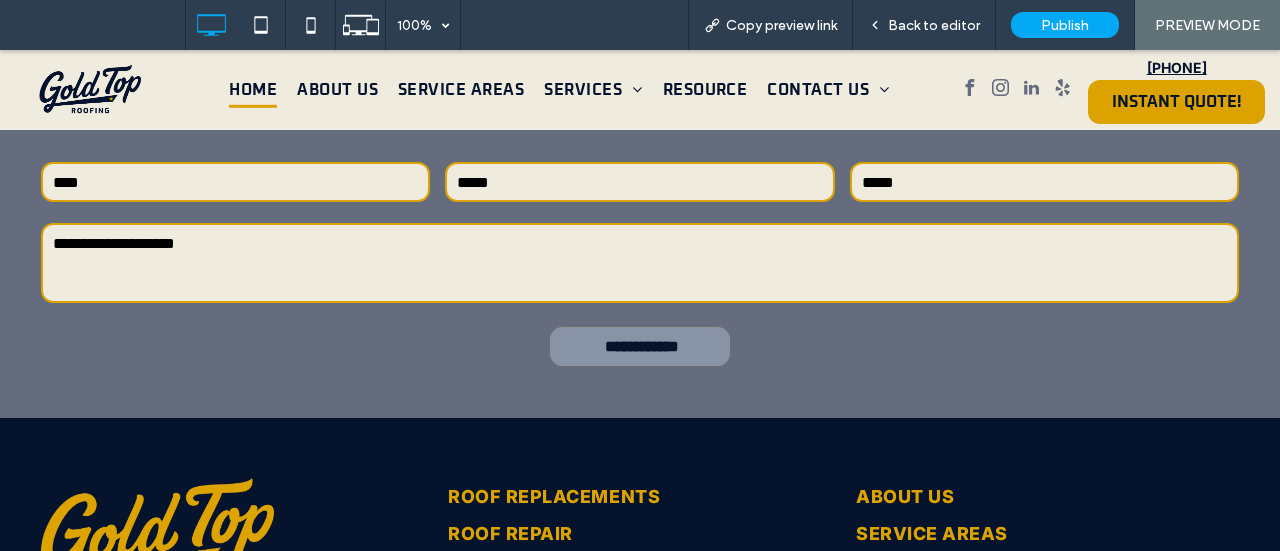 click on "**********" at bounding box center [642, 346] 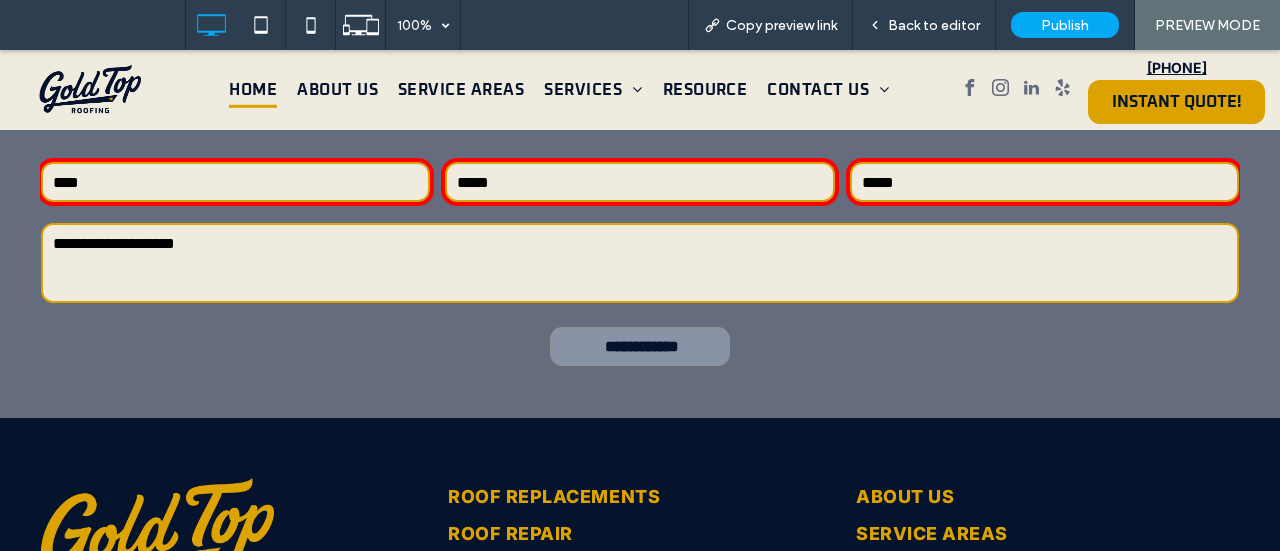 scroll, scrollTop: 5420, scrollLeft: 0, axis: vertical 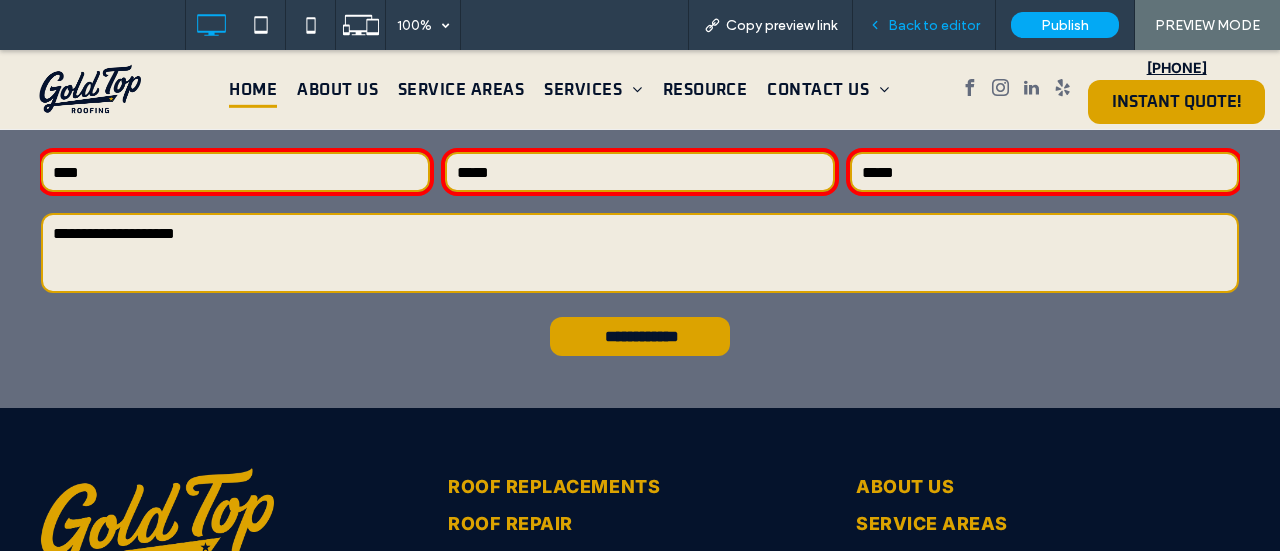 click on "Back to editor" at bounding box center (934, 25) 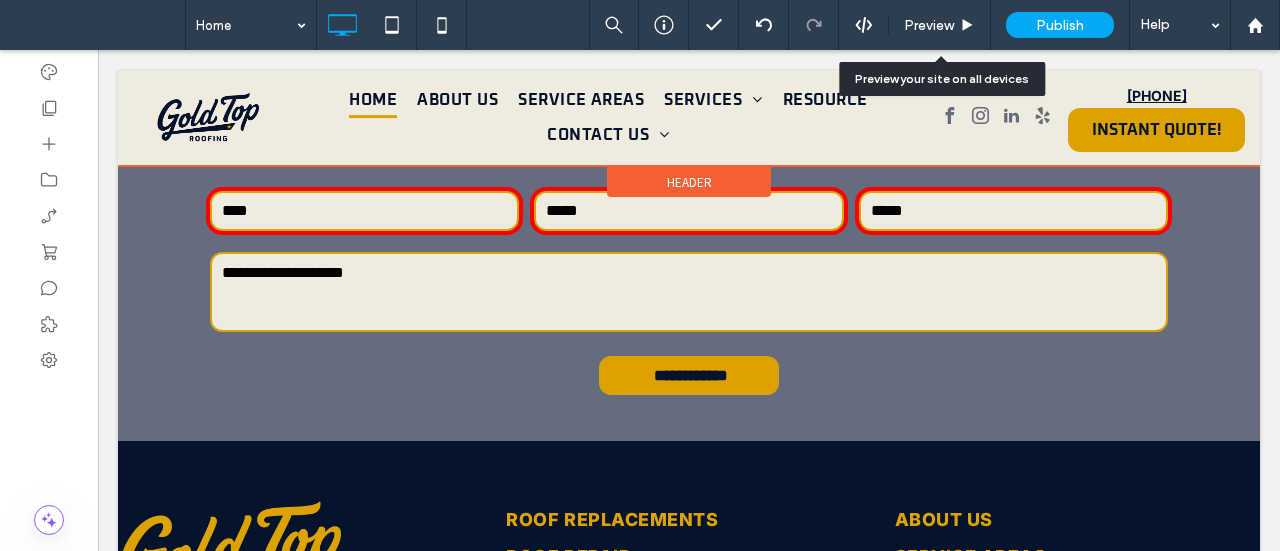 scroll, scrollTop: 5444, scrollLeft: 0, axis: vertical 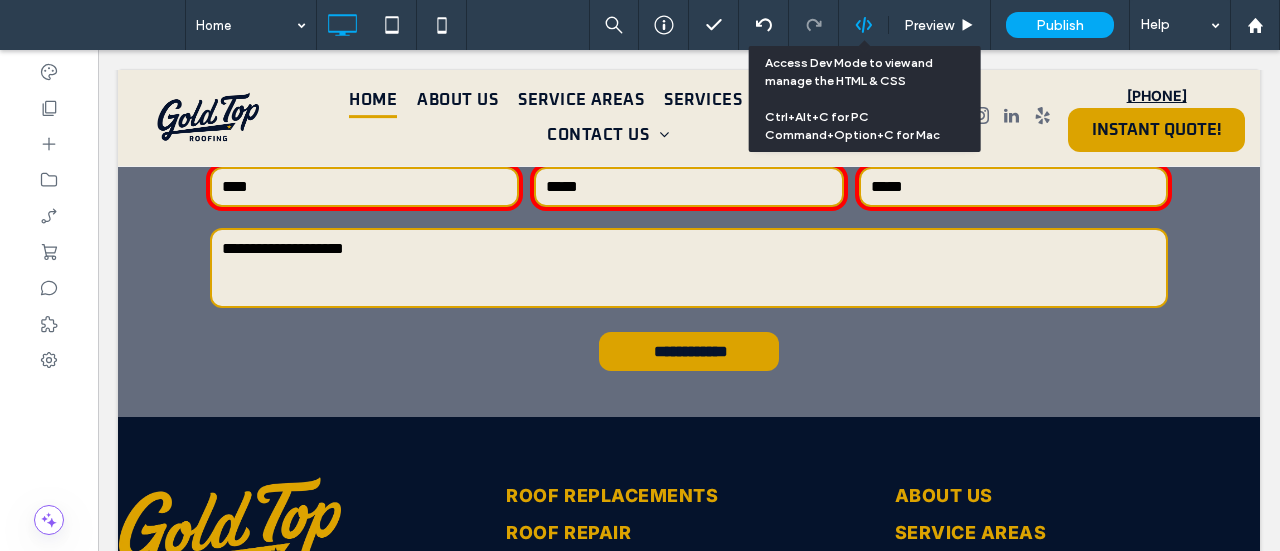 click 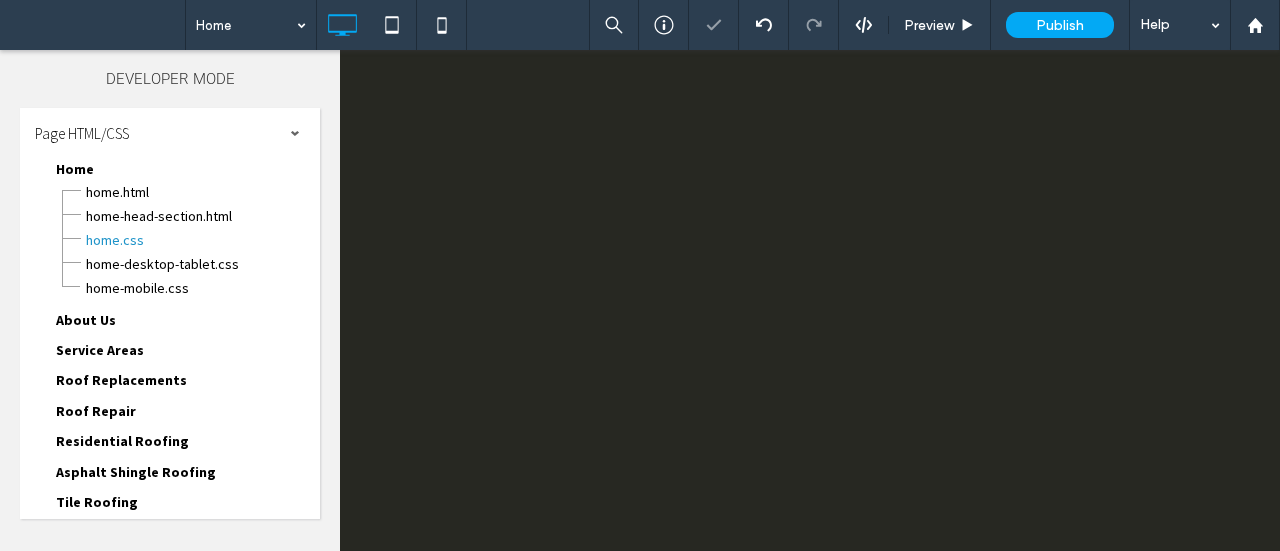 scroll, scrollTop: 0, scrollLeft: 0, axis: both 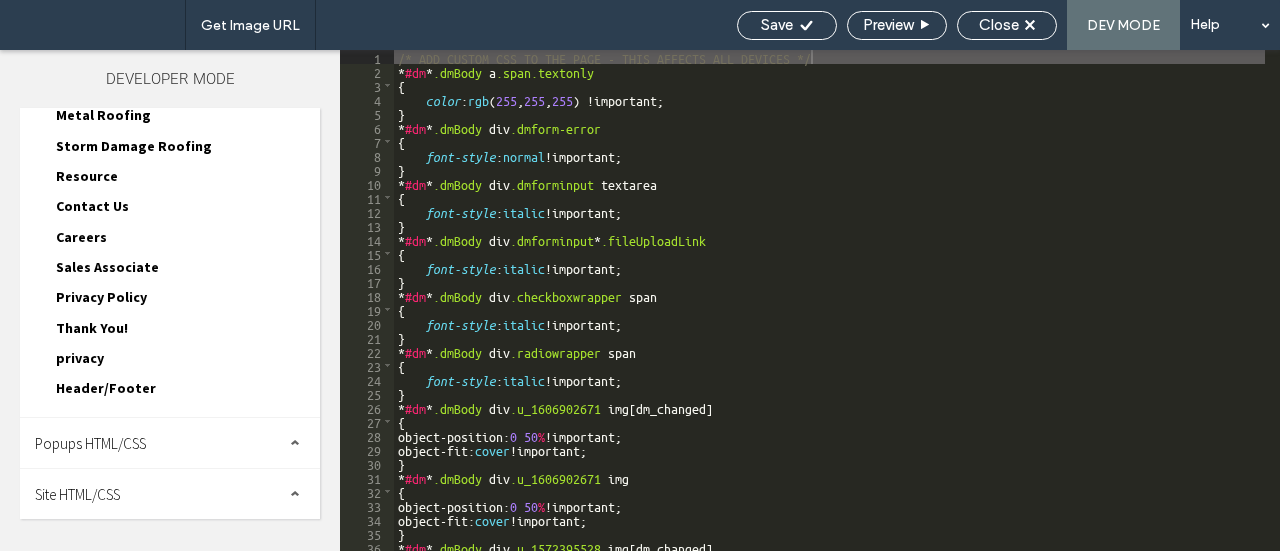 click on "Site HTML/CSS" at bounding box center [77, 494] 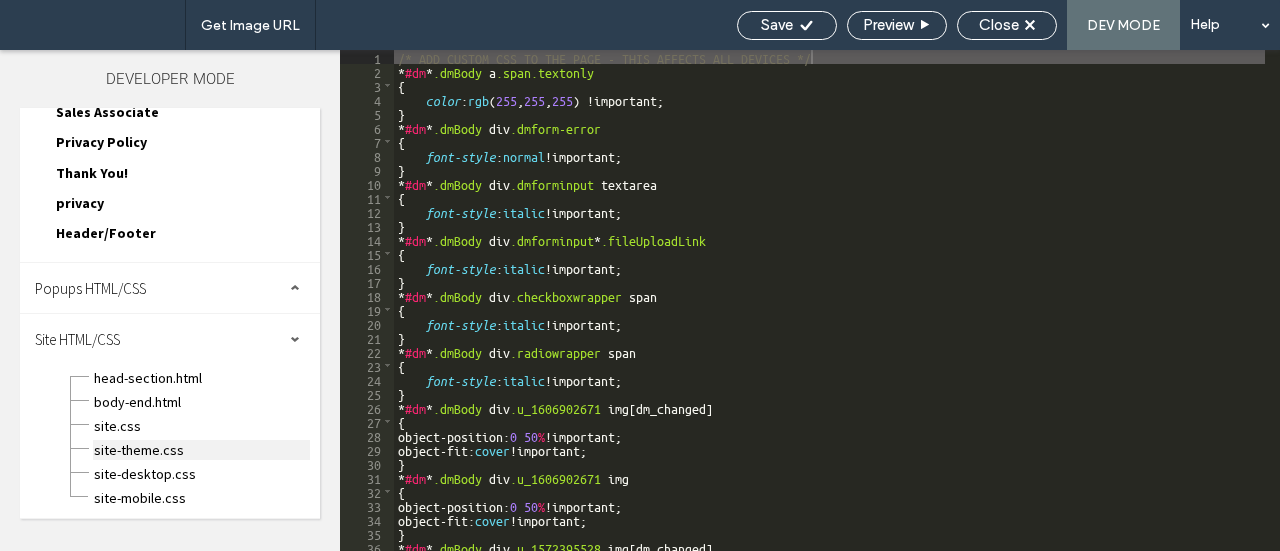 scroll, scrollTop: 573, scrollLeft: 0, axis: vertical 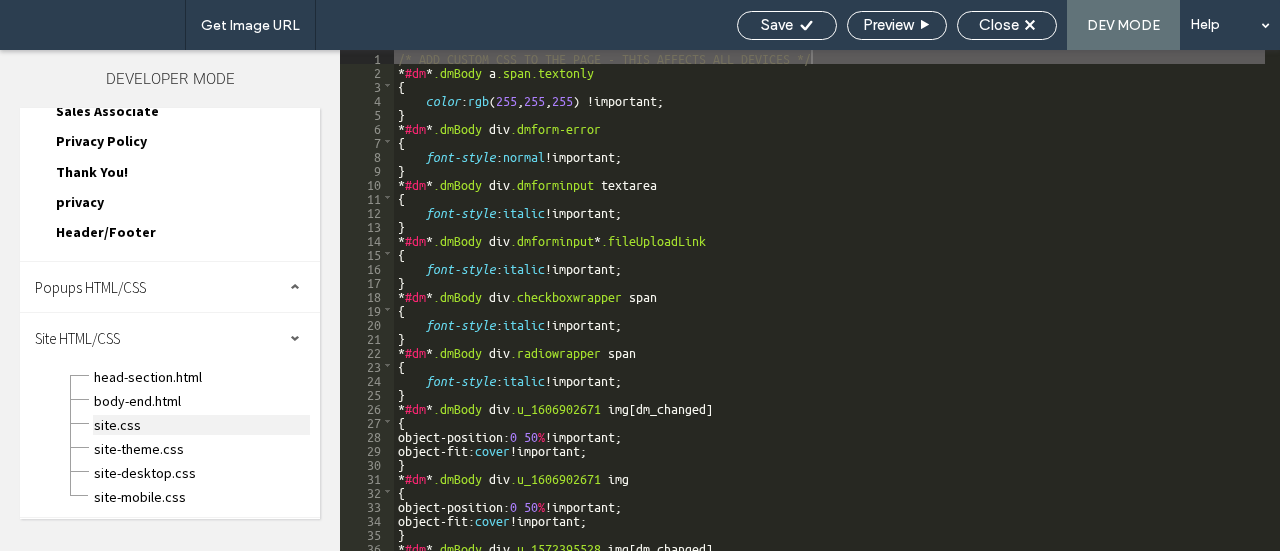 click on "site.css" at bounding box center (201, 425) 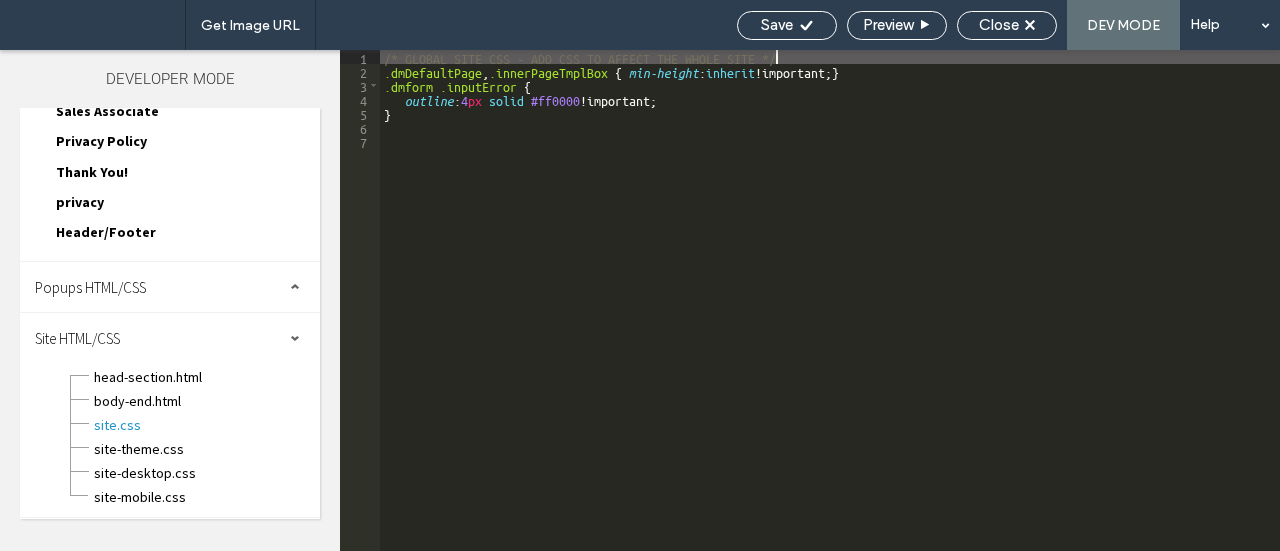 click on "/* GLOBAL SITE CSS - ADD CSS TO AFFECT THE WHOLE SITE */ .dmDefaultPage ,  .innerPageTmplBox   {   min-height : inherit !important; } .dmform   .inputError   {     outline :  4 px   solid   #ff0000  !important; }" at bounding box center [830, 314] 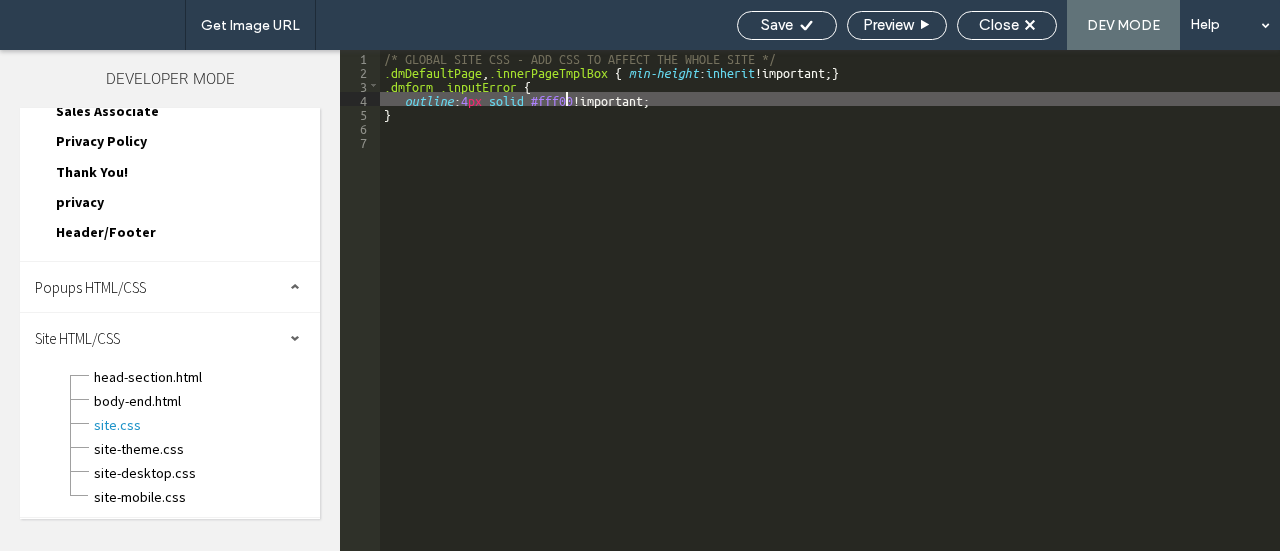 type on "**" 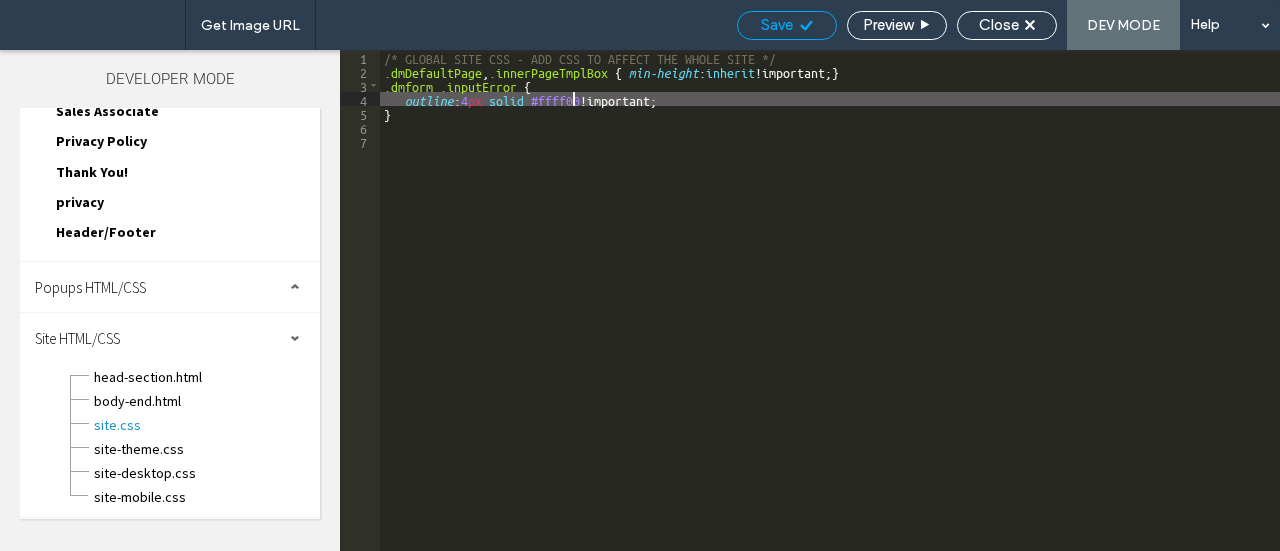 click on "Save" at bounding box center (777, 25) 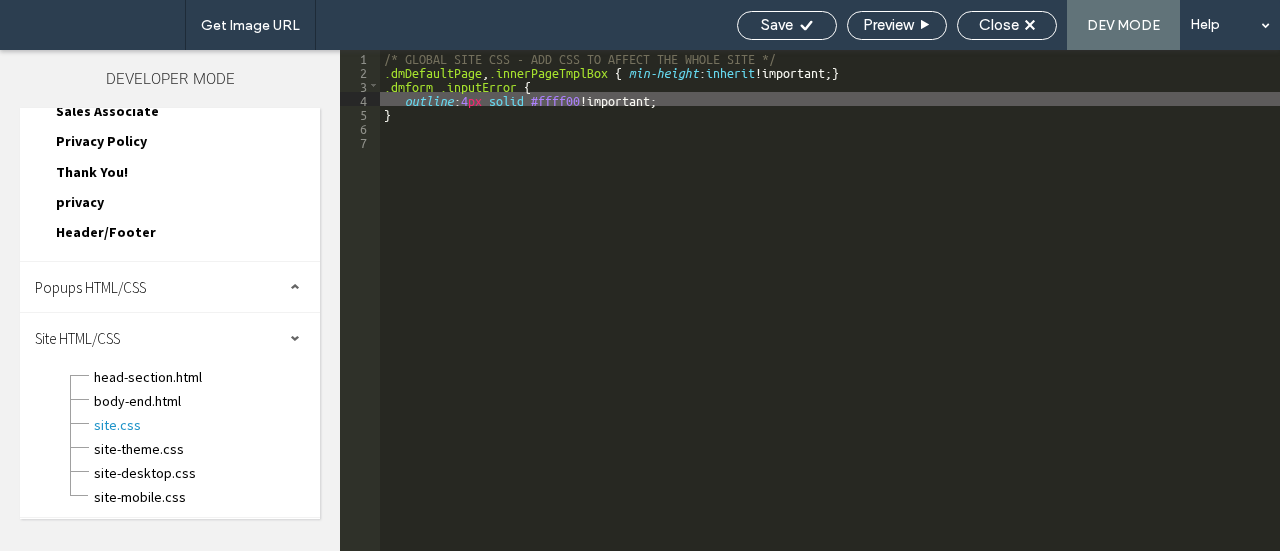 click on "Close" at bounding box center [999, 25] 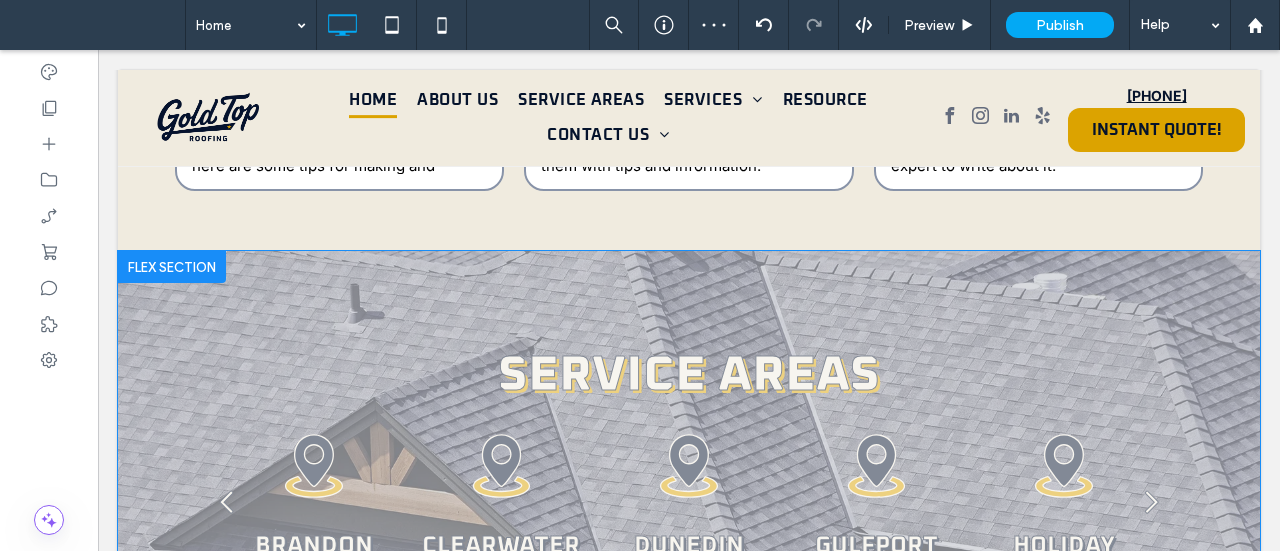 scroll, scrollTop: 4911, scrollLeft: 0, axis: vertical 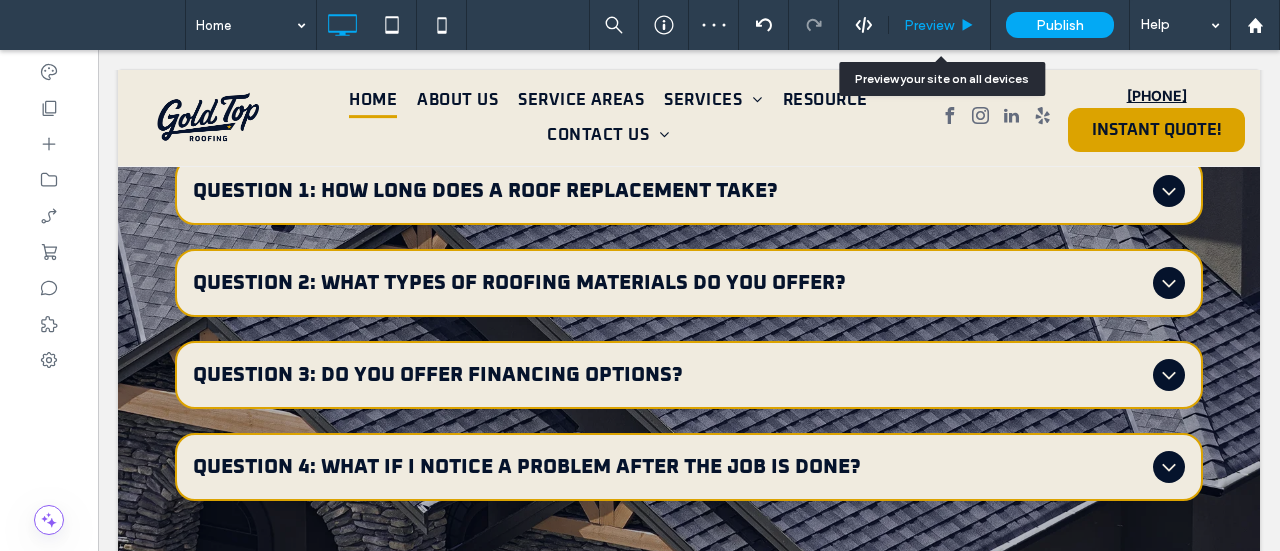 click on "Preview" at bounding box center [929, 25] 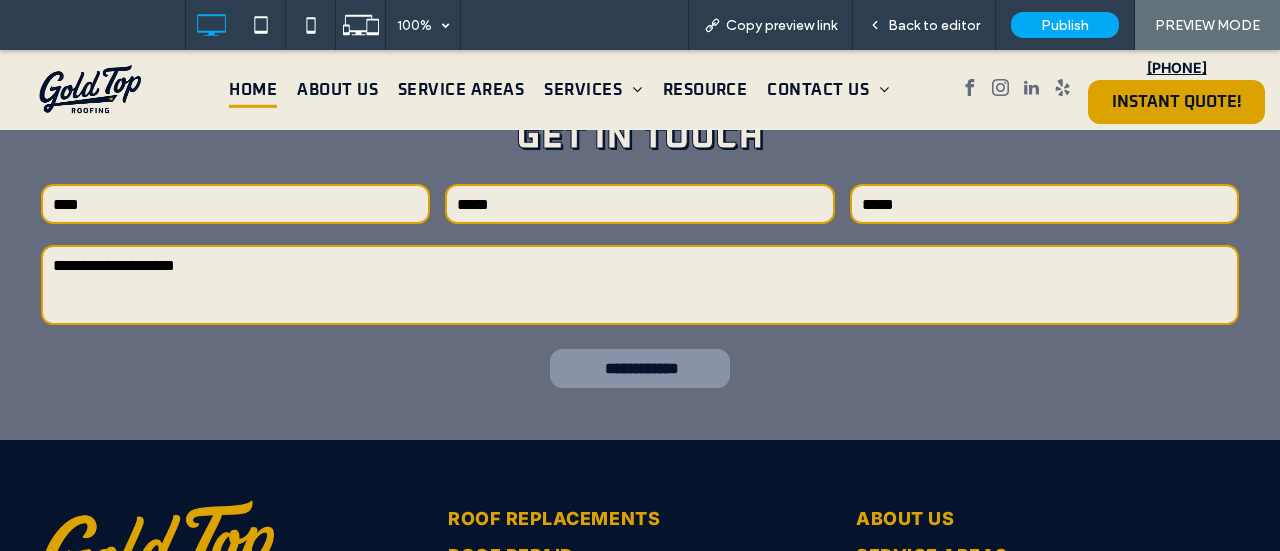 click on "**********" at bounding box center [642, 368] 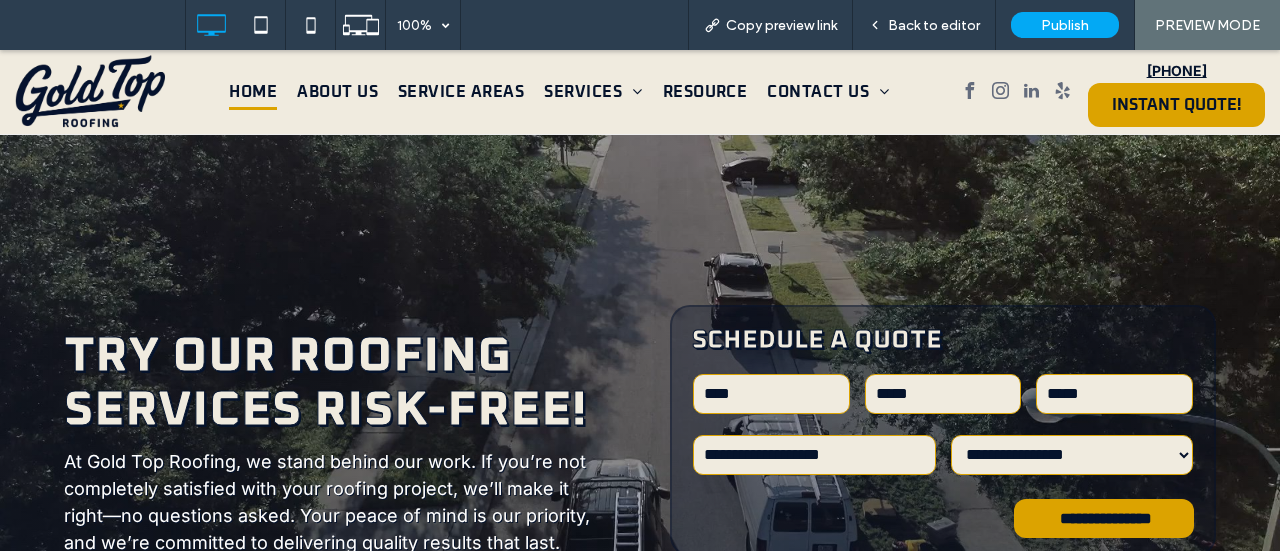 scroll, scrollTop: 500, scrollLeft: 0, axis: vertical 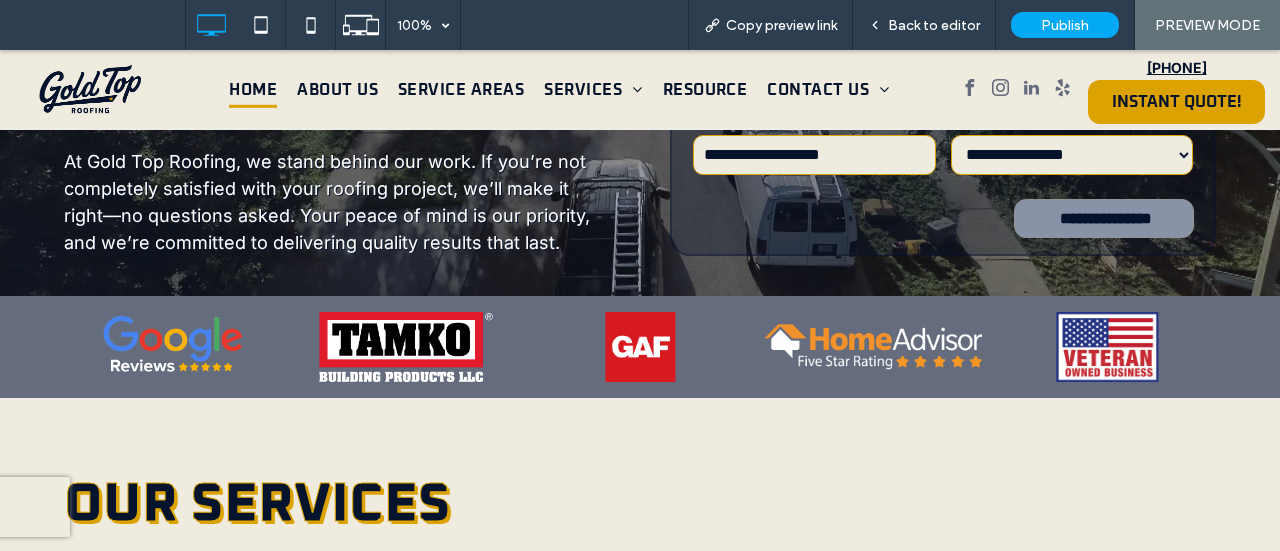 click on "**********" at bounding box center [1106, 218] 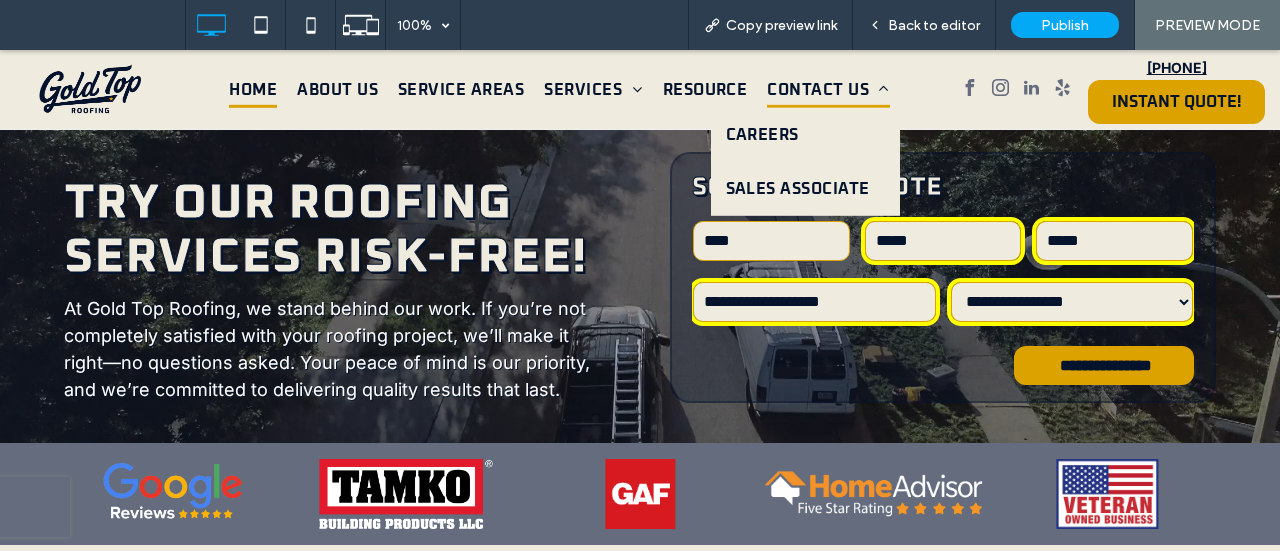 scroll, scrollTop: 322, scrollLeft: 0, axis: vertical 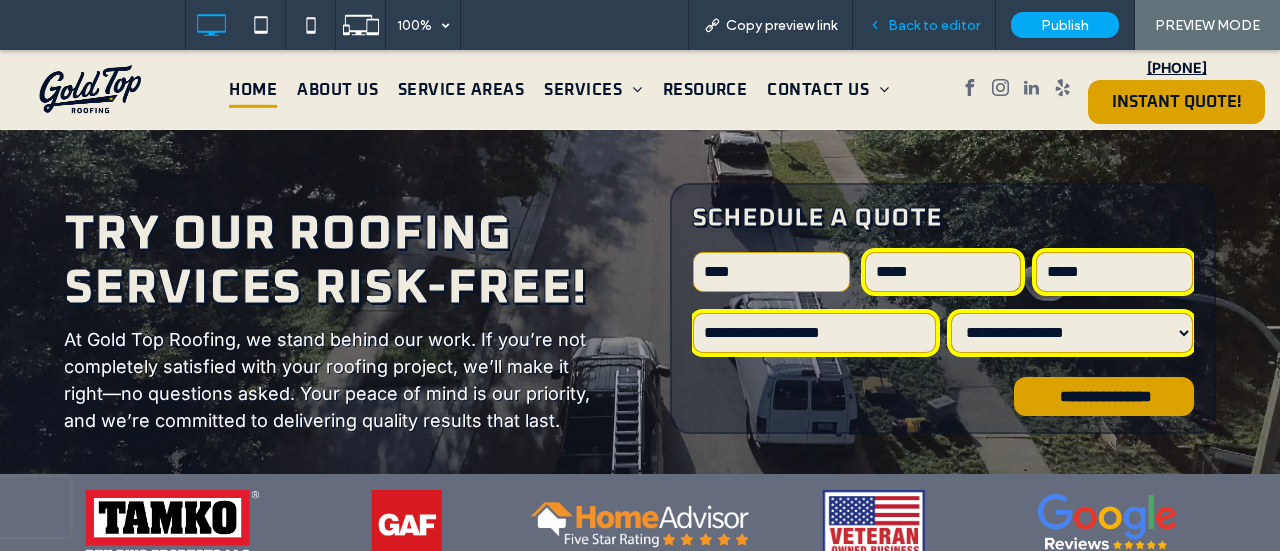 drag, startPoint x: 896, startPoint y: 18, endPoint x: 692, endPoint y: 57, distance: 207.69449 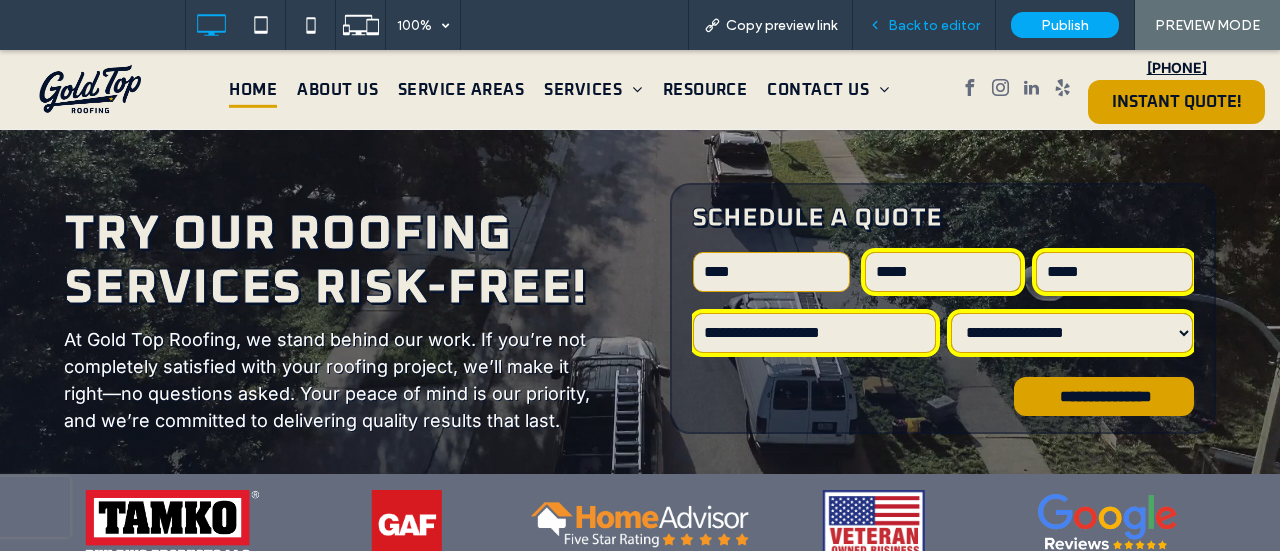 click on "Back to editor" at bounding box center [934, 25] 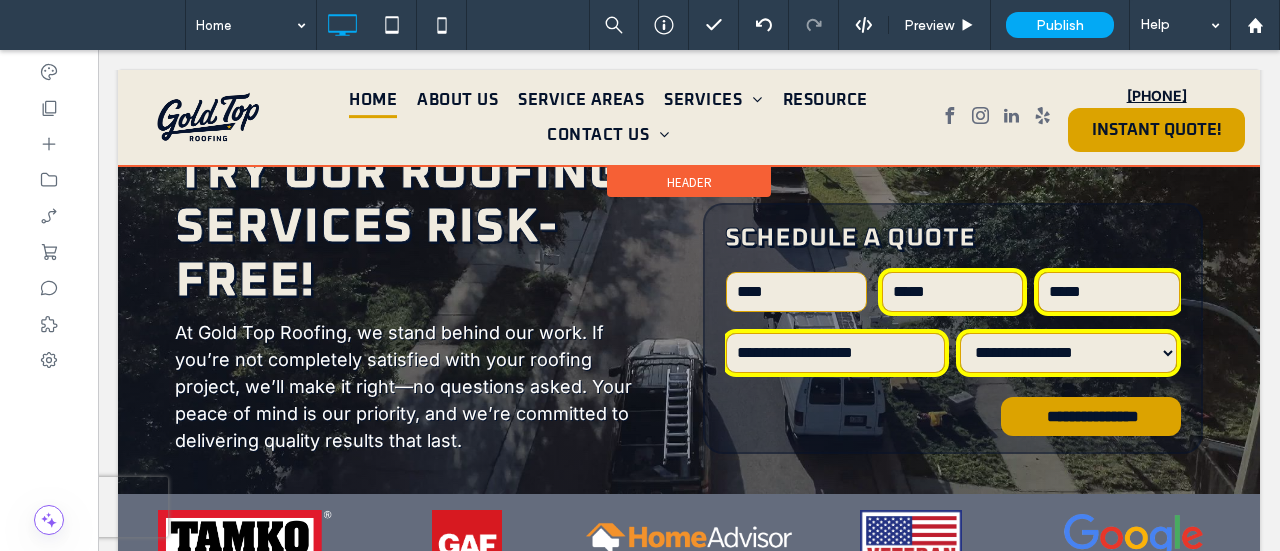 click at bounding box center [689, 118] 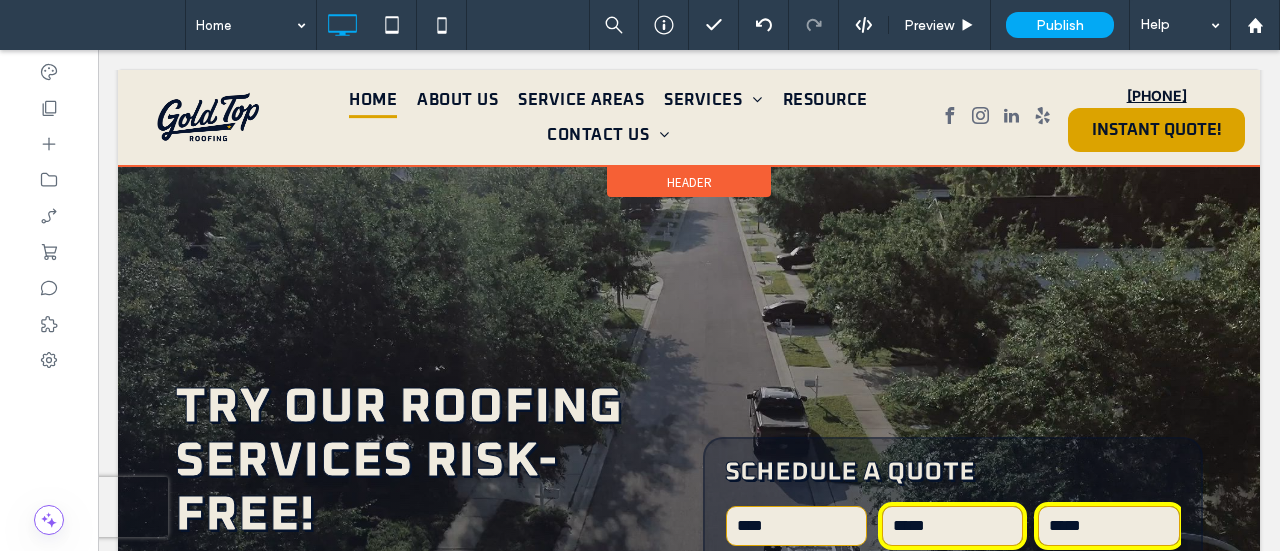 scroll, scrollTop: 0, scrollLeft: 0, axis: both 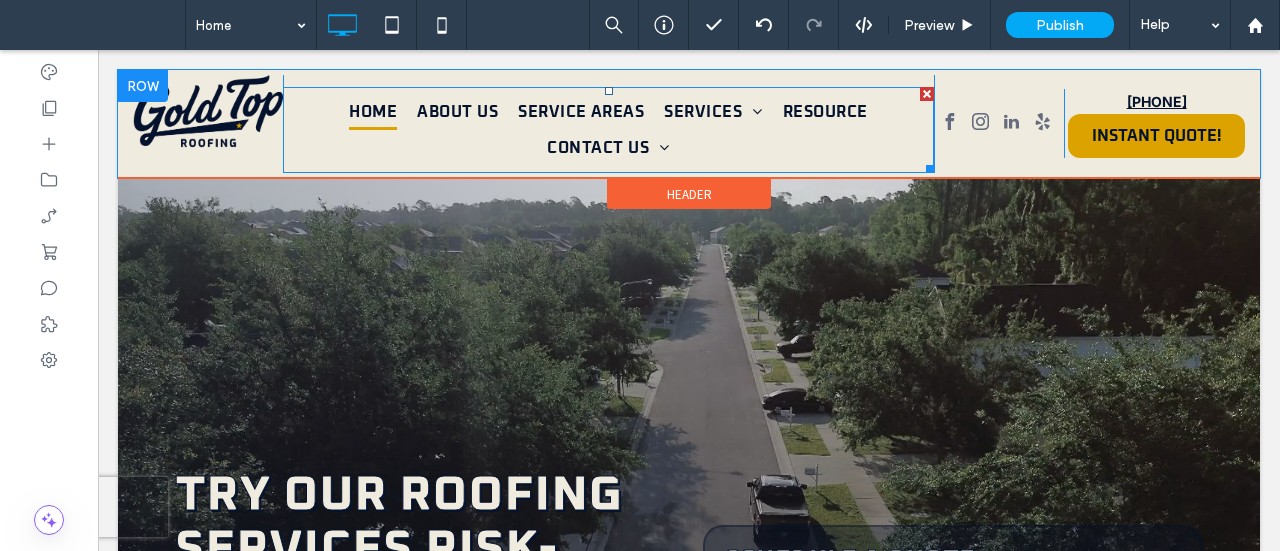 click on "Home
About Us
Service Areas
Services
Roof Replacements
Roof Repair
Residential Roofing
Asphalt Shingle Roofing
Tile Roofing
Metal Roofing
Storm Damage Roofing
Resource
Contact Us
Careers
Sales Associate" at bounding box center [608, 130] 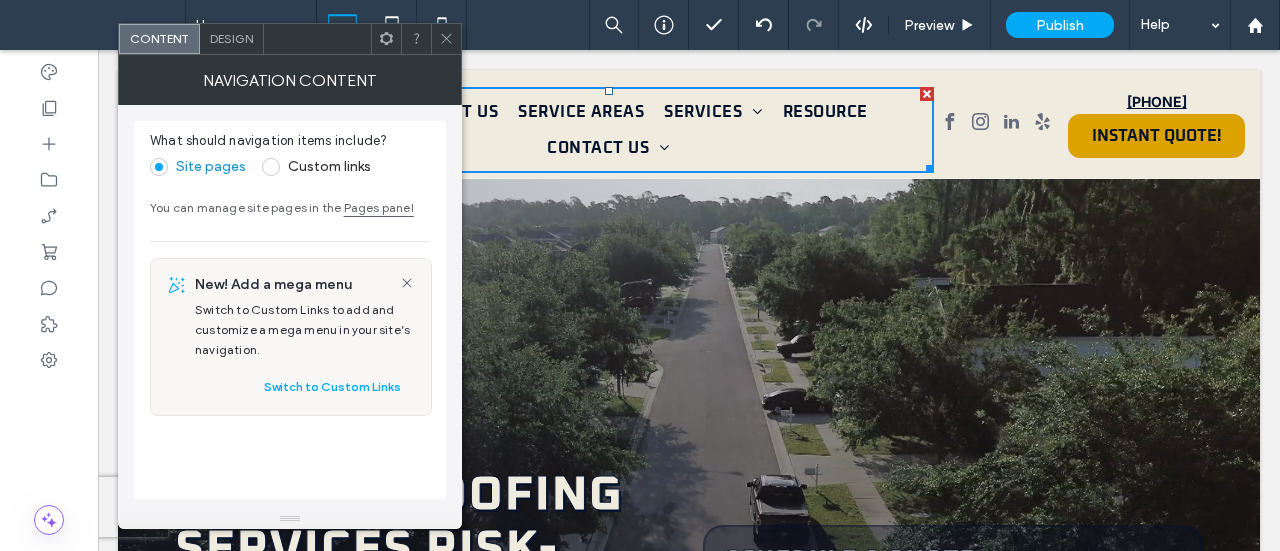 click on "Design" at bounding box center (231, 38) 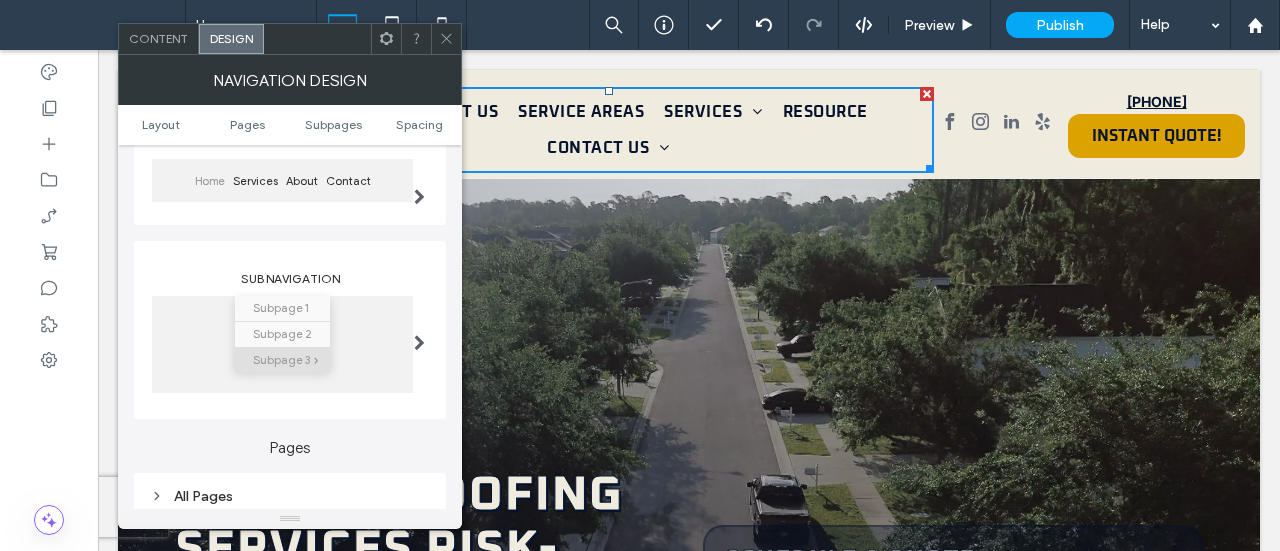 scroll, scrollTop: 500, scrollLeft: 0, axis: vertical 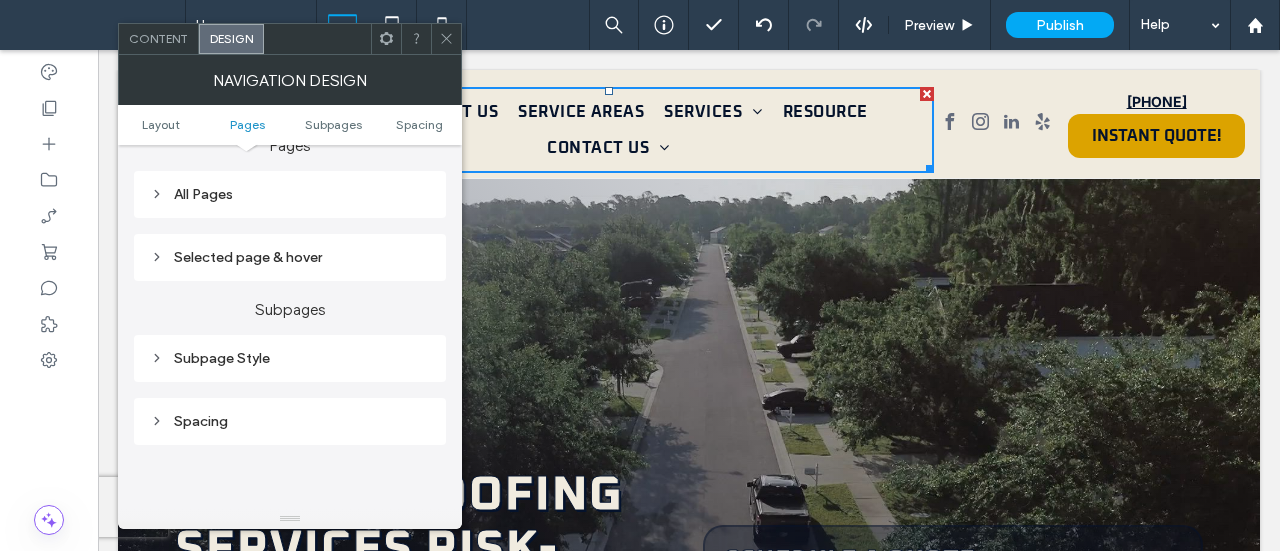 click on "Subpage Style" at bounding box center (290, 358) 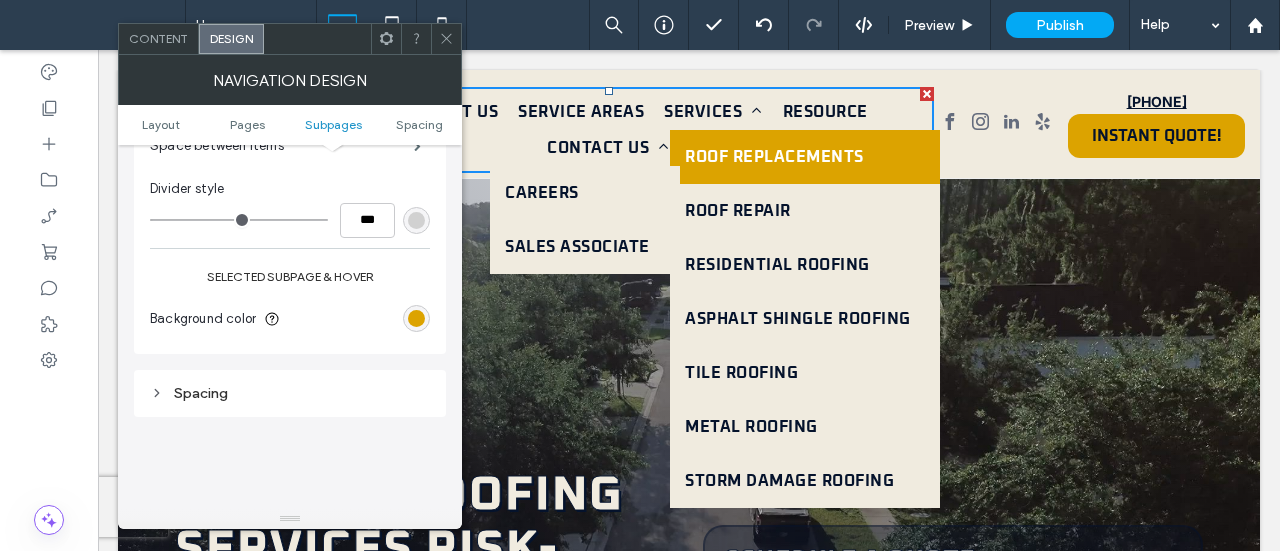 scroll, scrollTop: 700, scrollLeft: 0, axis: vertical 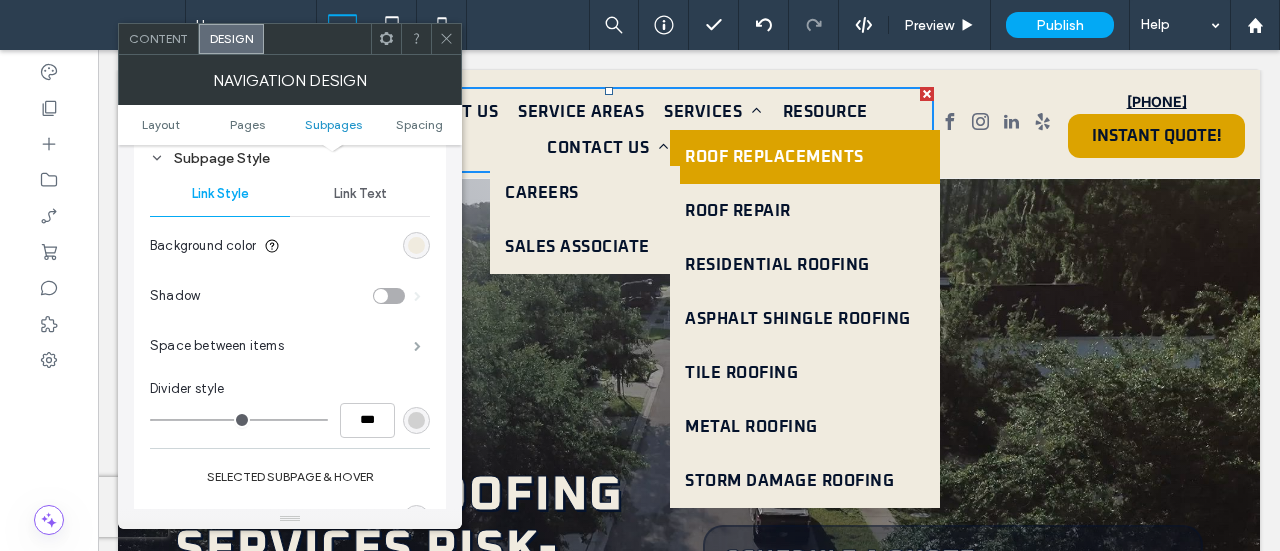 click at bounding box center [417, 346] 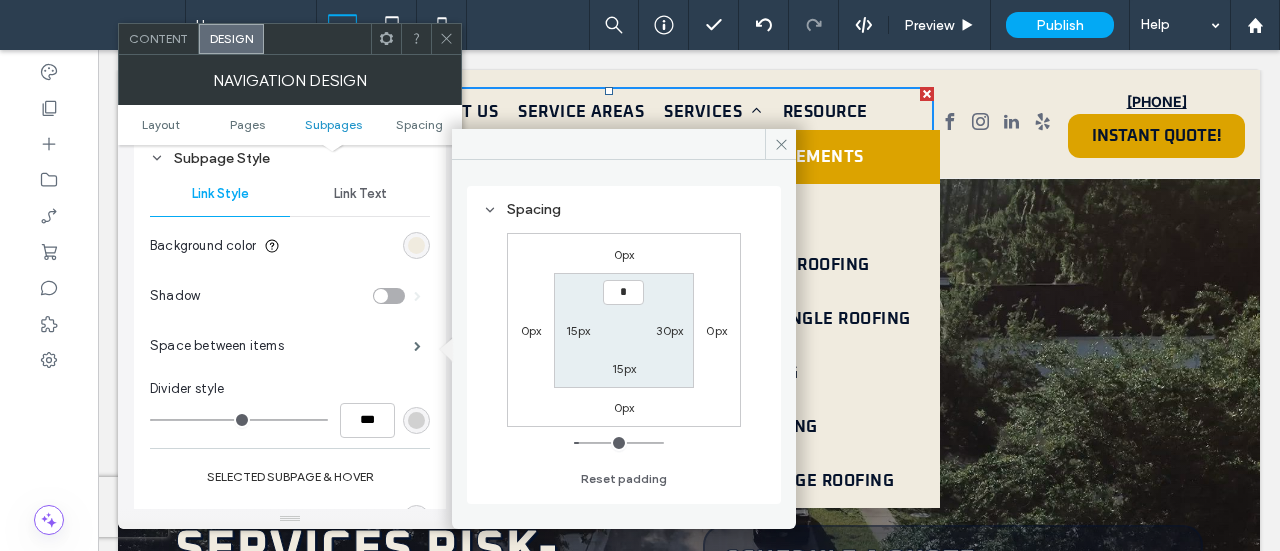 type on "**" 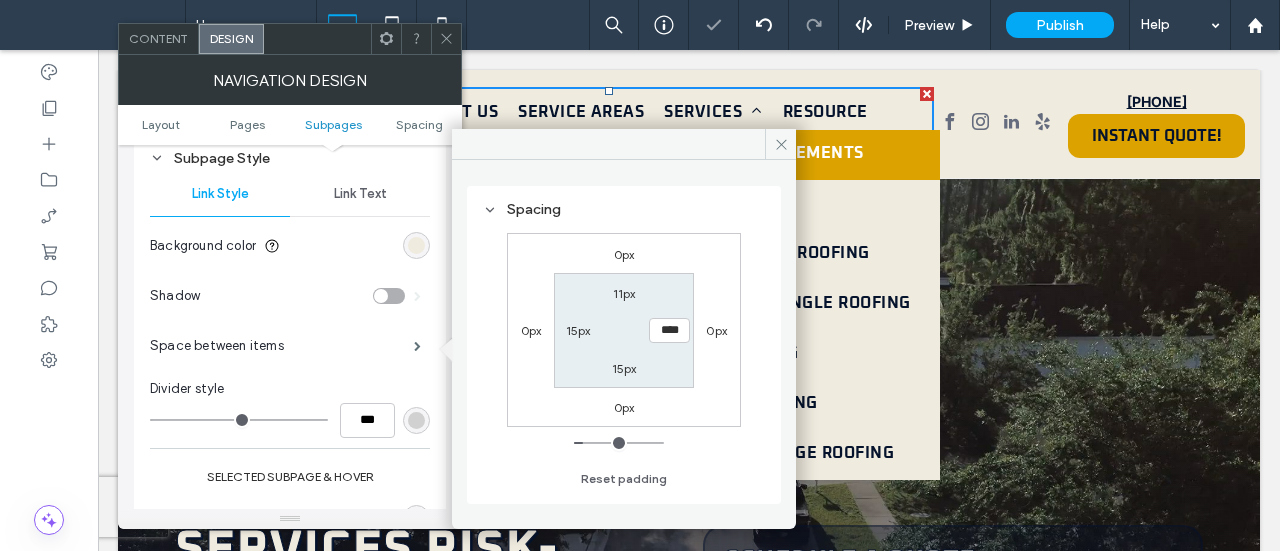 type on "**" 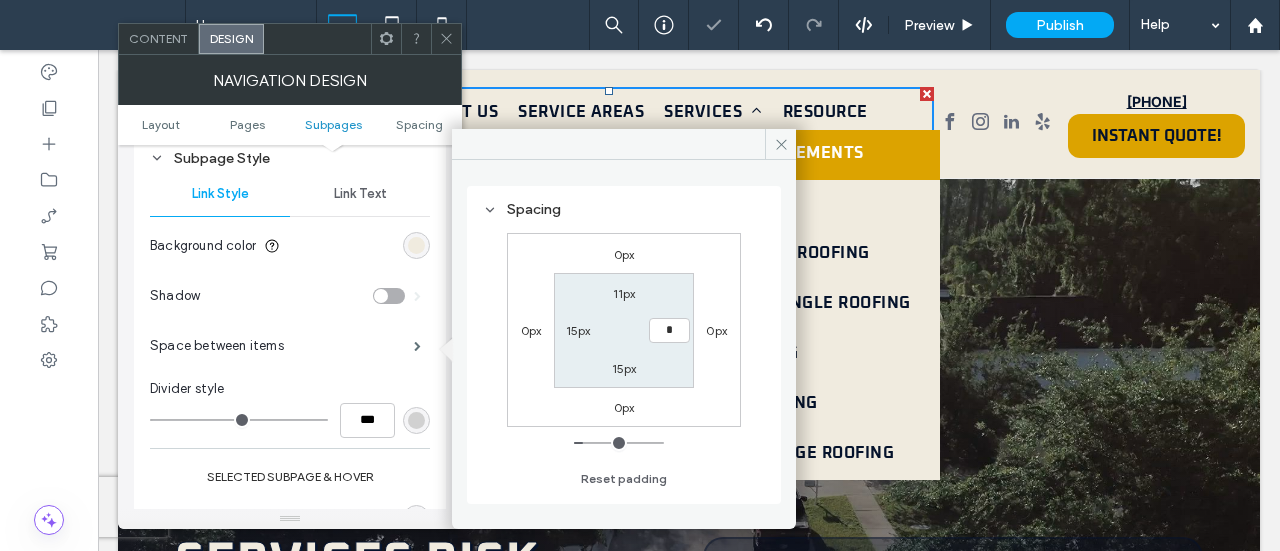 type on "**" 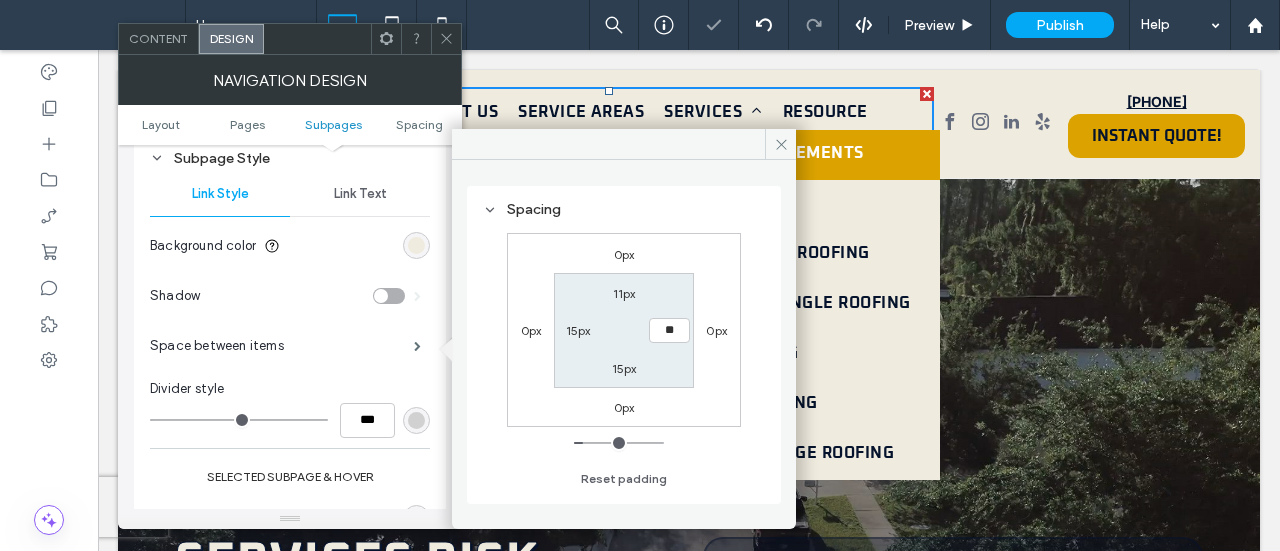 type on "**" 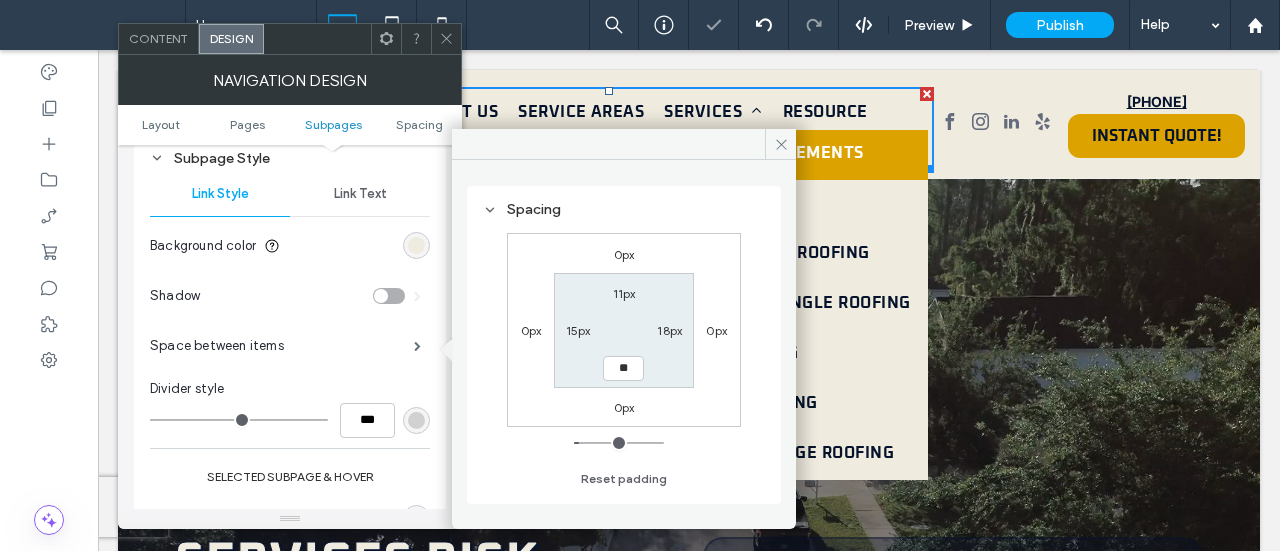 type on "**" 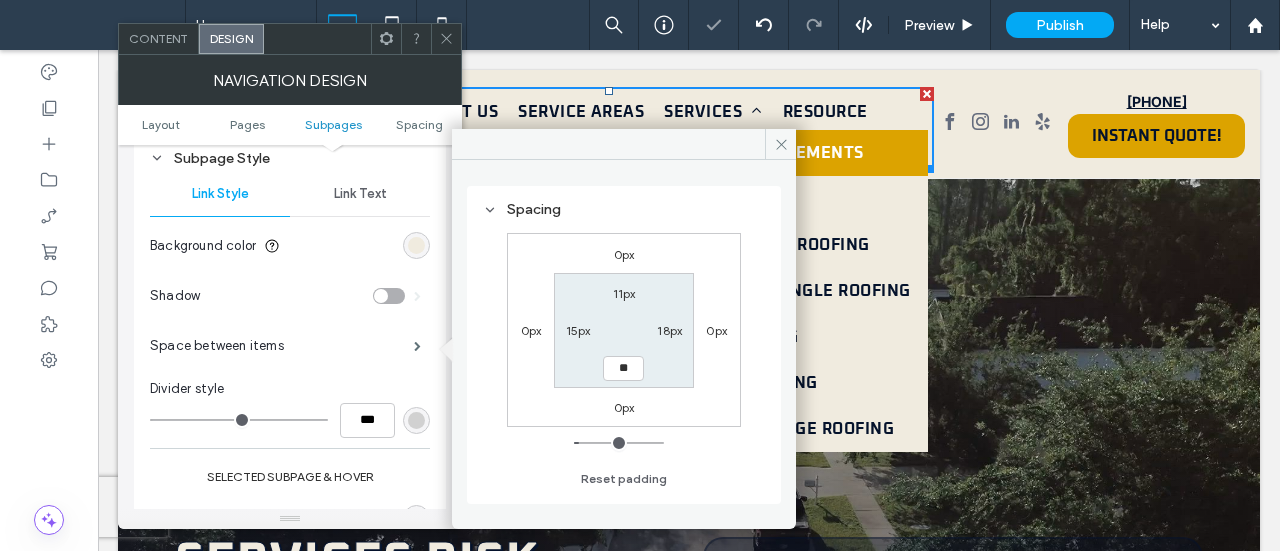 type on "**" 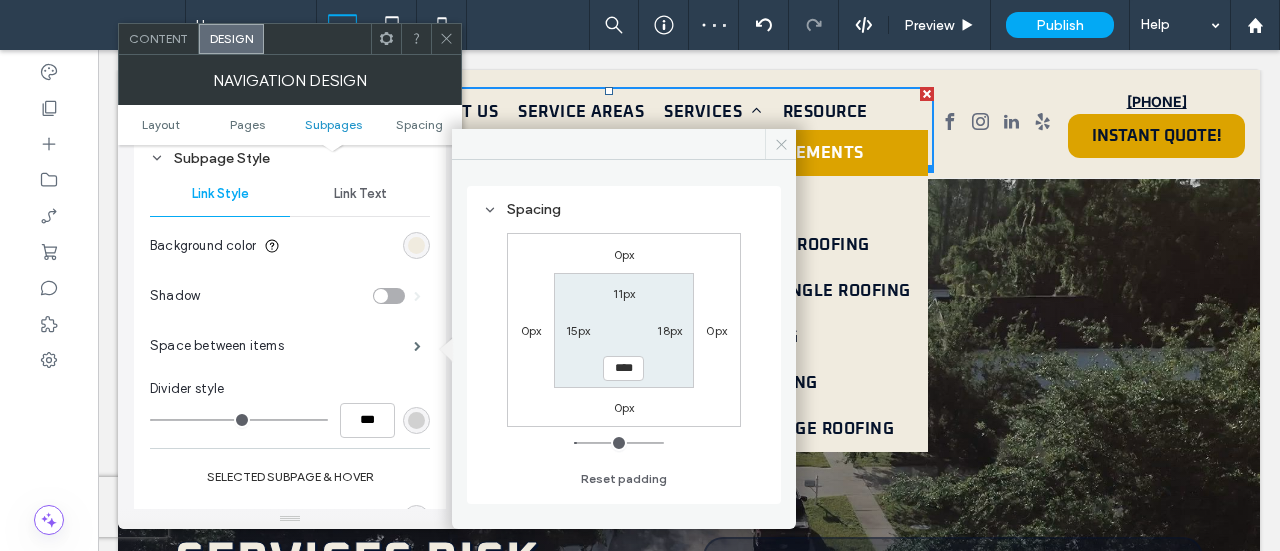 click 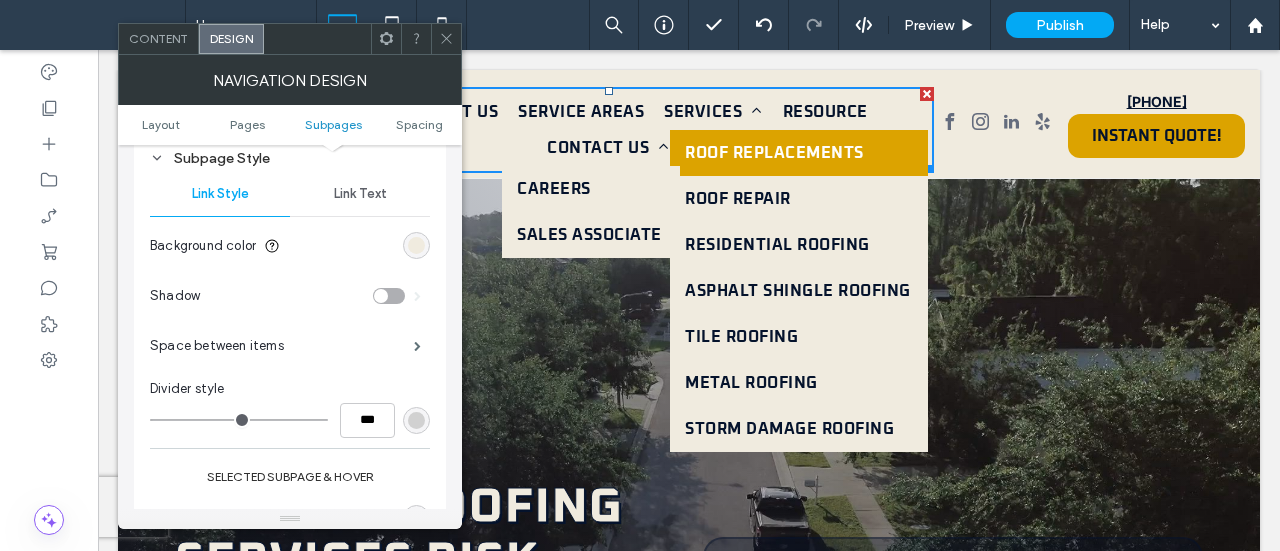 click at bounding box center (446, 39) 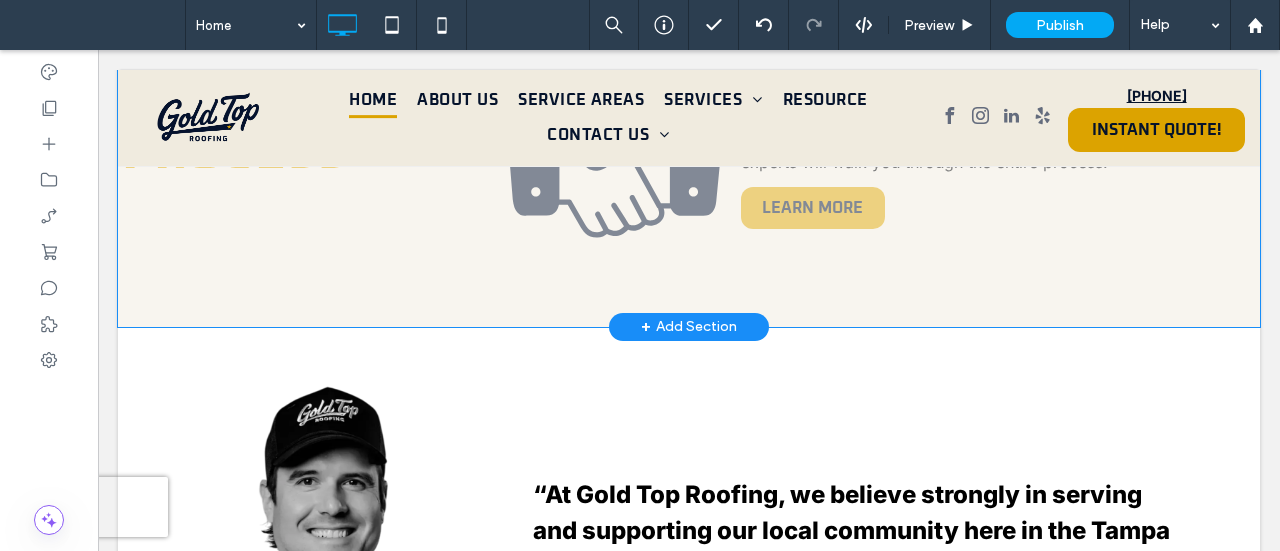 scroll, scrollTop: 2500, scrollLeft: 0, axis: vertical 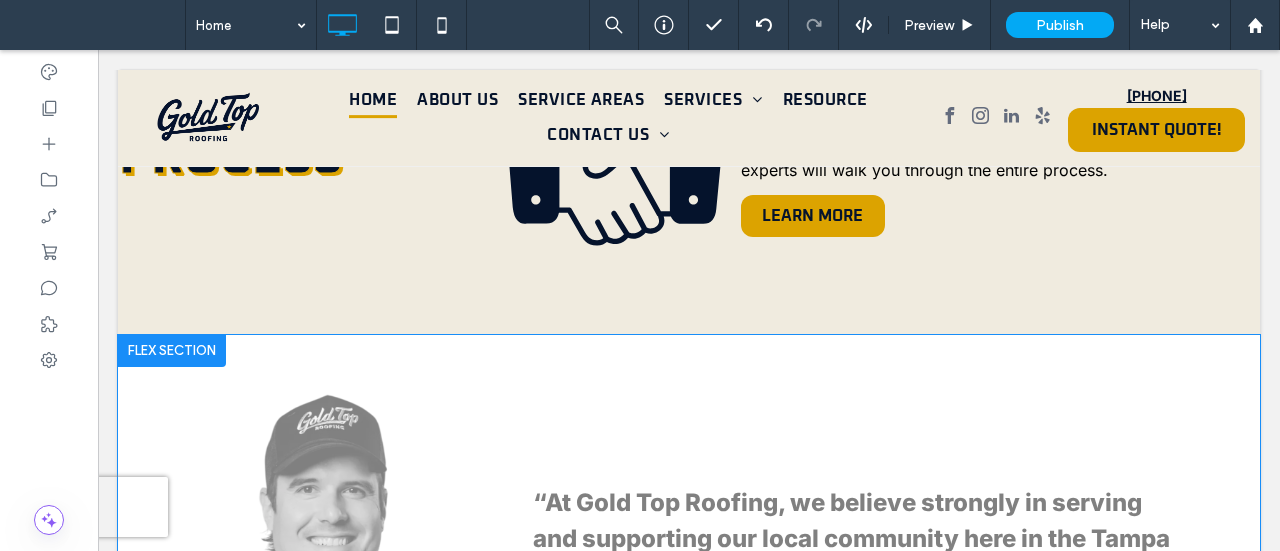 click at bounding box center [172, 351] 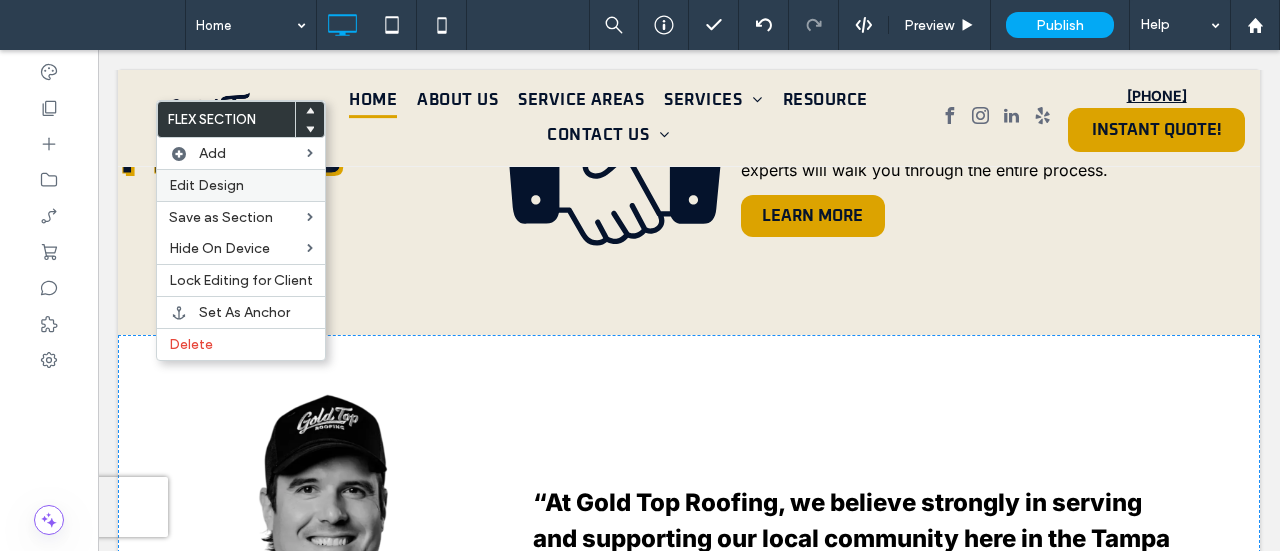 click on "Edit Design" at bounding box center (206, 185) 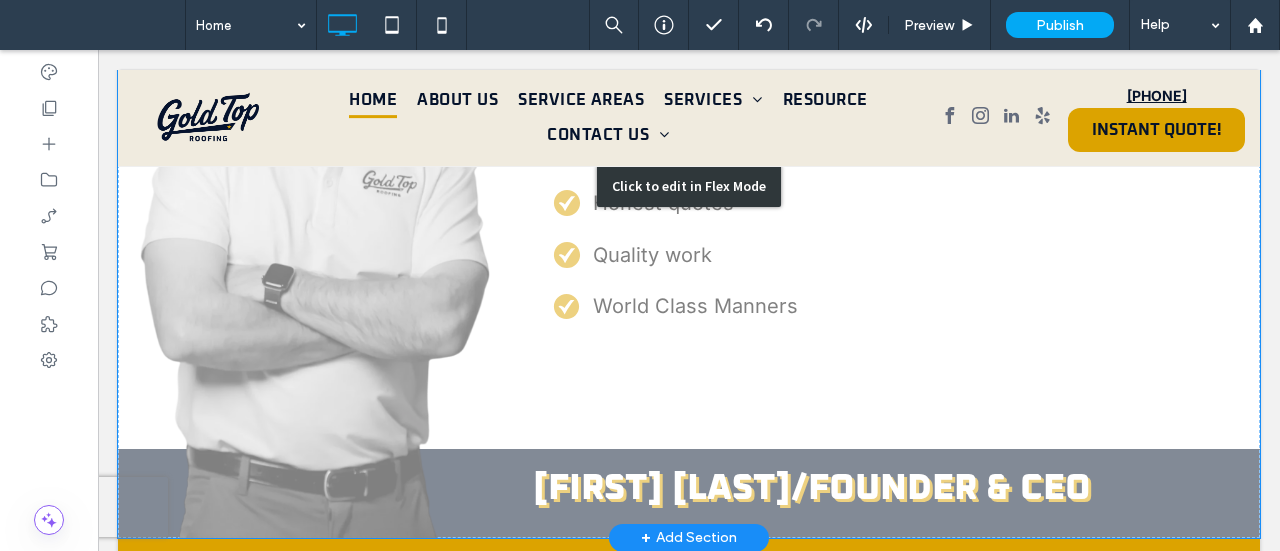 scroll, scrollTop: 2800, scrollLeft: 0, axis: vertical 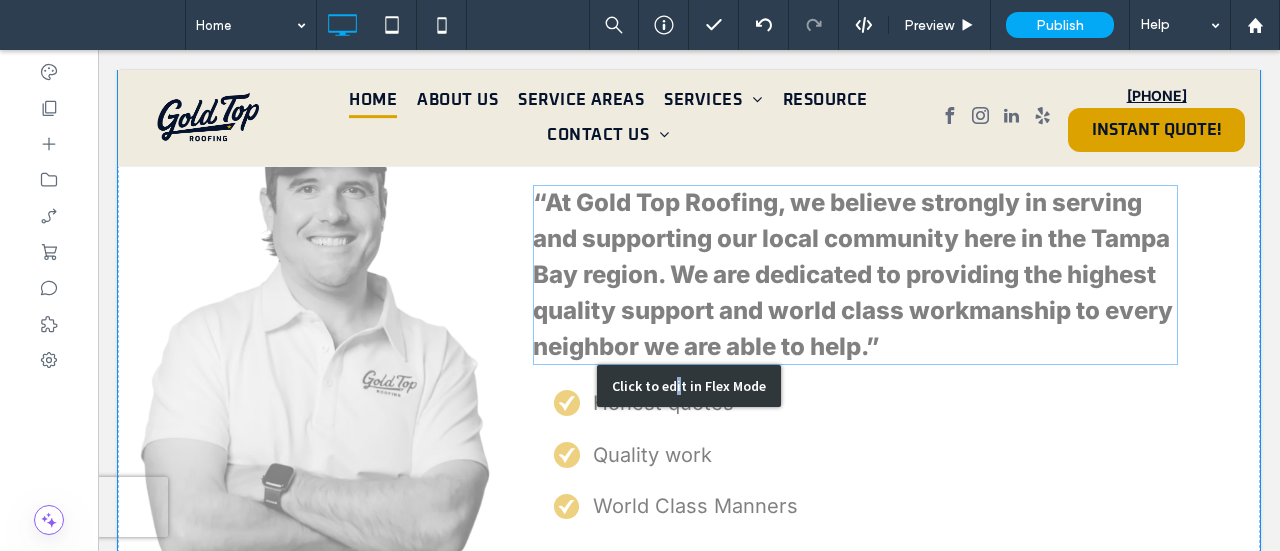 drag, startPoint x: 670, startPoint y: 387, endPoint x: 980, endPoint y: 335, distance: 314.33102 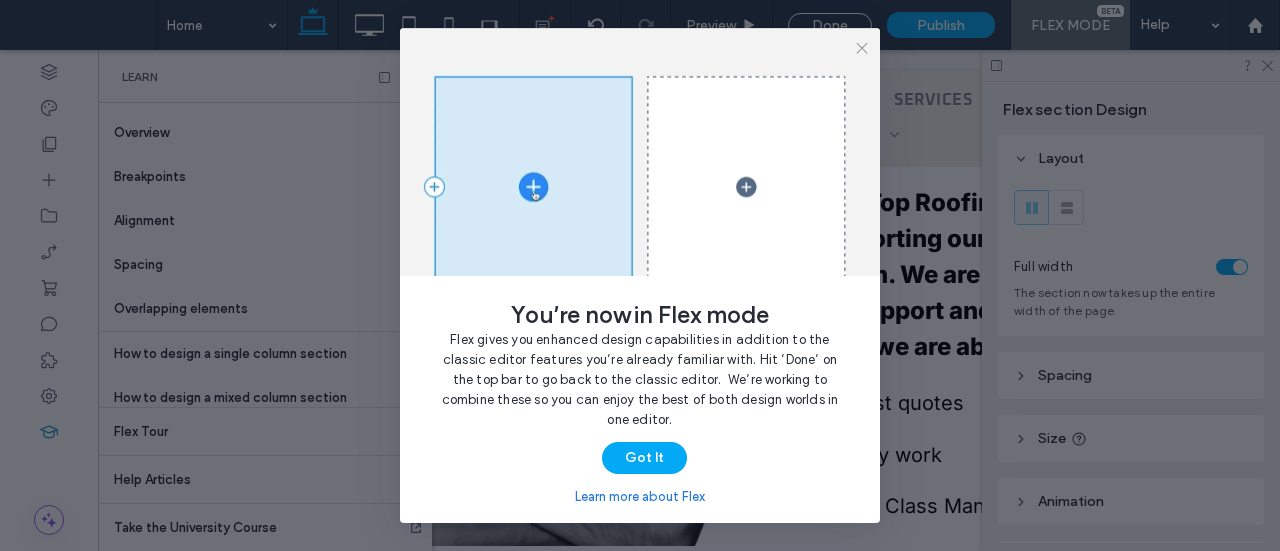 scroll, scrollTop: 0, scrollLeft: 528, axis: horizontal 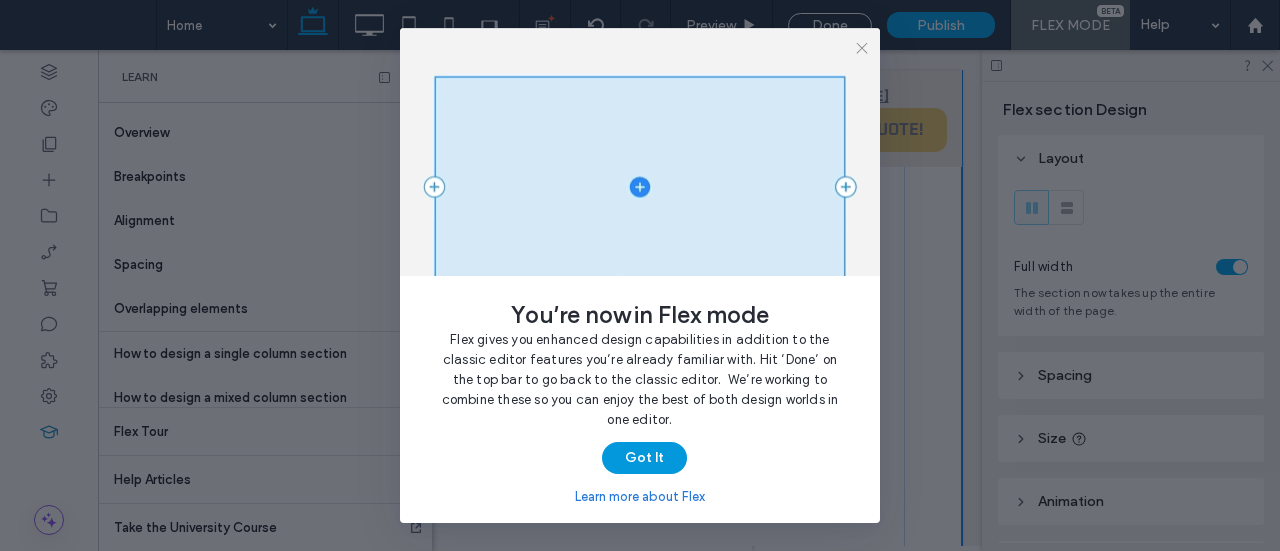 click on "Got It" at bounding box center [644, 458] 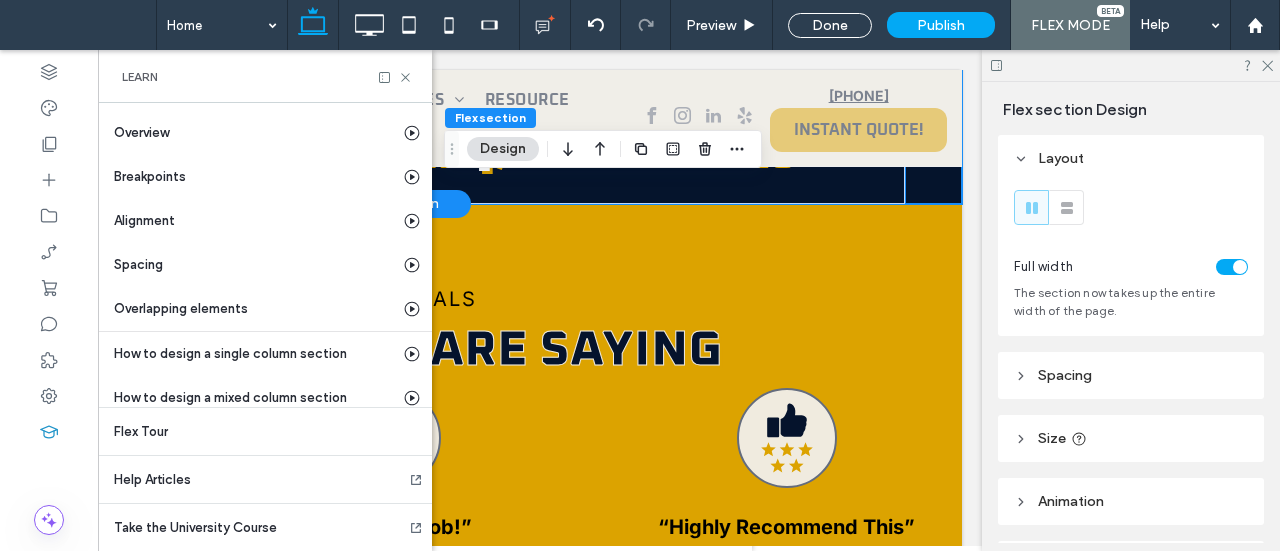 scroll, scrollTop: 3100, scrollLeft: 0, axis: vertical 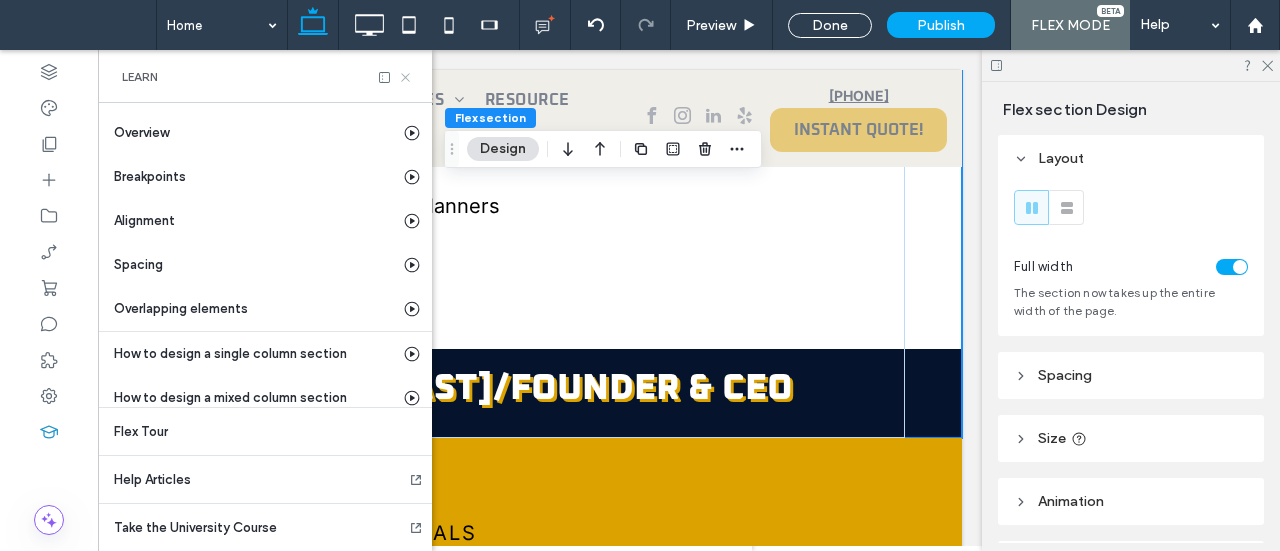 click 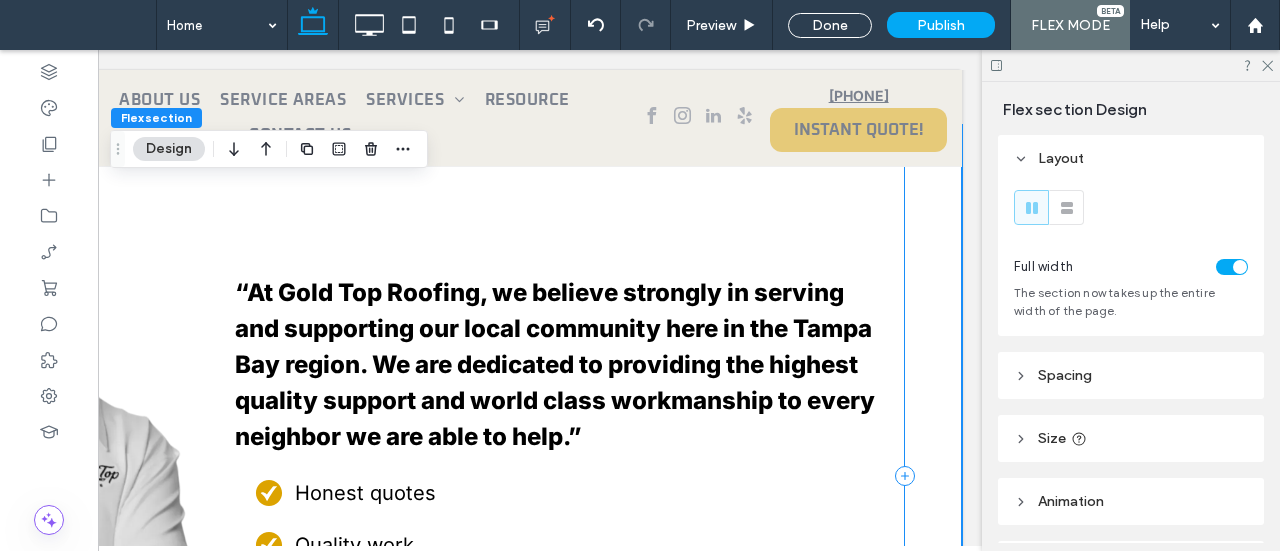 scroll, scrollTop: 2600, scrollLeft: 0, axis: vertical 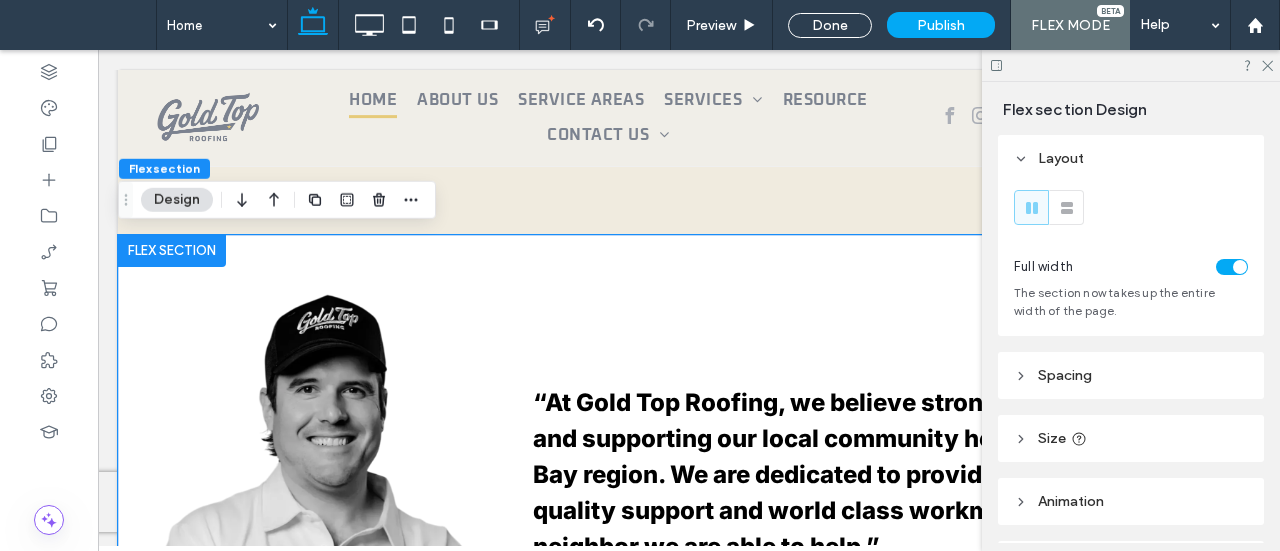 click at bounding box center [172, 251] 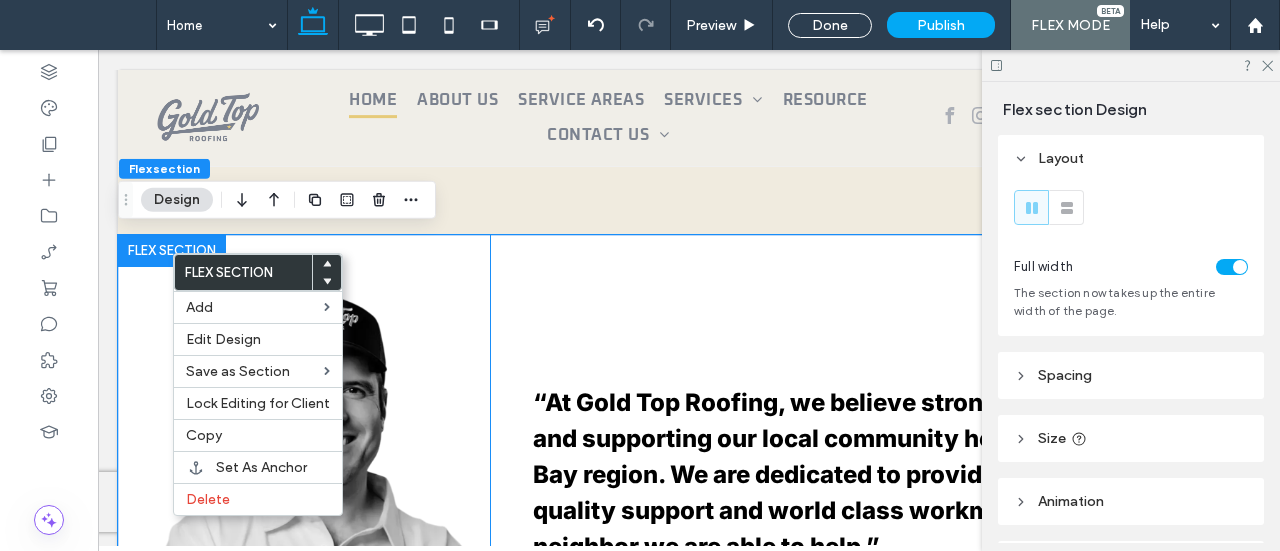 click at bounding box center [315, 596] 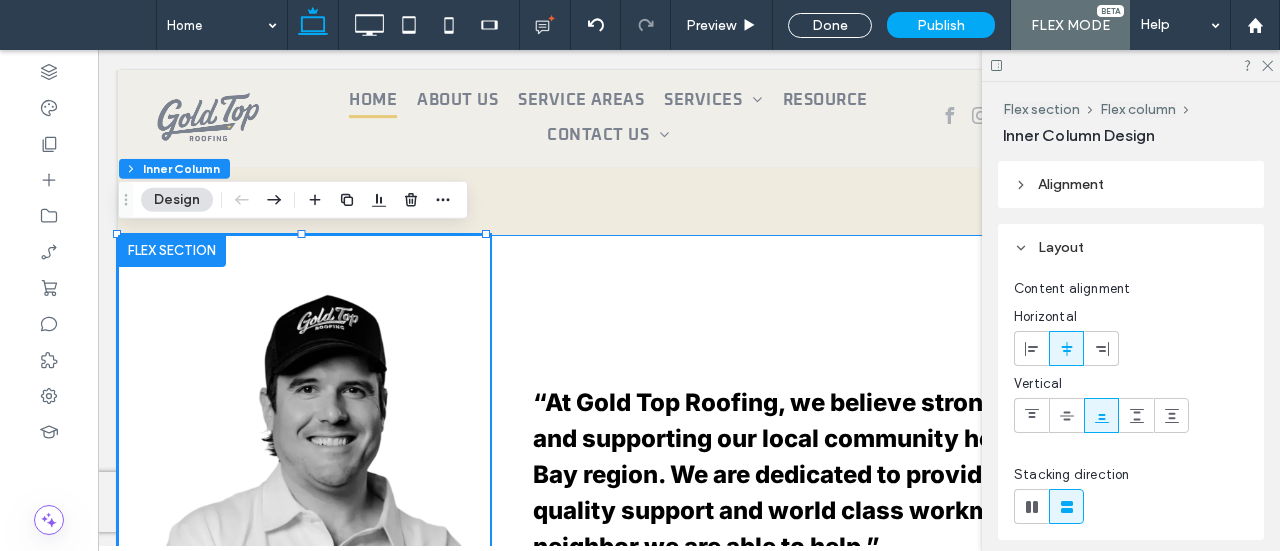 click on "“At Gold Top Roofing, we believe strongly in serving and supporting our local community here in the [REGION] region. We are dedicated to providing the highest quality support and world class workmanship to every neighbor we are able to help.”
check
.cls-1-1732852291-1732852291{fill-rule:evenodd;}
Honest quotes
check
.cls-1-1732852291-1732852291{fill-rule:evenodd;}
Quality work
check
.cls-1-1732852291-1732852291{fill-rule:evenodd;}
World Class Manners
[FIRST] [LAST]/FOUNDER & CEO
[FIRST] [LAST]/FOUNDER & CEO" at bounding box center (660, 586) 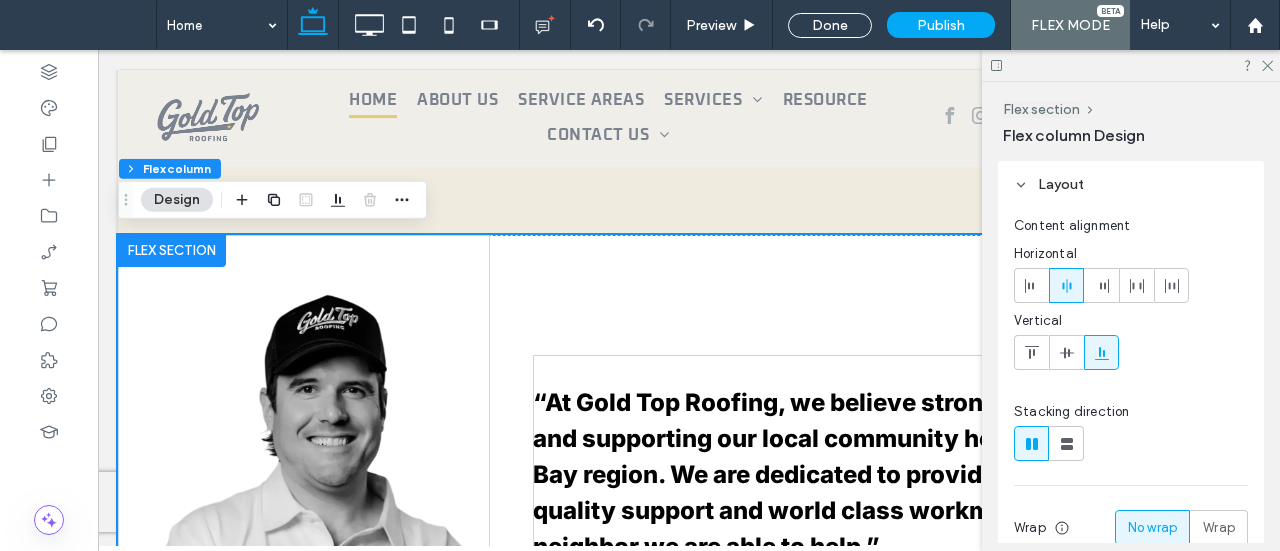click at bounding box center (172, 251) 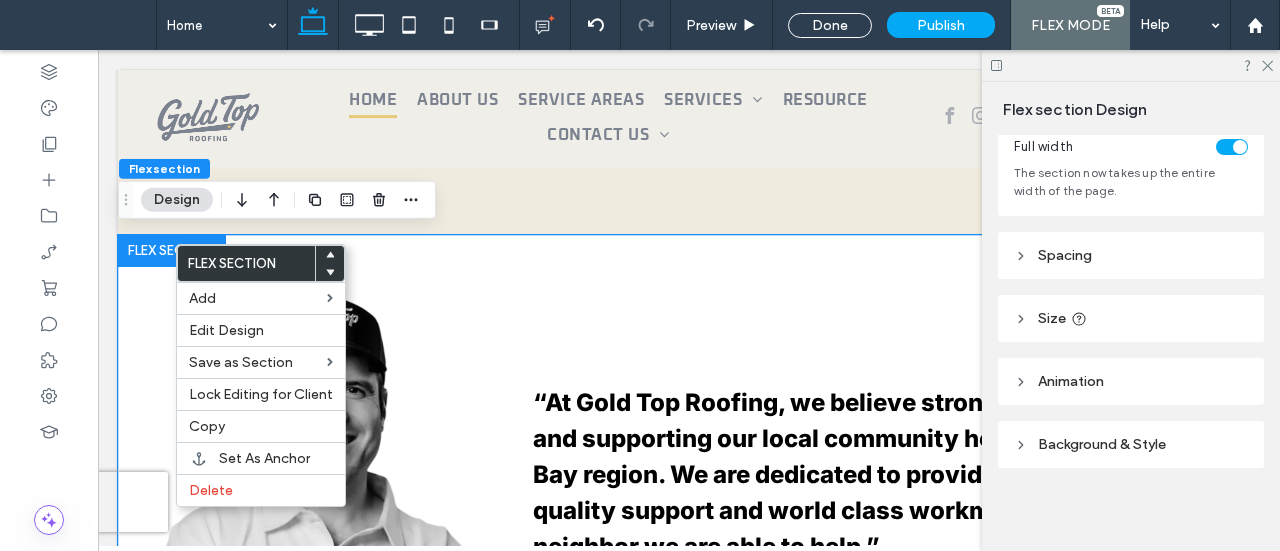 scroll, scrollTop: 124, scrollLeft: 0, axis: vertical 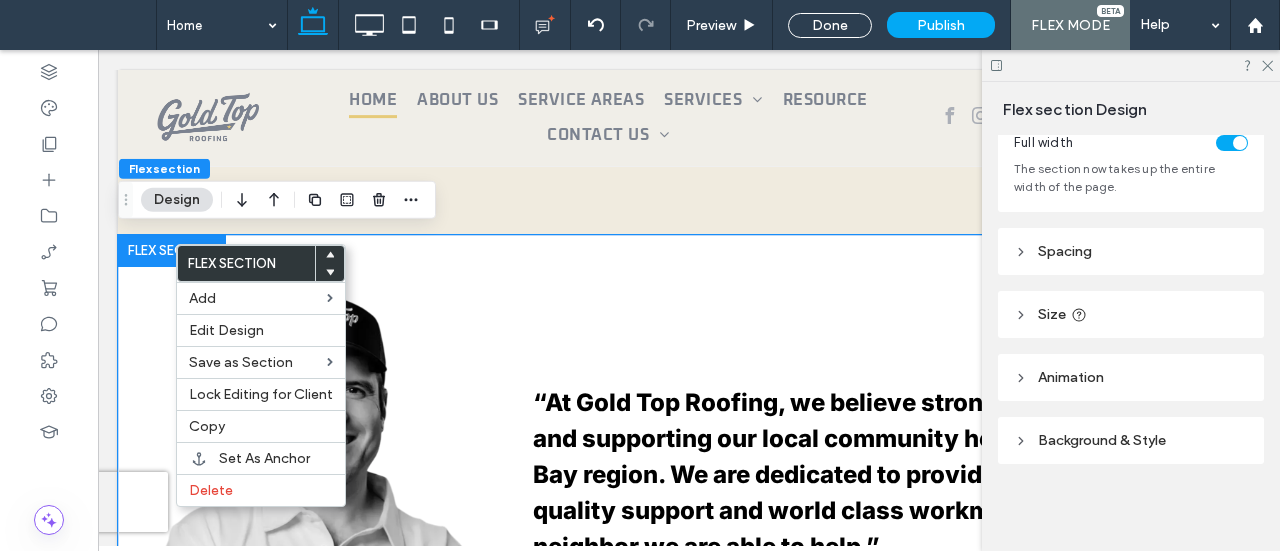 click on "Background & Style" at bounding box center [1102, 440] 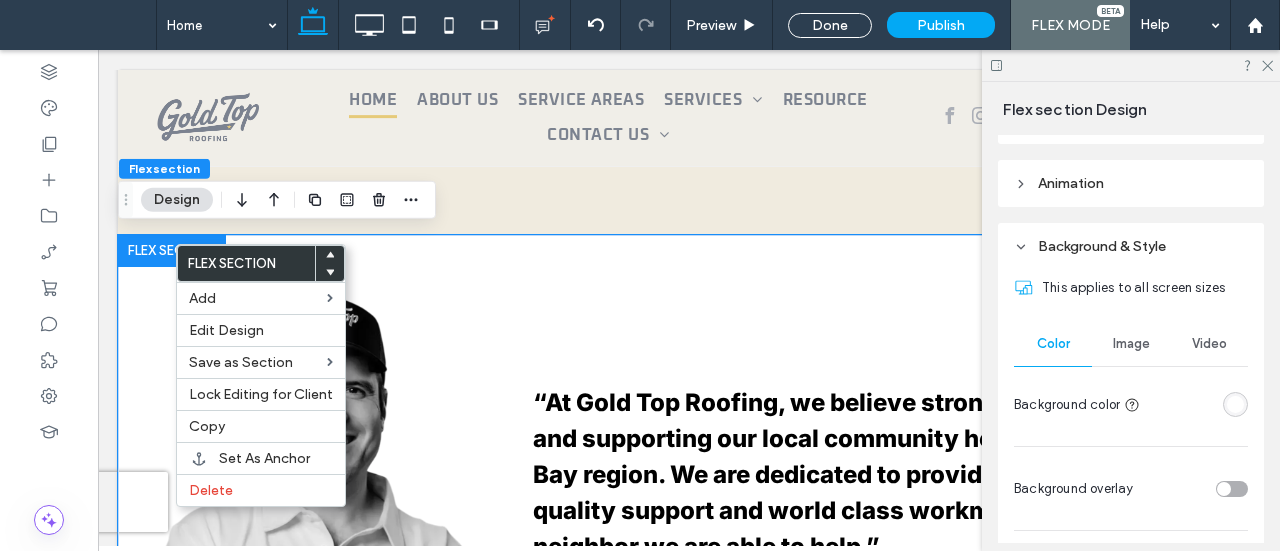 scroll, scrollTop: 324, scrollLeft: 0, axis: vertical 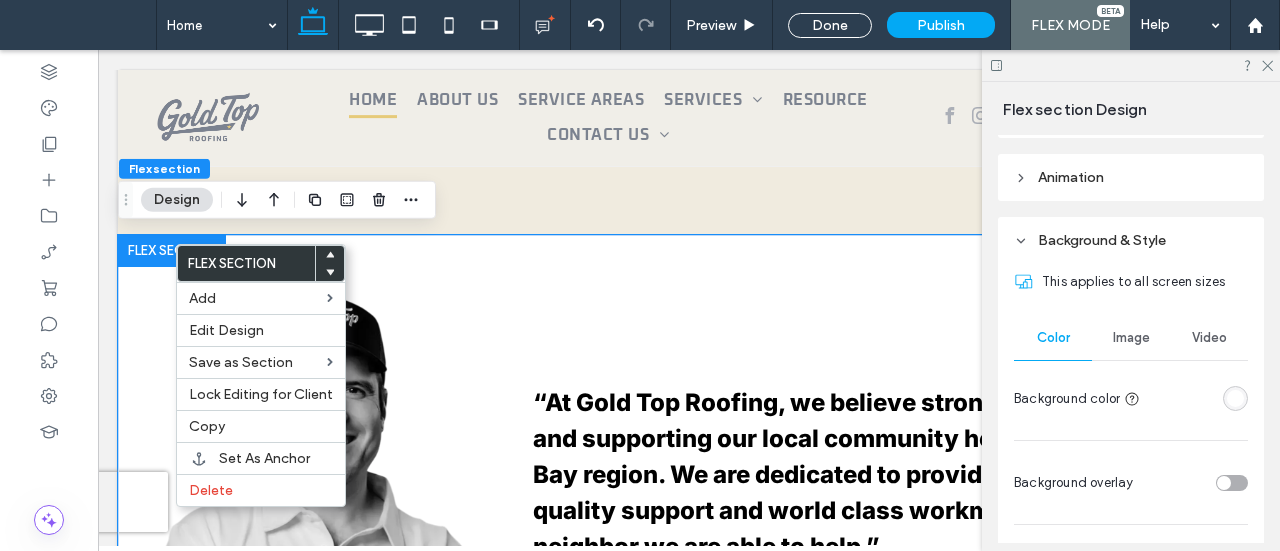 click on "Image" at bounding box center (1131, 338) 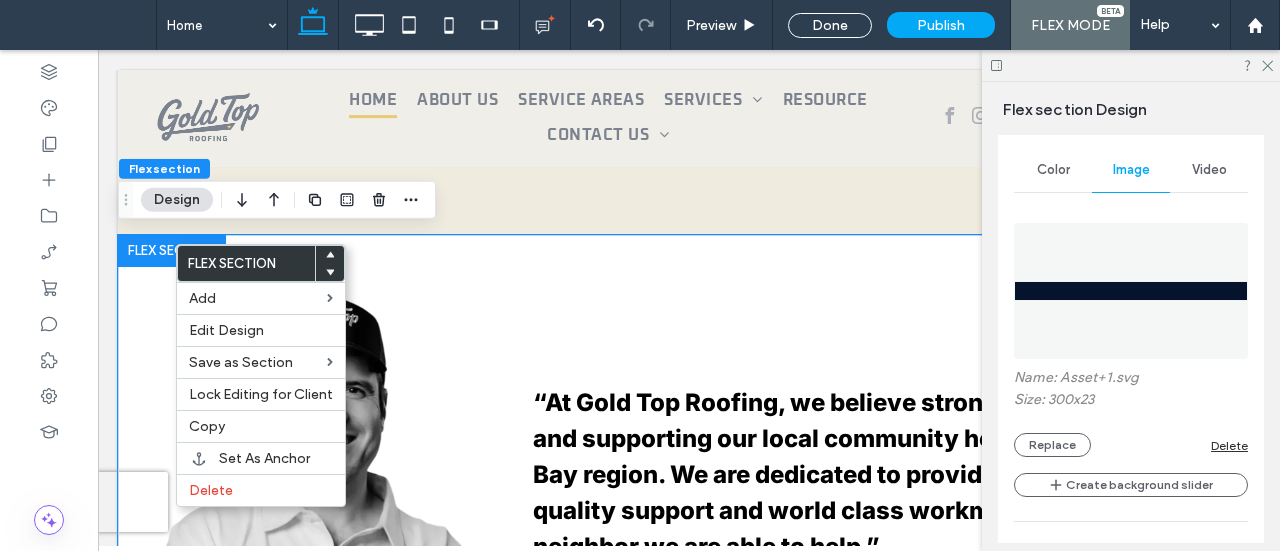 scroll, scrollTop: 524, scrollLeft: 0, axis: vertical 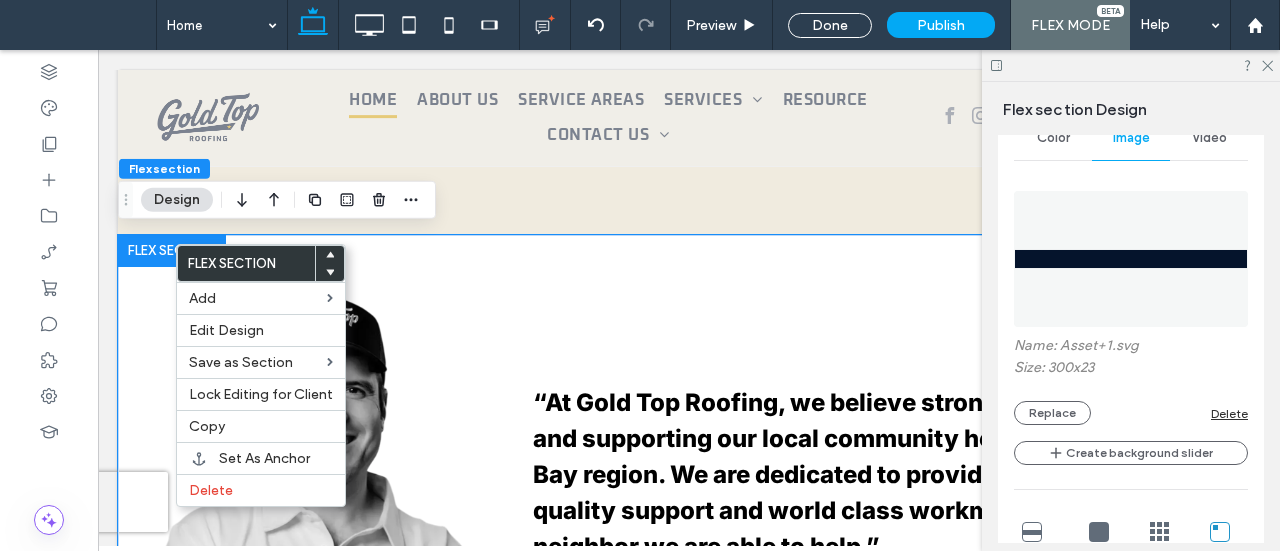 click on "Color" at bounding box center (1053, 138) 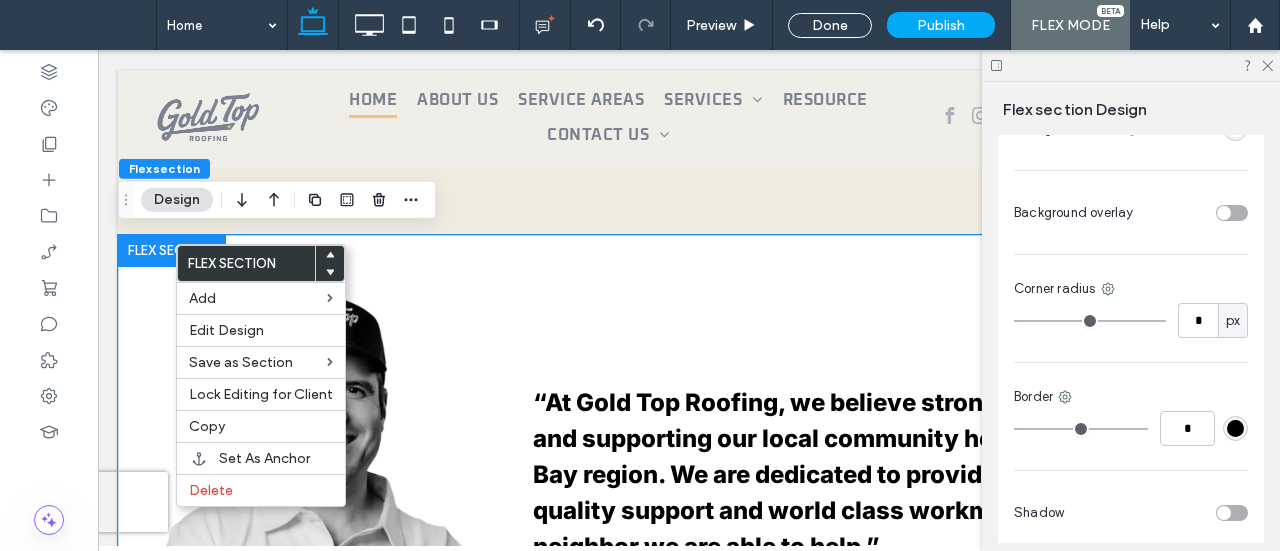 scroll, scrollTop: 674, scrollLeft: 0, axis: vertical 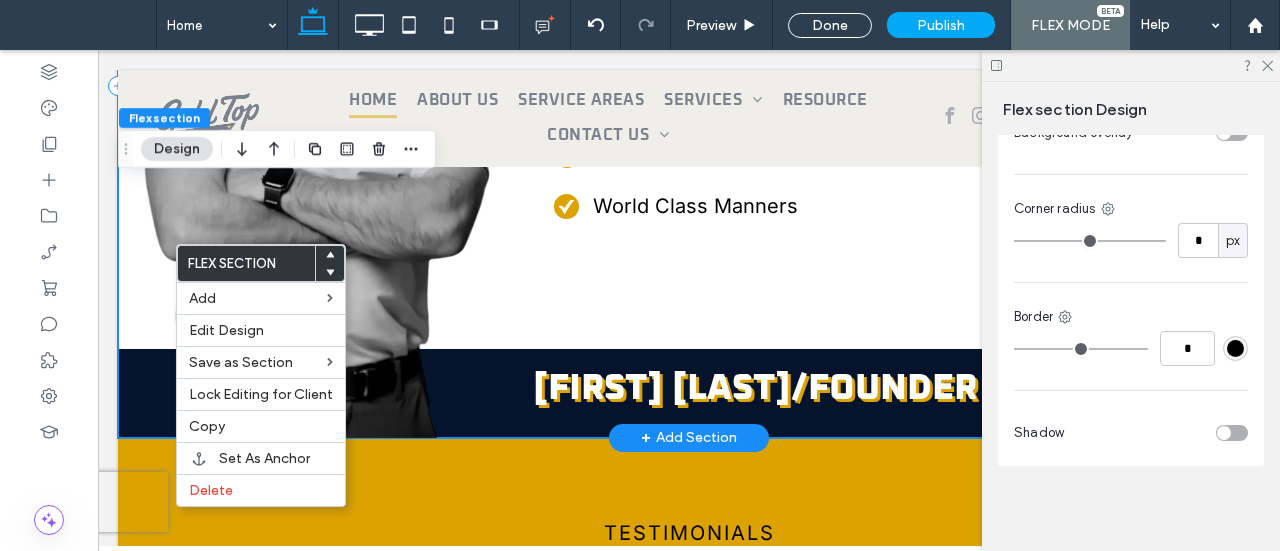 click on "“At Gold Top Roofing, we believe strongly in serving and supporting our local community here in the [REGION] region. We are dedicated to providing the highest quality support and world class workmanship to every neighbor we are able to help.”
check
.cls-1-1732852291-1732852291{fill-rule:evenodd;}
Honest quotes
check
.cls-1-1732852291-1732852291{fill-rule:evenodd;}
Quality work
check
.cls-1-1732852291-1732852291{fill-rule:evenodd;}
World Class Manners
[FIRST] [LAST]/FOUNDER & CEO
[FIRST] [LAST]/FOUNDER & CEO" at bounding box center (660, 86) 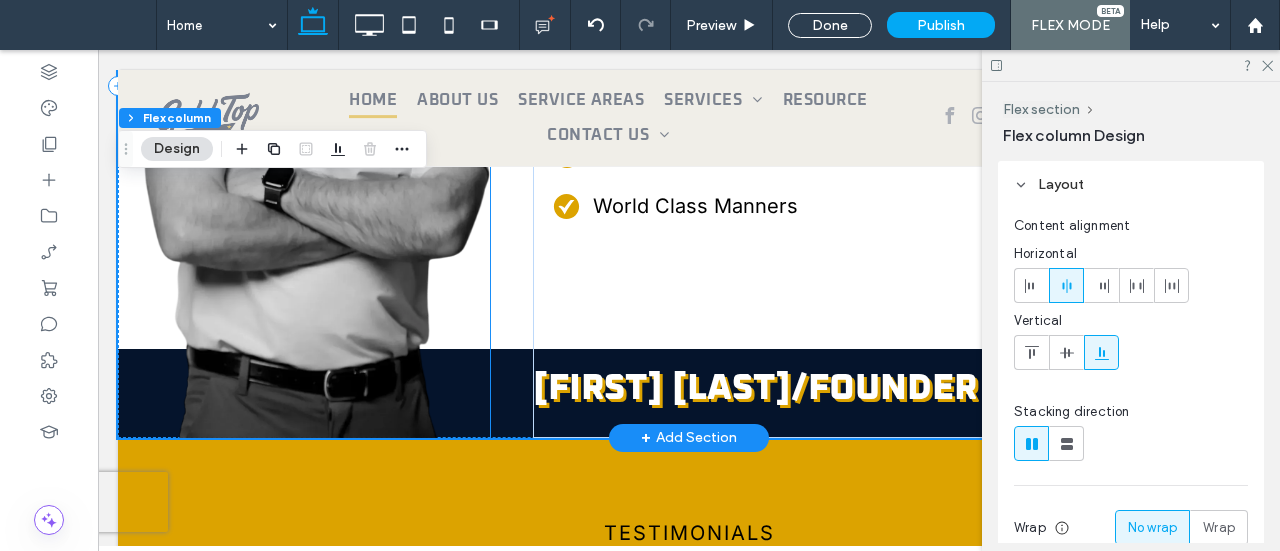 click at bounding box center (315, 96) 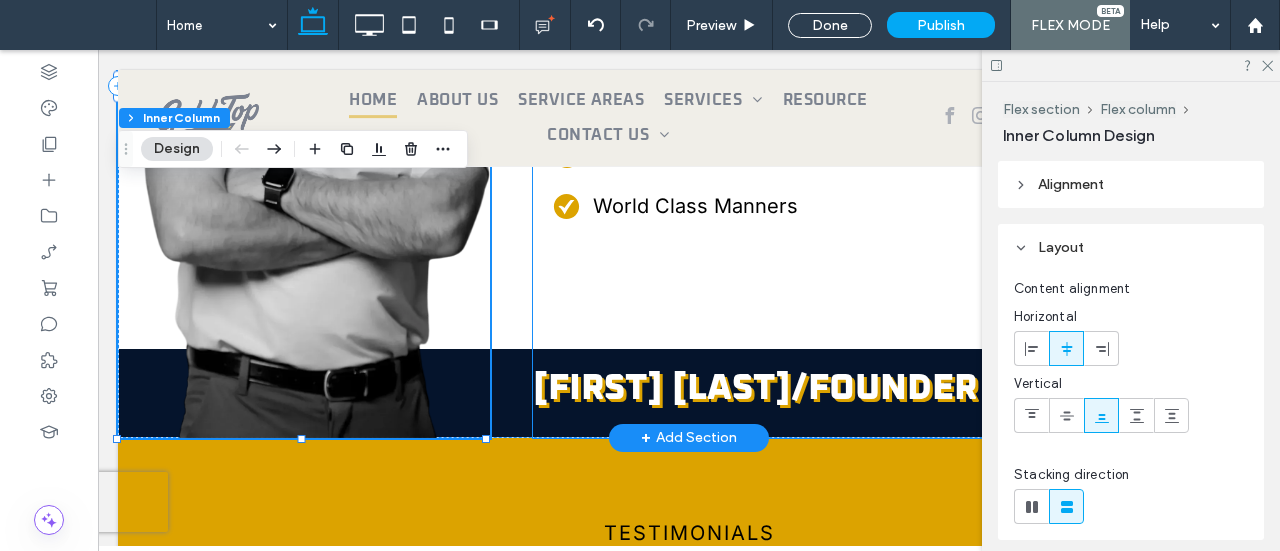 click on "“At Gold Top Roofing, we believe strongly in serving and supporting our local community here in the [REGION] region. We are dedicated to providing the highest quality support and world class workmanship to every neighbor we are able to help.”
check
.cls-1-1732852291-1732852291{fill-rule:evenodd;}
Honest quotes
check
.cls-1-1732852291-1732852291{fill-rule:evenodd;}
Quality work
check
.cls-1-1732852291-1732852291{fill-rule:evenodd;}
World Class Manners
[FIRST] [LAST]/FOUNDER & CEO" at bounding box center [868, 146] 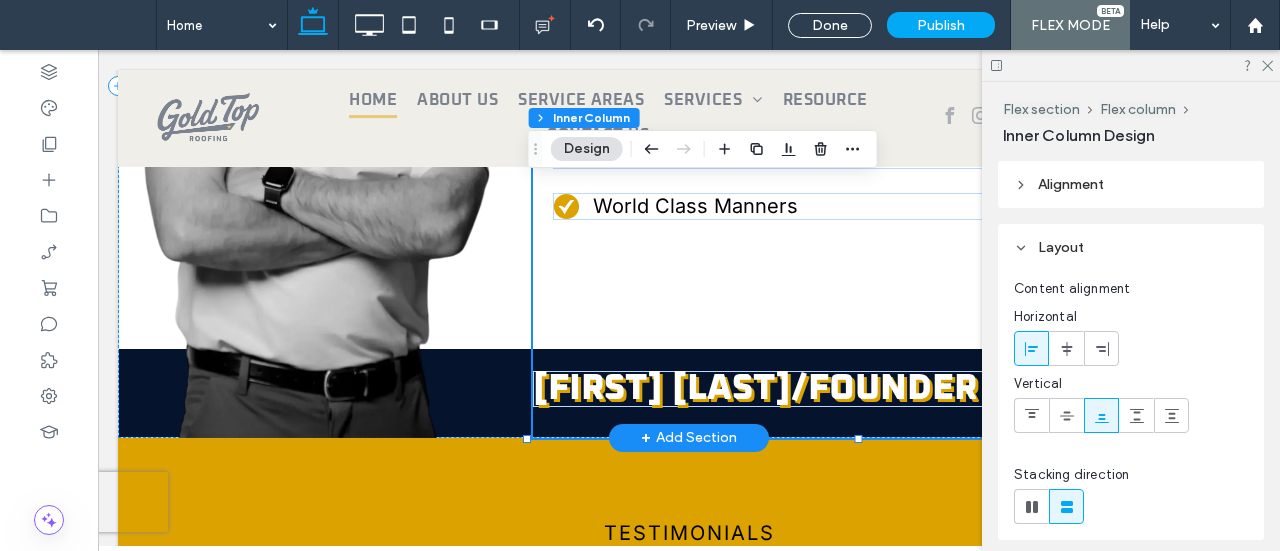 click on "“At Gold Top Roofing, we believe strongly in serving and supporting our local community here in the [REGION] region. We are dedicated to providing the highest quality support and world class workmanship to every neighbor we are able to help.”
check
.cls-1-1732852291-1732852291{fill-rule:evenodd;}
Honest quotes
check
.cls-1-1732852291-1732852291{fill-rule:evenodd;}
Quality work
check
.cls-1-1732852291-1732852291{fill-rule:evenodd;}
World Class Manners
[FIRST] [LAST]/FOUNDER & CEO" at bounding box center (868, 146) 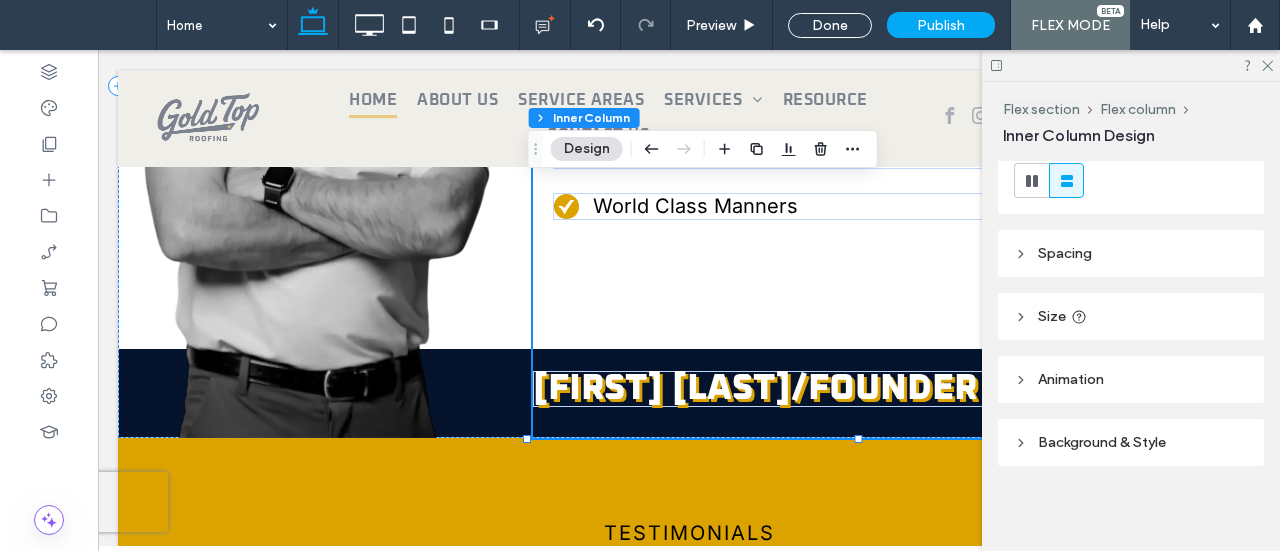 scroll, scrollTop: 326, scrollLeft: 0, axis: vertical 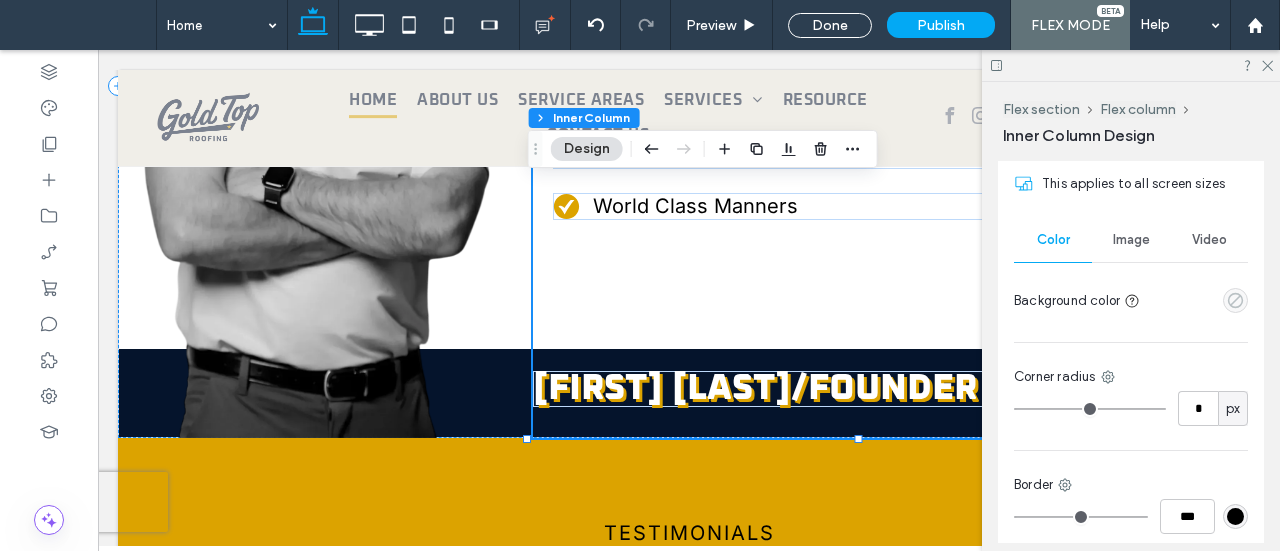 click 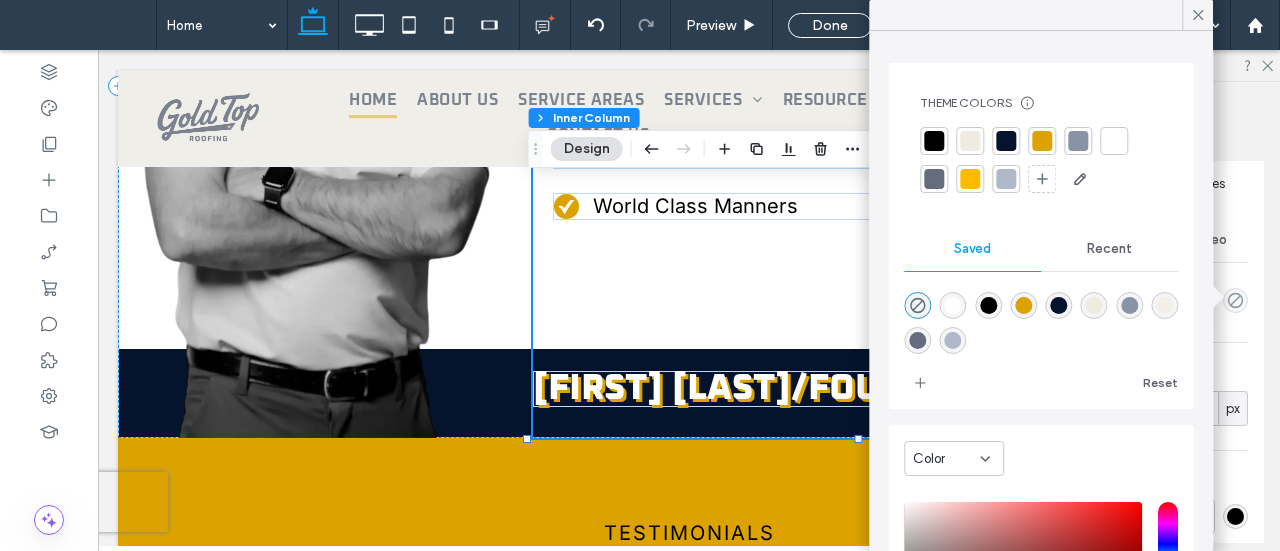 click at bounding box center [988, 305] 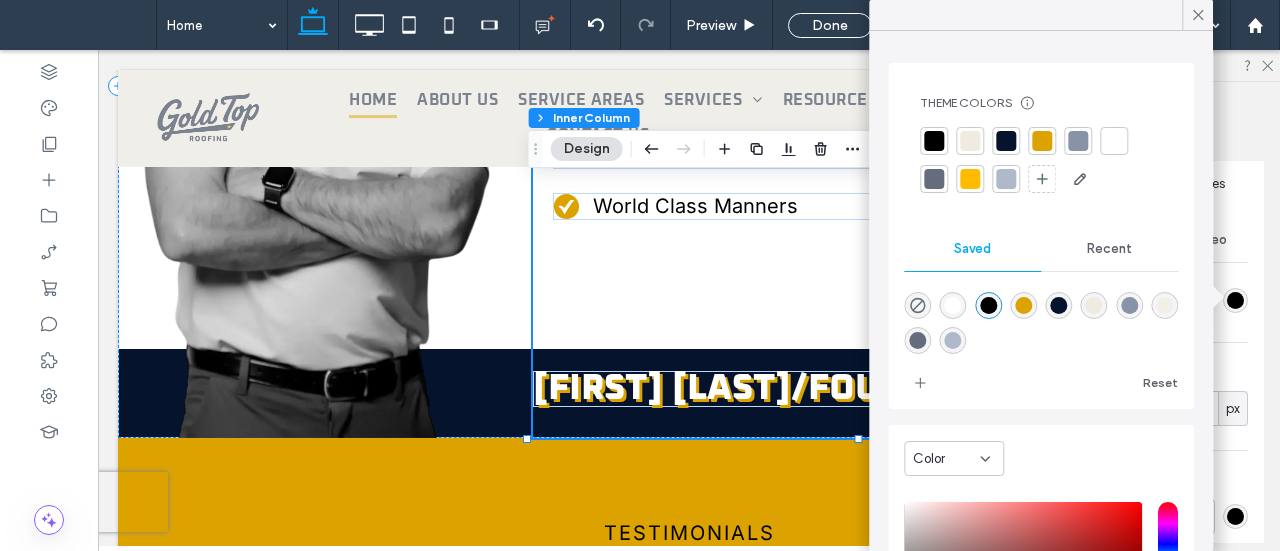 type on "***" 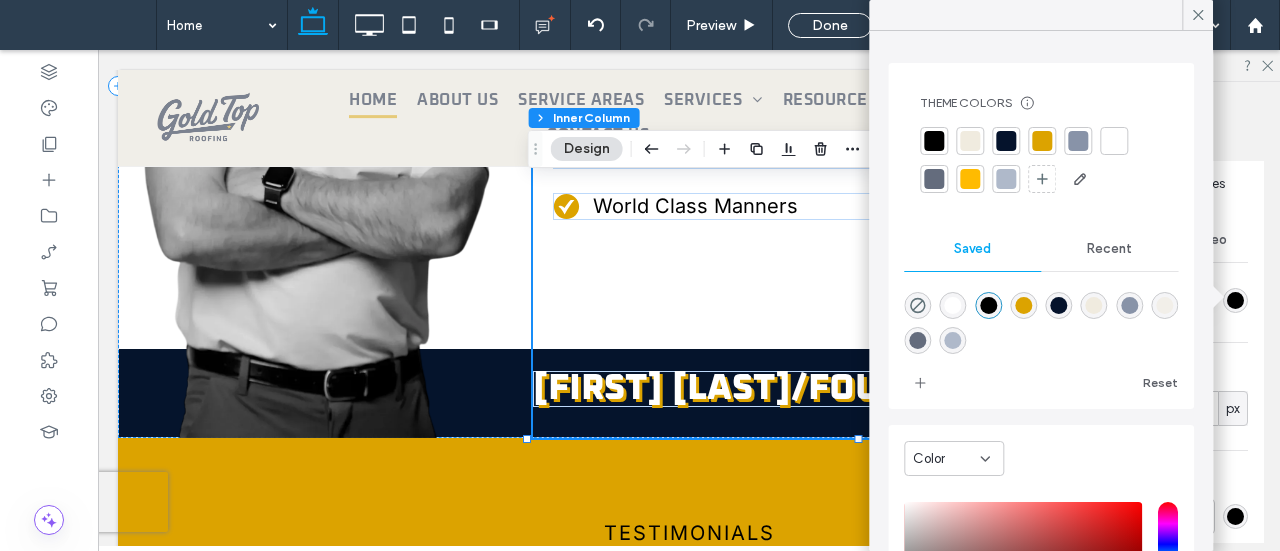 type on "****" 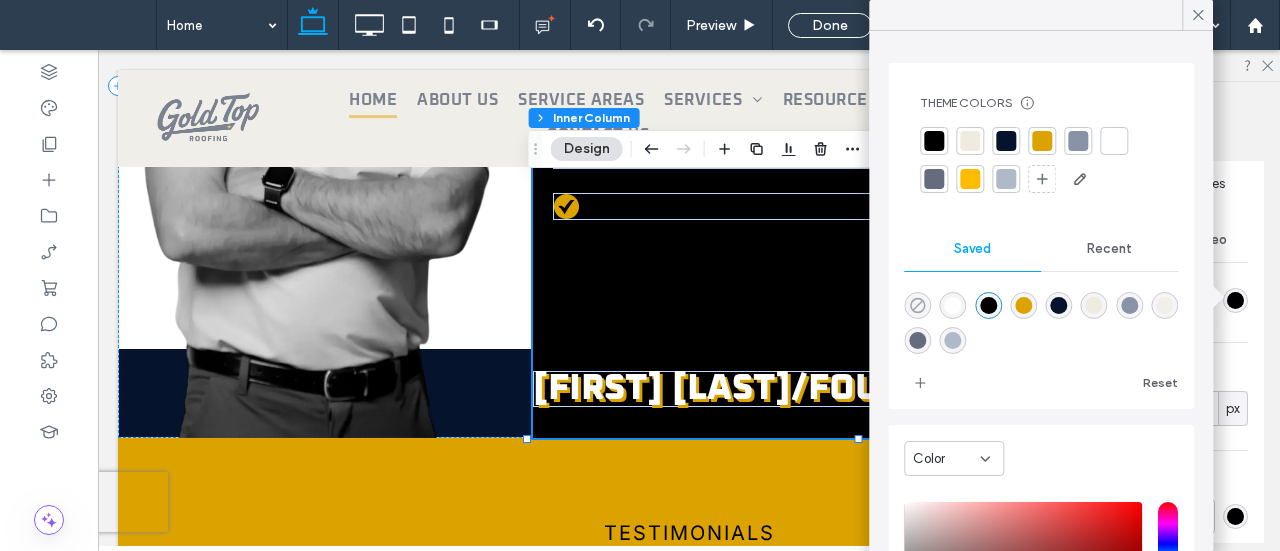 click 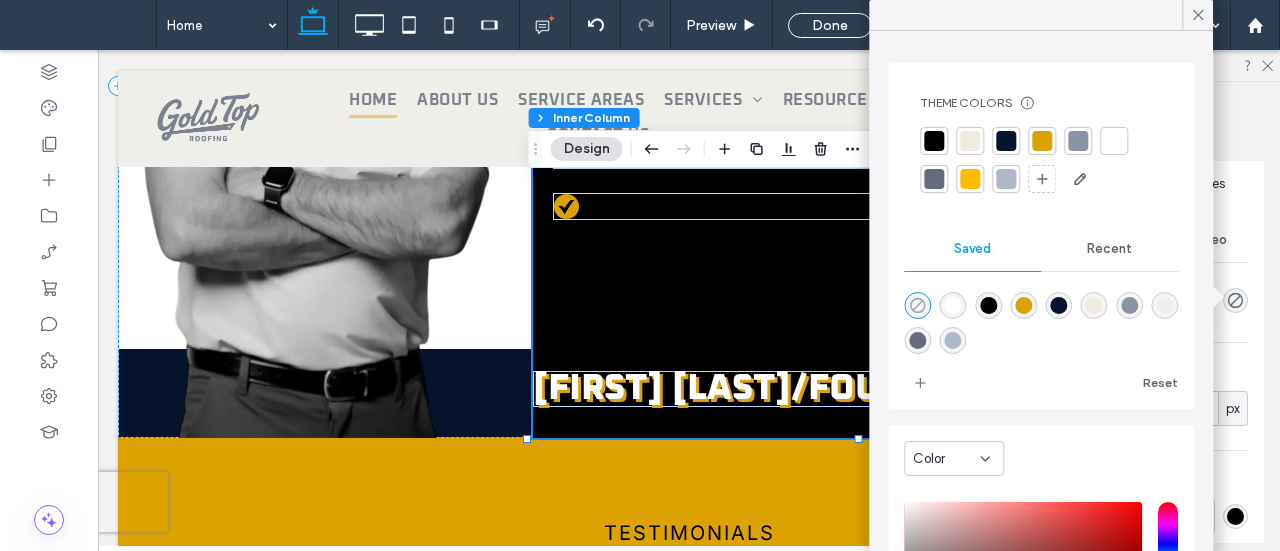 type on "*" 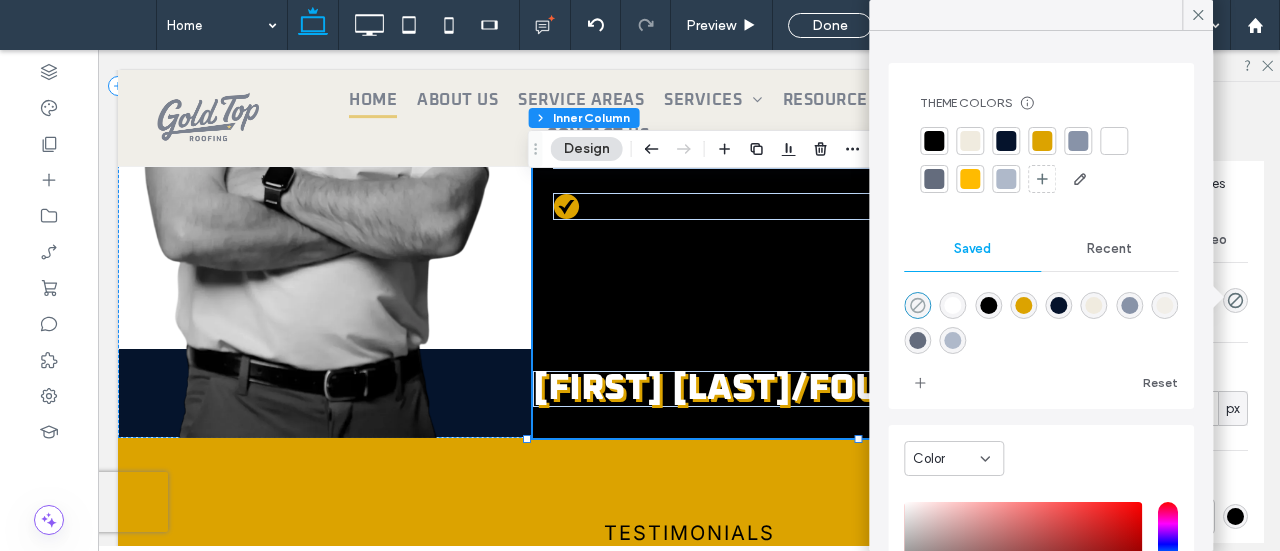 type on "**" 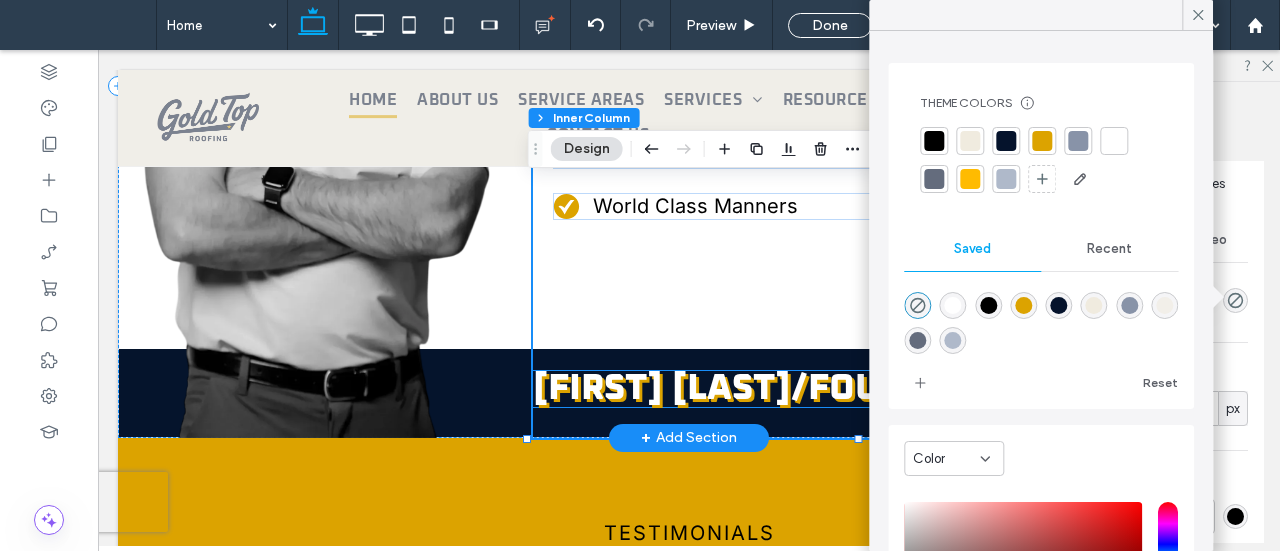 click on "[FIRST] [LAST]/FOUNDER & CEO" at bounding box center [812, 389] 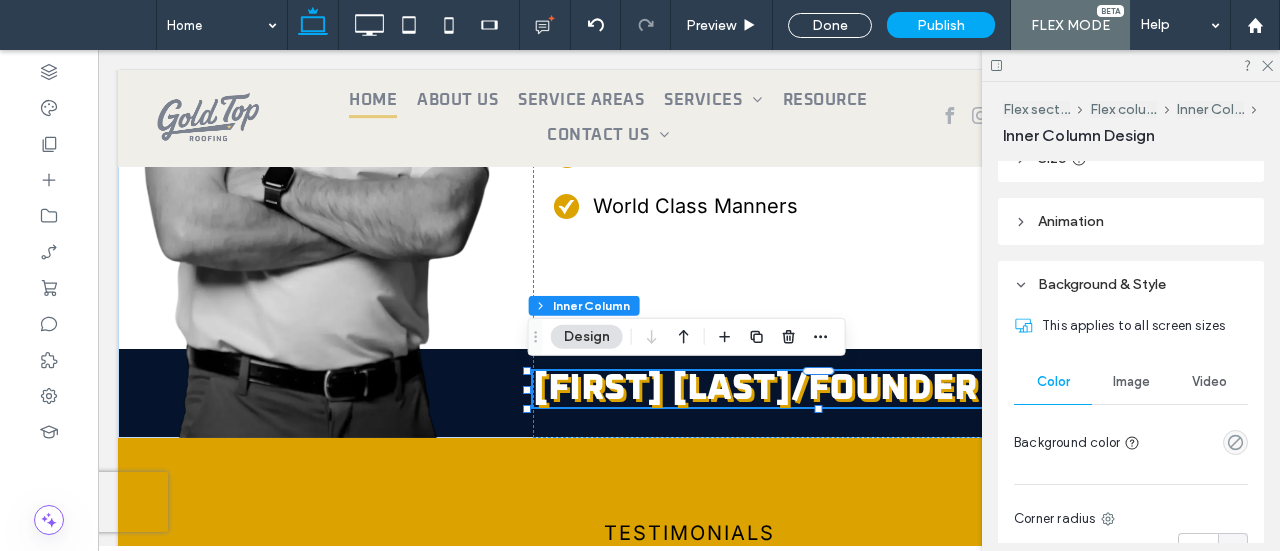 scroll, scrollTop: 600, scrollLeft: 0, axis: vertical 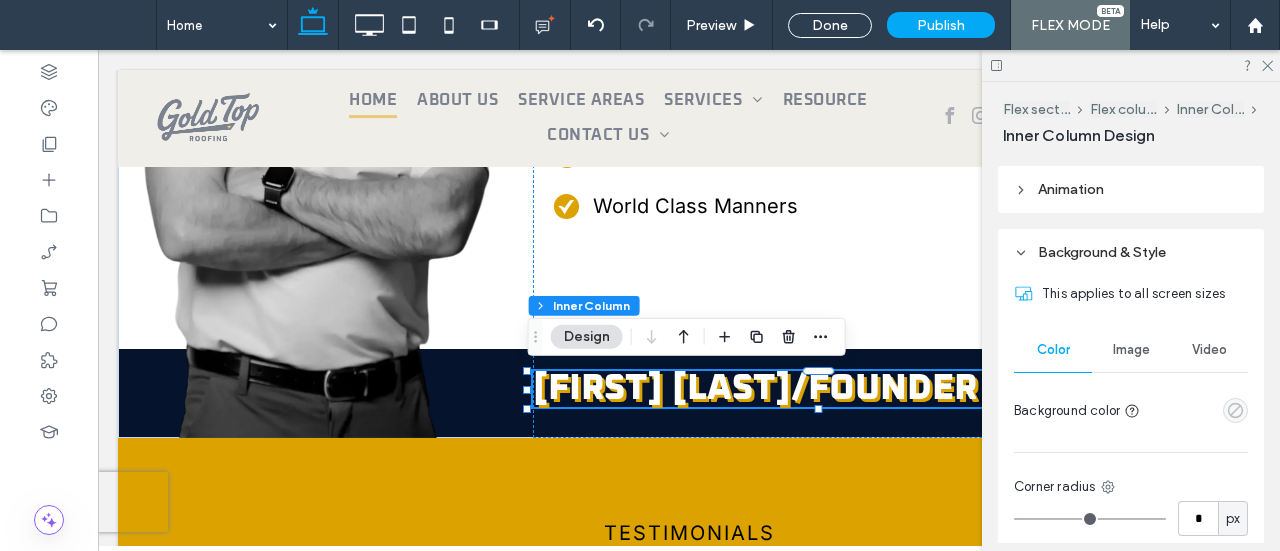 click 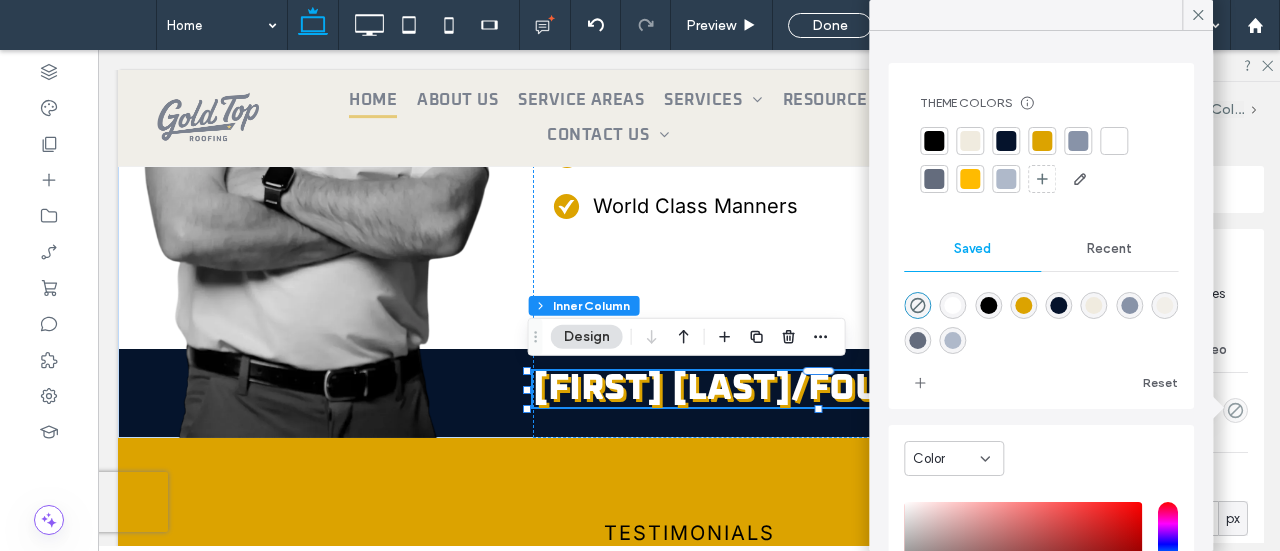 click at bounding box center [988, 305] 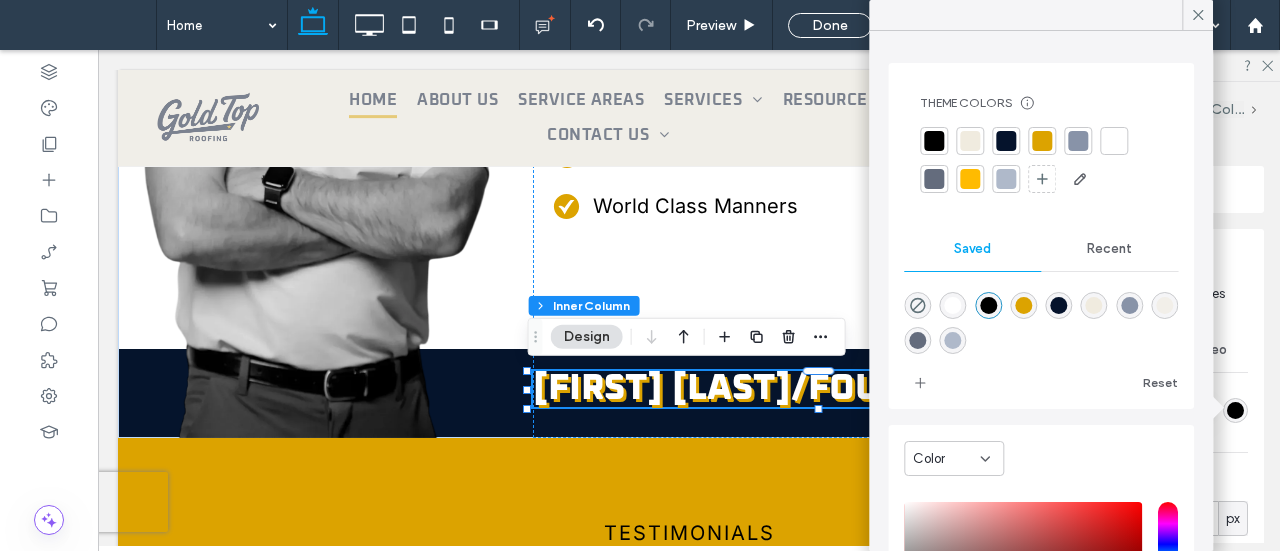 type on "***" 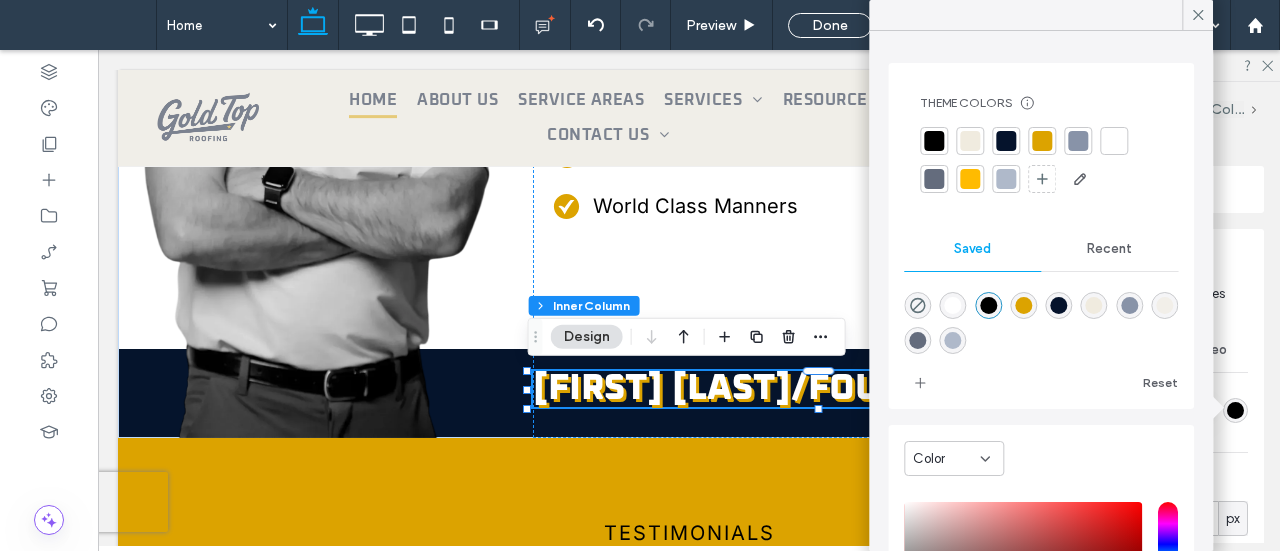 type on "****" 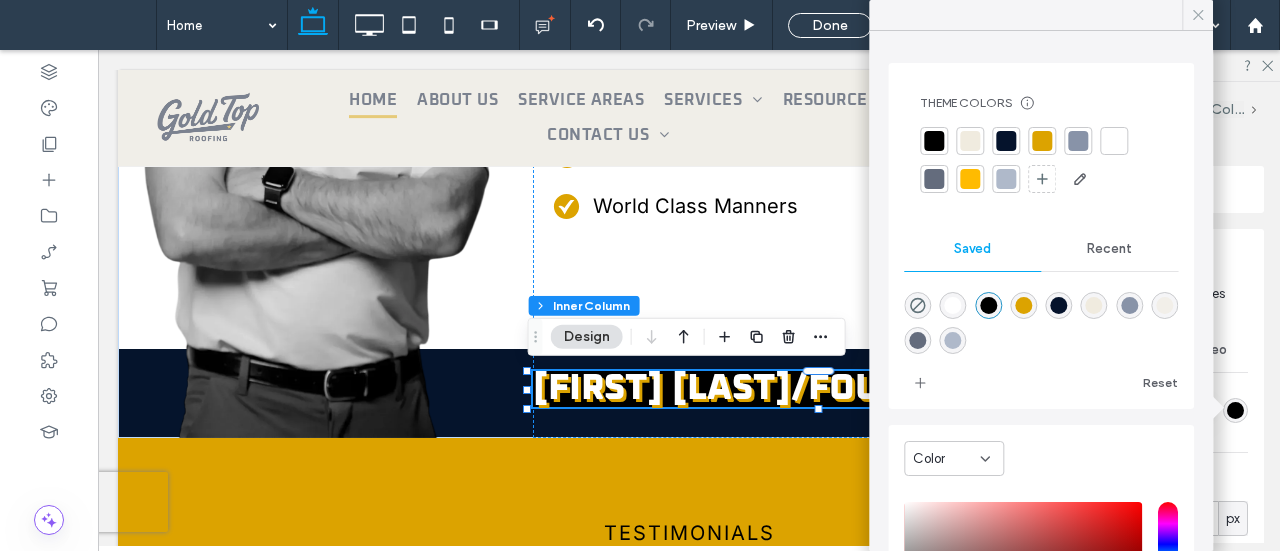 click 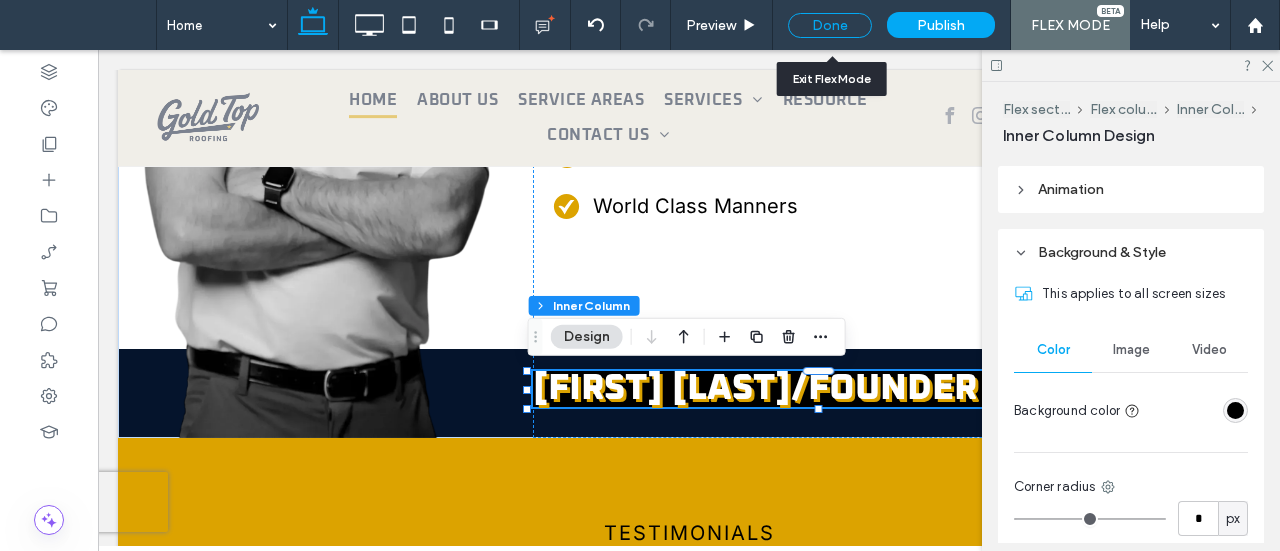 drag, startPoint x: 1030, startPoint y: 206, endPoint x: 830, endPoint y: 23, distance: 271.08853 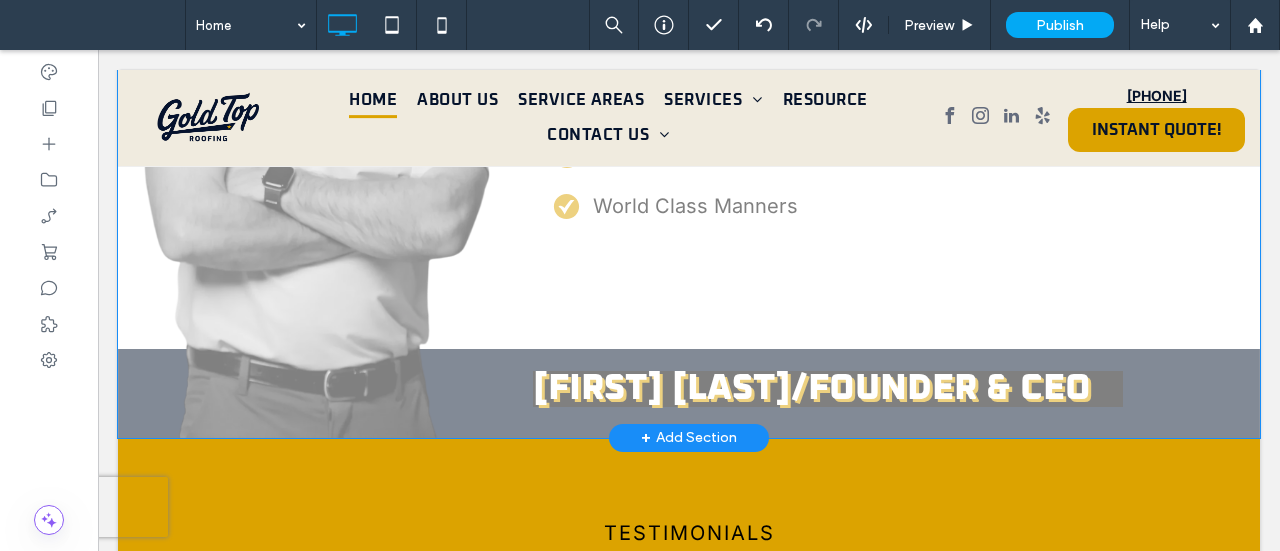 click on "Click to edit in Flex Mode" at bounding box center (689, 86) 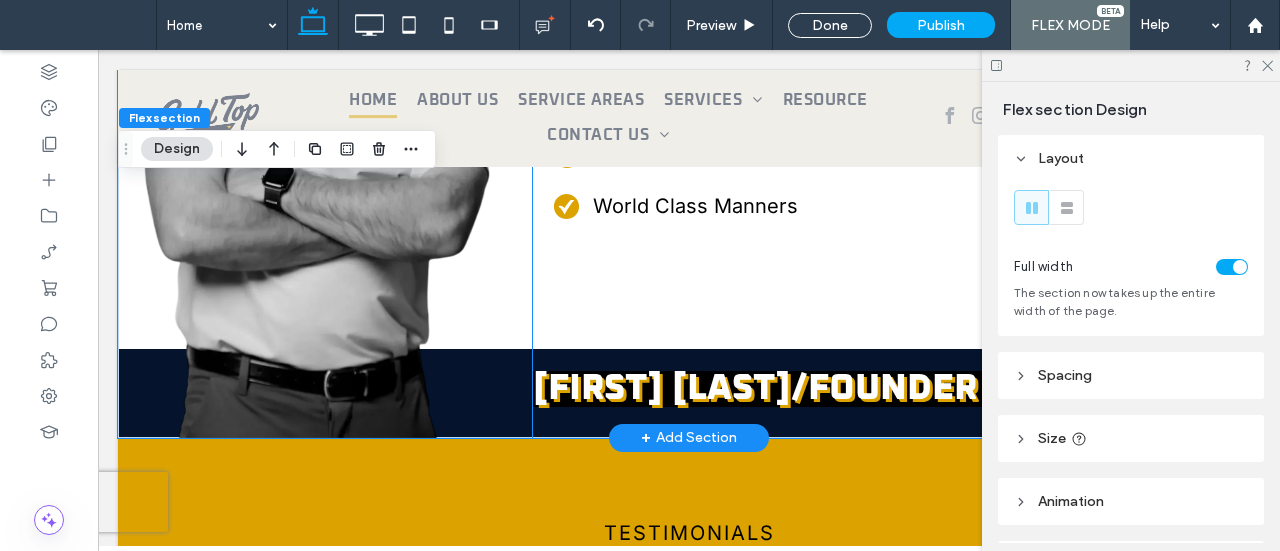 click on "[FIRST] [LAST]/FOUNDER & CEO" at bounding box center [812, 389] 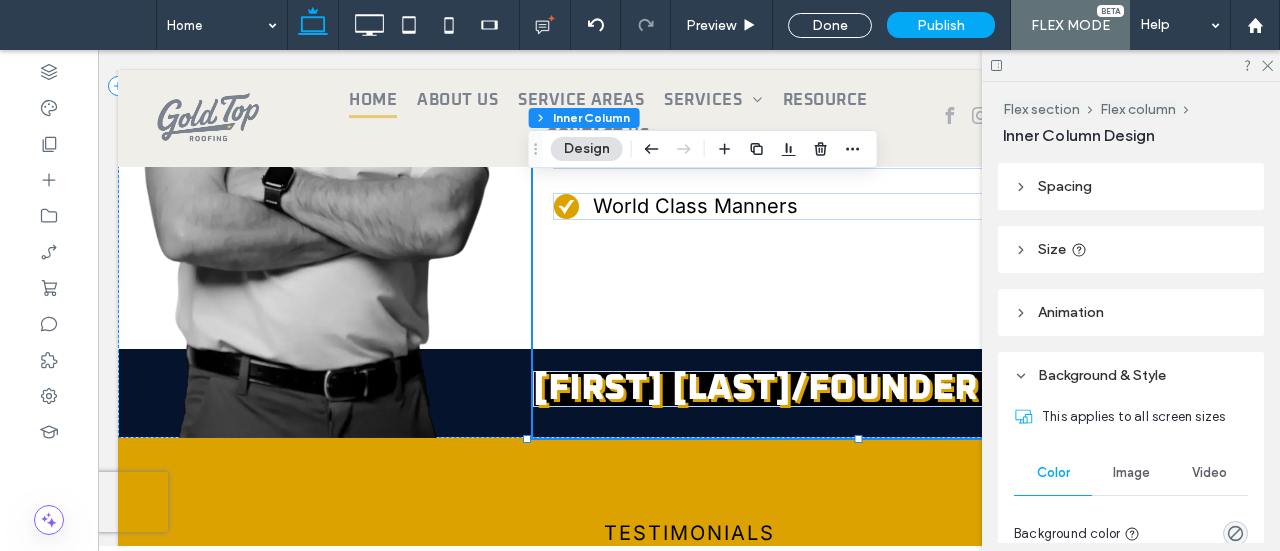 scroll, scrollTop: 293, scrollLeft: 0, axis: vertical 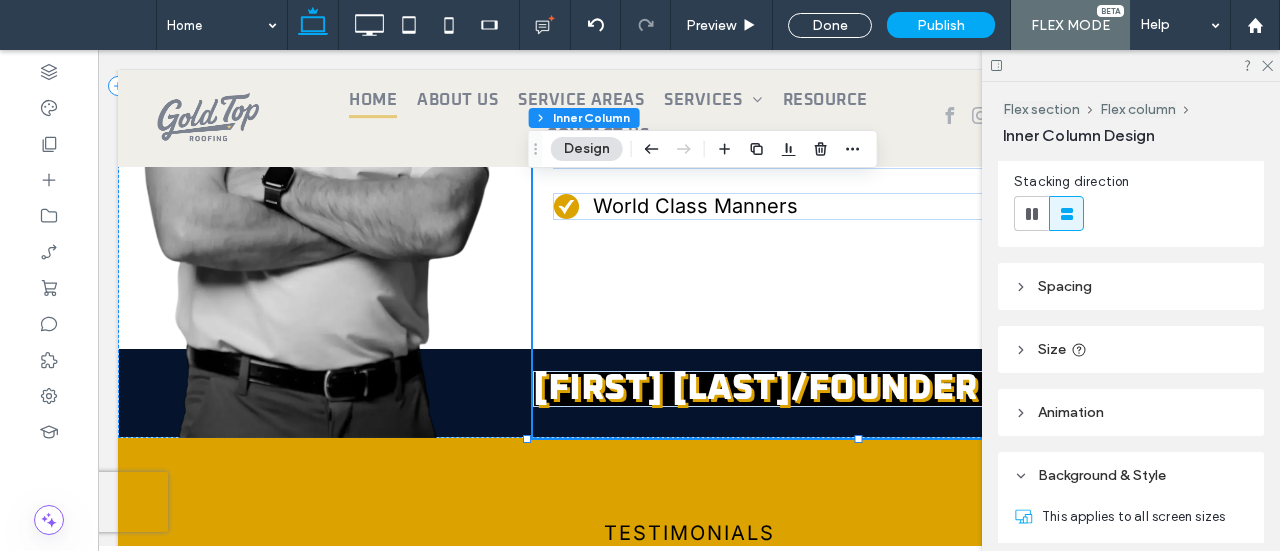 click on "Spacing" at bounding box center [1065, 286] 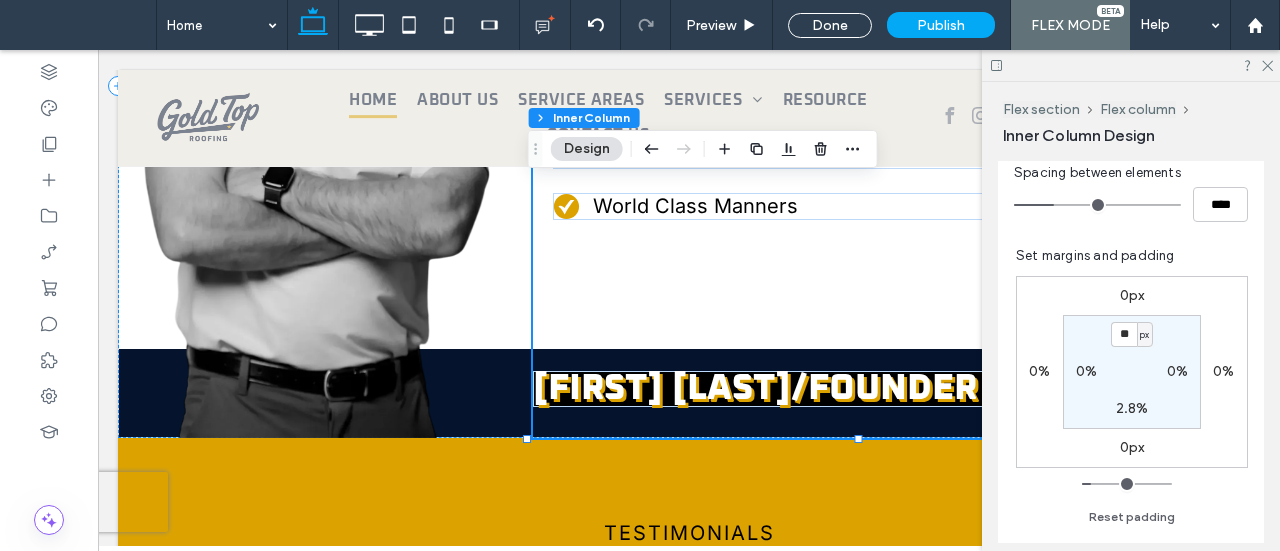 scroll, scrollTop: 493, scrollLeft: 0, axis: vertical 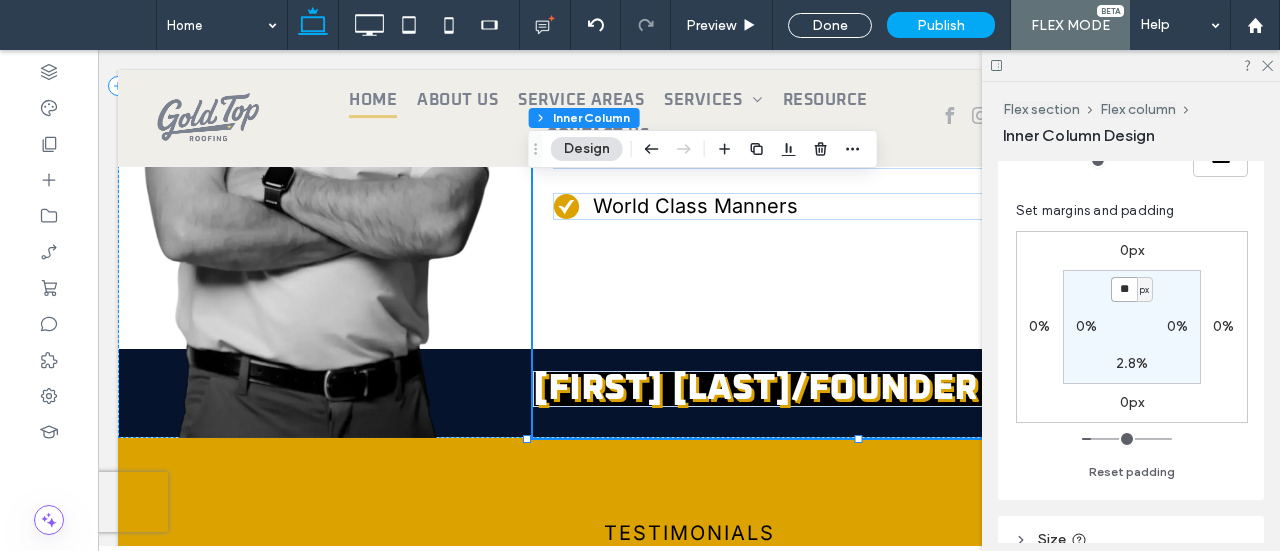 click on "**" at bounding box center (1124, 289) 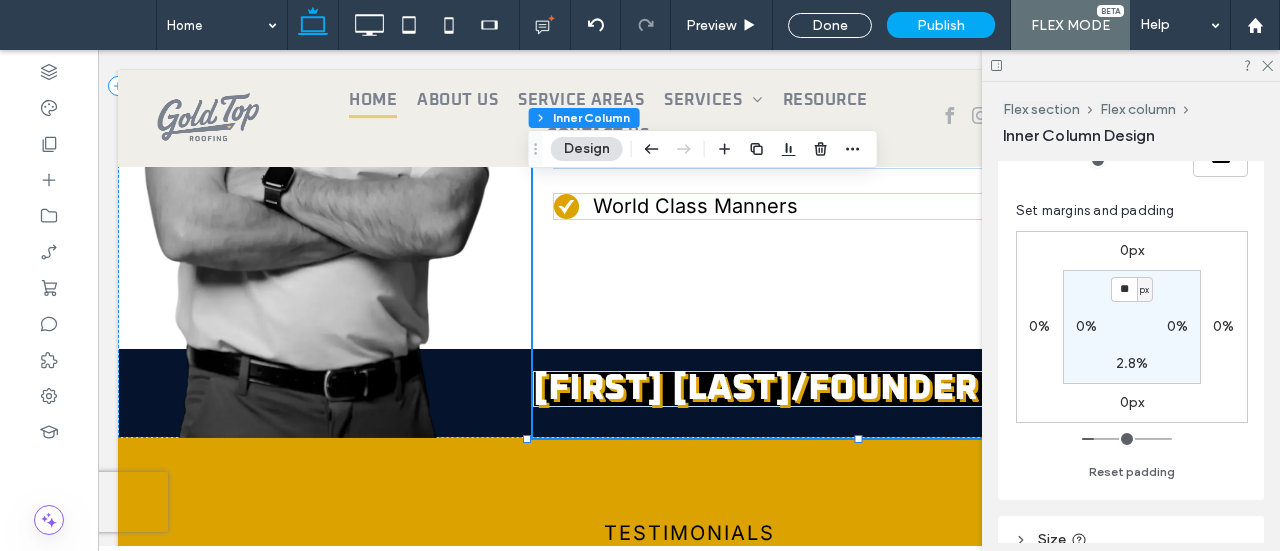 click on "** px 0% 2.8% 0%" at bounding box center [1132, 327] 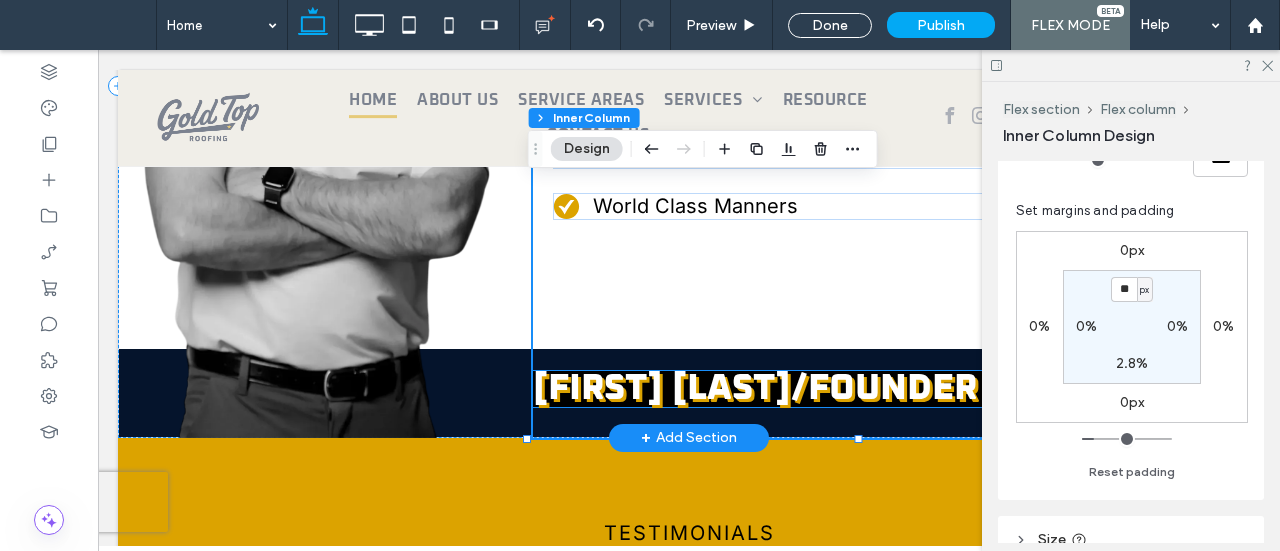 click on "[FIRST] [LAST]/FOUNDER & CEO" at bounding box center (812, 389) 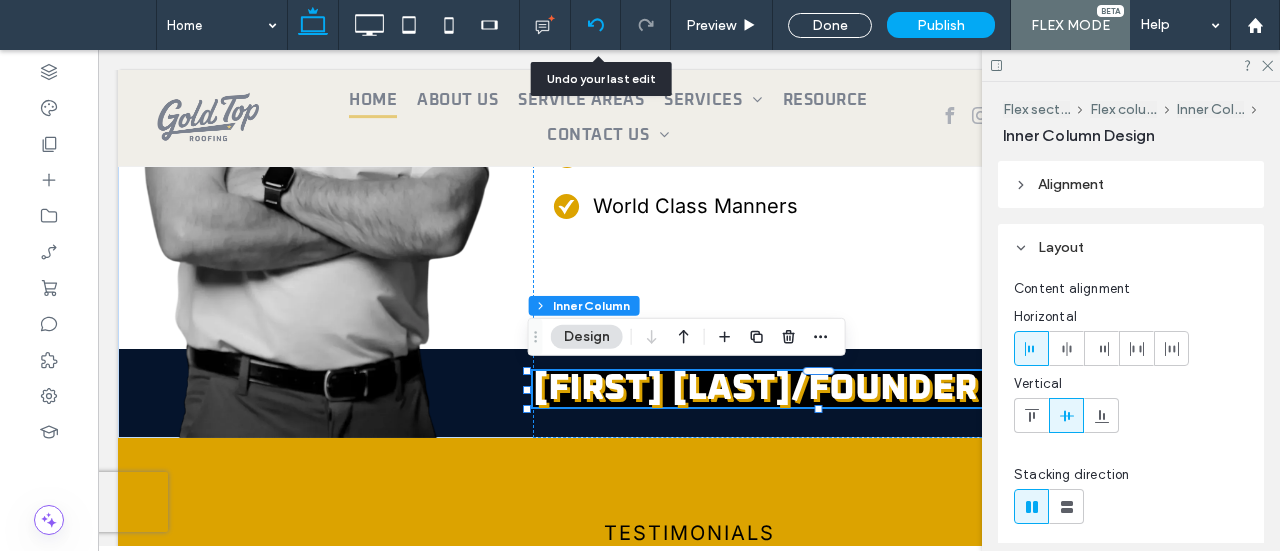 click 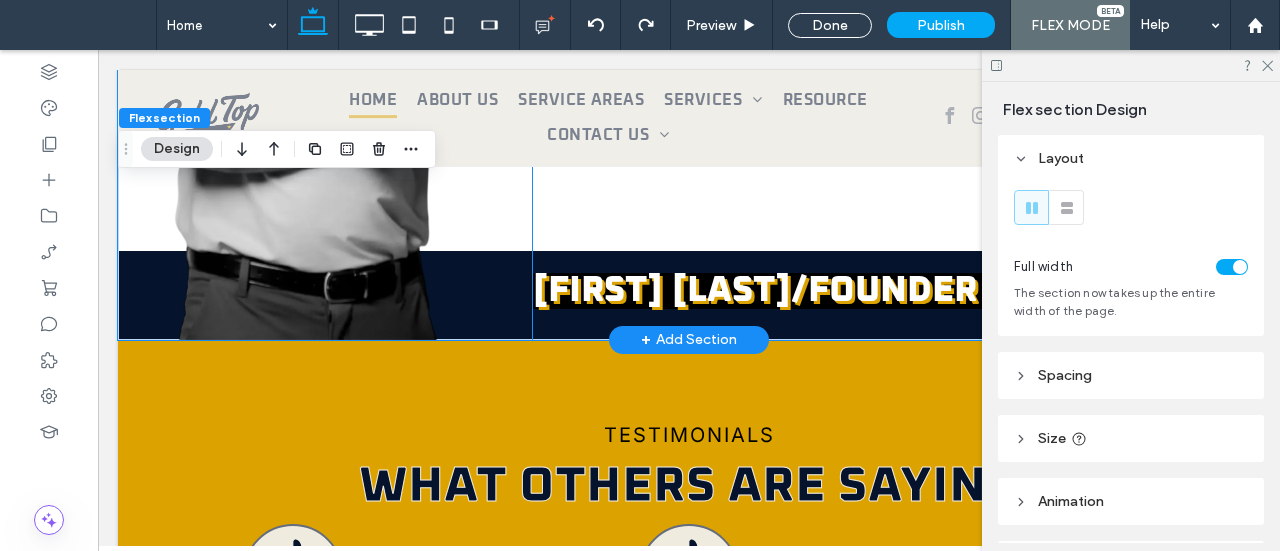 scroll, scrollTop: 3228, scrollLeft: 0, axis: vertical 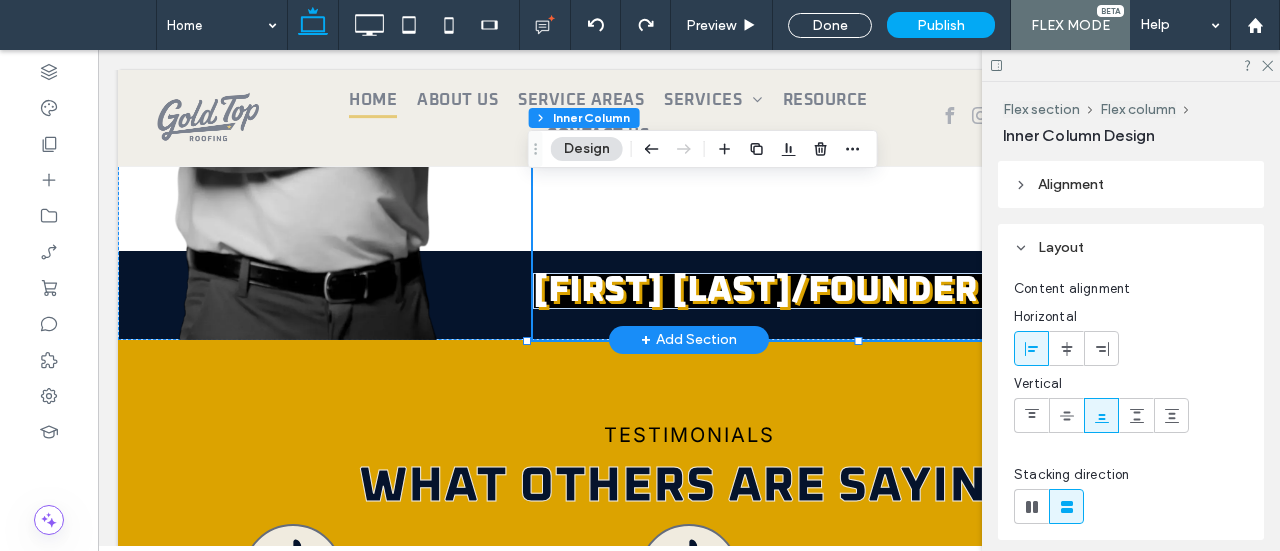click on "[FIRST] [LAST]/FOUNDER & CEO" at bounding box center [812, 291] 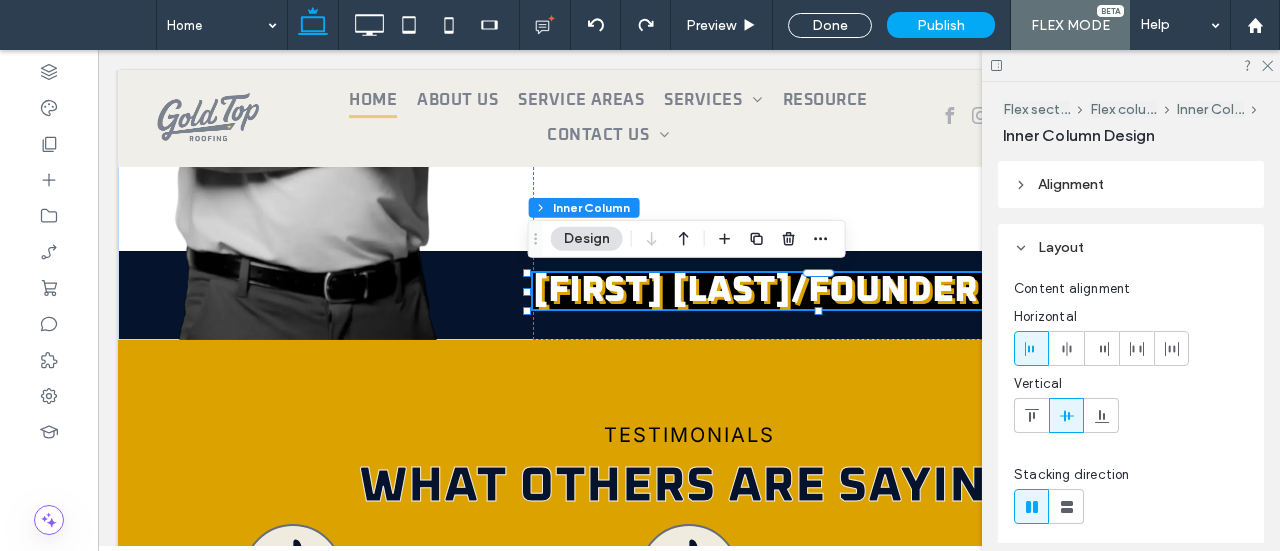 click on "Design" at bounding box center (587, 239) 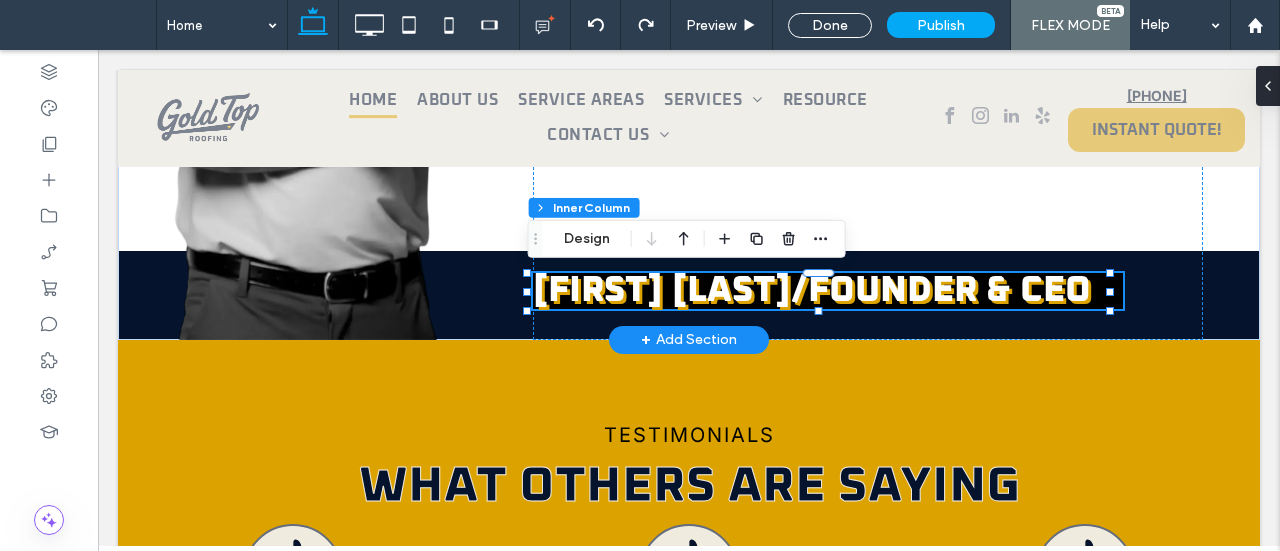 click on "[FIRST] [LAST]/FOUNDER & CEO" at bounding box center [812, 291] 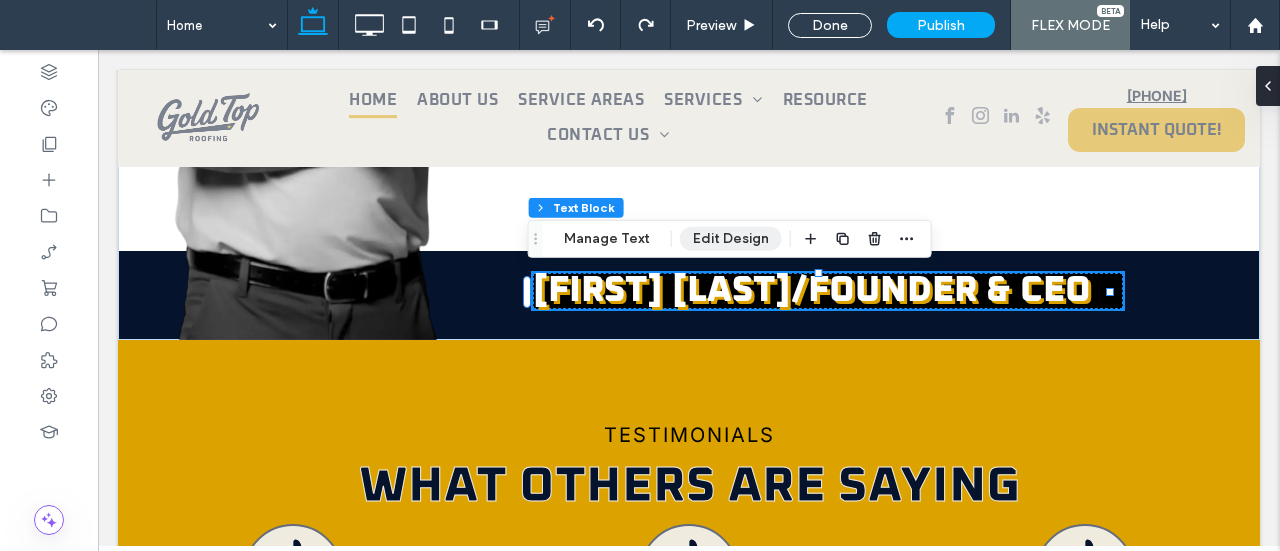 click on "Edit Design" at bounding box center (731, 239) 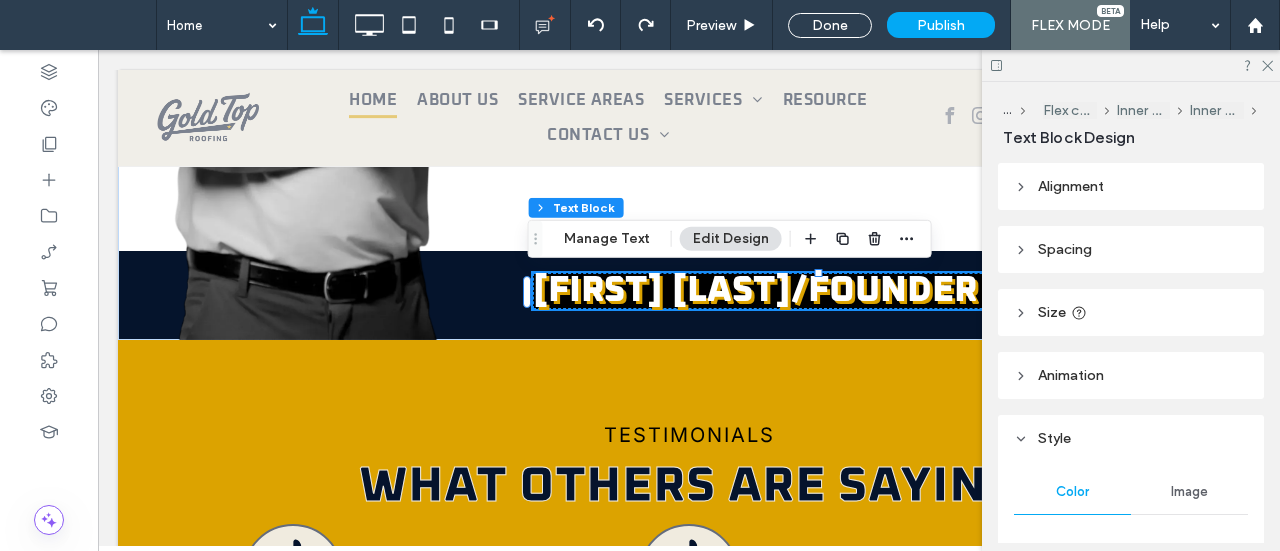 click on "Spacing" at bounding box center (1065, 249) 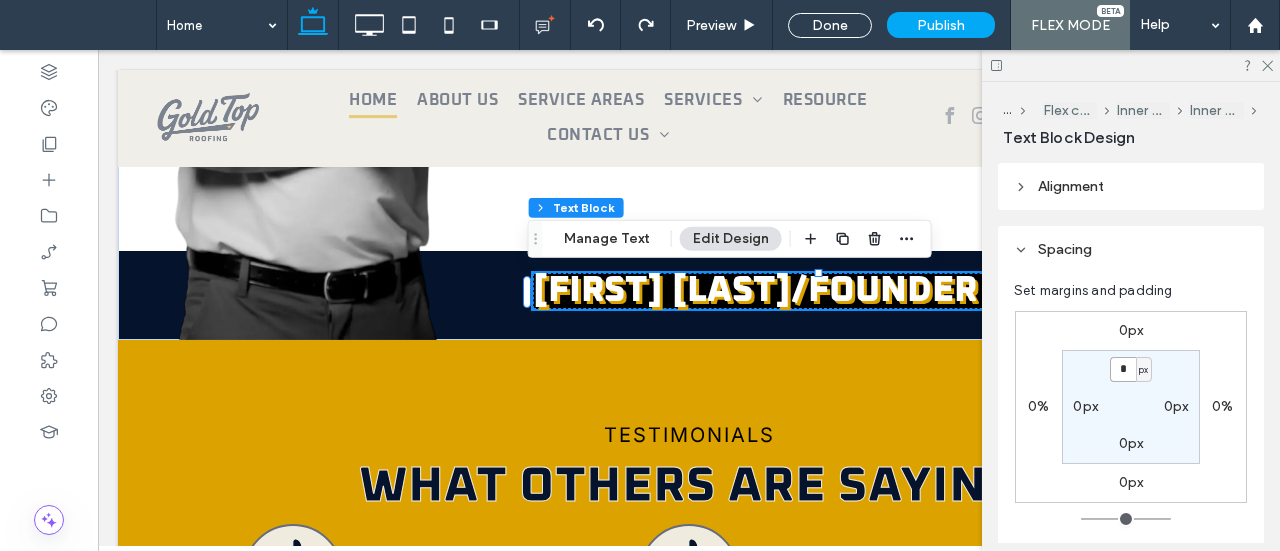 click on "*" at bounding box center [1123, 369] 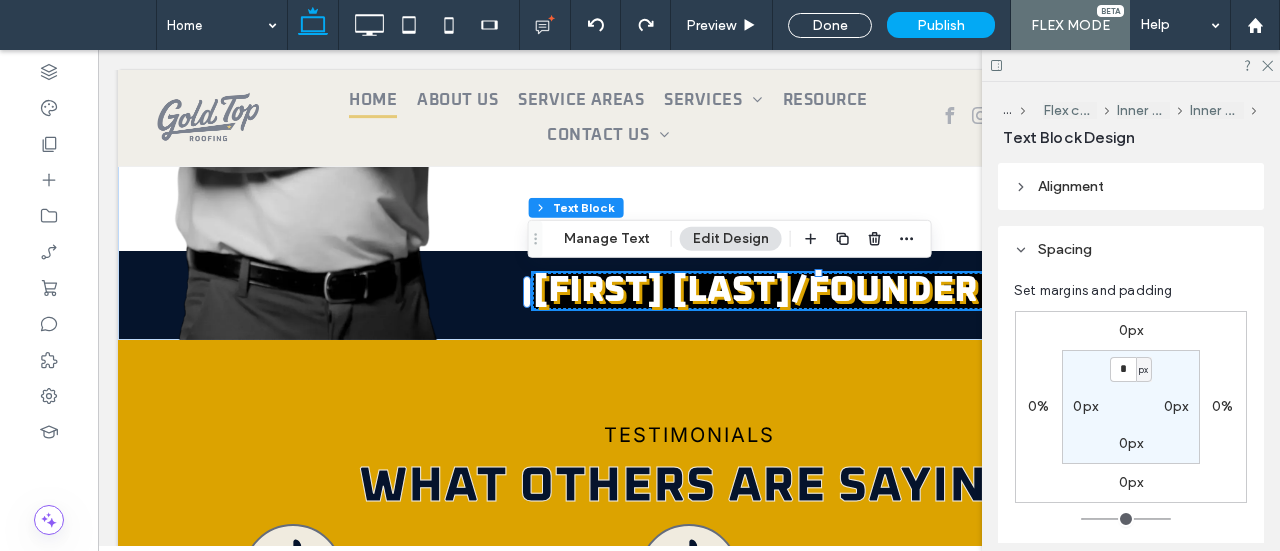 click on "0px" at bounding box center [1131, 330] 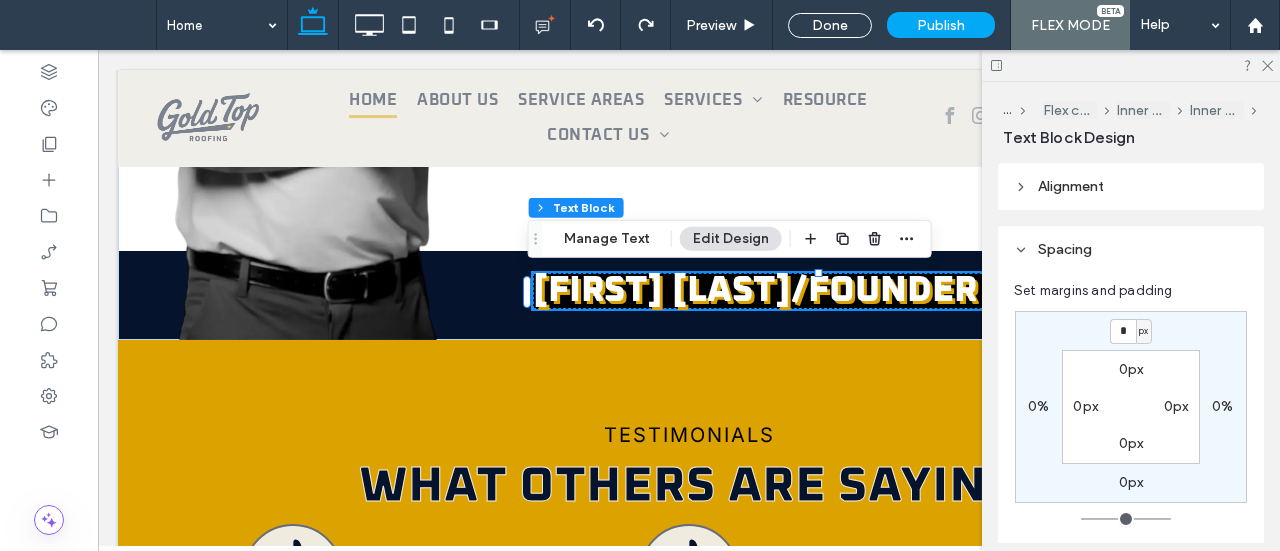 click on "*" at bounding box center [1123, 331] 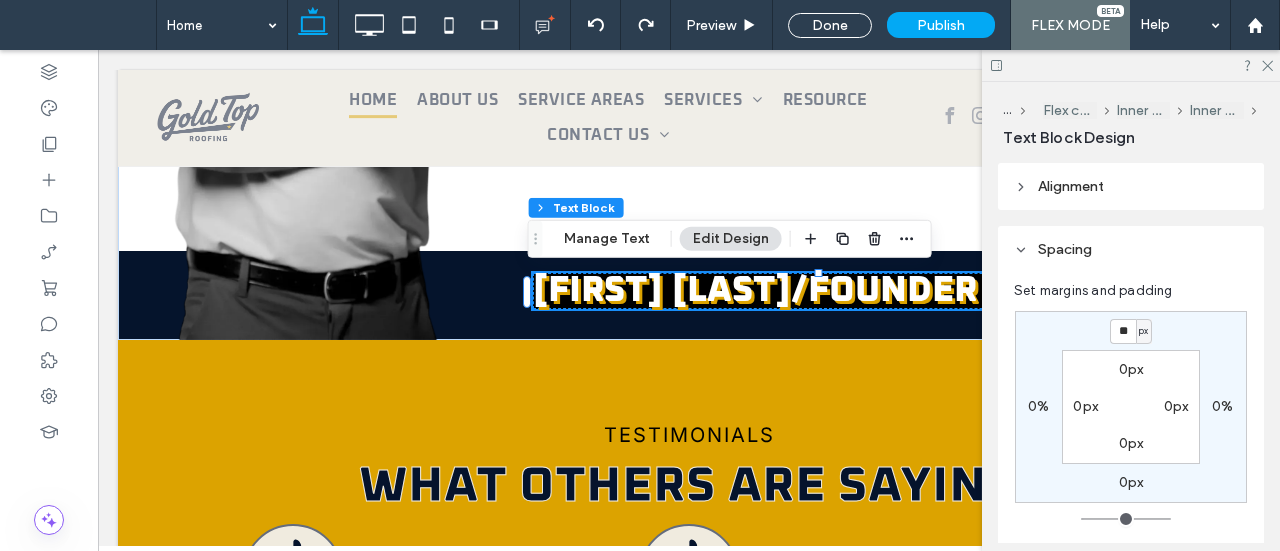 type on "**" 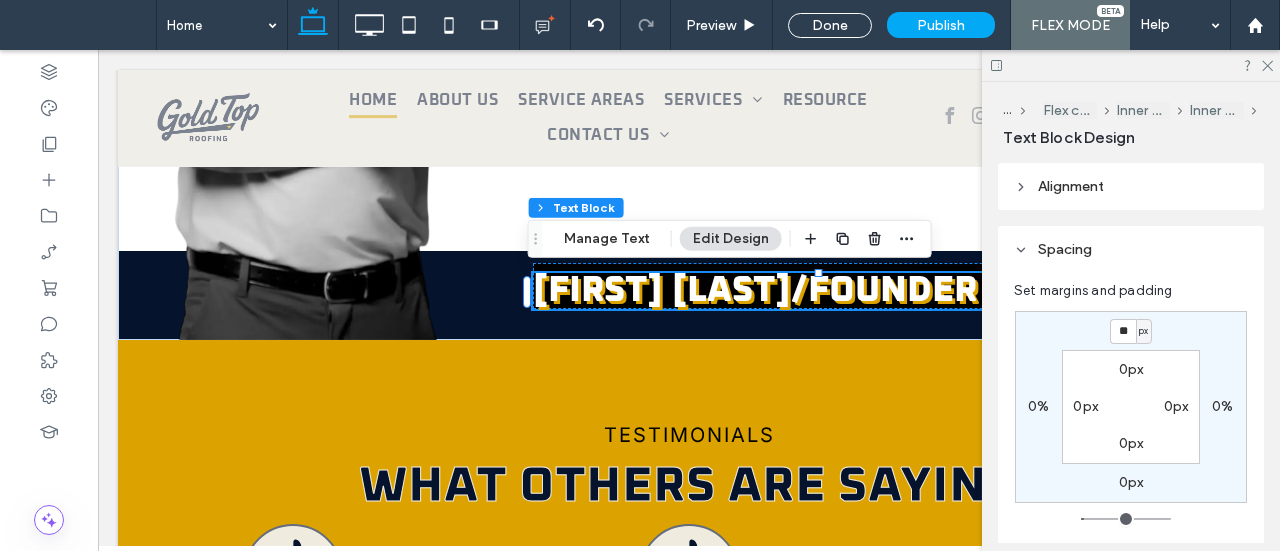 click on "** px 0% 0px 0% 0px 0px 0px 0px" at bounding box center (1131, 407) 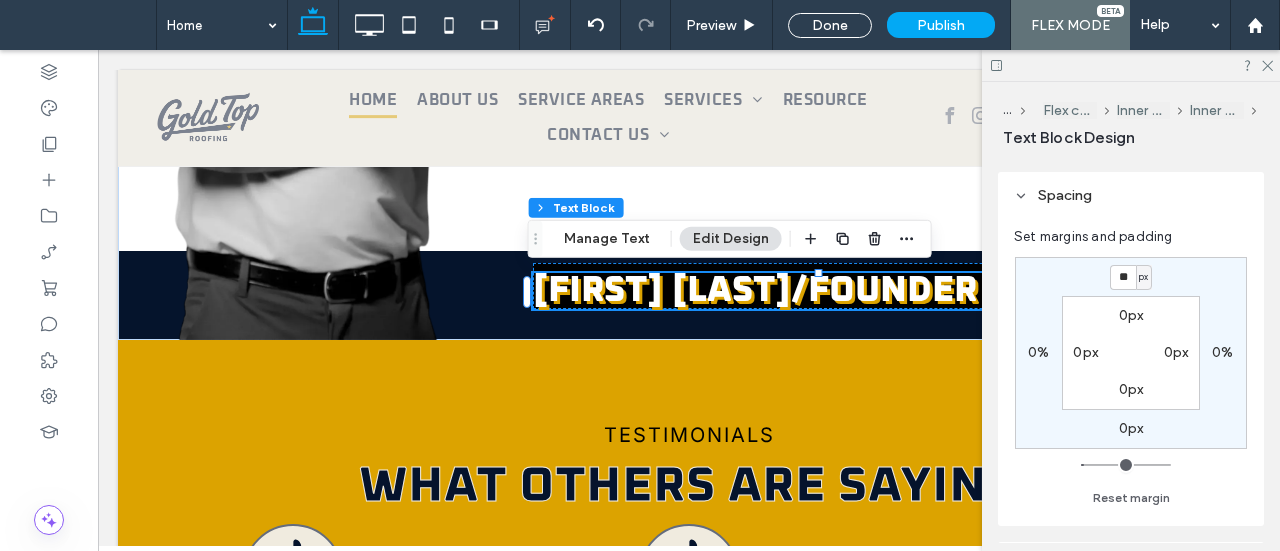 scroll, scrollTop: 100, scrollLeft: 0, axis: vertical 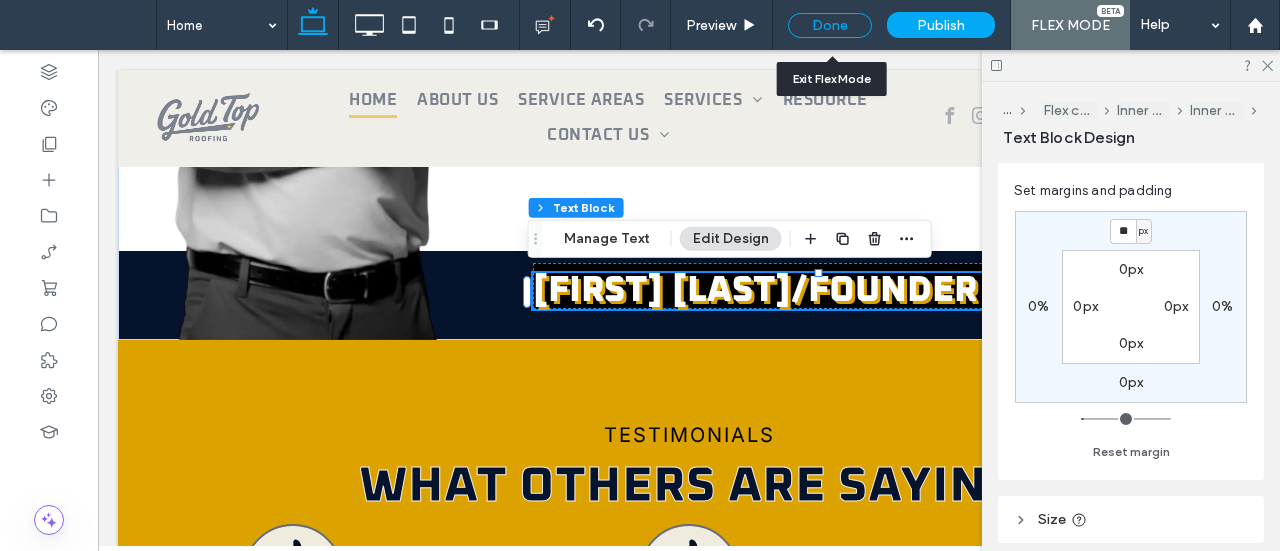drag, startPoint x: 840, startPoint y: 21, endPoint x: 1155, endPoint y: 177, distance: 351.51245 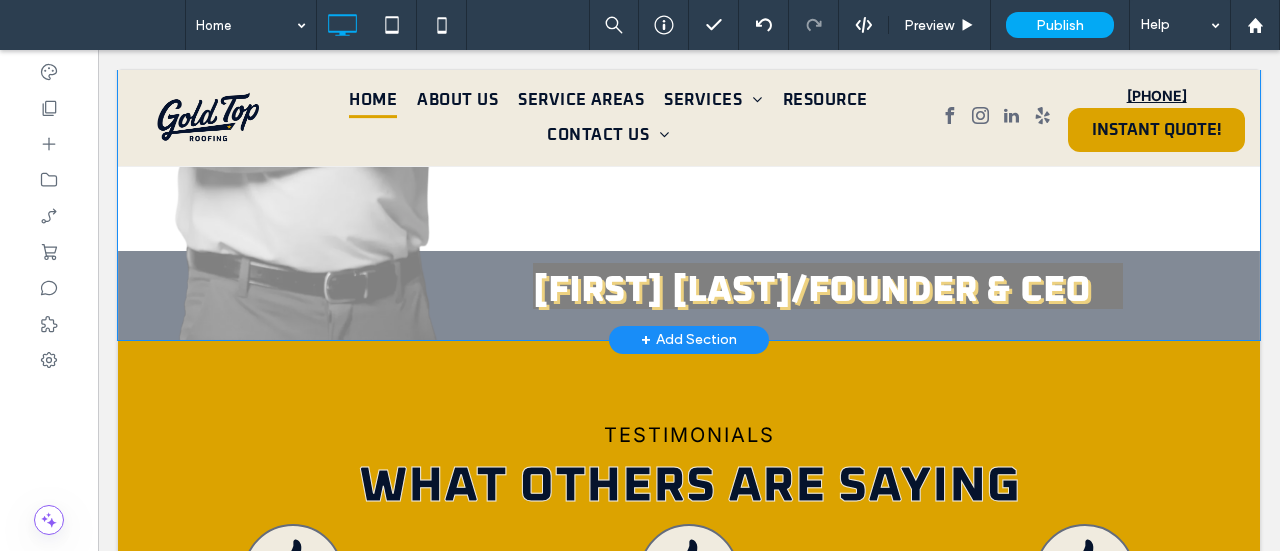 click on "Click to edit in Flex Mode" at bounding box center [689, -12] 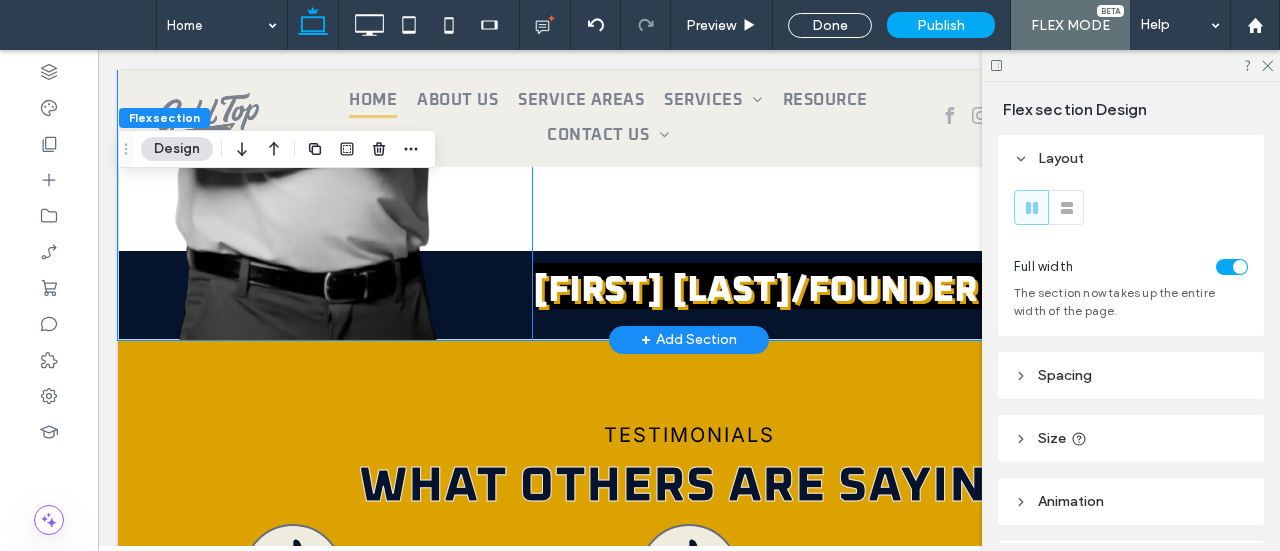 click on "[FIRST] [LAST]/FOUNDER & CEO" at bounding box center (812, 291) 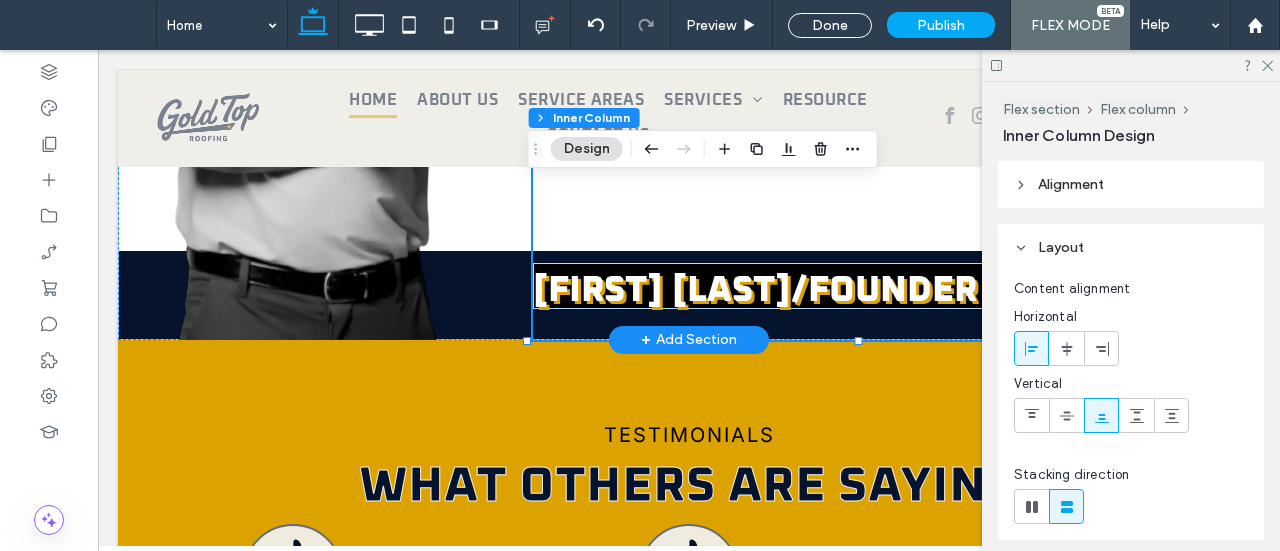 click on "[FIRST] [LAST]/FOUNDER & CEO" at bounding box center (812, 291) 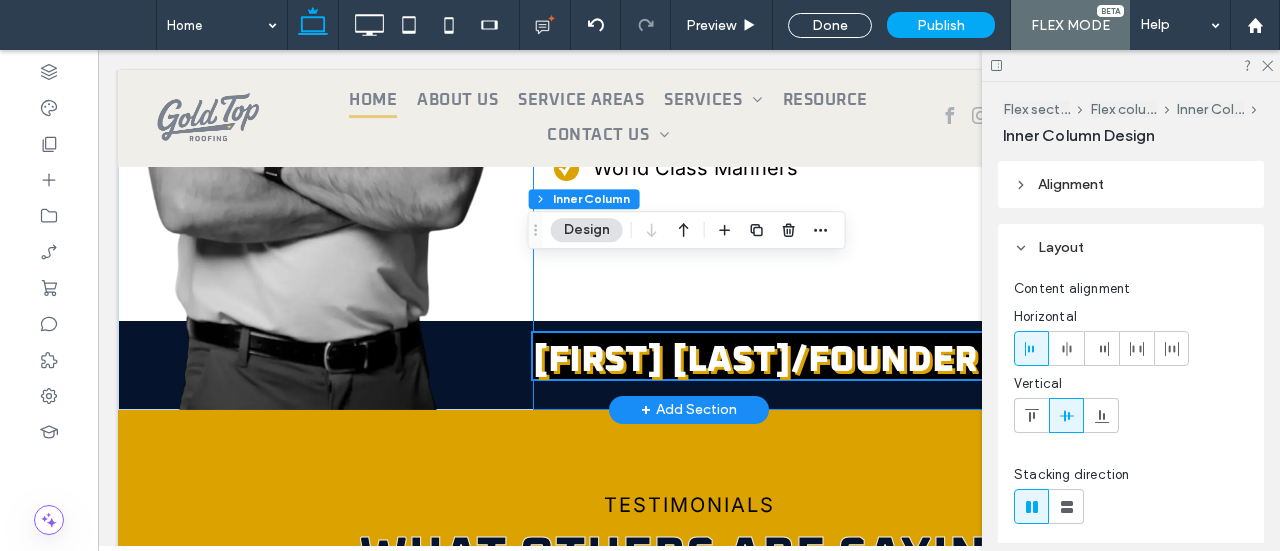 scroll, scrollTop: 3128, scrollLeft: 0, axis: vertical 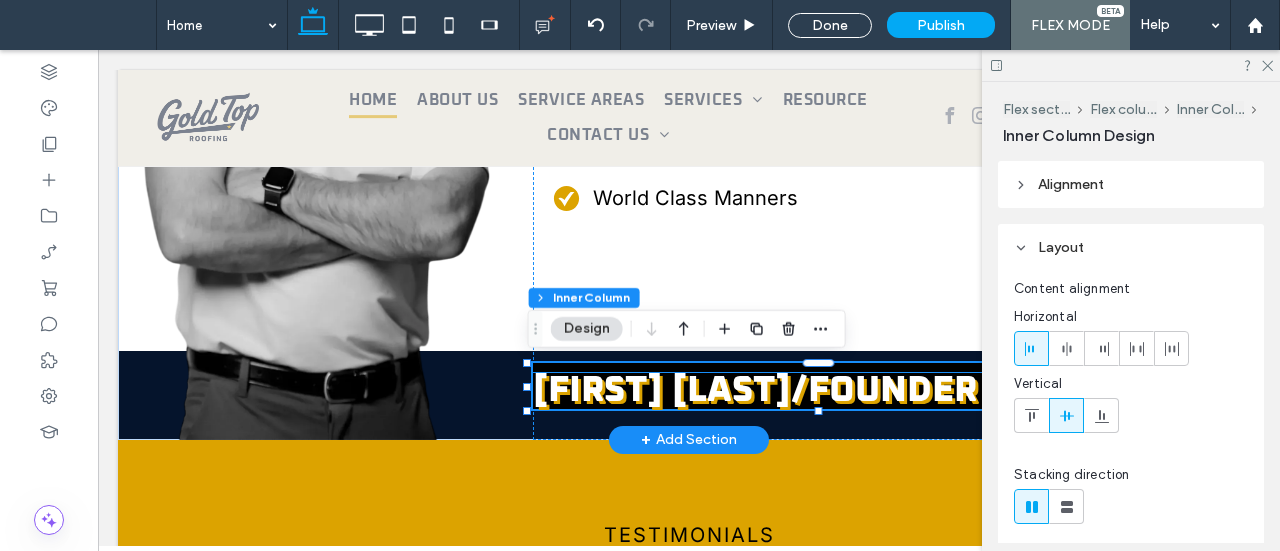 click on "[FIRST] [LAST]/FOUNDER & CEO" at bounding box center (812, 391) 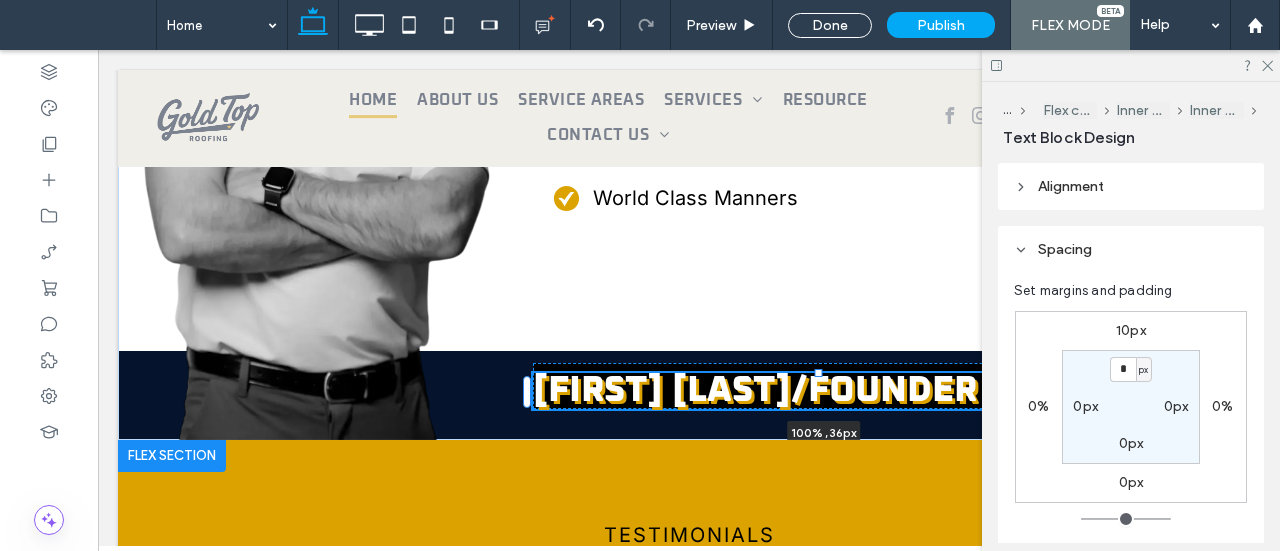 drag, startPoint x: 820, startPoint y: 374, endPoint x: 814, endPoint y: 441, distance: 67.26812 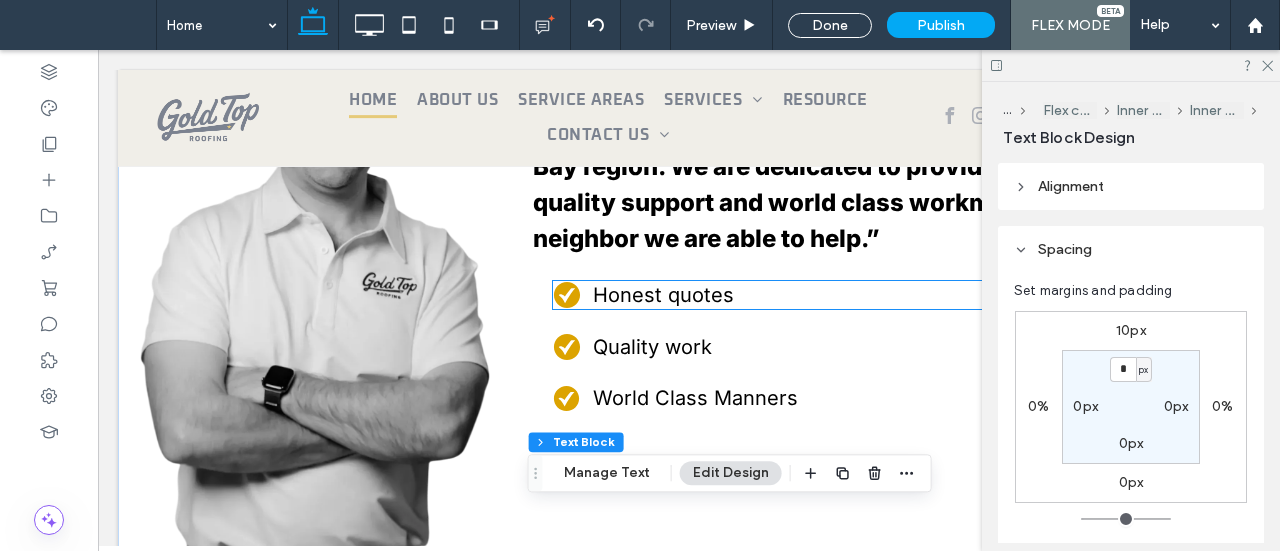 scroll, scrollTop: 3328, scrollLeft: 0, axis: vertical 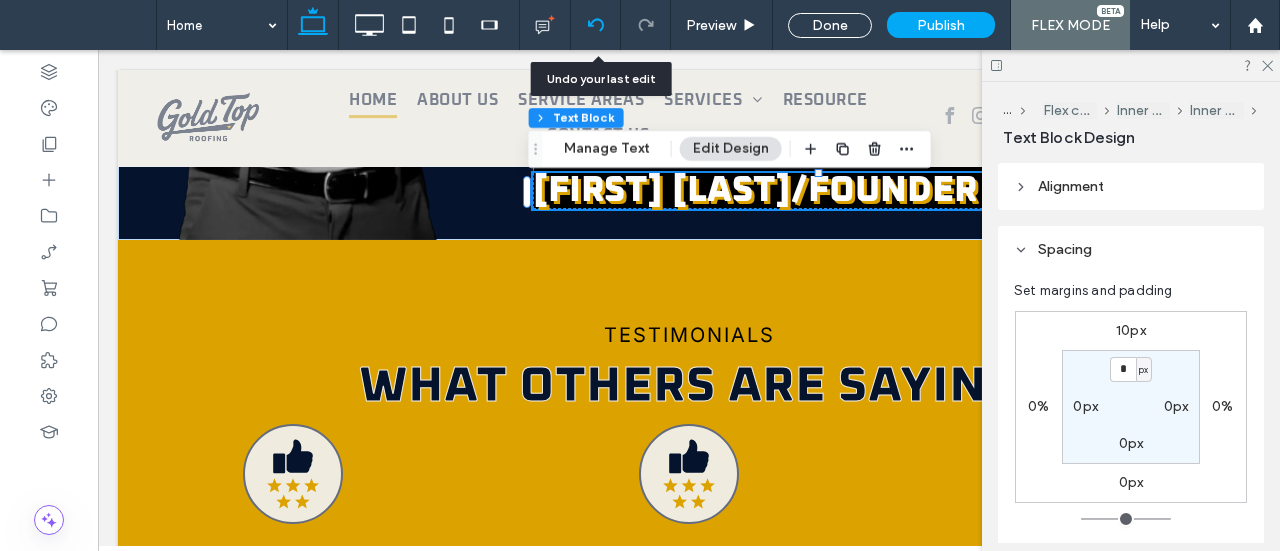 click 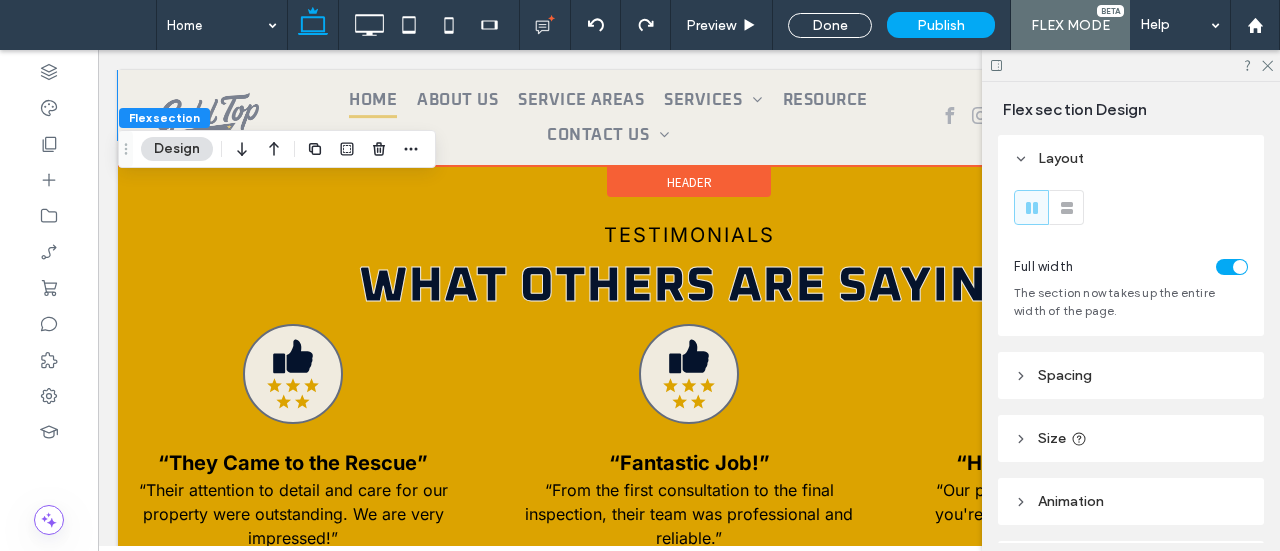 scroll, scrollTop: 3128, scrollLeft: 0, axis: vertical 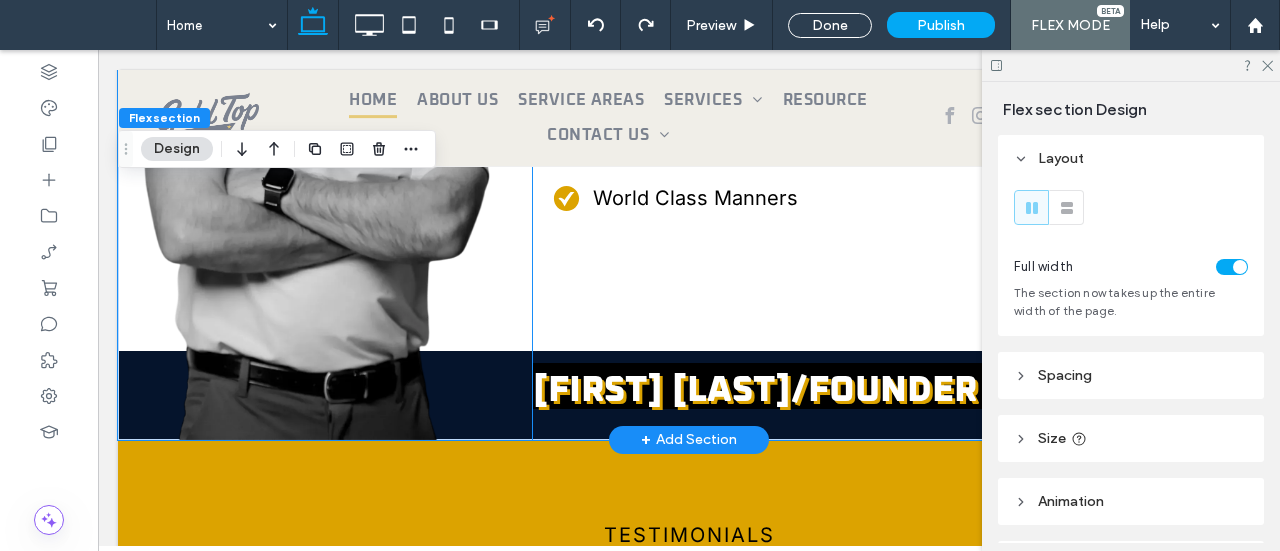 click on "[FIRST] [LAST]/FOUNDER & CEO" at bounding box center (827, 386) 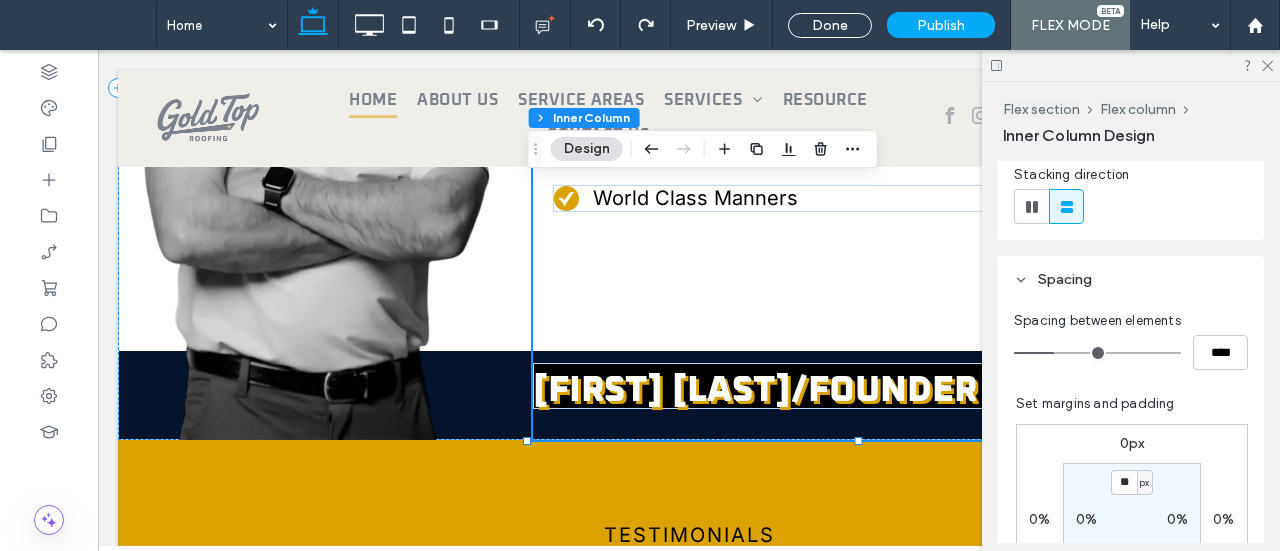 scroll, scrollTop: 400, scrollLeft: 0, axis: vertical 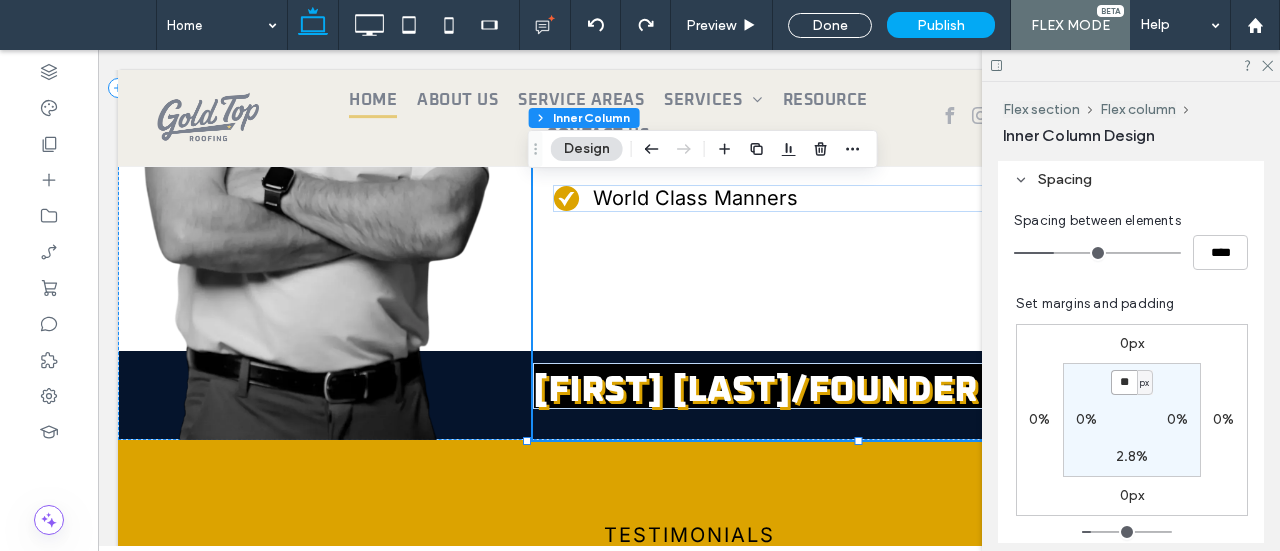 click on "**" at bounding box center (1124, 382) 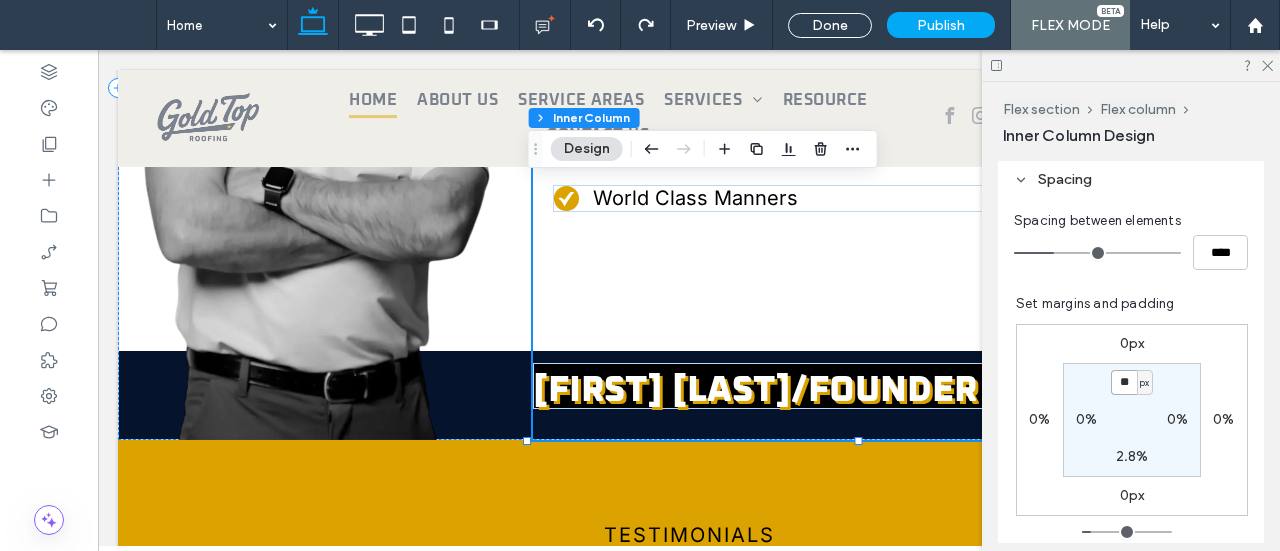 type on "**" 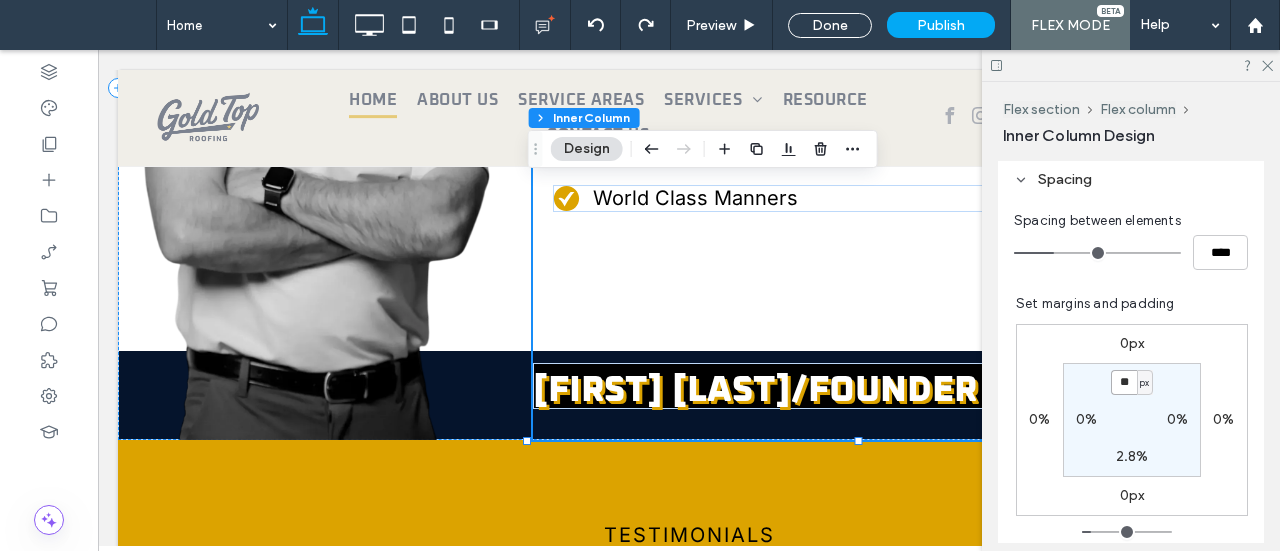 type on "**" 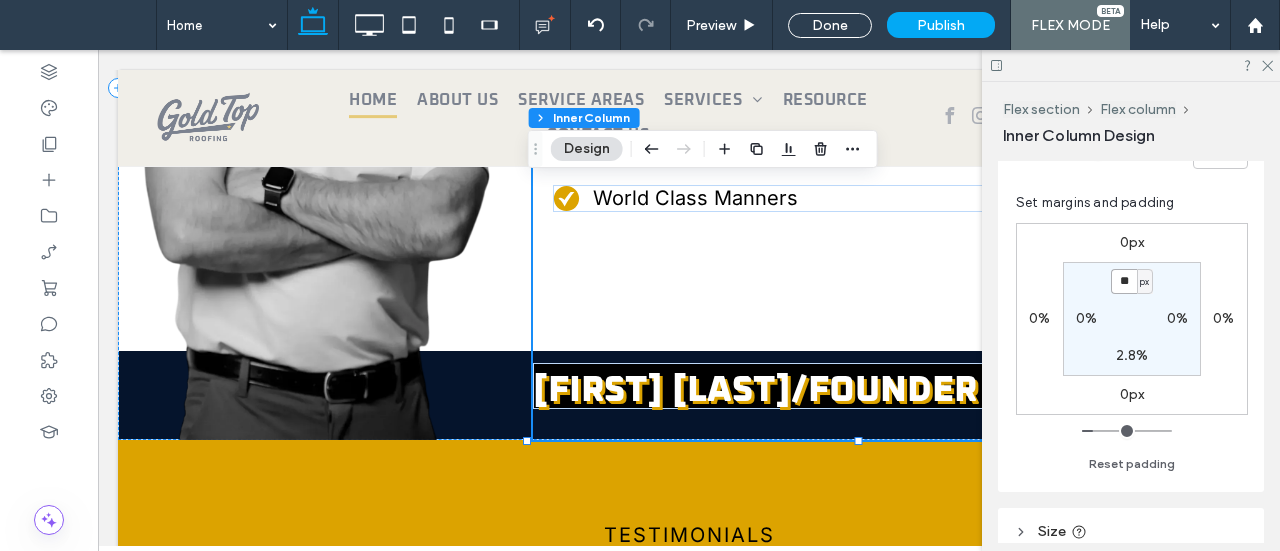 scroll, scrollTop: 600, scrollLeft: 0, axis: vertical 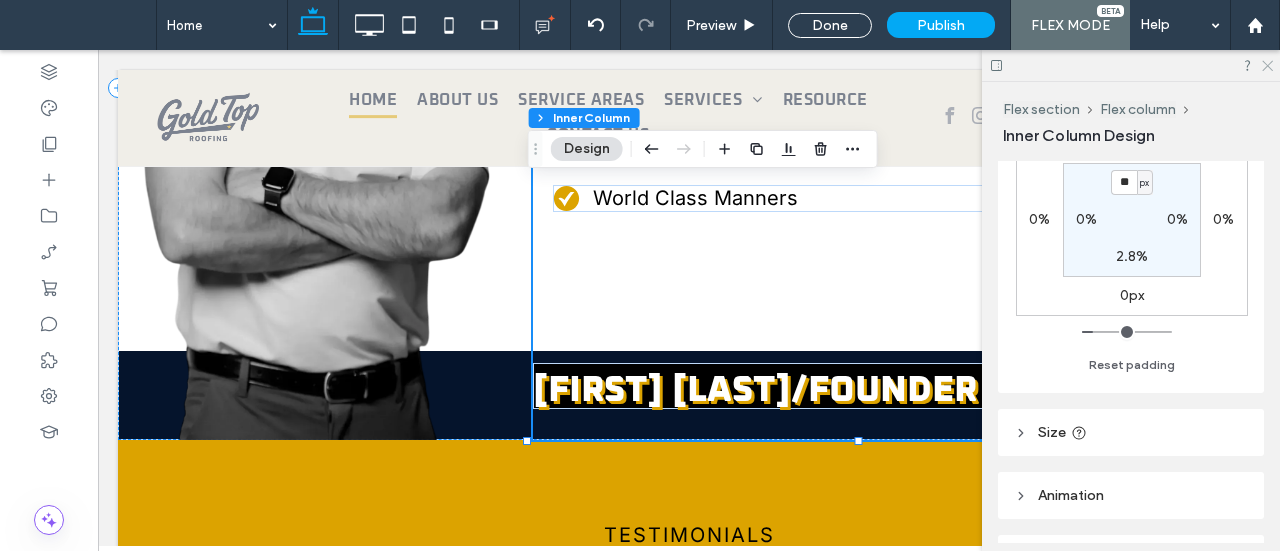 click 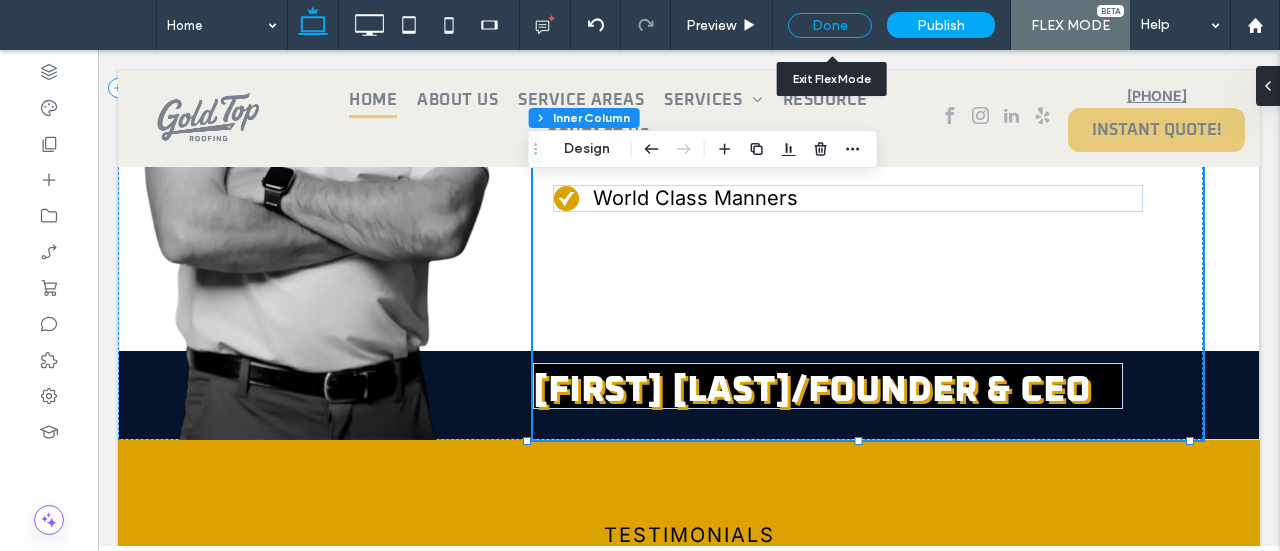 drag, startPoint x: 845, startPoint y: 23, endPoint x: 706, endPoint y: 307, distance: 316.1914 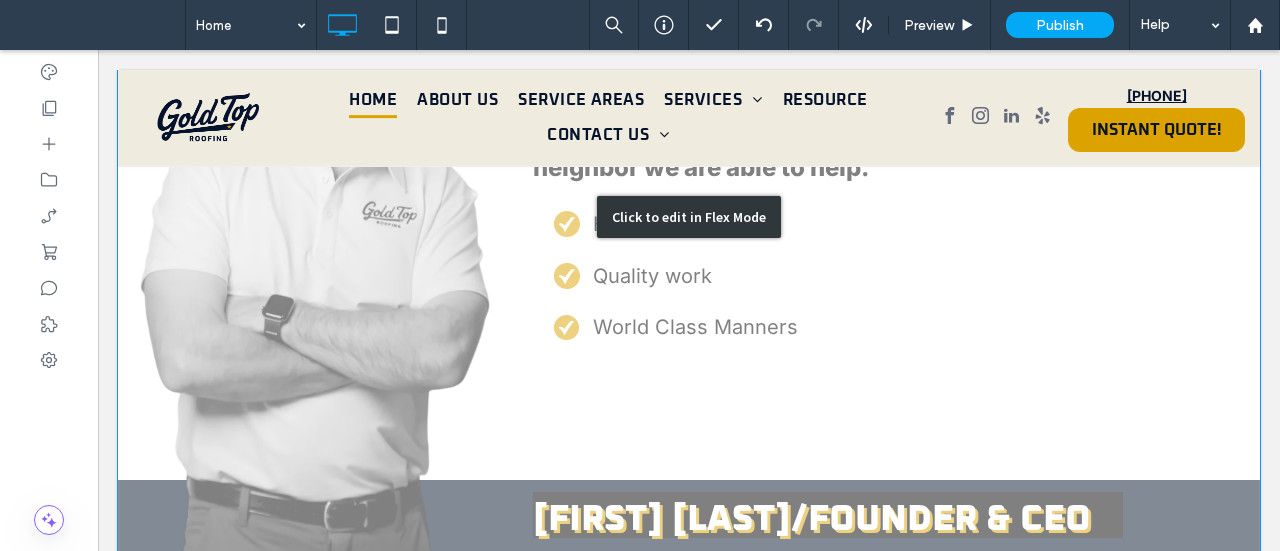 scroll, scrollTop: 2928, scrollLeft: 0, axis: vertical 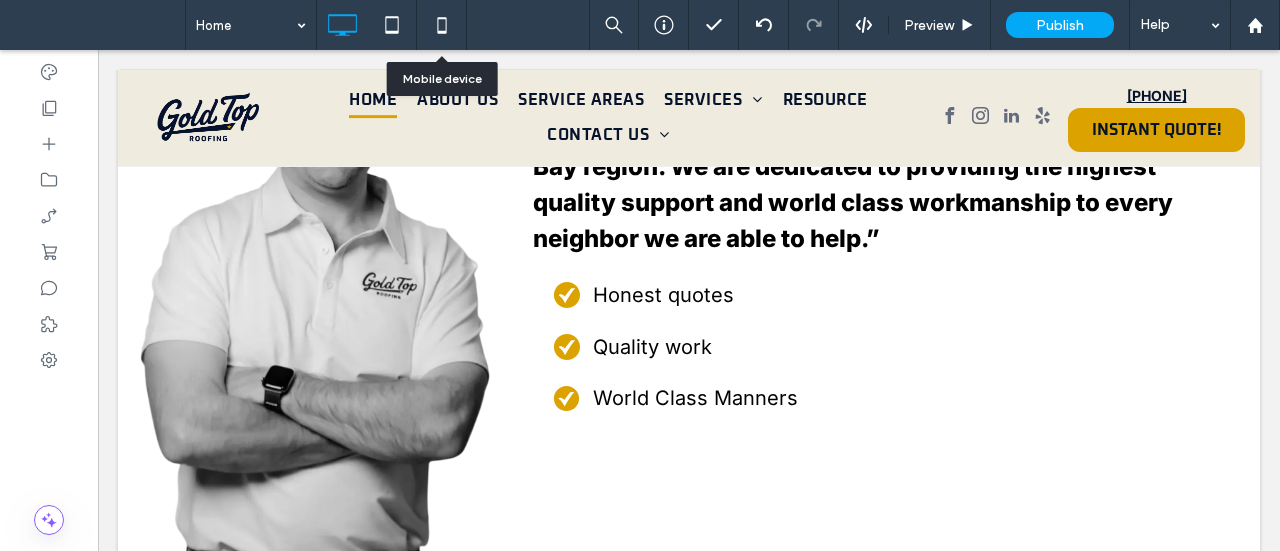 drag, startPoint x: 438, startPoint y: 30, endPoint x: 495, endPoint y: 33, distance: 57.07889 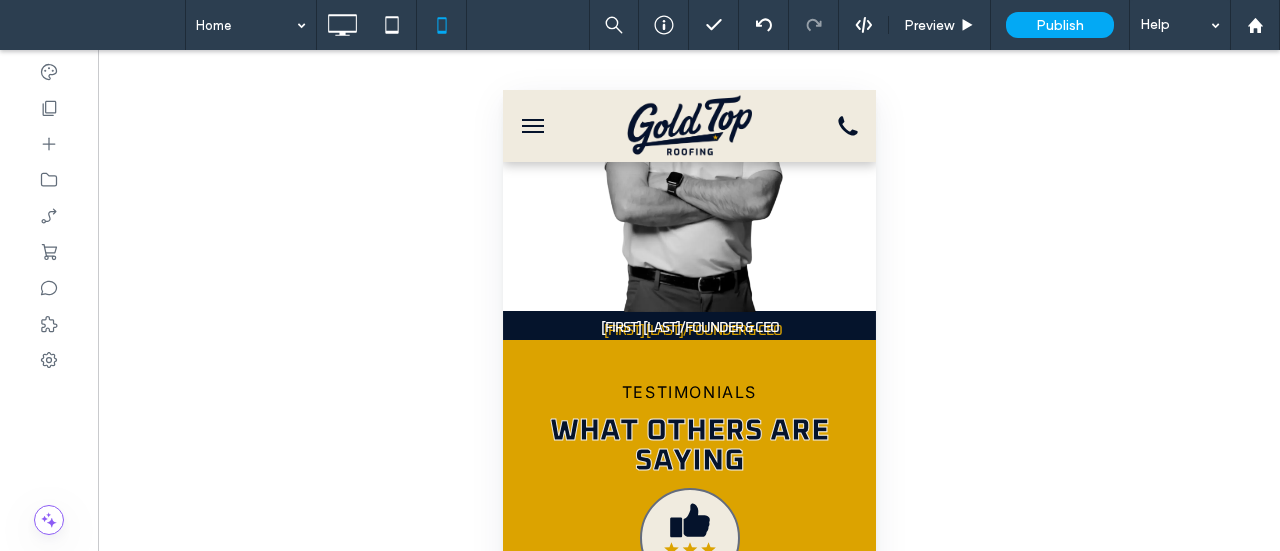 scroll, scrollTop: 6000, scrollLeft: 0, axis: vertical 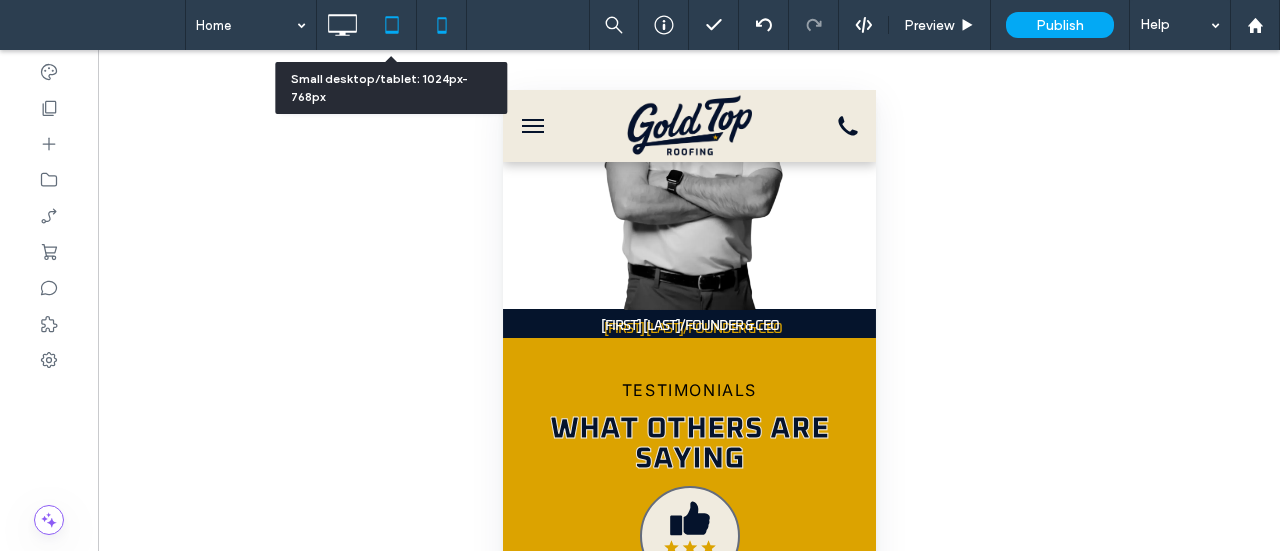 click 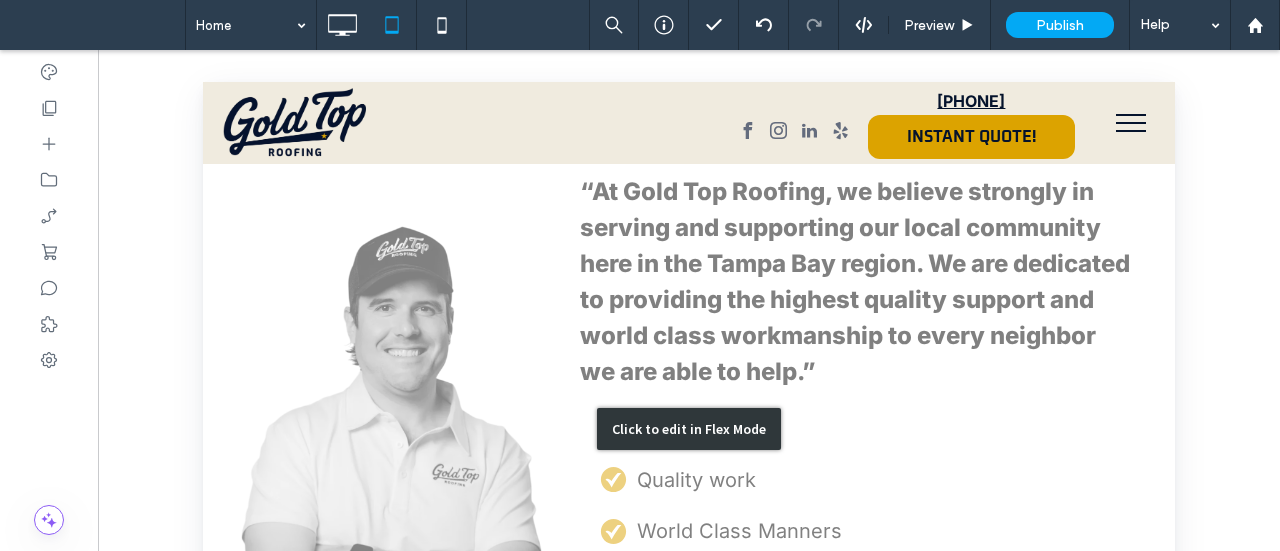 scroll, scrollTop: 3800, scrollLeft: 0, axis: vertical 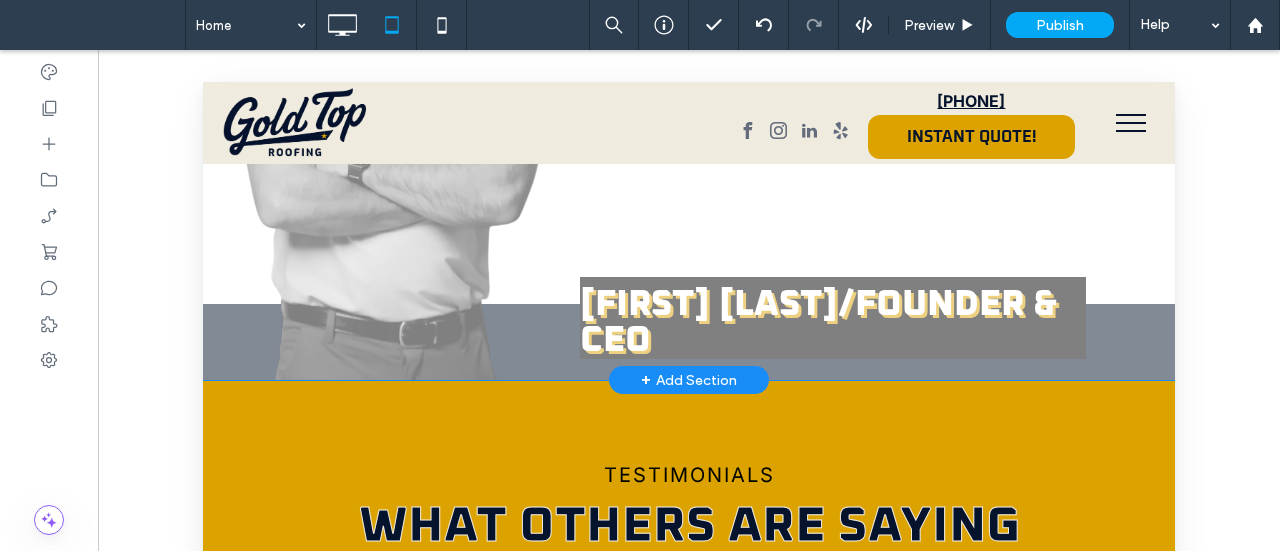 click on "Click to edit in Flex Mode" at bounding box center [689, 28] 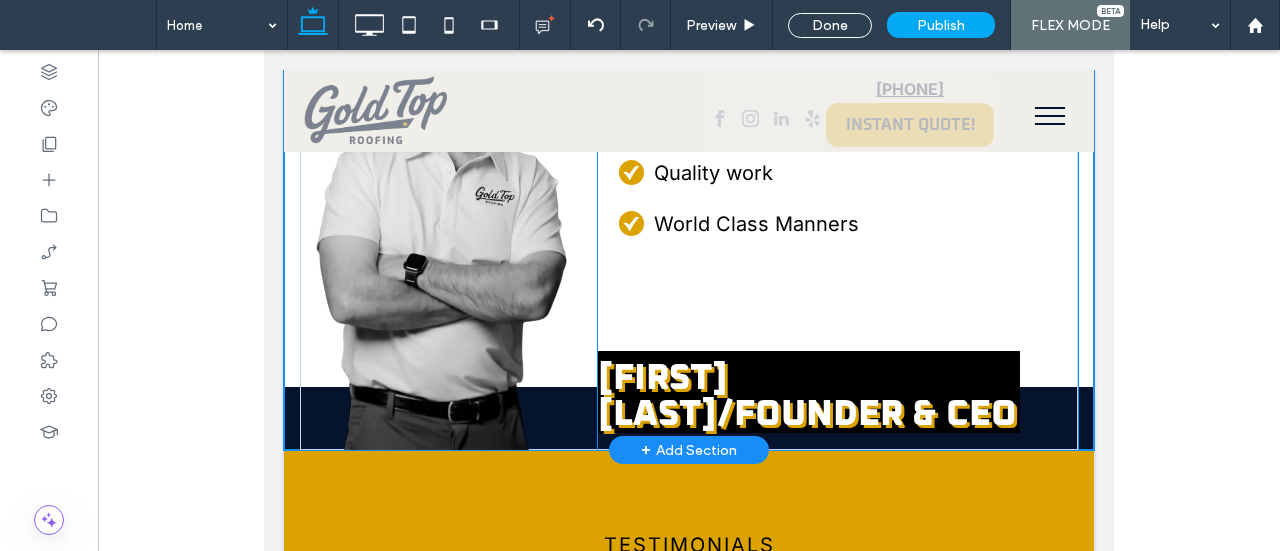 scroll, scrollTop: 3539, scrollLeft: 0, axis: vertical 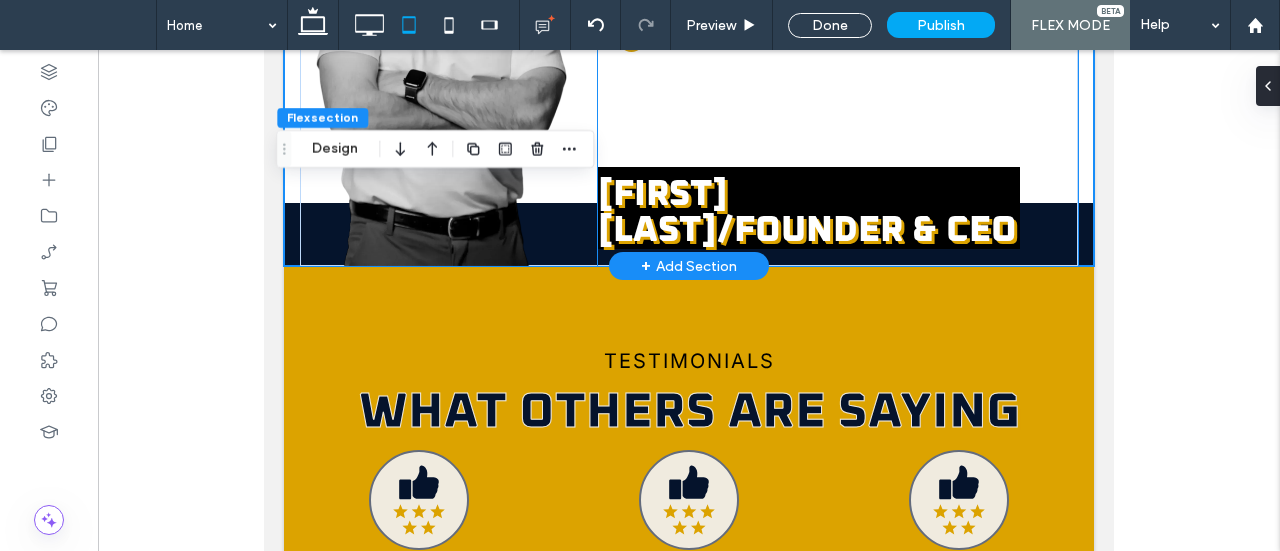click on "[FIRST] [LAST]/FOUNDER & CEO" at bounding box center (809, 213) 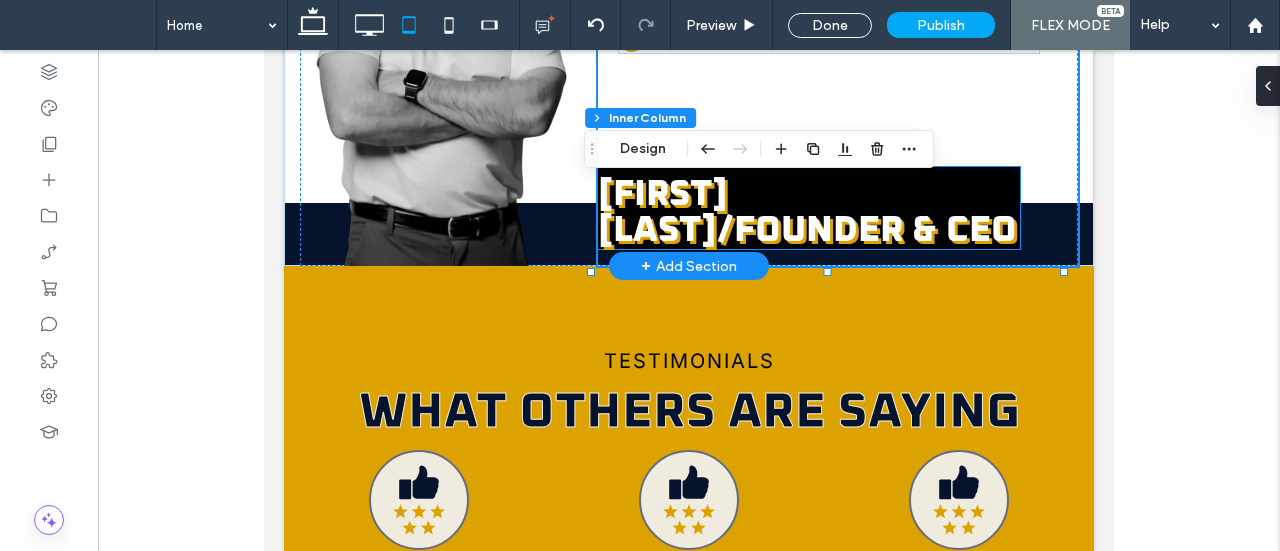click on "[FIRST] [LAST]/FOUNDER & CEO" at bounding box center [807, 213] 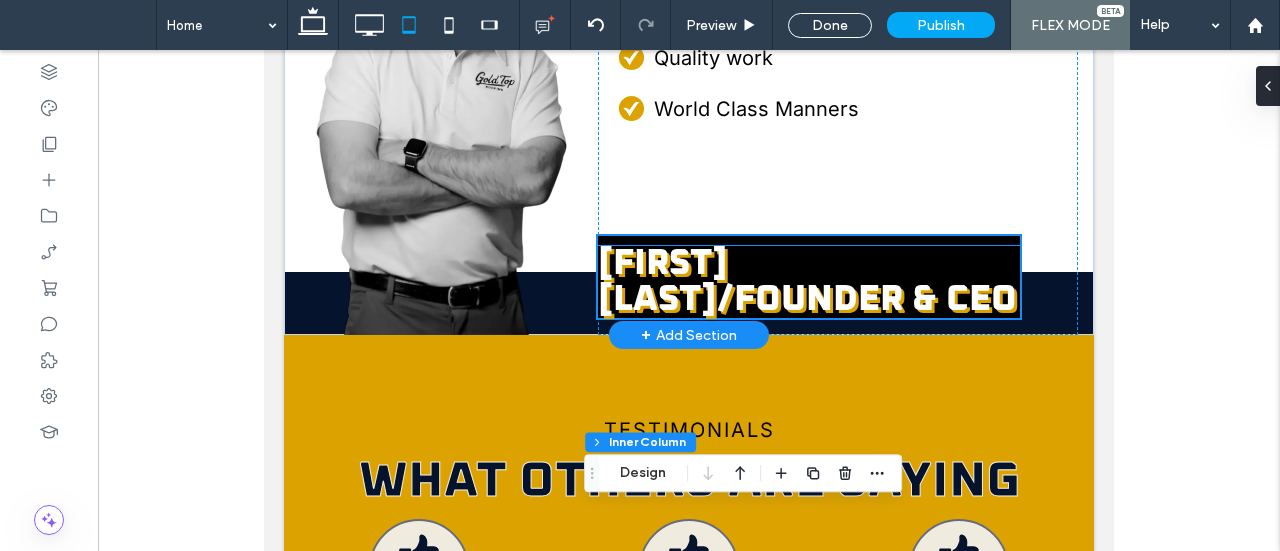 scroll, scrollTop: 3495, scrollLeft: 0, axis: vertical 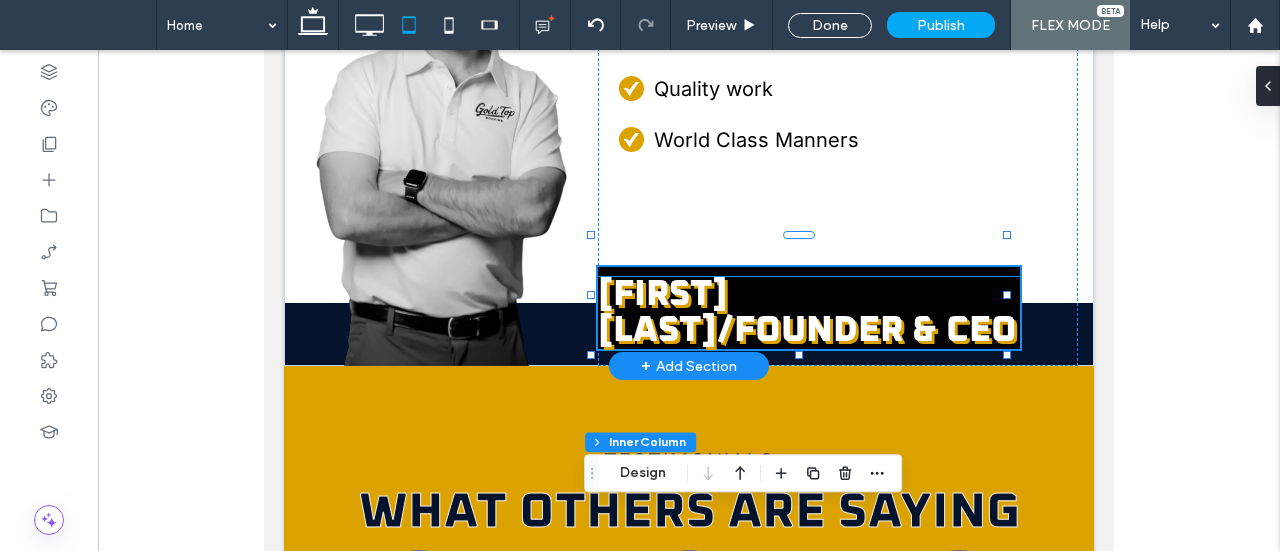 click on "[FIRST] [LAST]/FOUNDER & CEO" at bounding box center [809, 313] 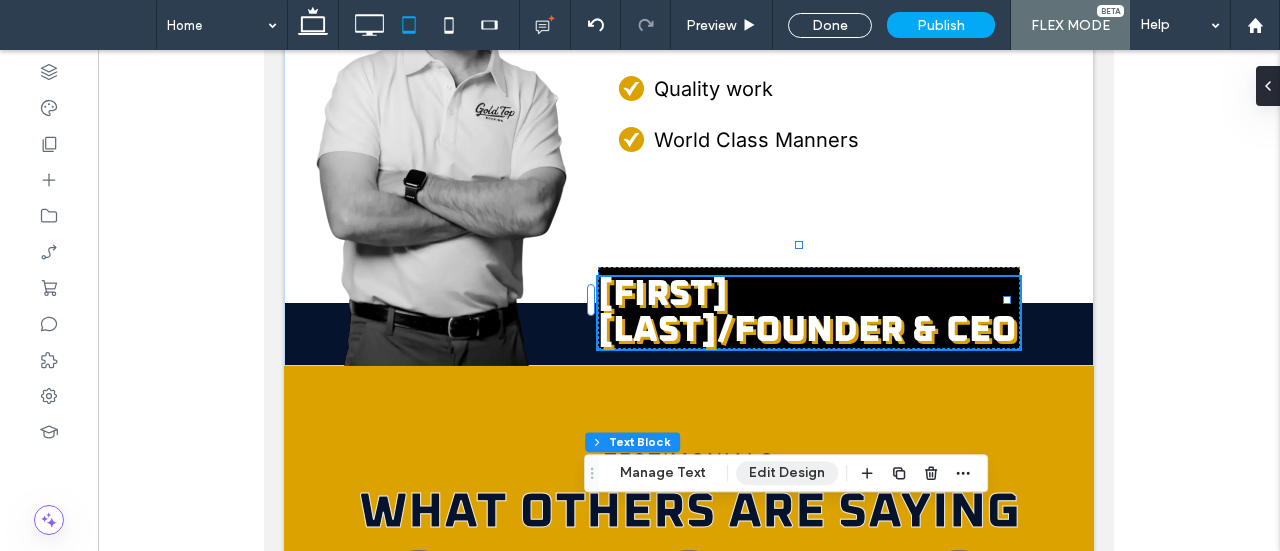 click on "Edit Design" at bounding box center [787, 473] 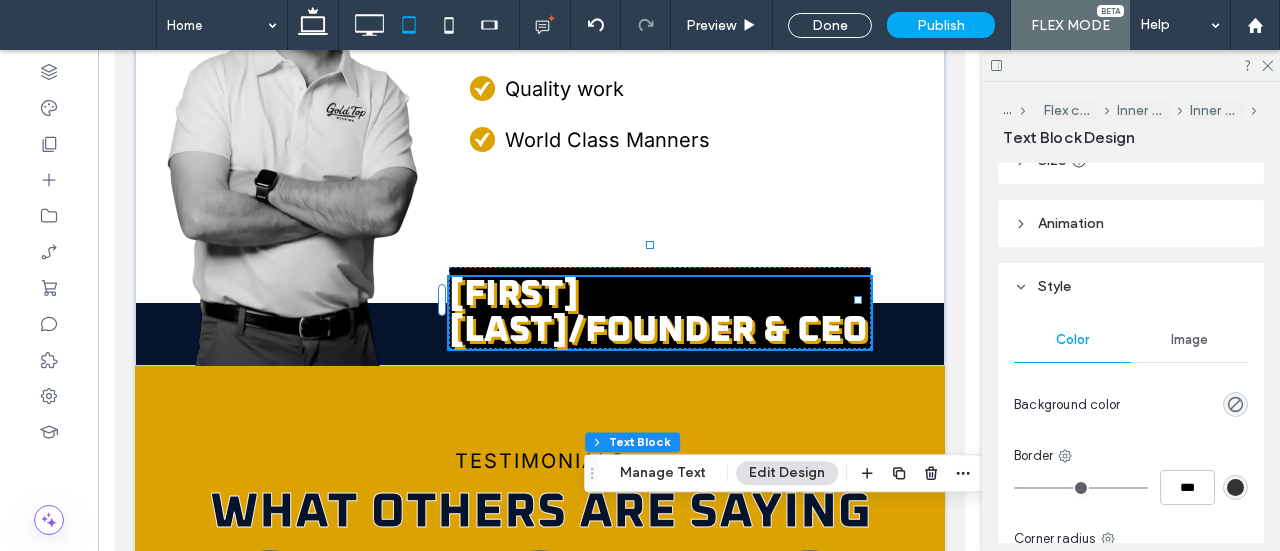 scroll, scrollTop: 500, scrollLeft: 0, axis: vertical 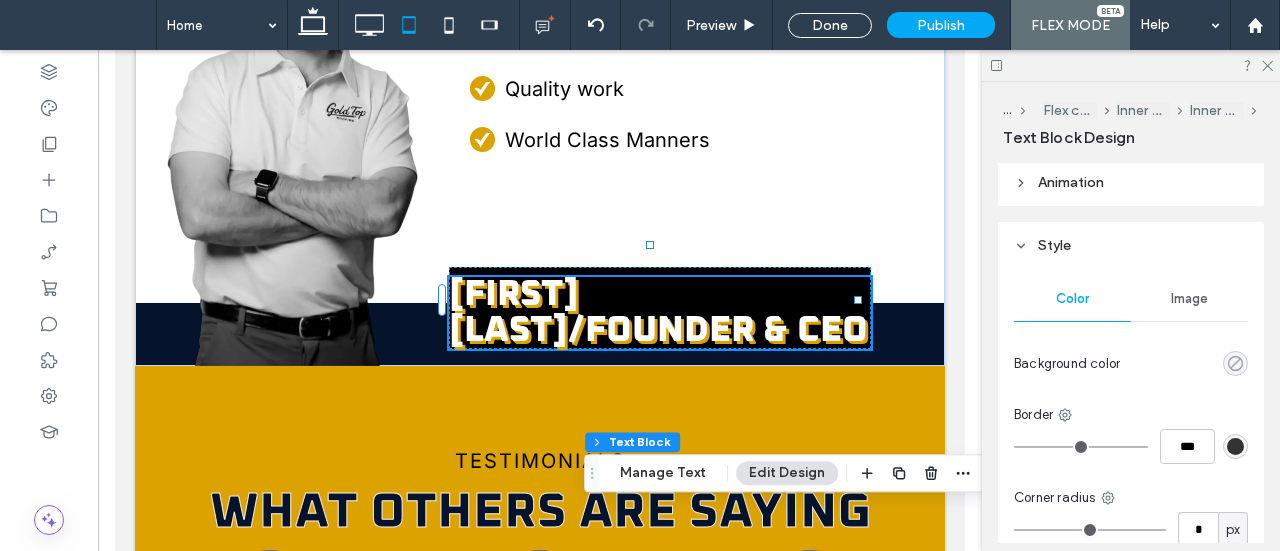 click 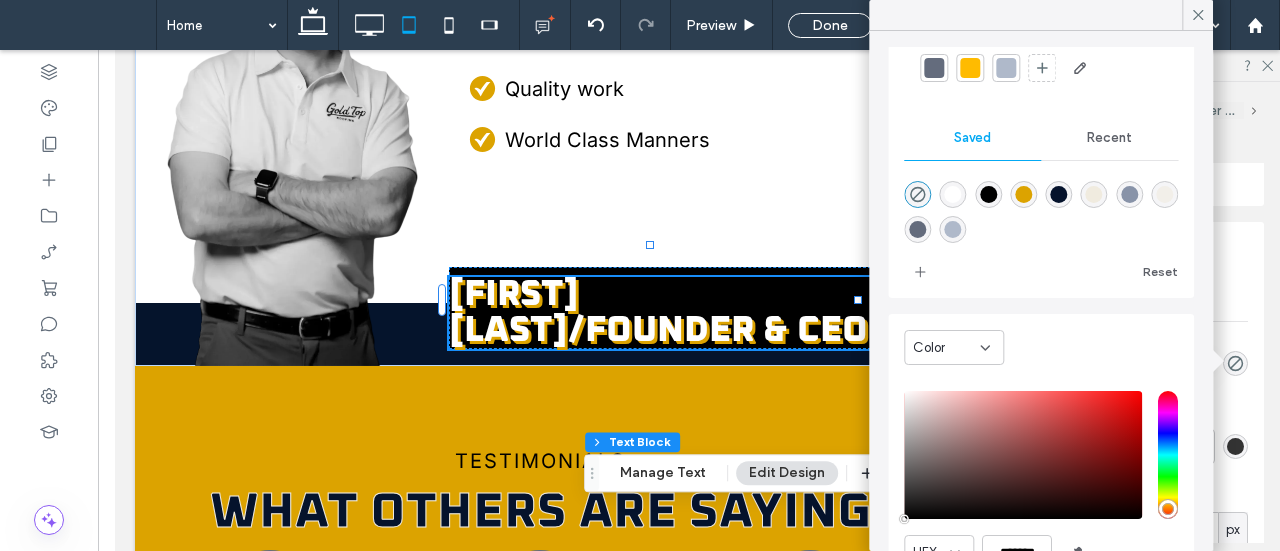 scroll, scrollTop: 160, scrollLeft: 0, axis: vertical 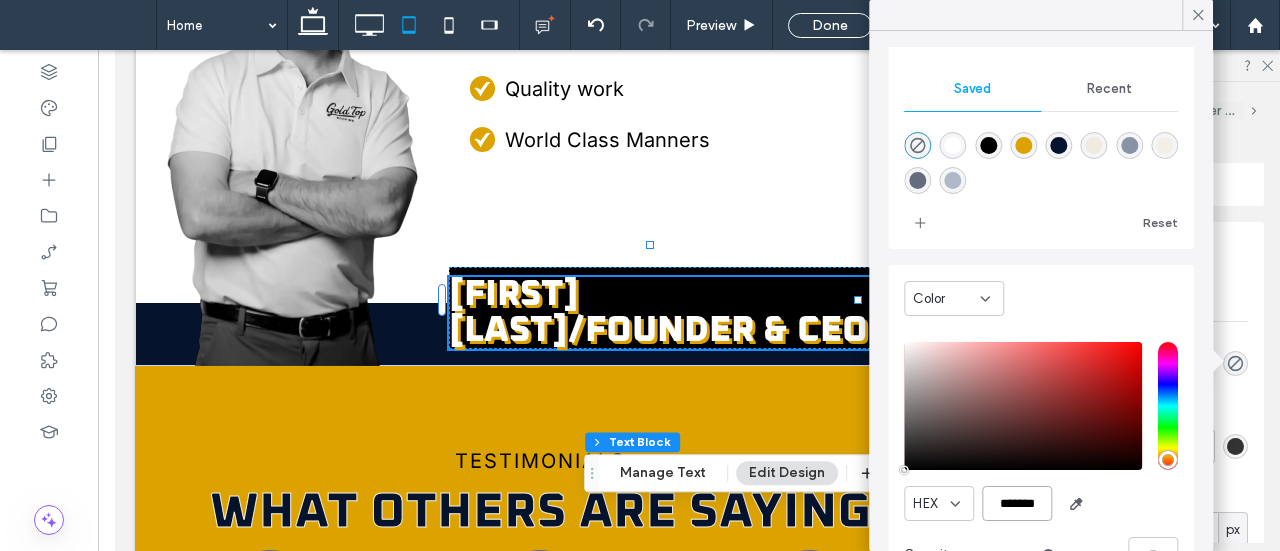 click on "*******" at bounding box center (1017, 503) 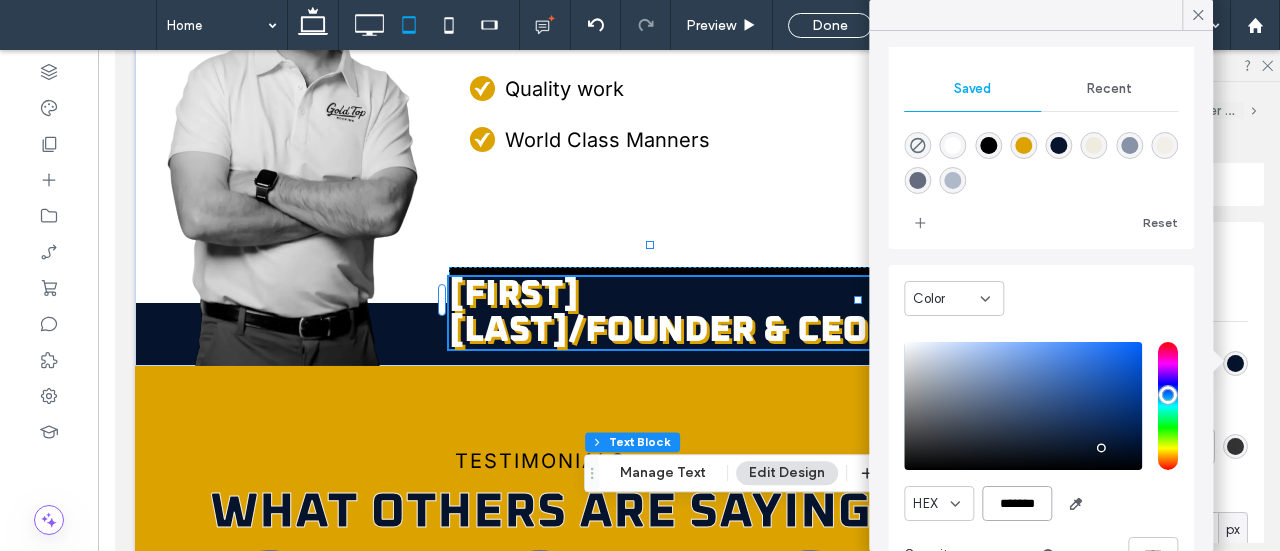 type on "*******" 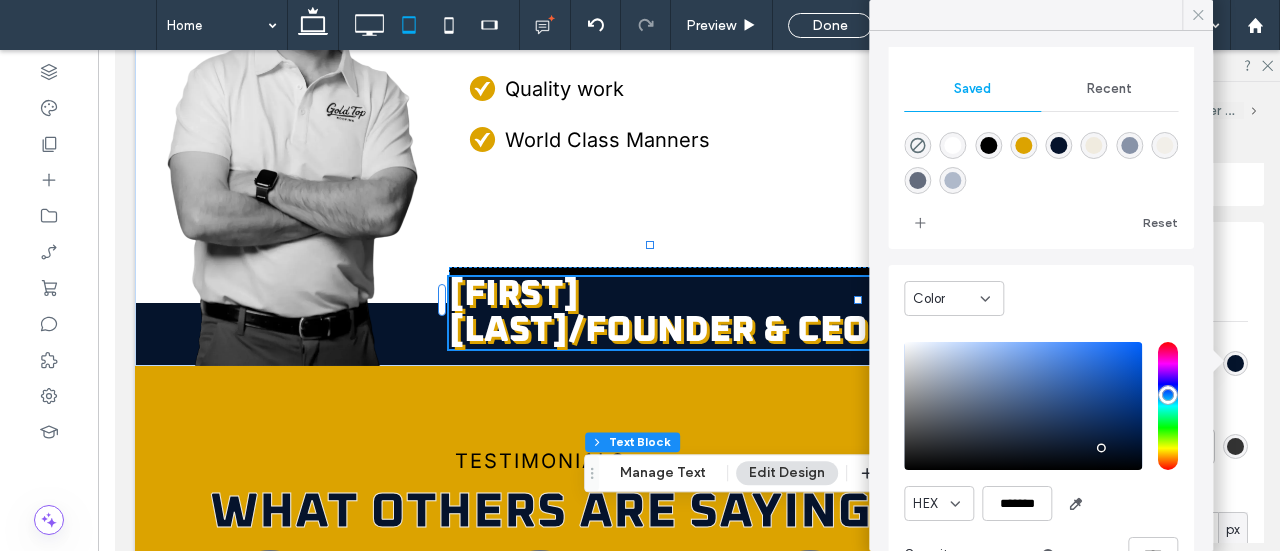 click 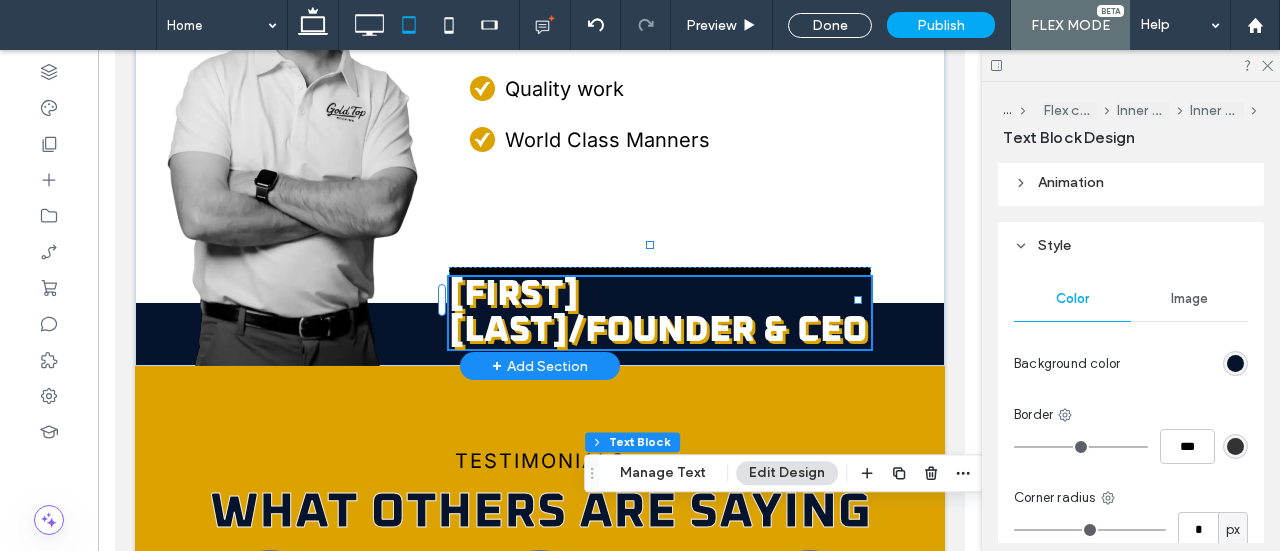click at bounding box center (650, 246) 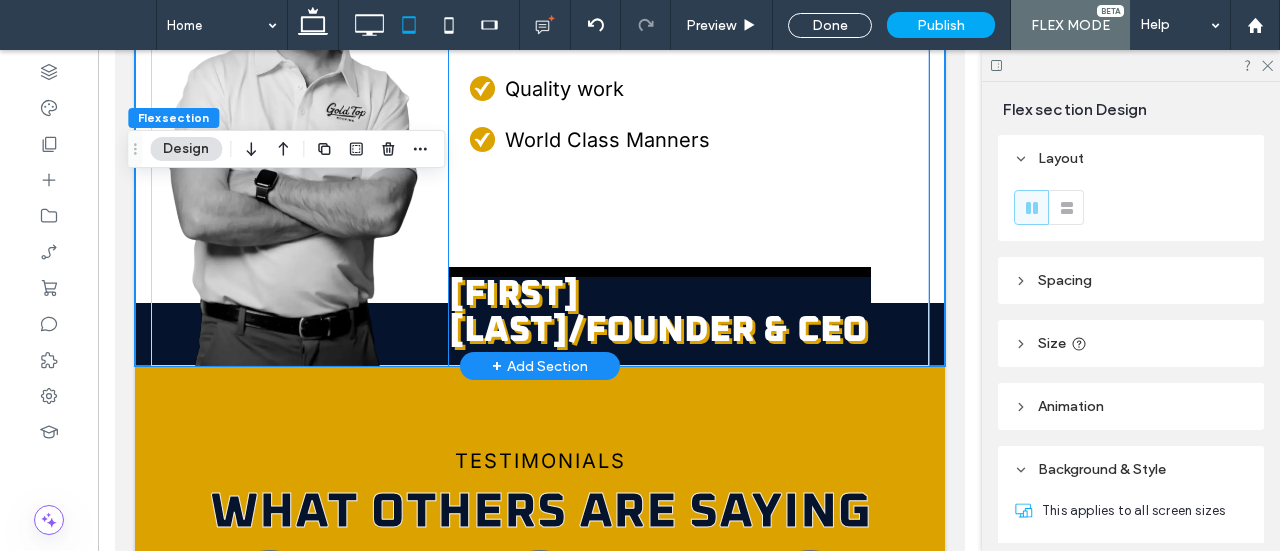 click on "[FIRST] [LAST]/FOUNDER & CEO" at bounding box center [660, 313] 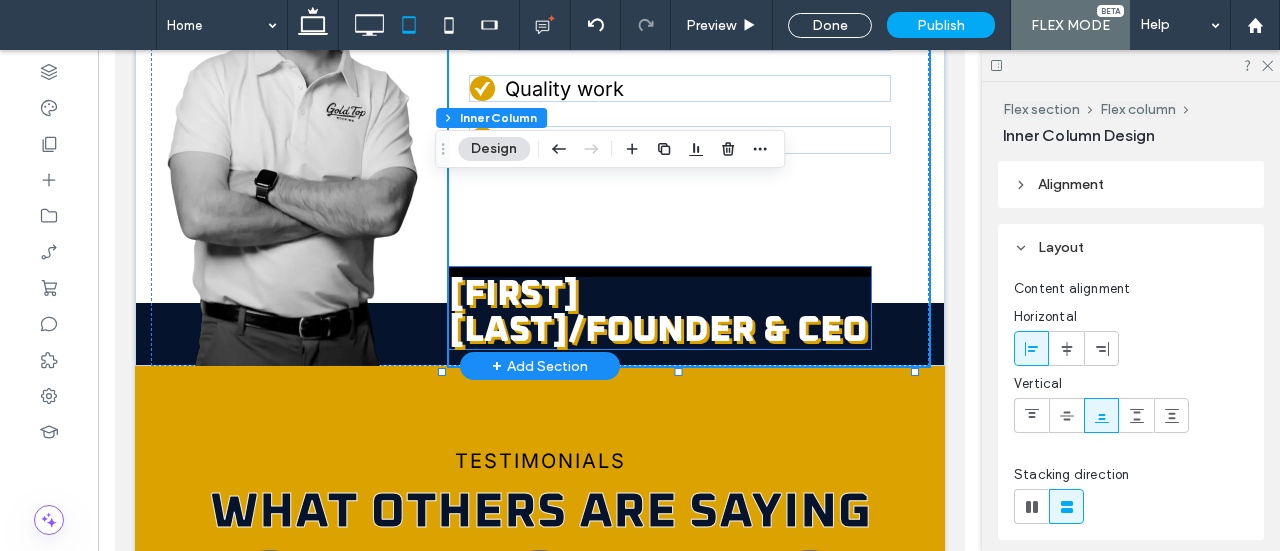 click on "[FIRST] [LAST]/FOUNDER & CEO" at bounding box center [660, 313] 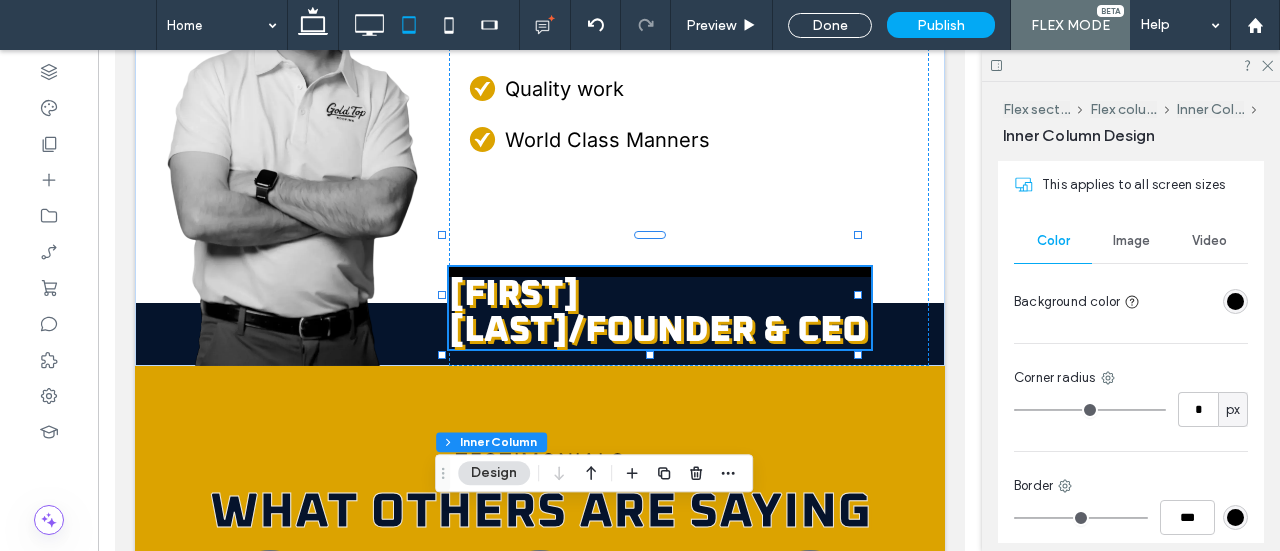 scroll, scrollTop: 1100, scrollLeft: 0, axis: vertical 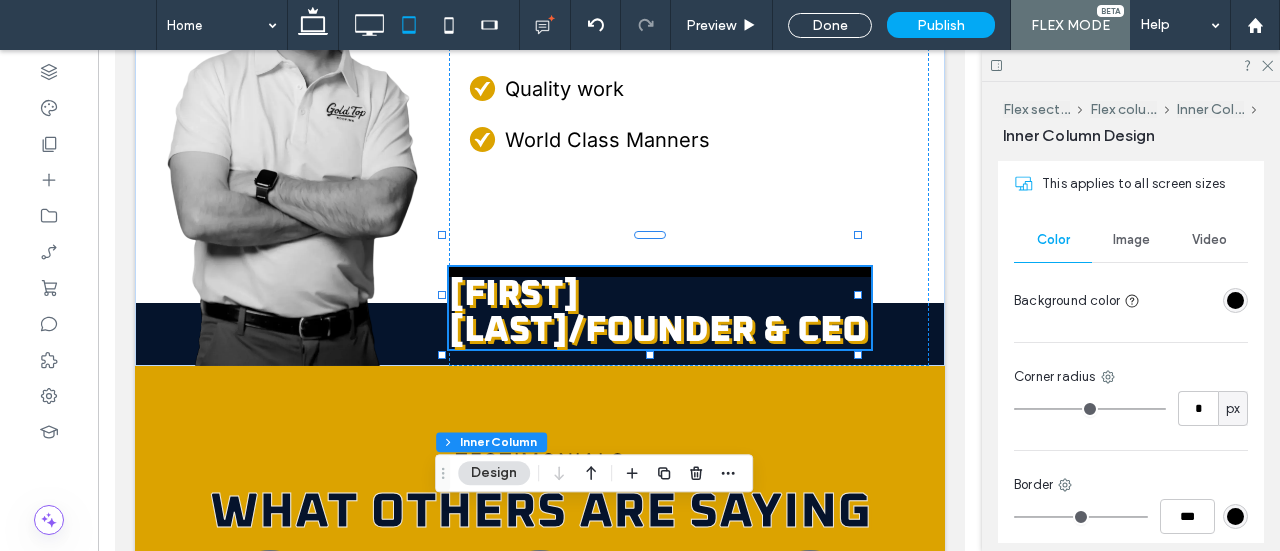 click at bounding box center [1235, 300] 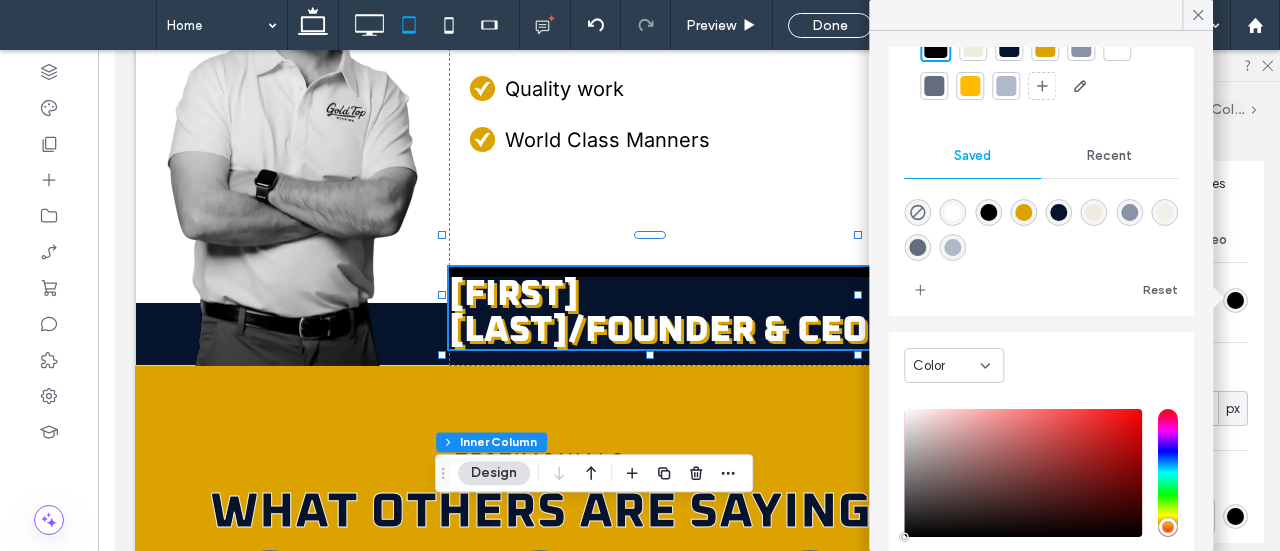 scroll, scrollTop: 162, scrollLeft: 0, axis: vertical 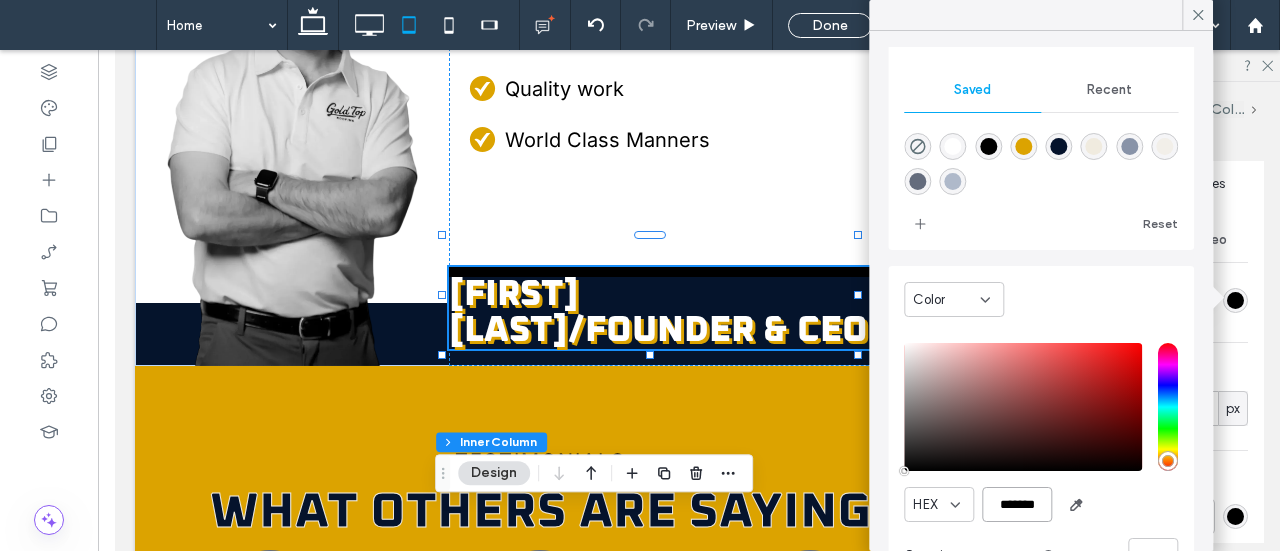 click on "*******" at bounding box center (1017, 504) 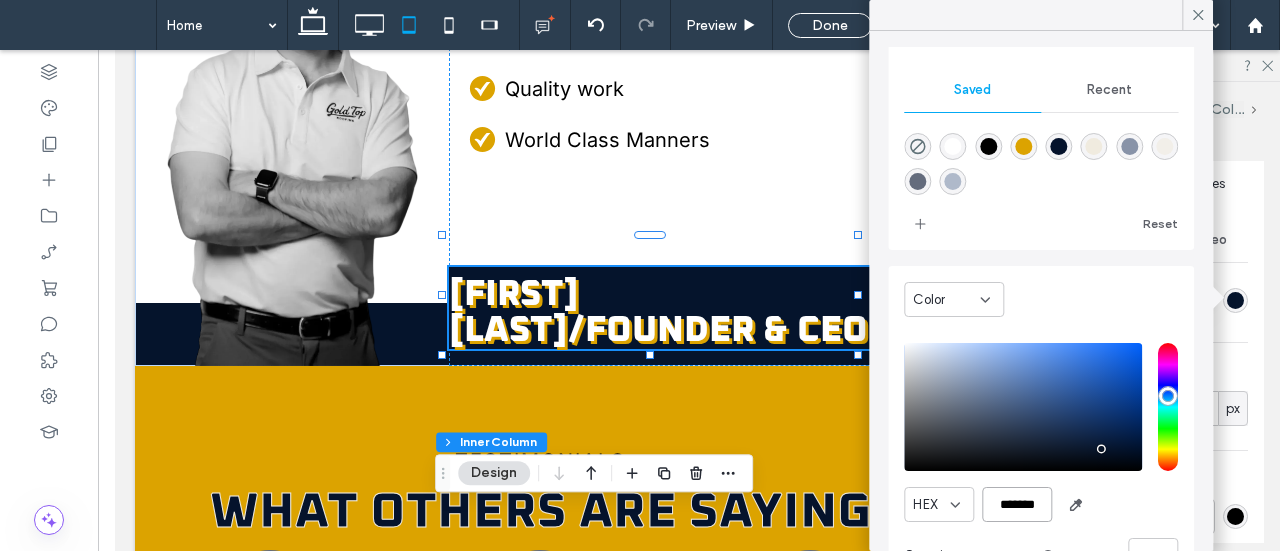 type on "*******" 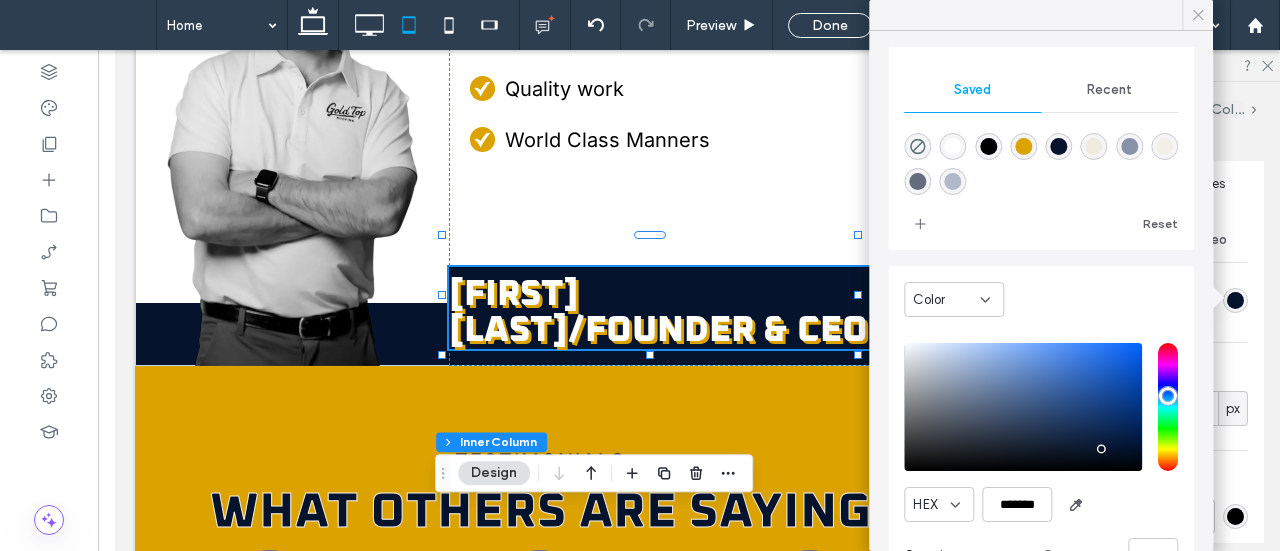click 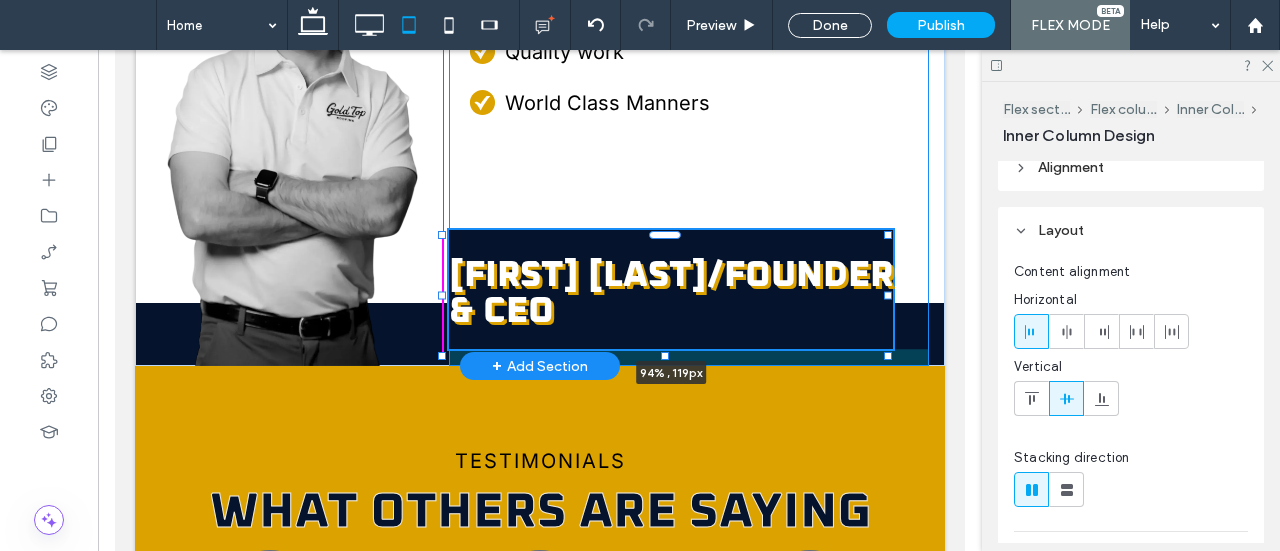 scroll, scrollTop: 0, scrollLeft: 0, axis: both 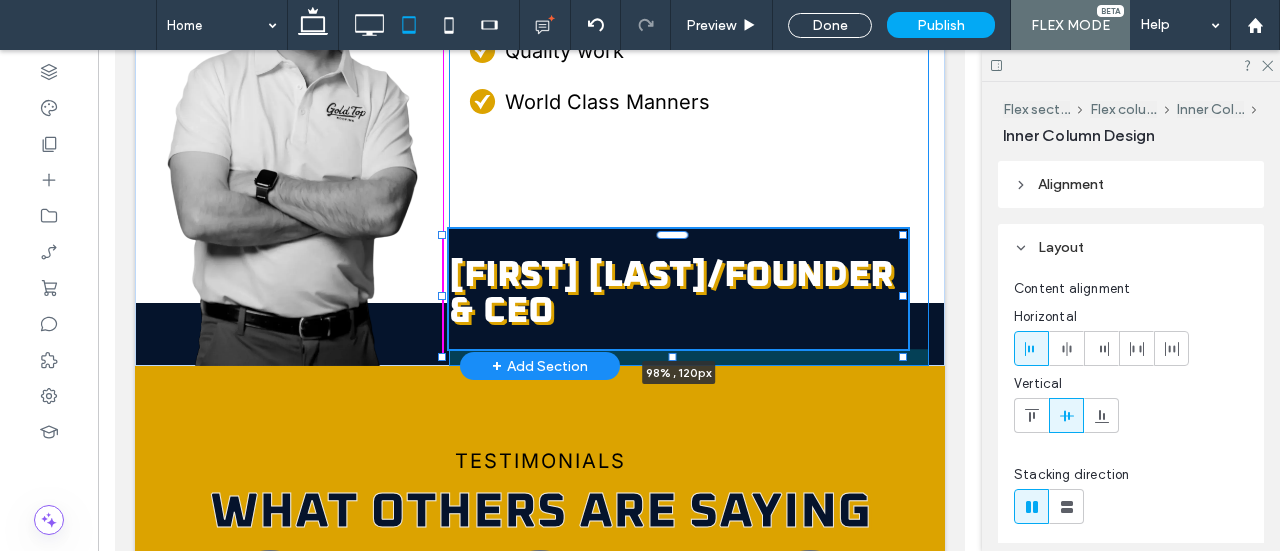 drag, startPoint x: 860, startPoint y: 354, endPoint x: 905, endPoint y: 356, distance: 45.044422 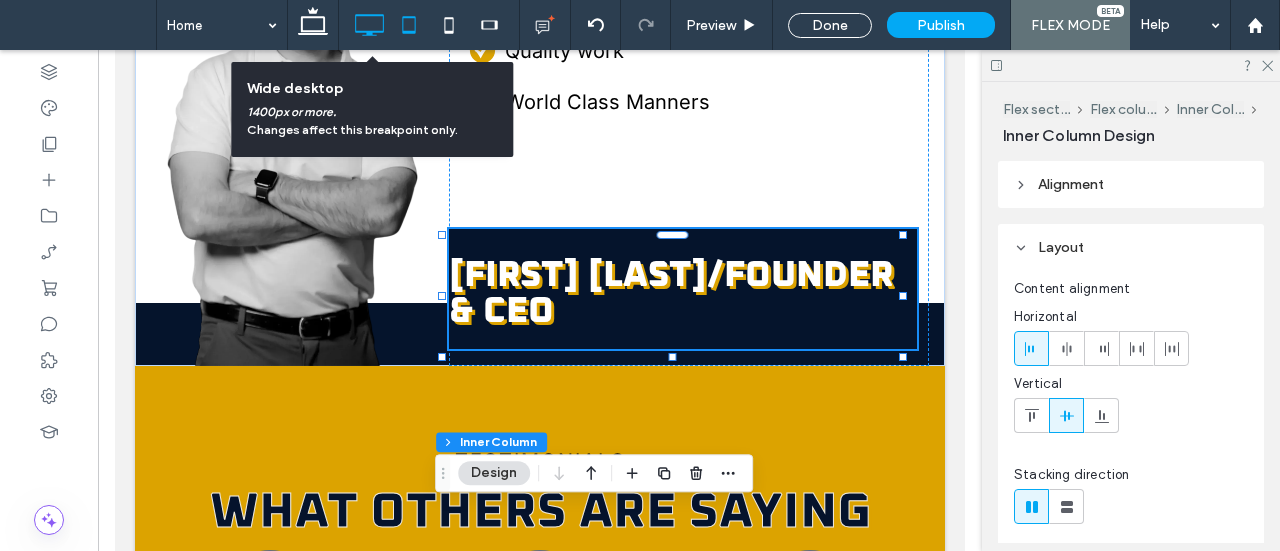 drag, startPoint x: 360, startPoint y: 22, endPoint x: 359, endPoint y: 4, distance: 18.027756 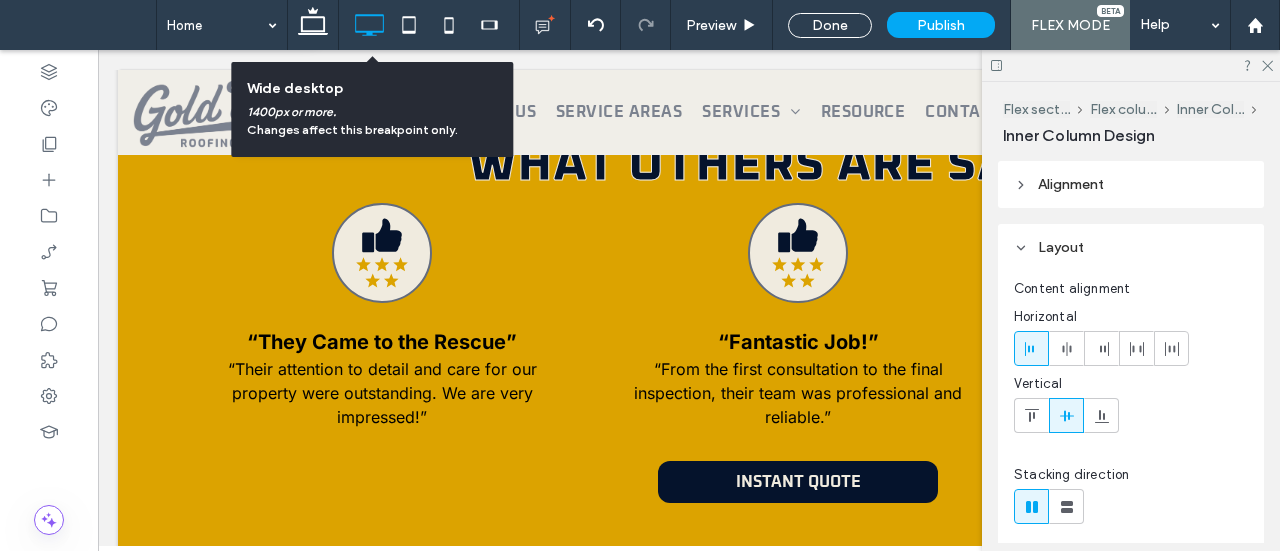 type on "**" 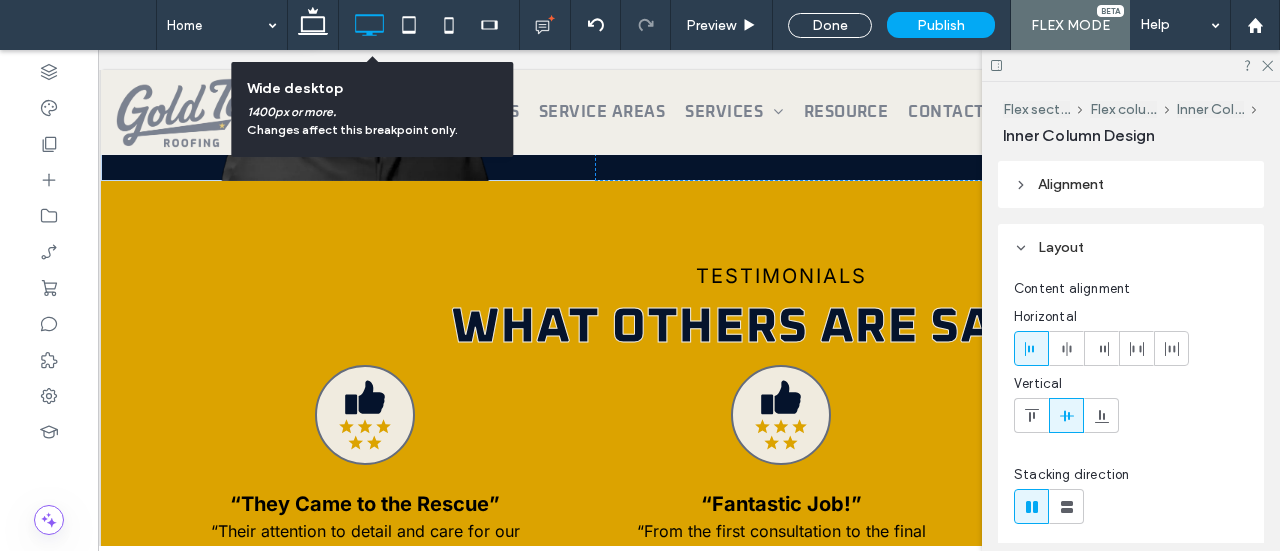scroll, scrollTop: 0, scrollLeft: 20, axis: horizontal 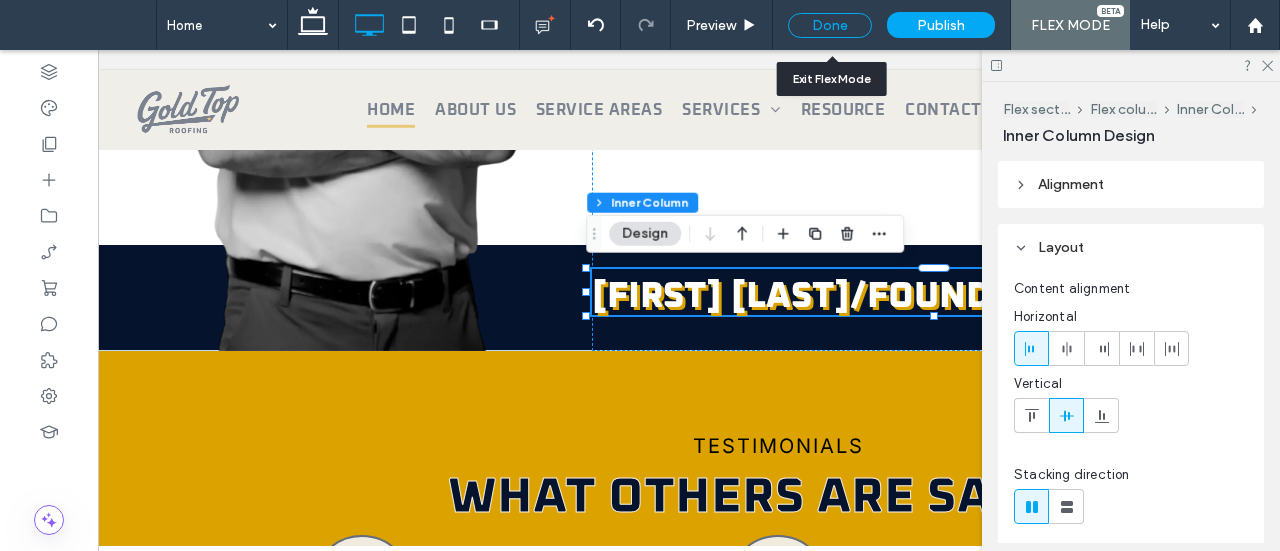 click on "Done" at bounding box center [830, 25] 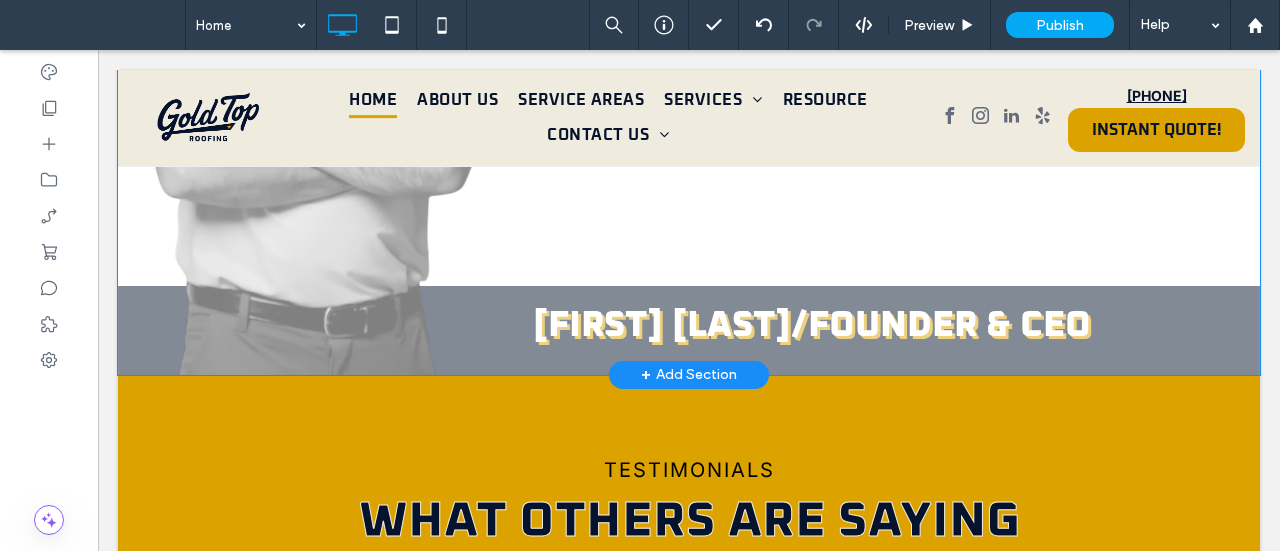 click on "Click to edit in Flex Mode" at bounding box center [689, 23] 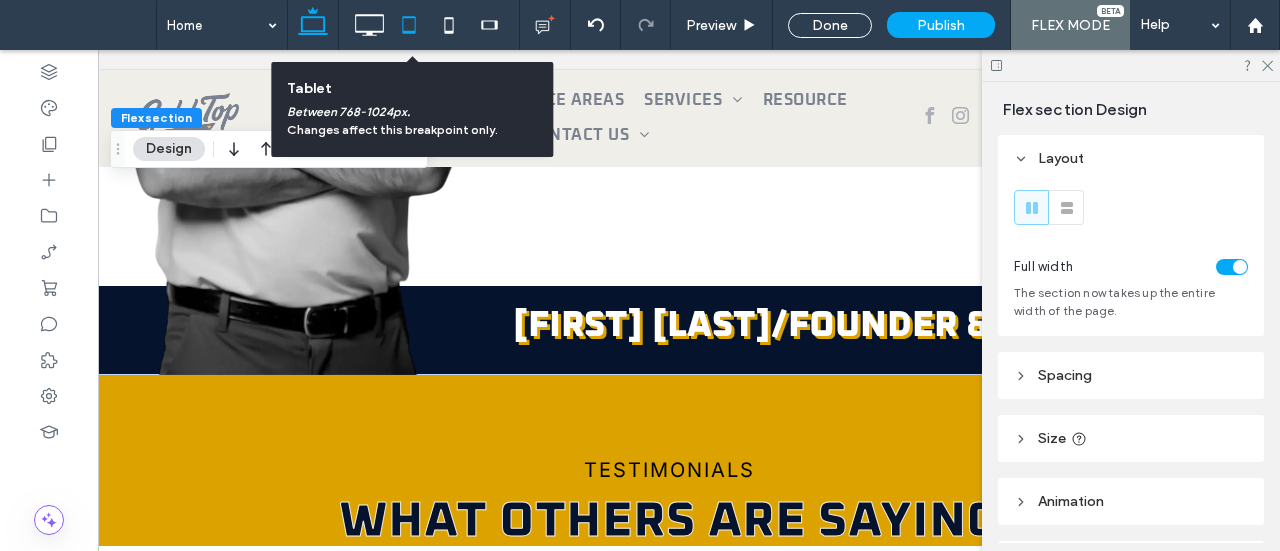 click 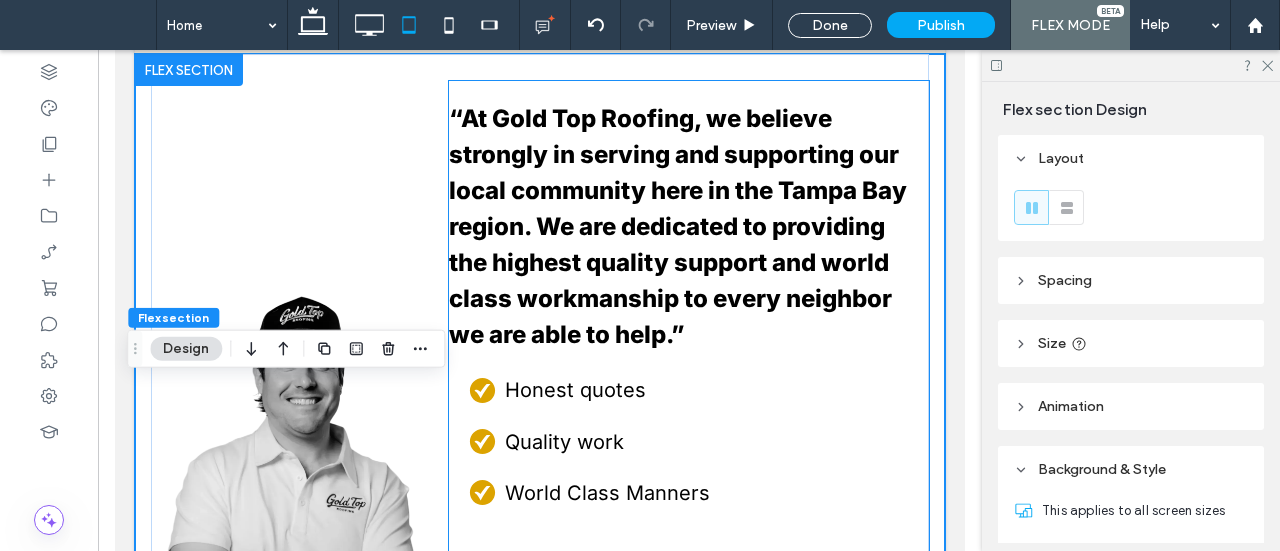 scroll, scrollTop: 332, scrollLeft: 0, axis: vertical 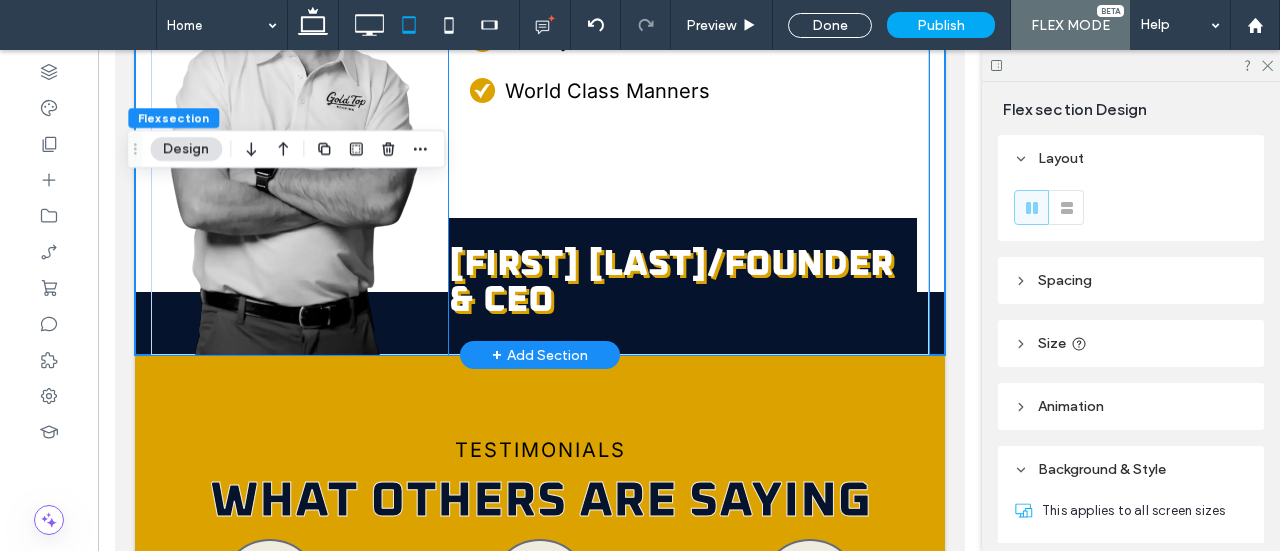 click on "[FIRST] [LAST]/FOUNDER & CEO" at bounding box center (683, 283) 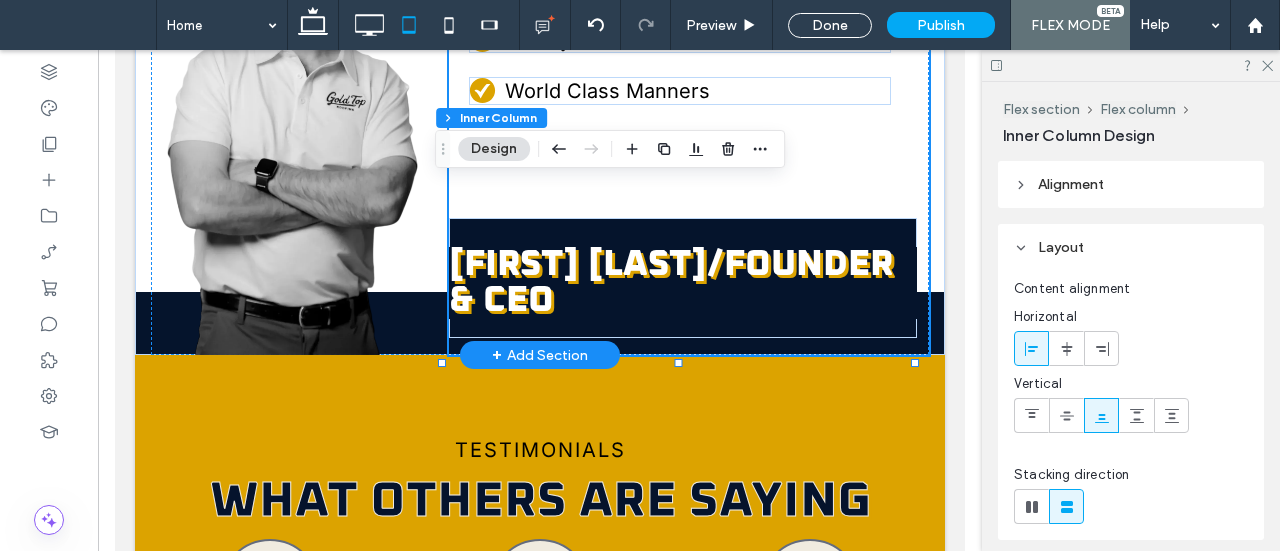 click on "[FIRST] [LAST]/FOUNDER & CEO" at bounding box center [683, 283] 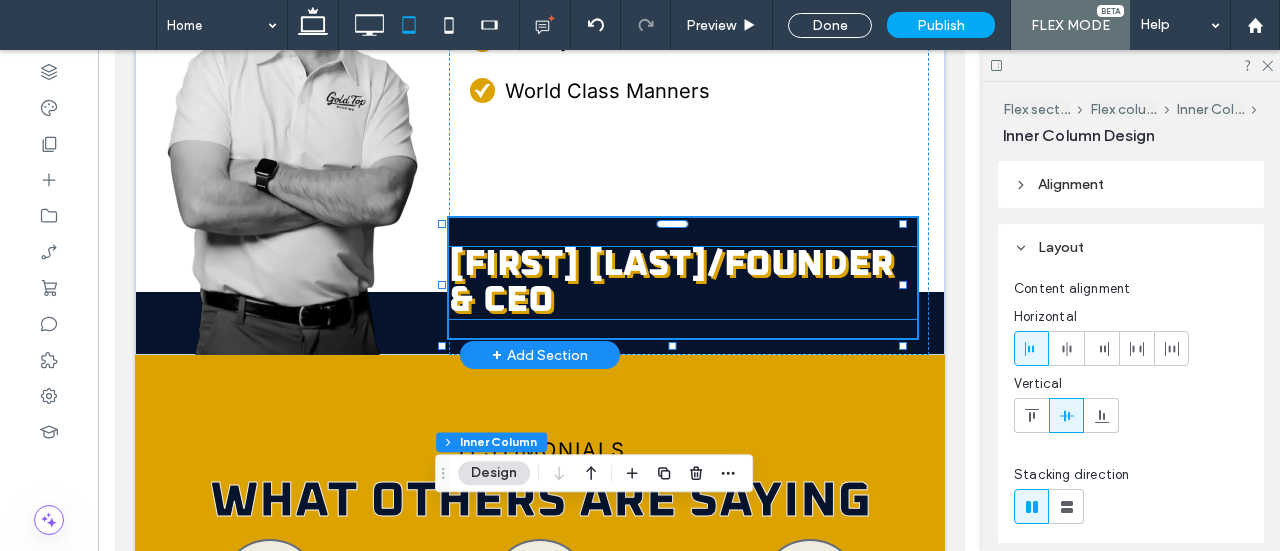 click on "[FIRST] [LAST]/FOUNDER & CEO" at bounding box center [671, 283] 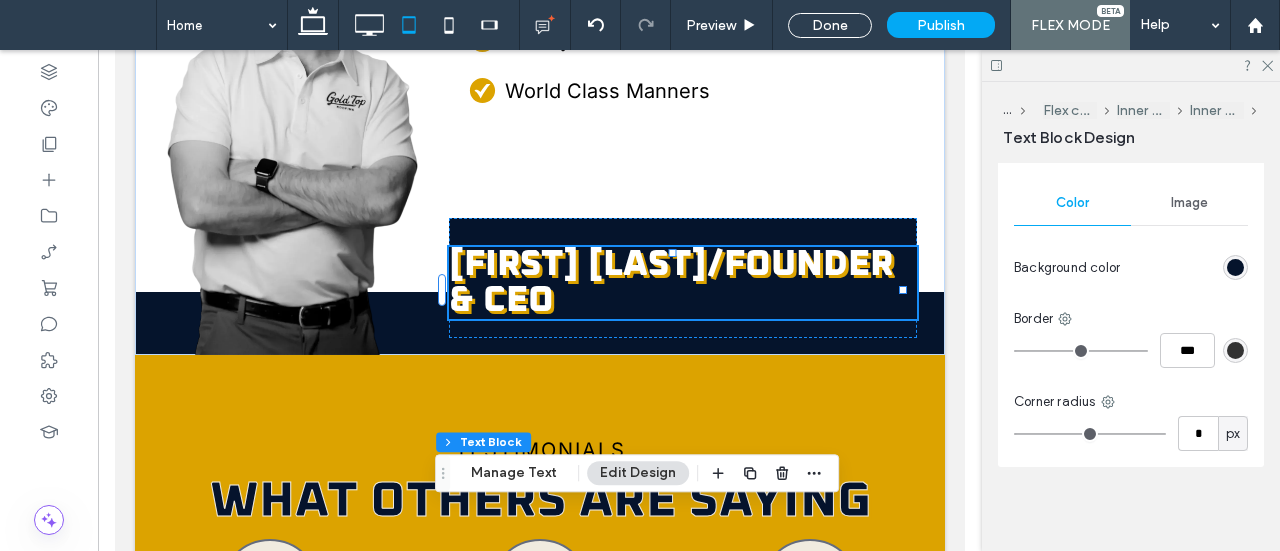 scroll, scrollTop: 597, scrollLeft: 0, axis: vertical 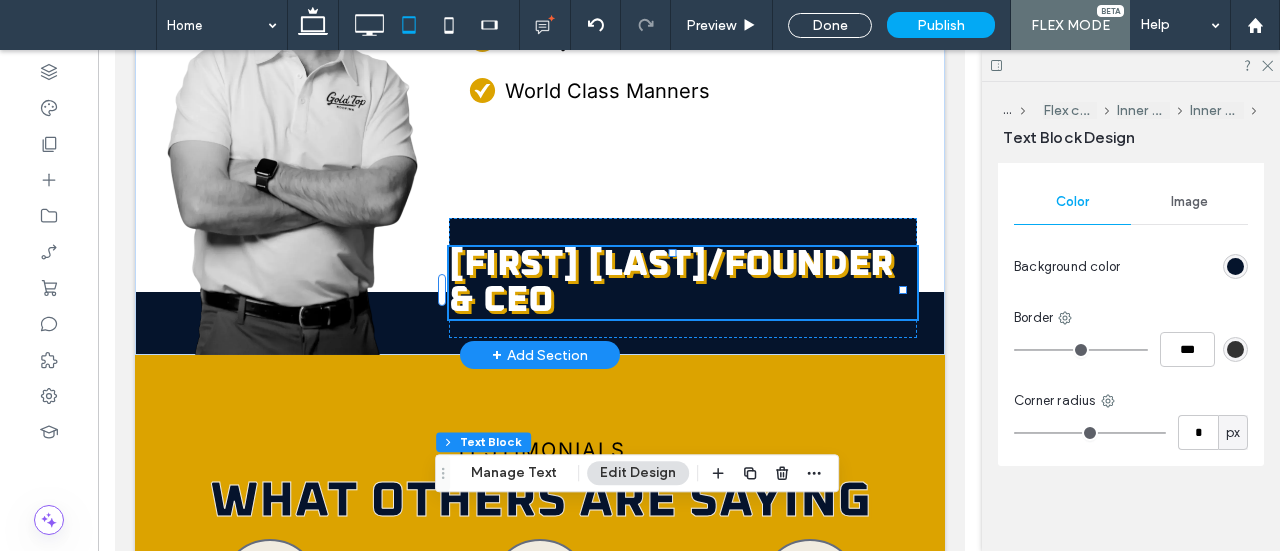 click on "[FIRST] [LAST]/FOUNDER & CEO" at bounding box center (683, 283) 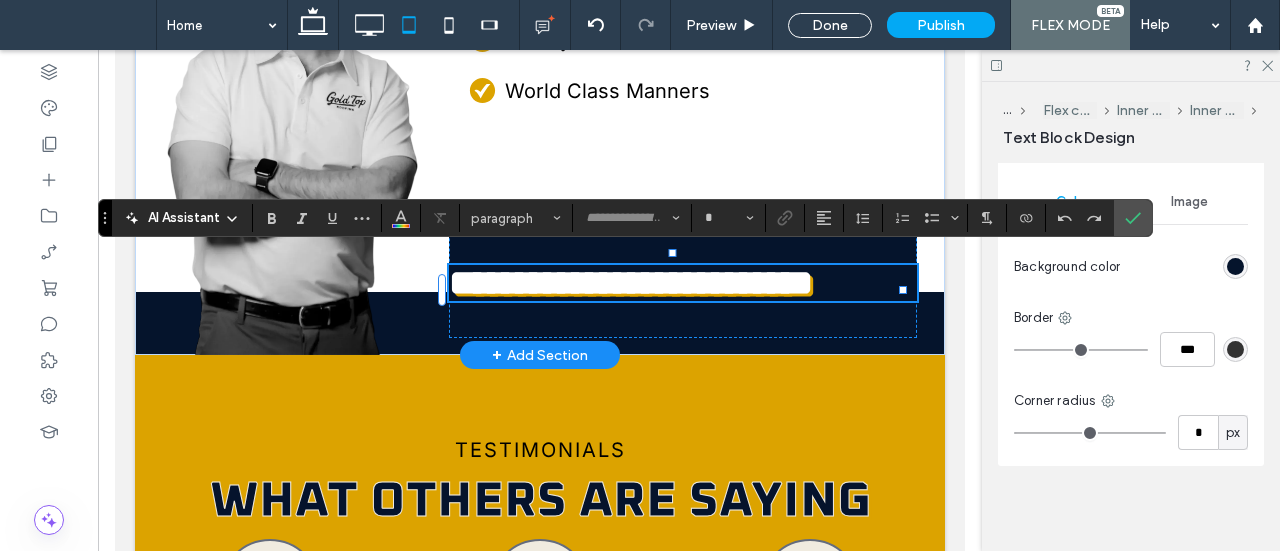 type on "*******" 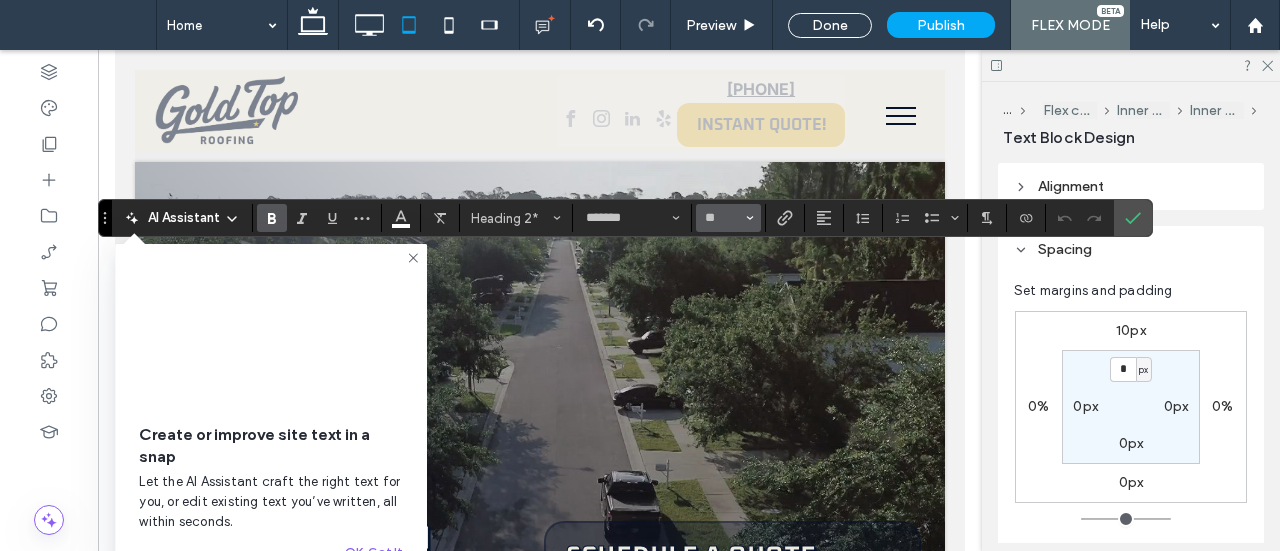 scroll, scrollTop: 3563, scrollLeft: 0, axis: vertical 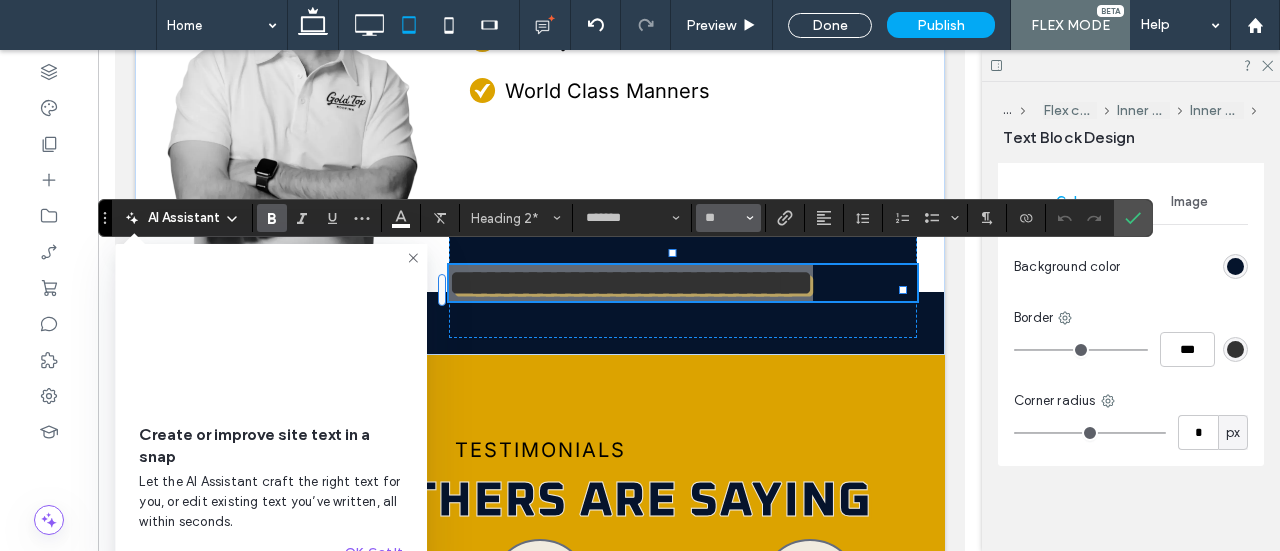 click 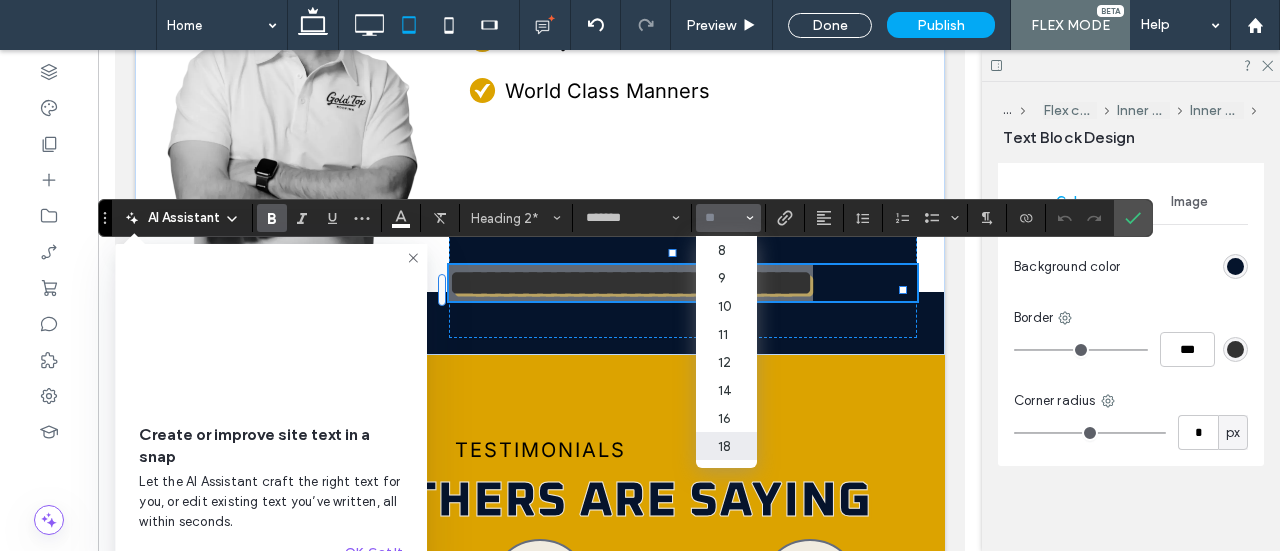 scroll, scrollTop: 200, scrollLeft: 0, axis: vertical 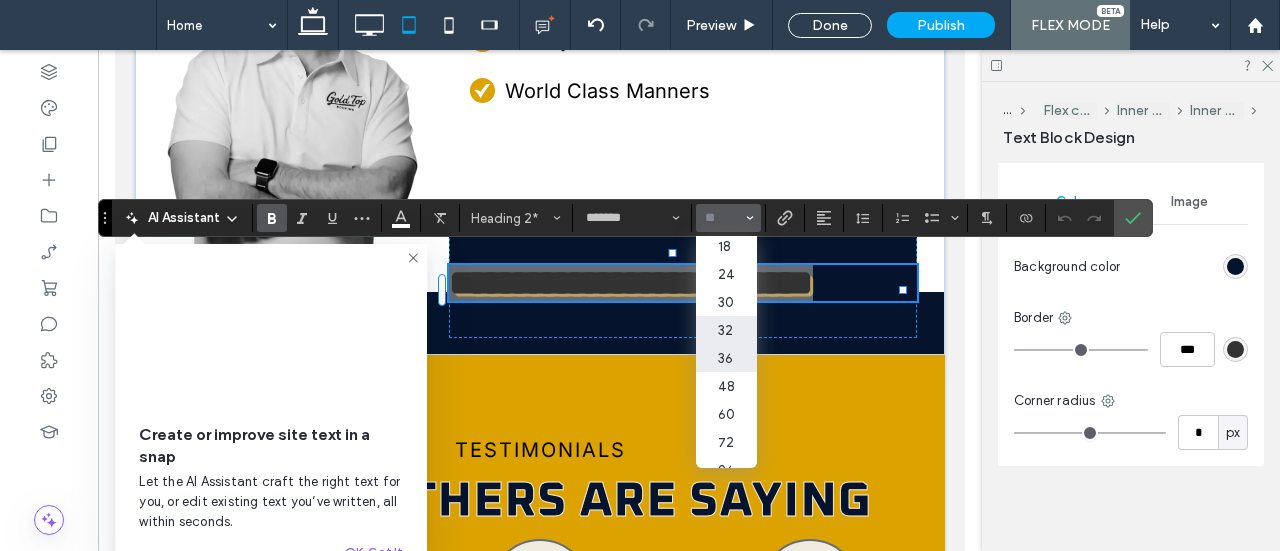 click on "32" at bounding box center (726, 330) 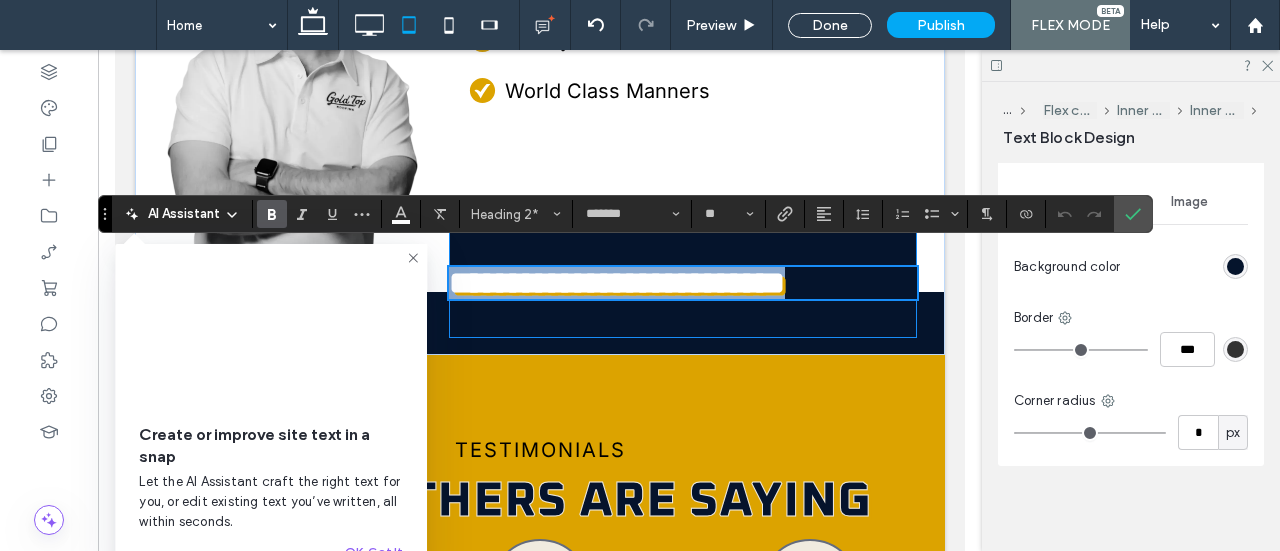 type on "**" 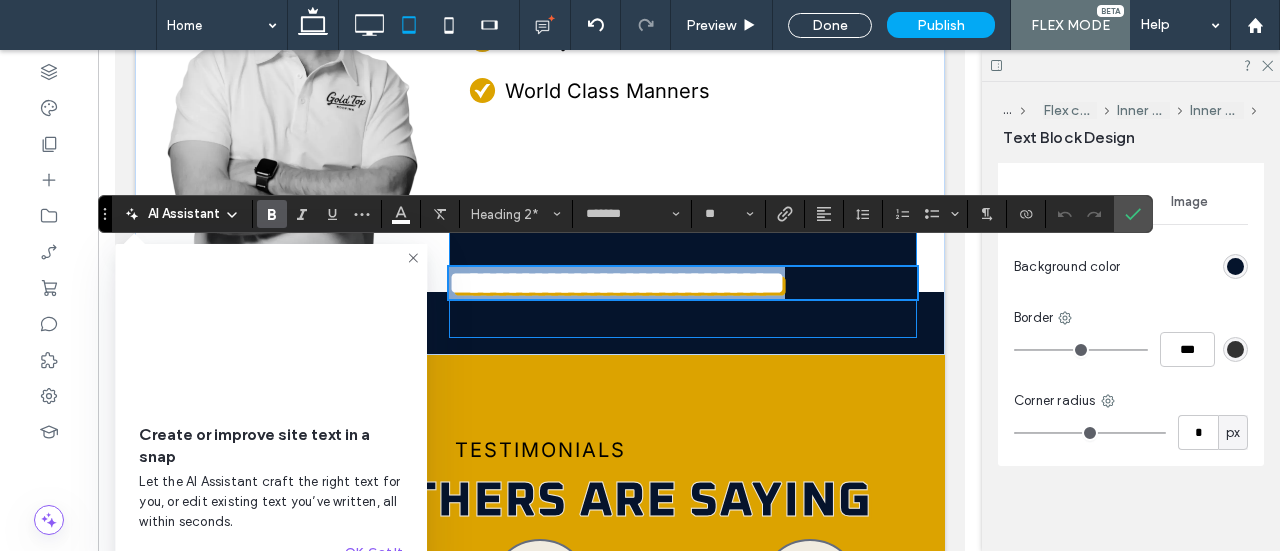 scroll, scrollTop: 3567, scrollLeft: 0, axis: vertical 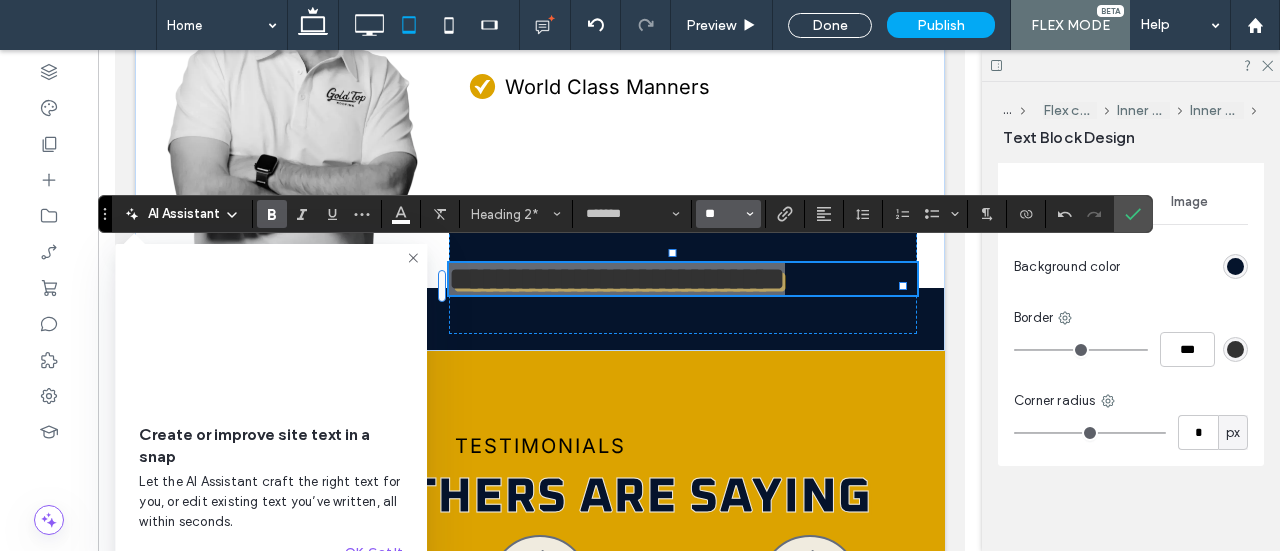 click on "**" at bounding box center (722, 214) 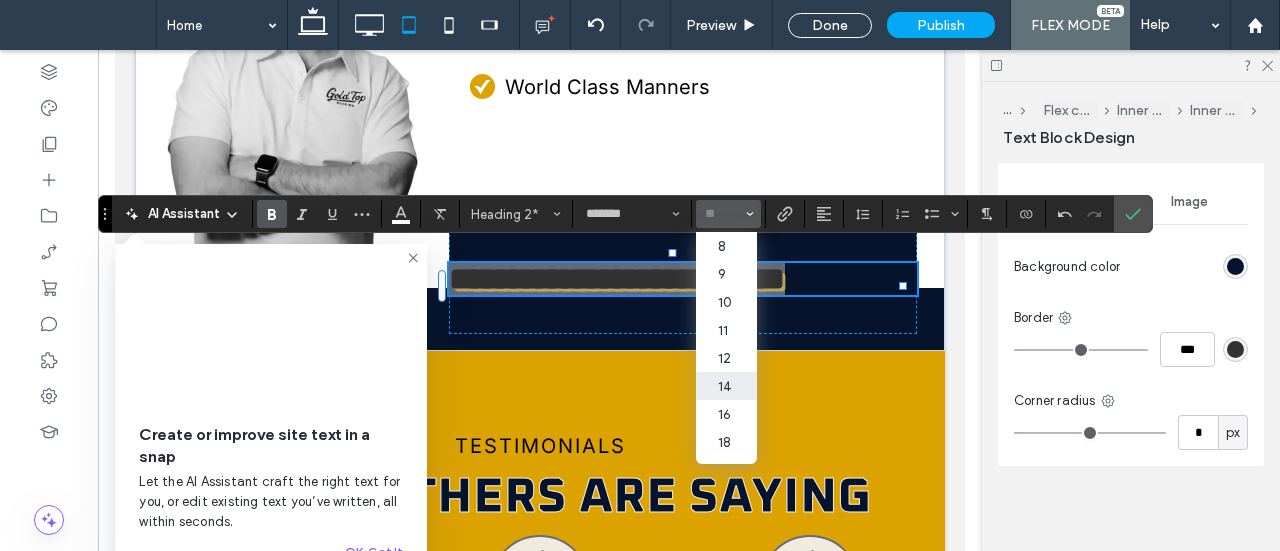 scroll, scrollTop: 100, scrollLeft: 0, axis: vertical 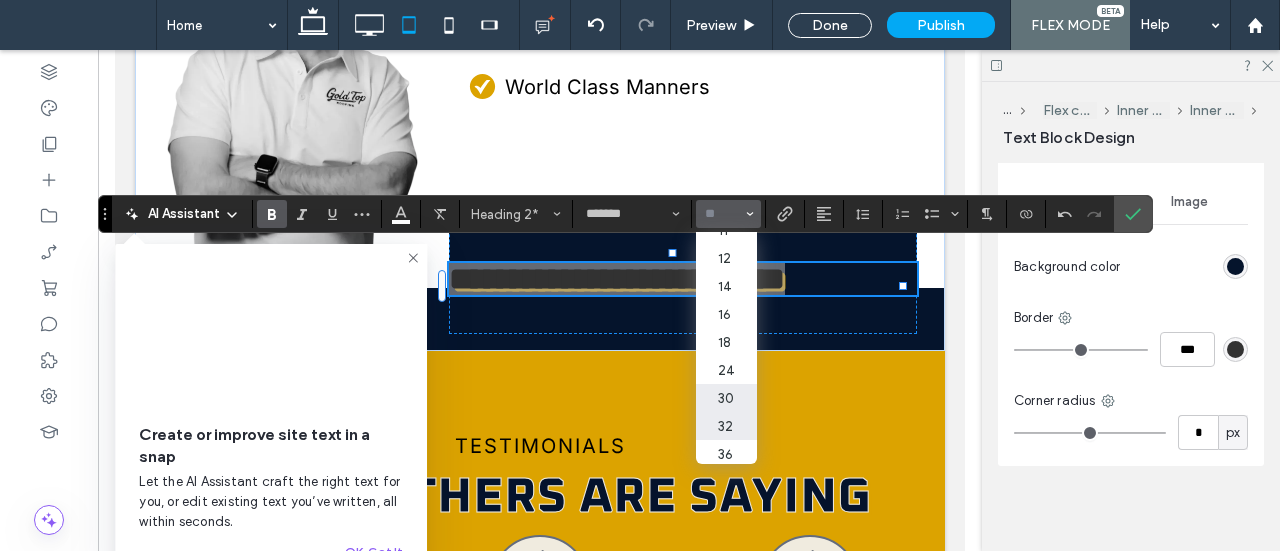 click on "30" at bounding box center [726, 398] 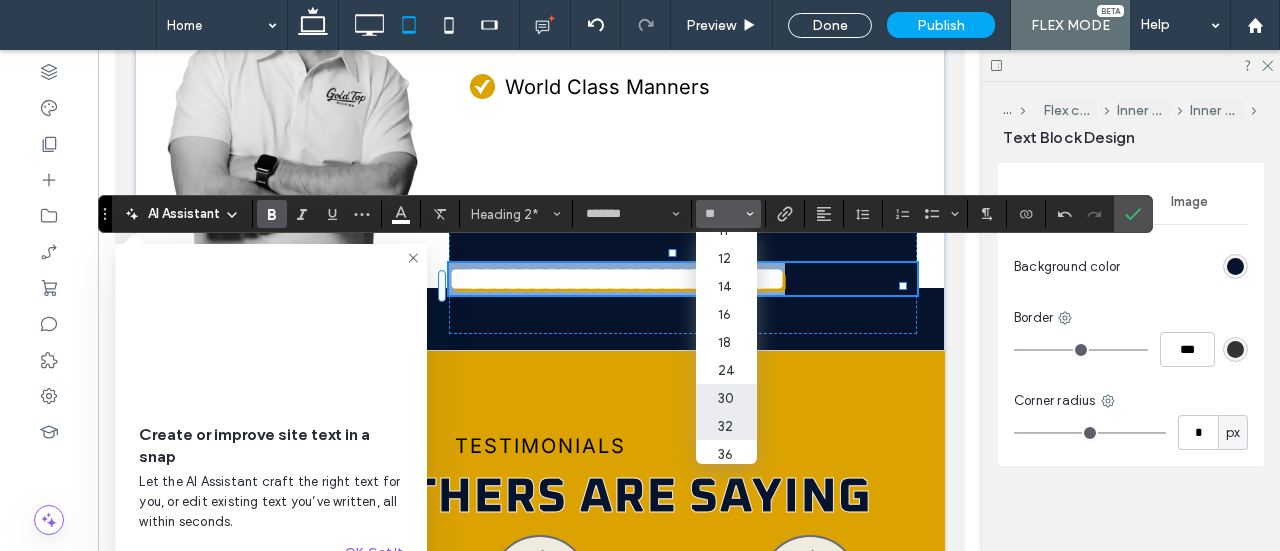 type on "**" 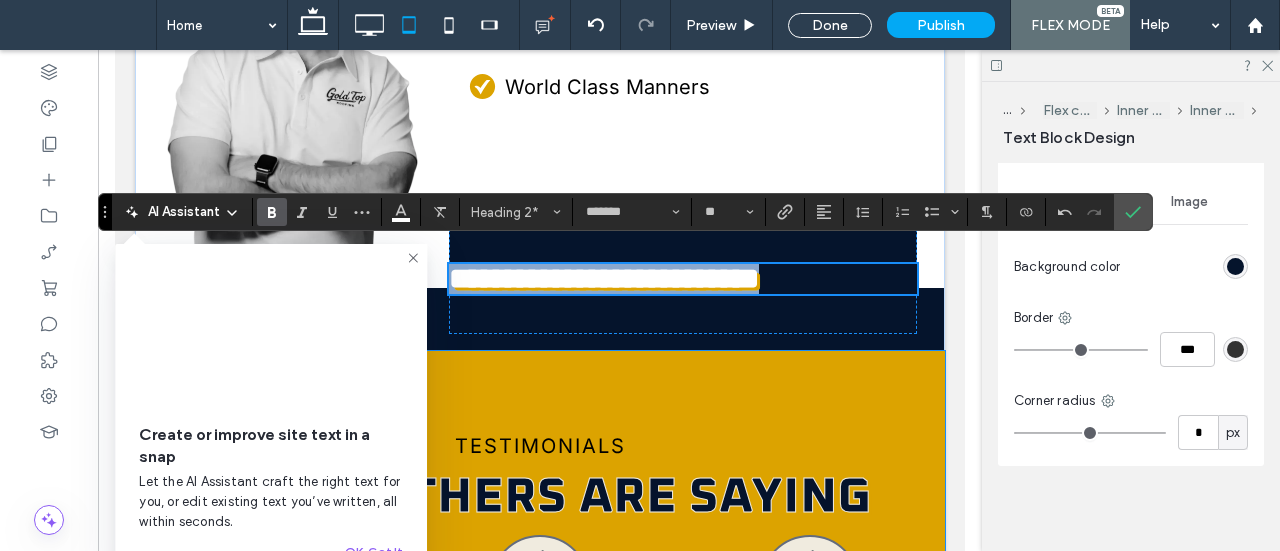 scroll, scrollTop: 3569, scrollLeft: 0, axis: vertical 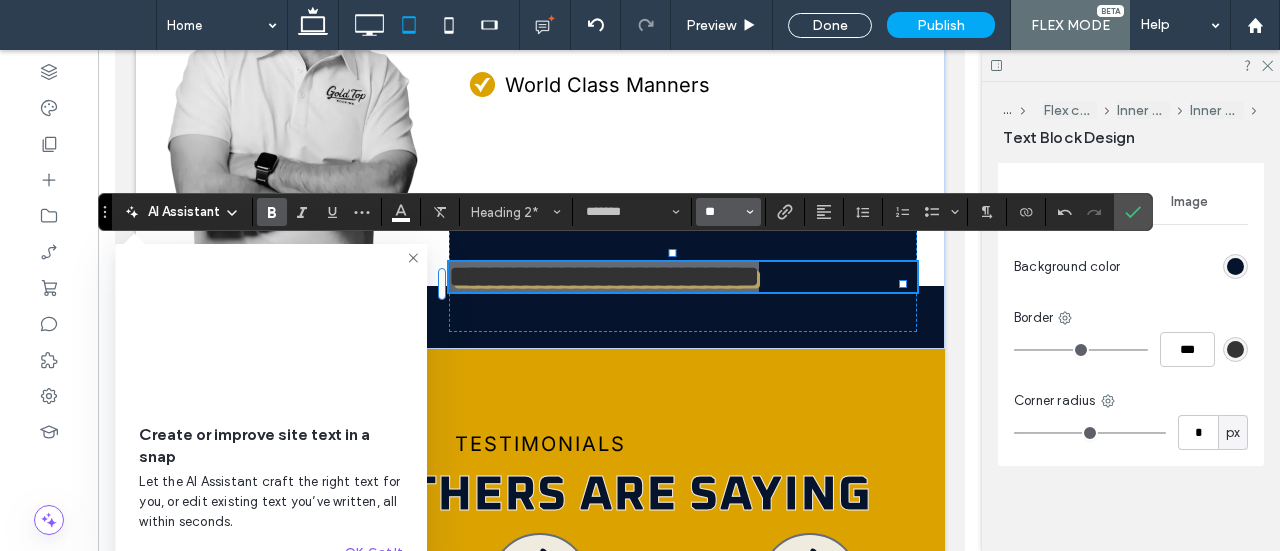 click on "**" at bounding box center (722, 212) 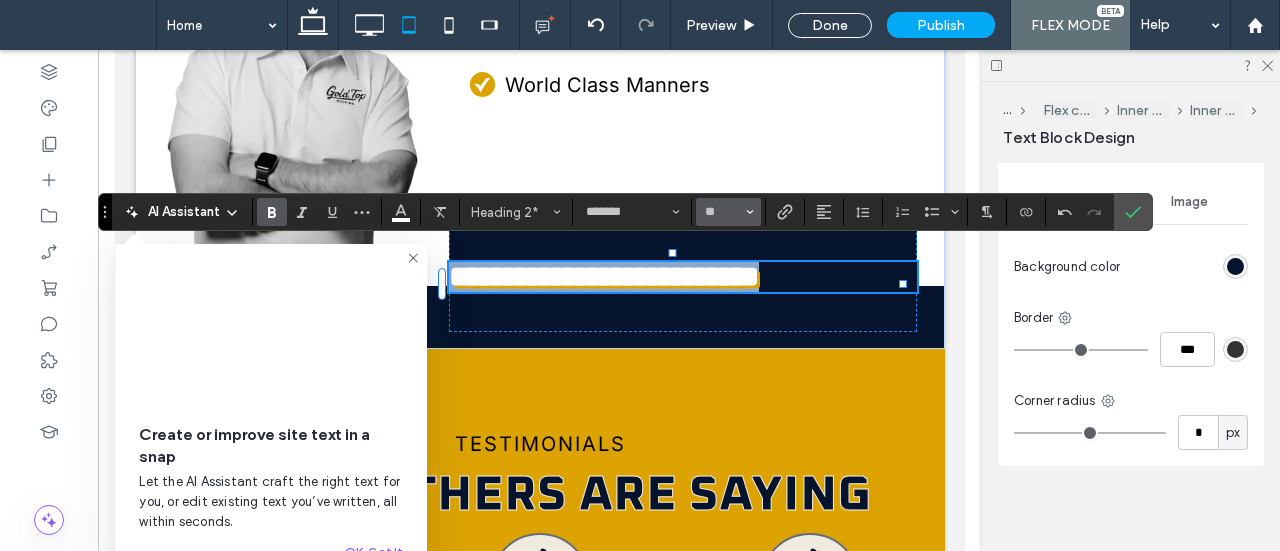 type on "**" 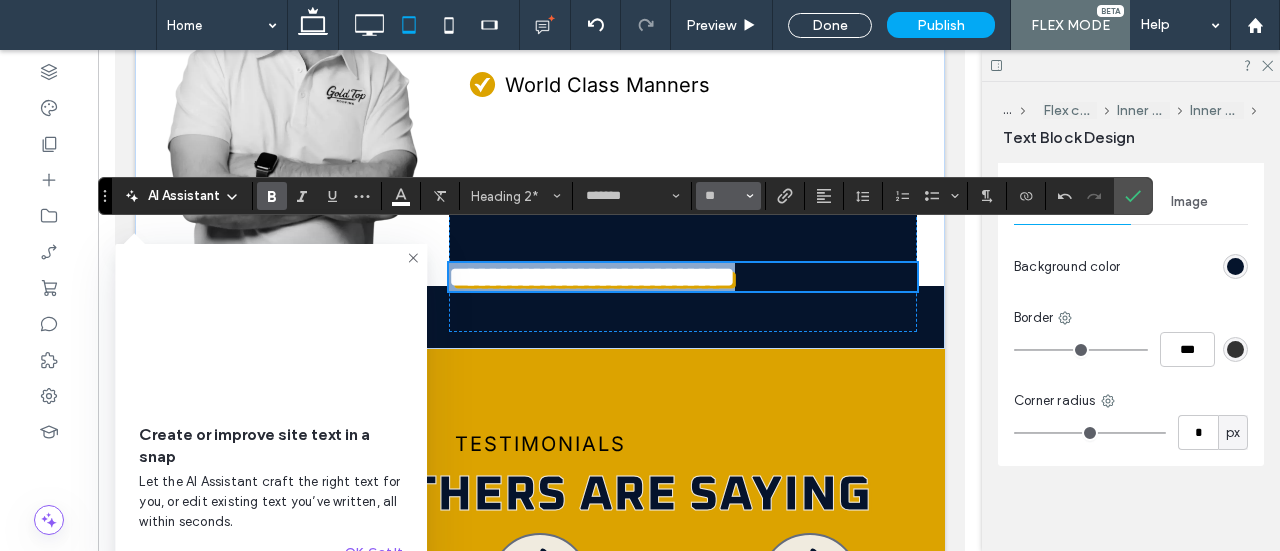 scroll, scrollTop: 3585, scrollLeft: 0, axis: vertical 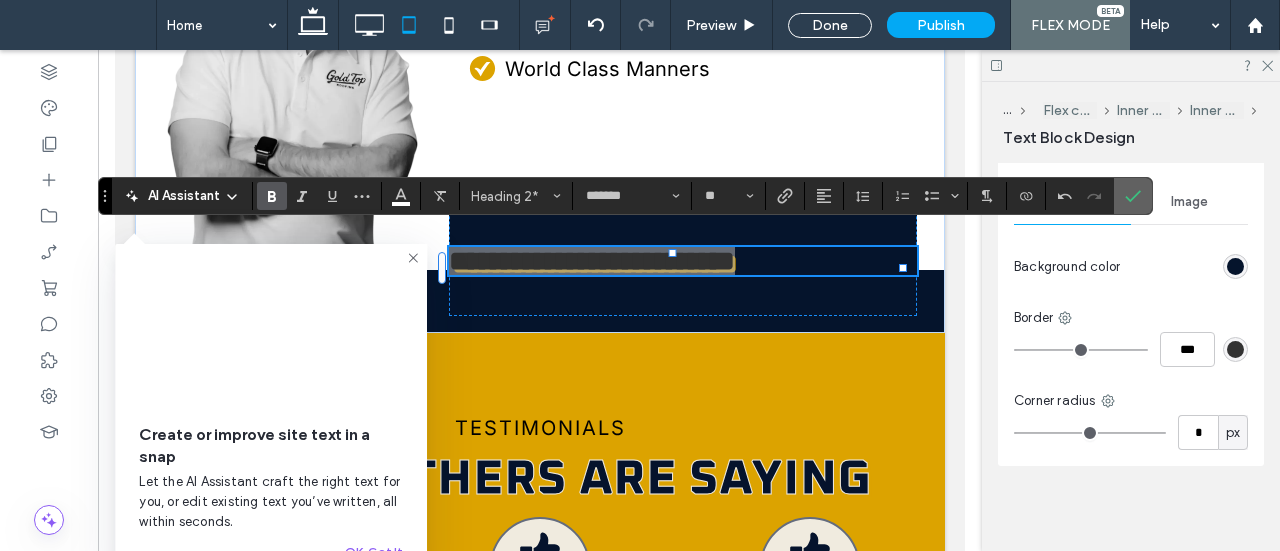 click at bounding box center (1129, 196) 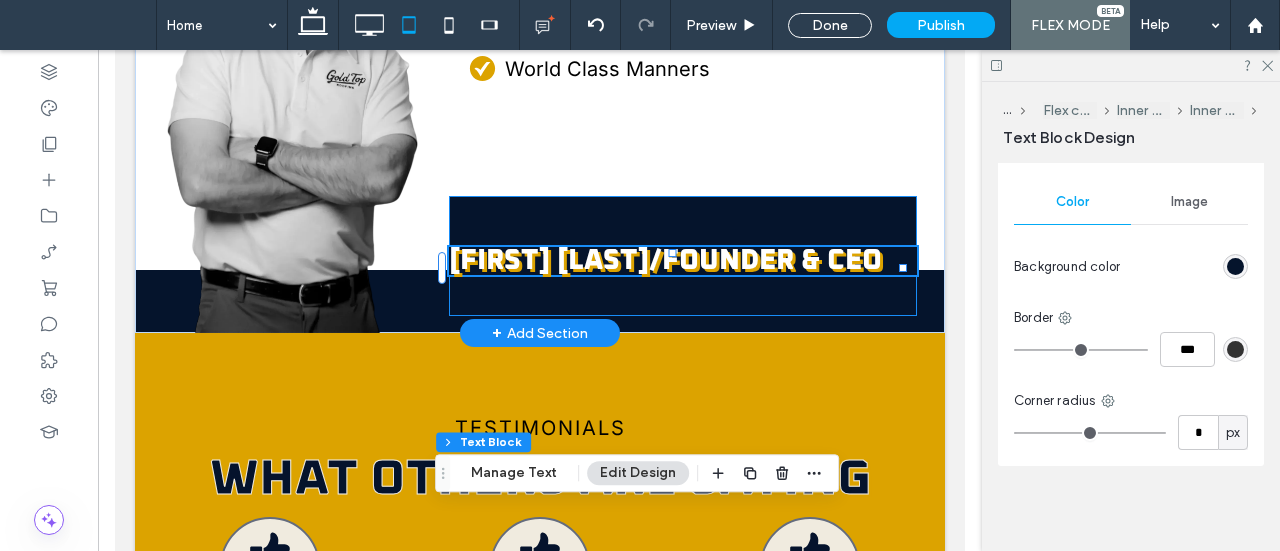 click on "[FIRST] [LAST]/FOUNDER & CEO" at bounding box center [683, 256] 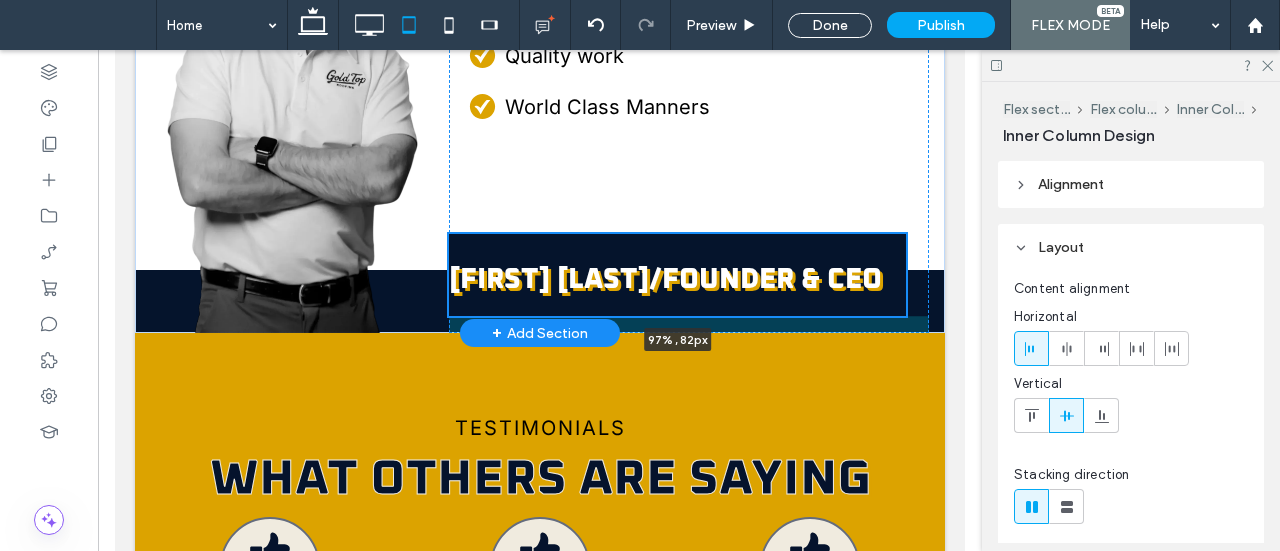 scroll, scrollTop: 3578, scrollLeft: 0, axis: vertical 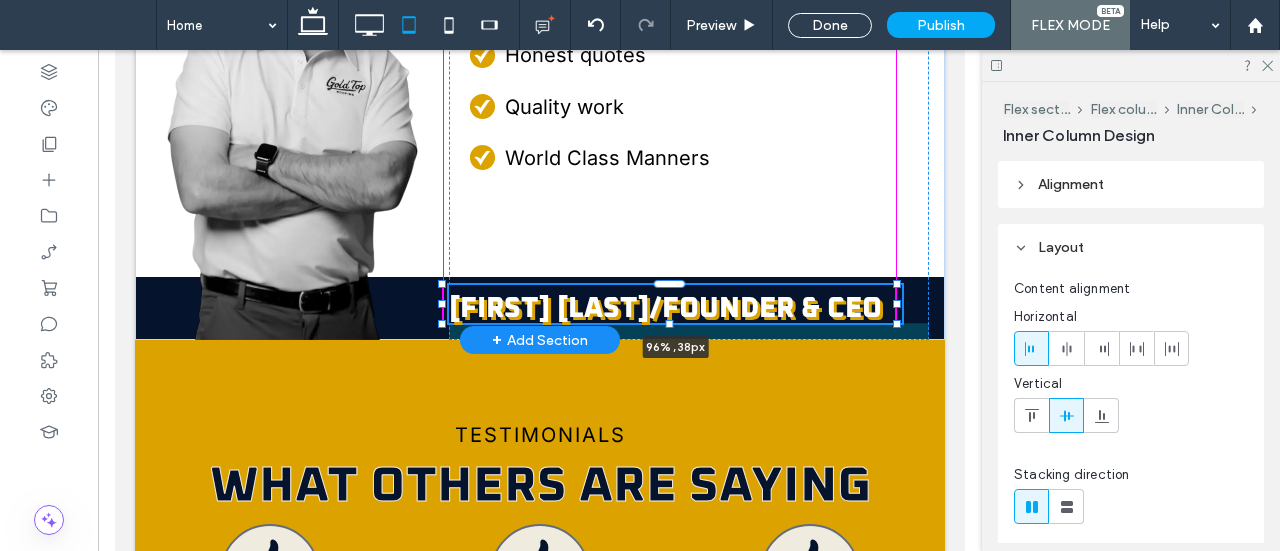 drag, startPoint x: 902, startPoint y: 197, endPoint x: 899, endPoint y: 279, distance: 82.05486 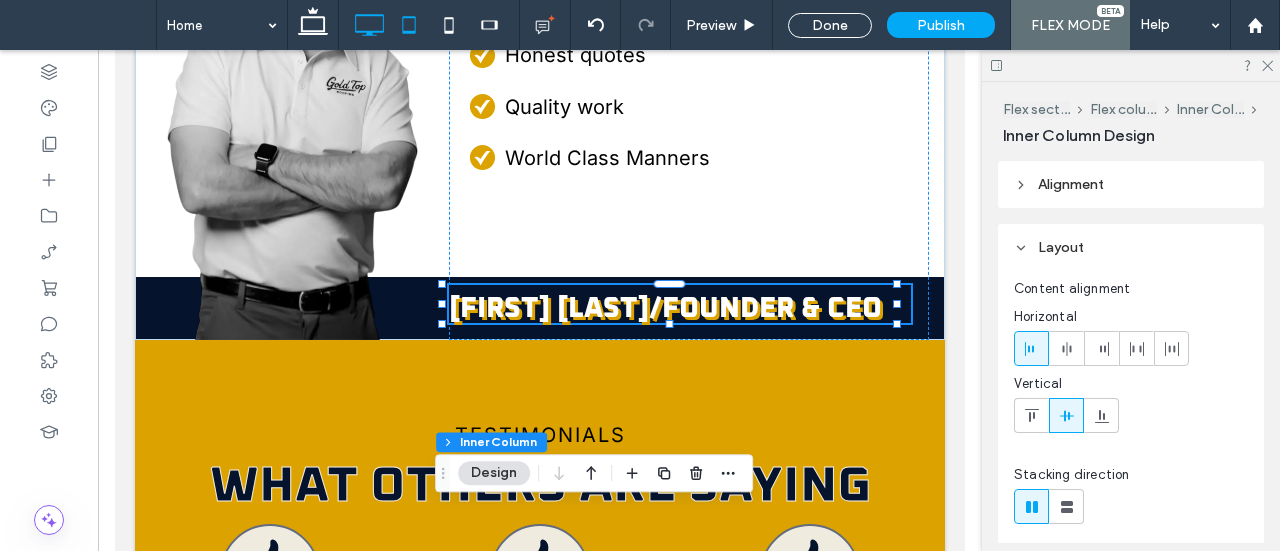drag, startPoint x: 378, startPoint y: 27, endPoint x: 769, endPoint y: 341, distance: 501.47482 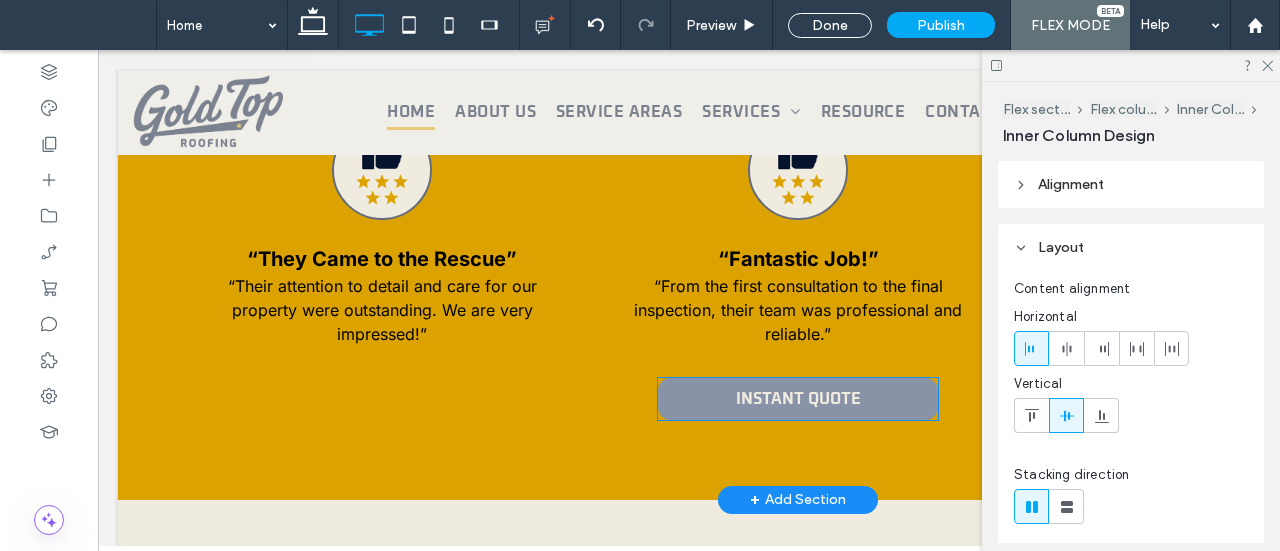 type on "**" 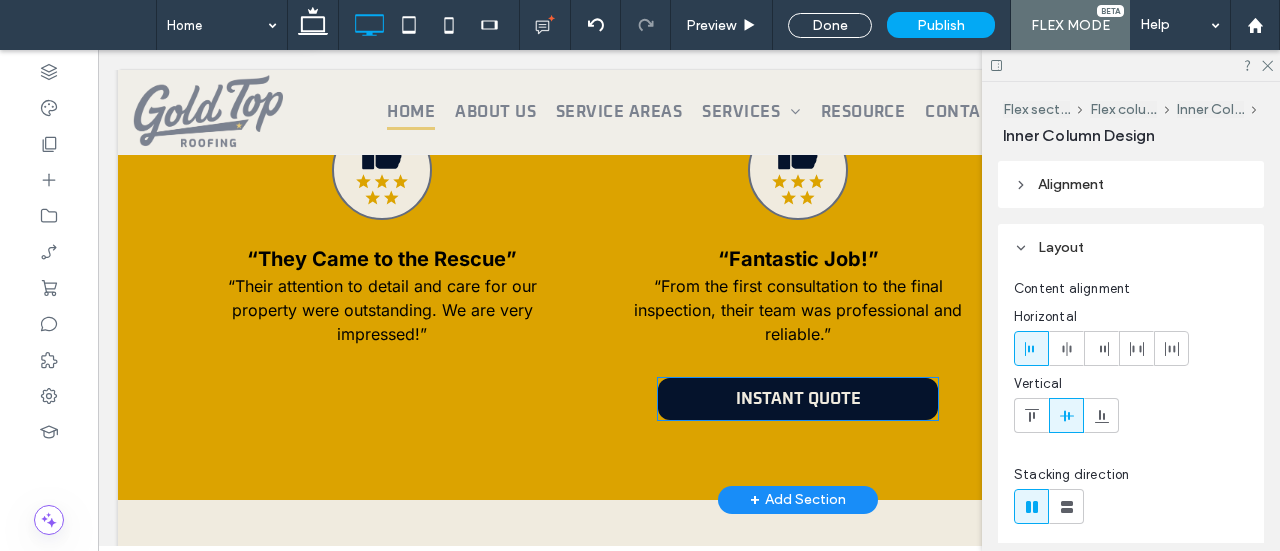 type on "**" 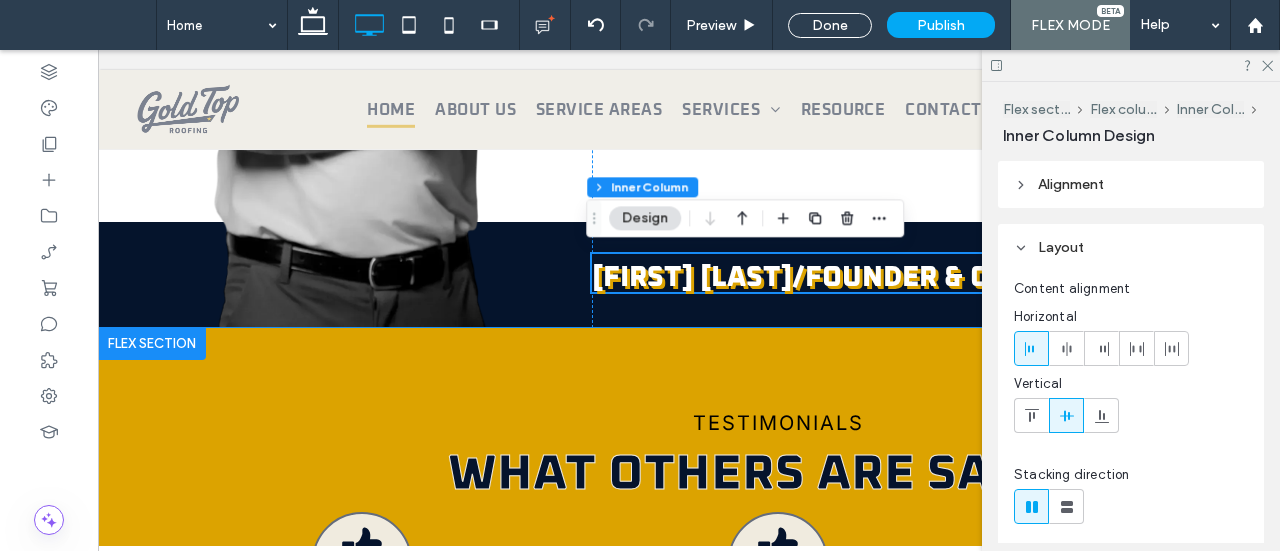 scroll, scrollTop: 3167, scrollLeft: 0, axis: vertical 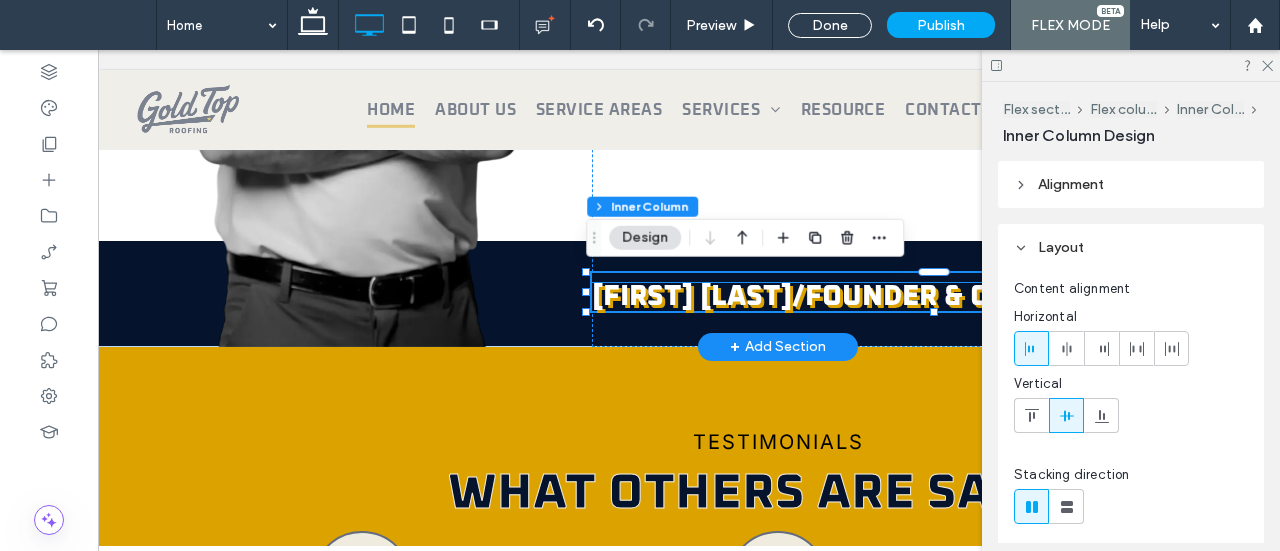 click on "[FIRST] [LAST]/FOUNDER & CEO" at bounding box center [808, 297] 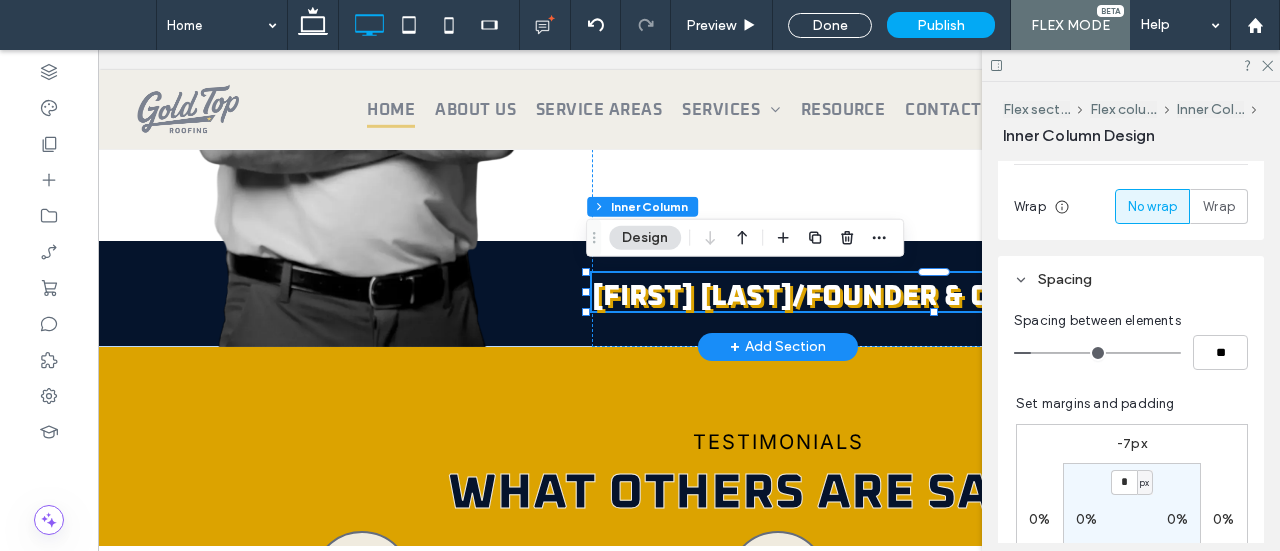 scroll, scrollTop: 500, scrollLeft: 0, axis: vertical 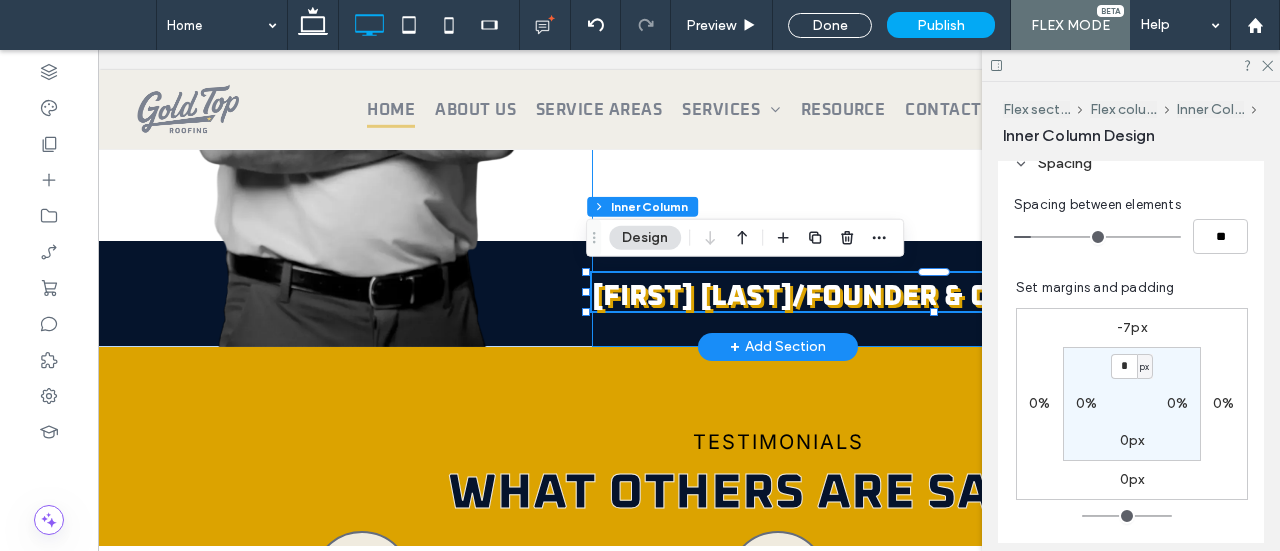 click on "“At Gold Top Roofing, we believe strongly in serving and supporting our local community here in the Tampa Bay region. We are dedicated to providing the highest quality support and world class workmanship to every neighbor we are able to help.”
check
.cls-1-1732852291-1732852291{fill-rule:evenodd;}
Honest quotes
check
.cls-1-1732852291-1732852291{fill-rule:evenodd;}
Quality work
check
.cls-1-1732852291-1732852291{fill-rule:evenodd;}
World Class Manners
Ryan Carroll/FOUNDER & CEO" at bounding box center (991, 53) 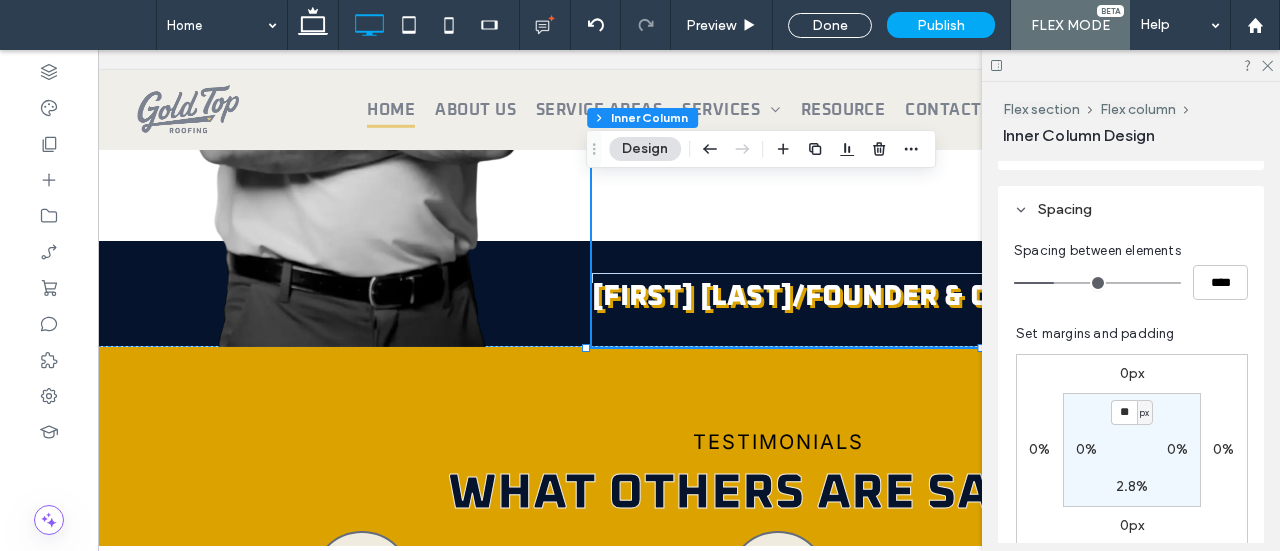 scroll, scrollTop: 400, scrollLeft: 0, axis: vertical 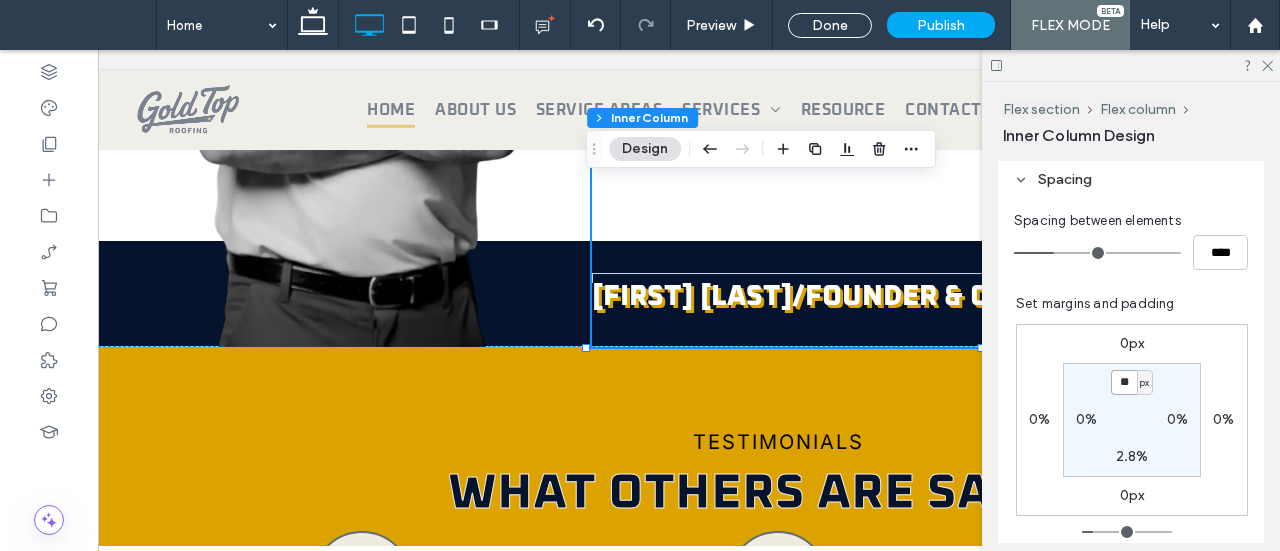 click on "**" at bounding box center [1124, 382] 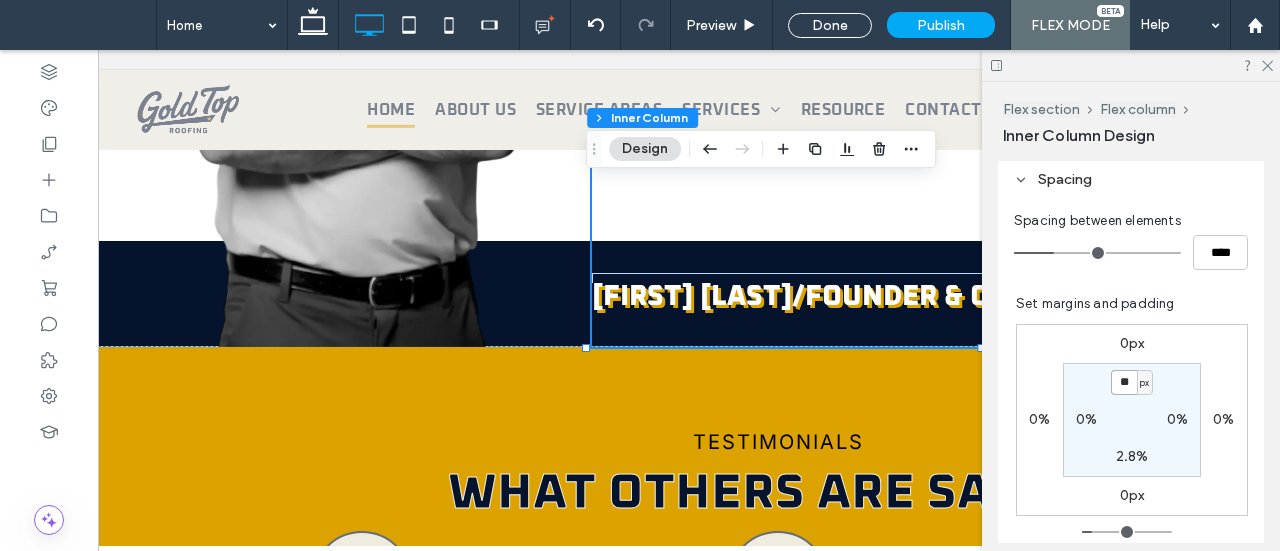 type on "**" 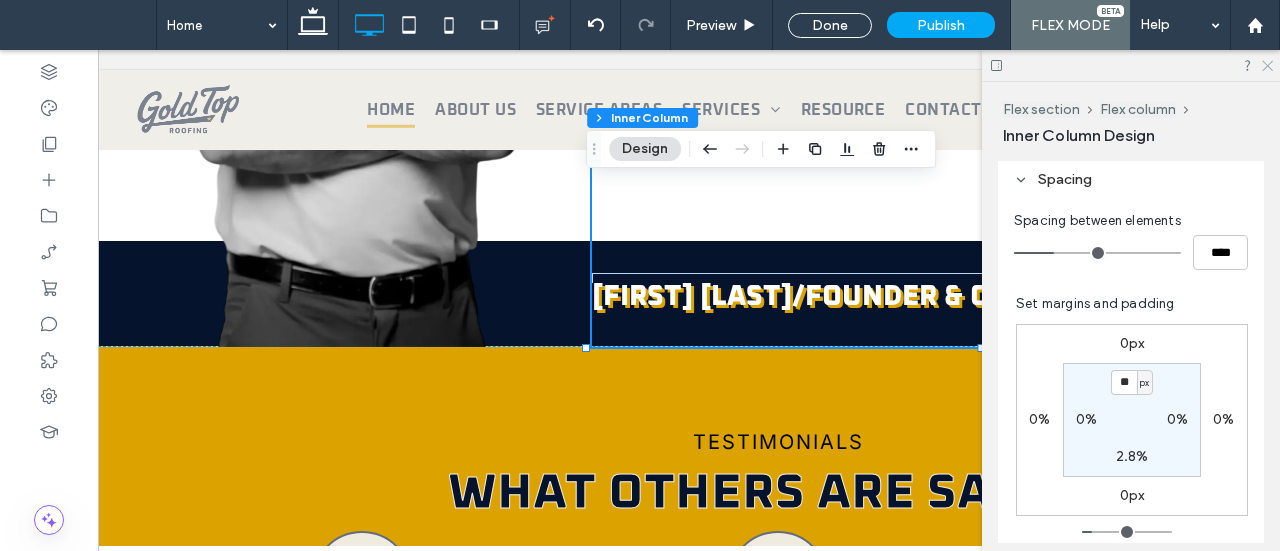 click 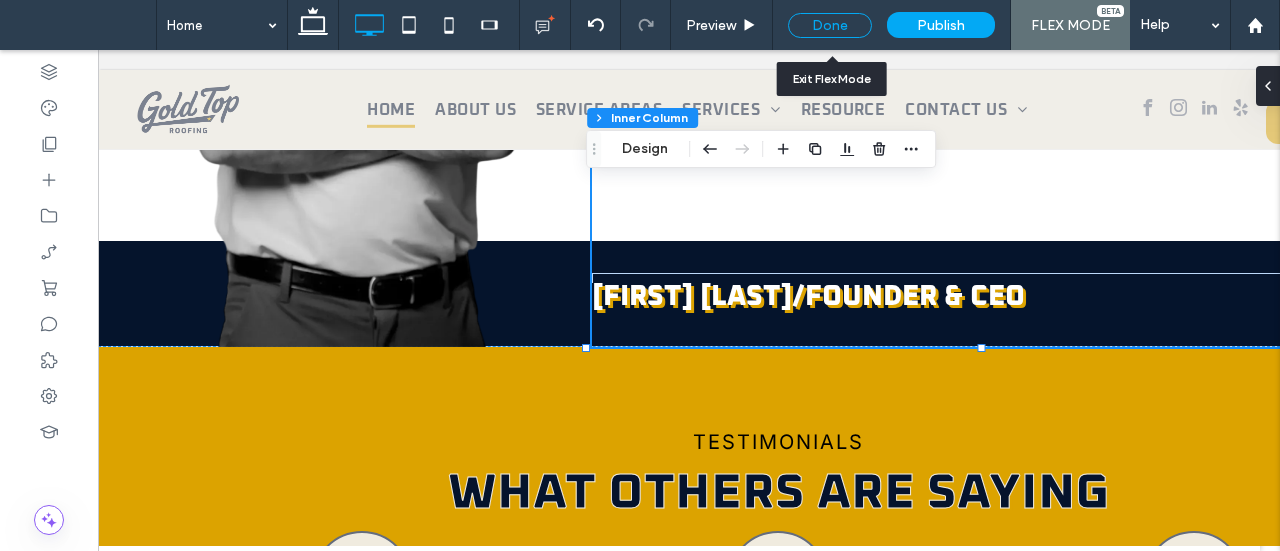 click on "Done" at bounding box center (830, 25) 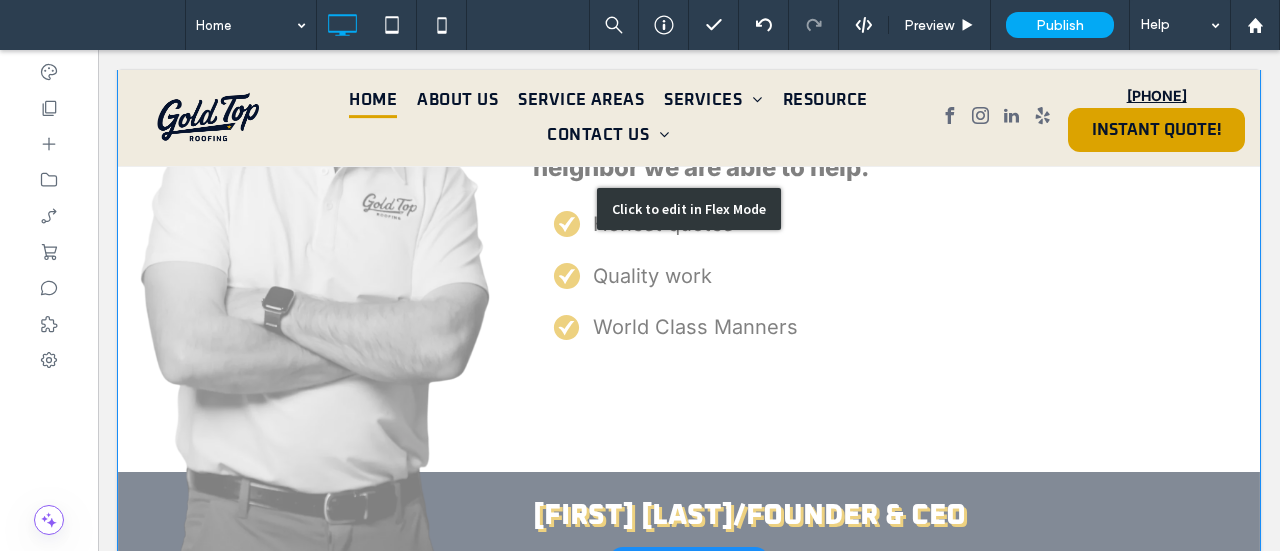 scroll, scrollTop: 3167, scrollLeft: 0, axis: vertical 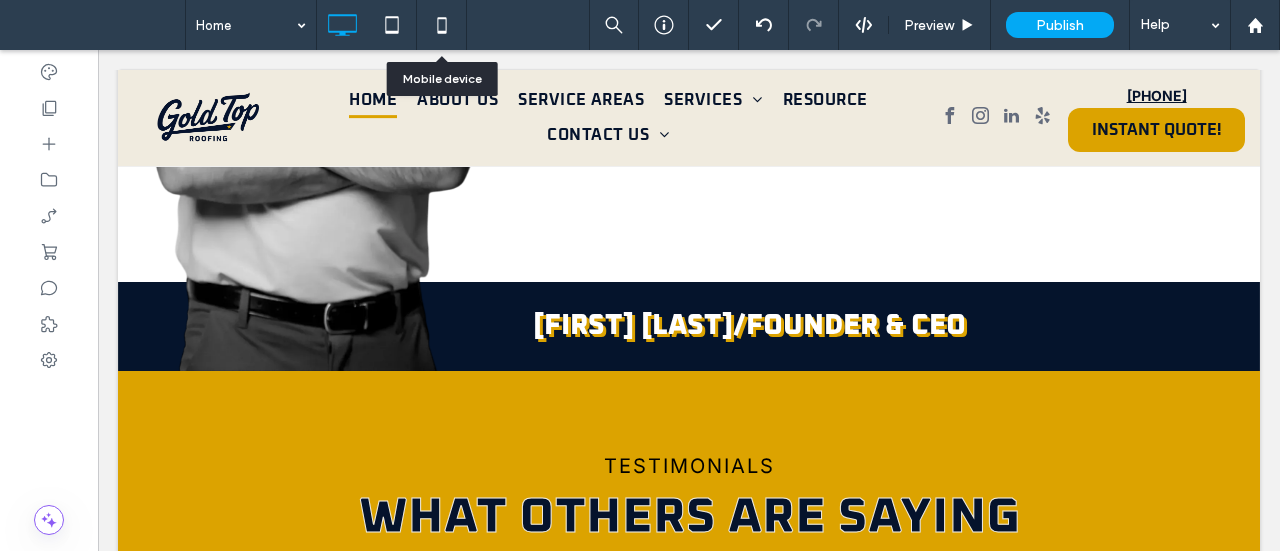 drag, startPoint x: 444, startPoint y: 17, endPoint x: 474, endPoint y: 52, distance: 46.09772 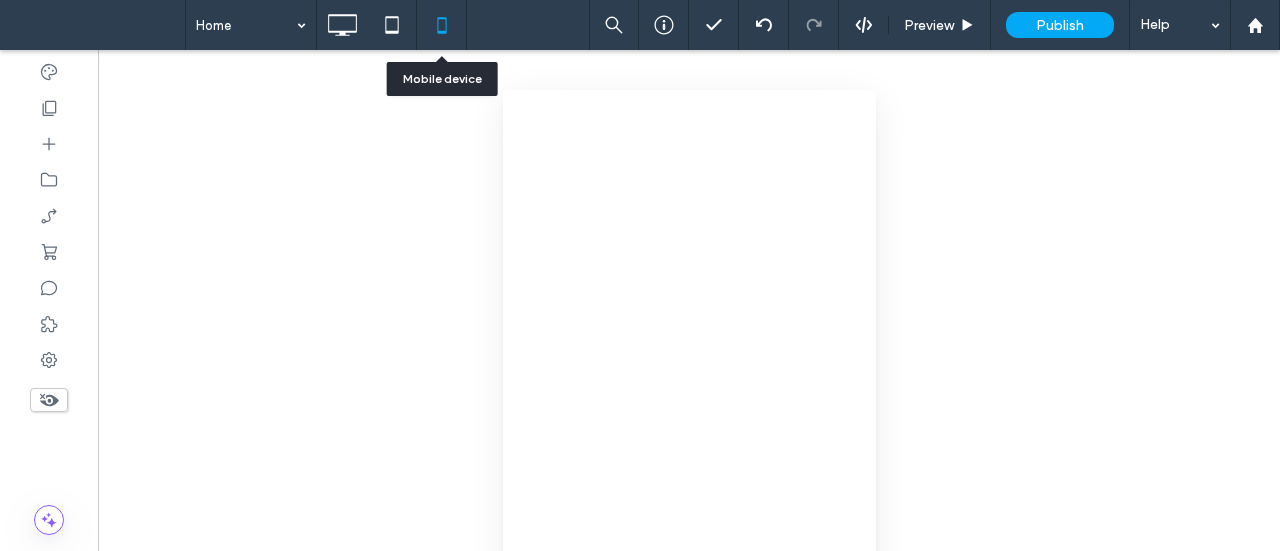 scroll, scrollTop: 0, scrollLeft: 0, axis: both 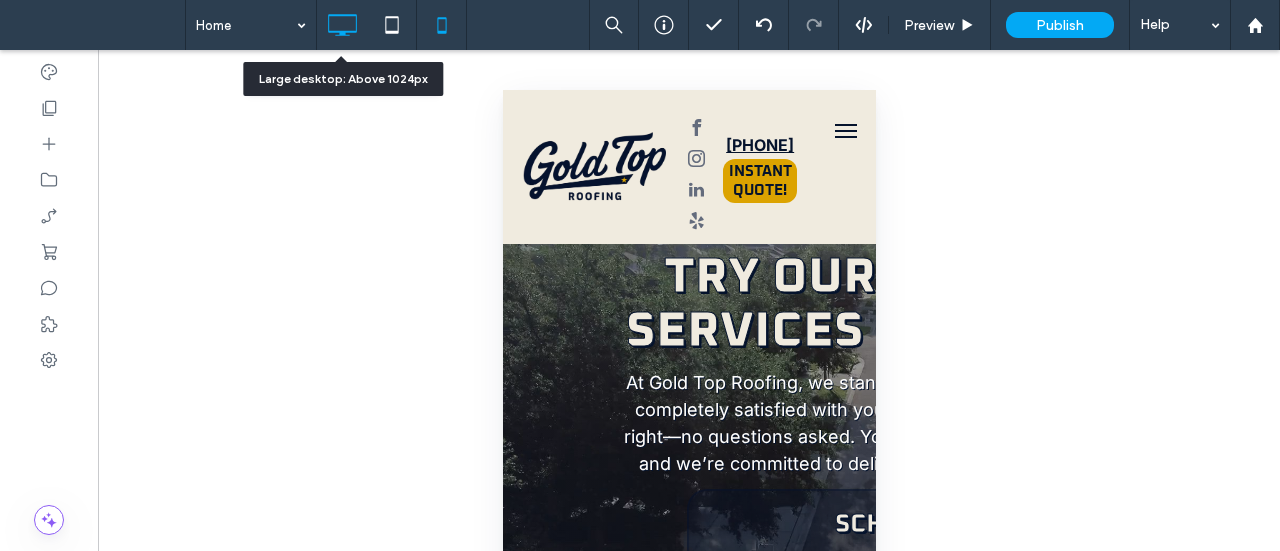 click 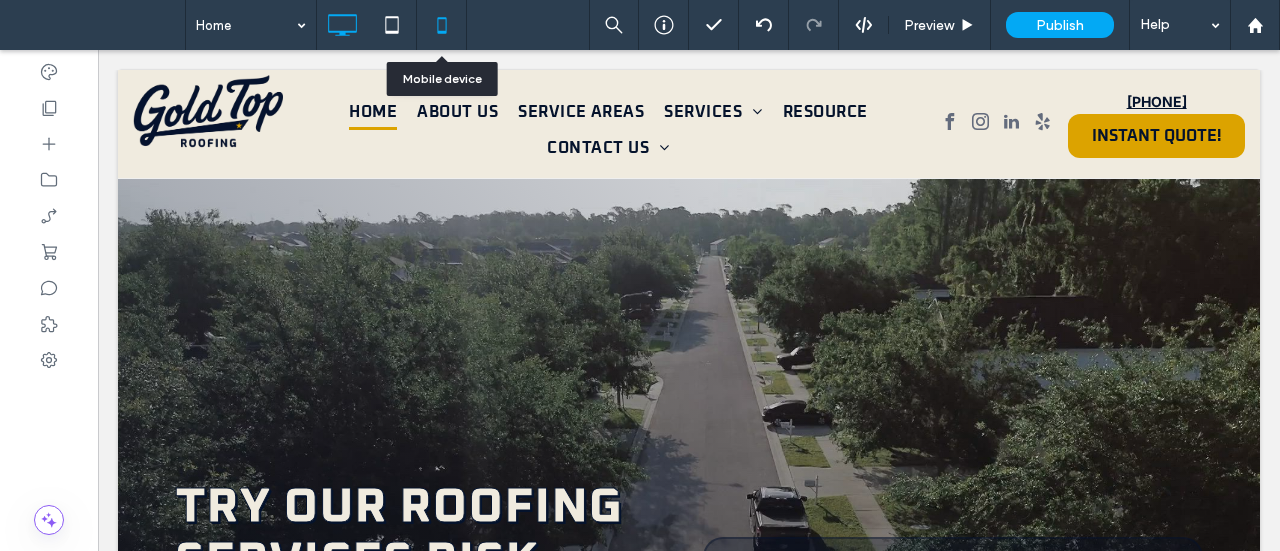 click 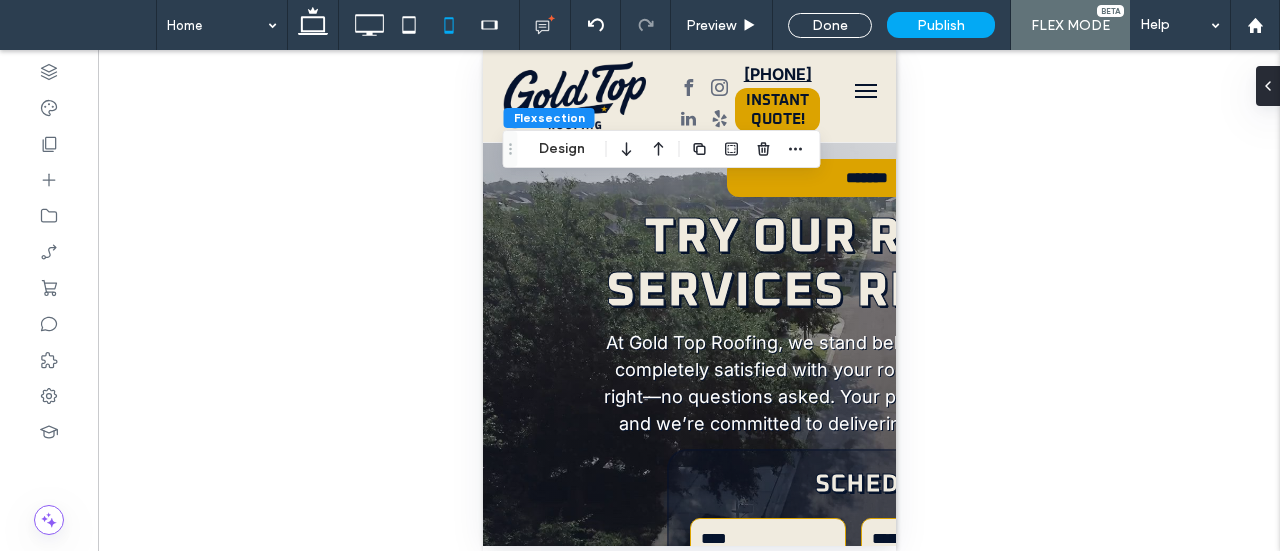 scroll, scrollTop: 0, scrollLeft: 0, axis: both 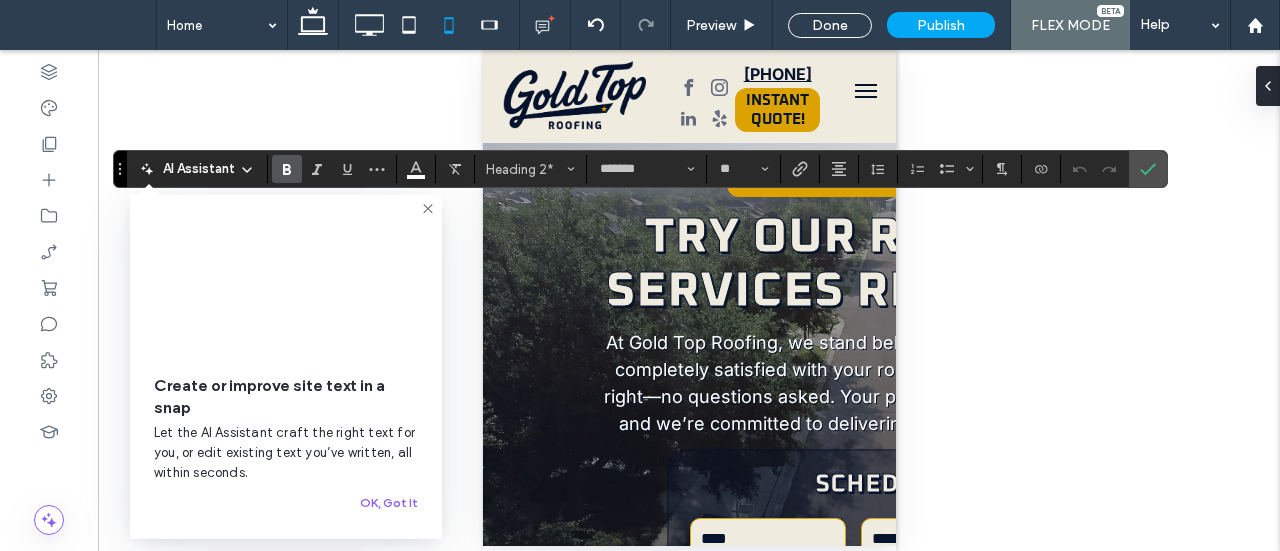 click 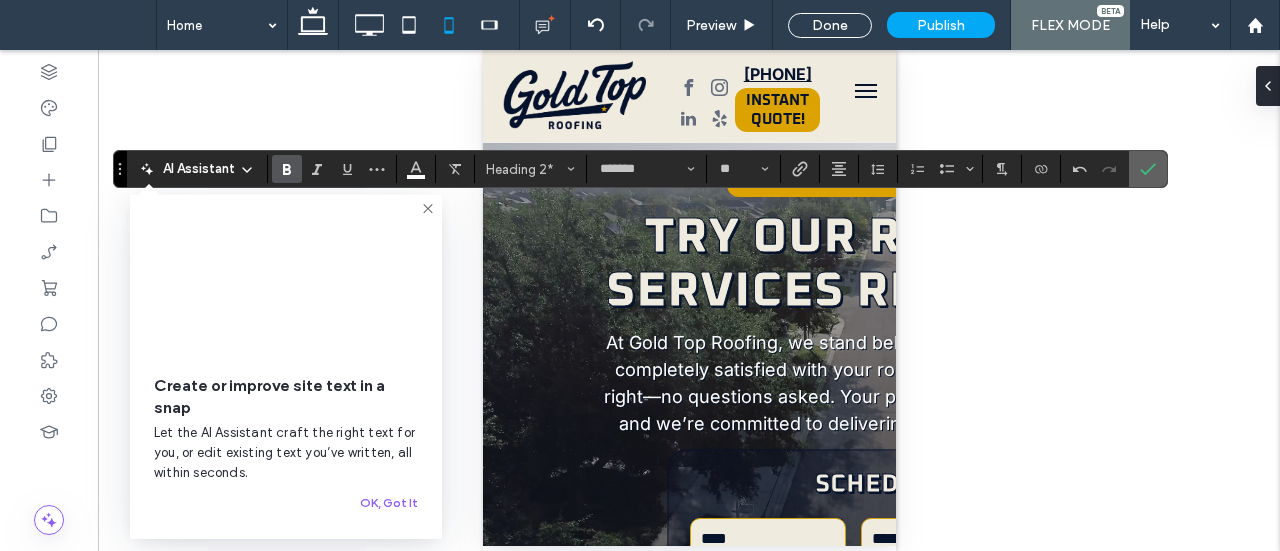 click 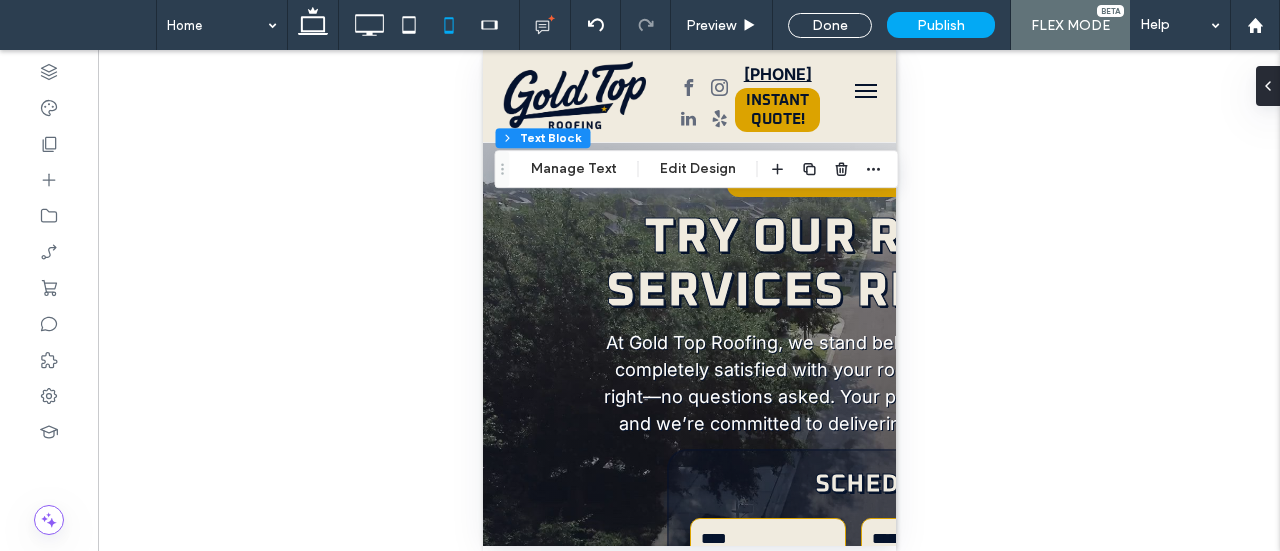 click on "Unhide?
Yes
Unhide?
Yes
Unhide?
Yes
Unhide?
Yes
Unhide?
Yes" at bounding box center (689, 300) 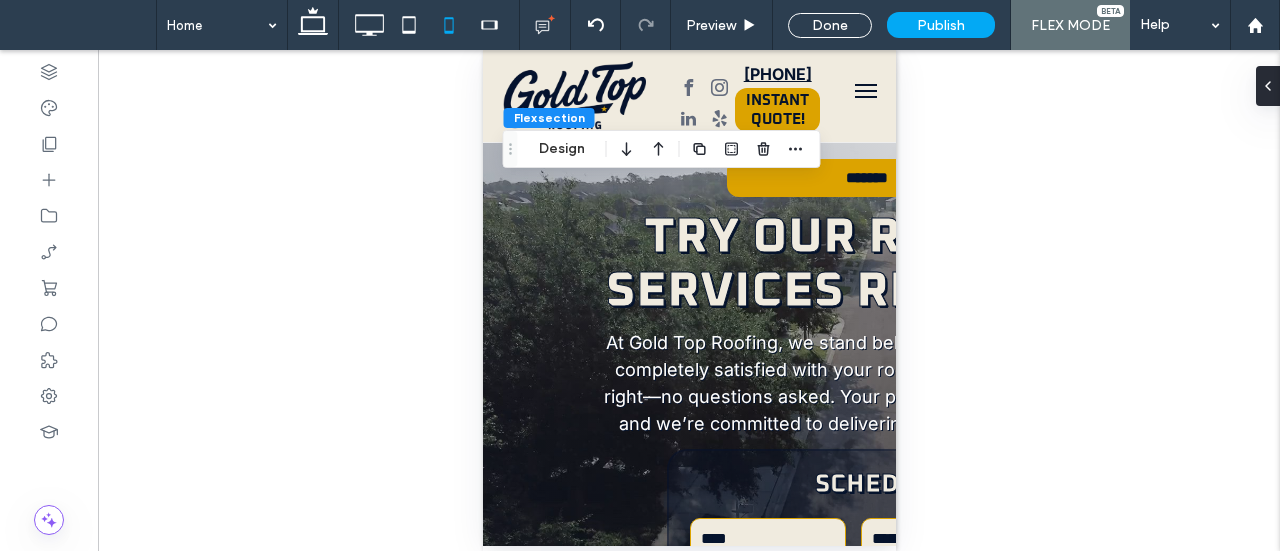 click 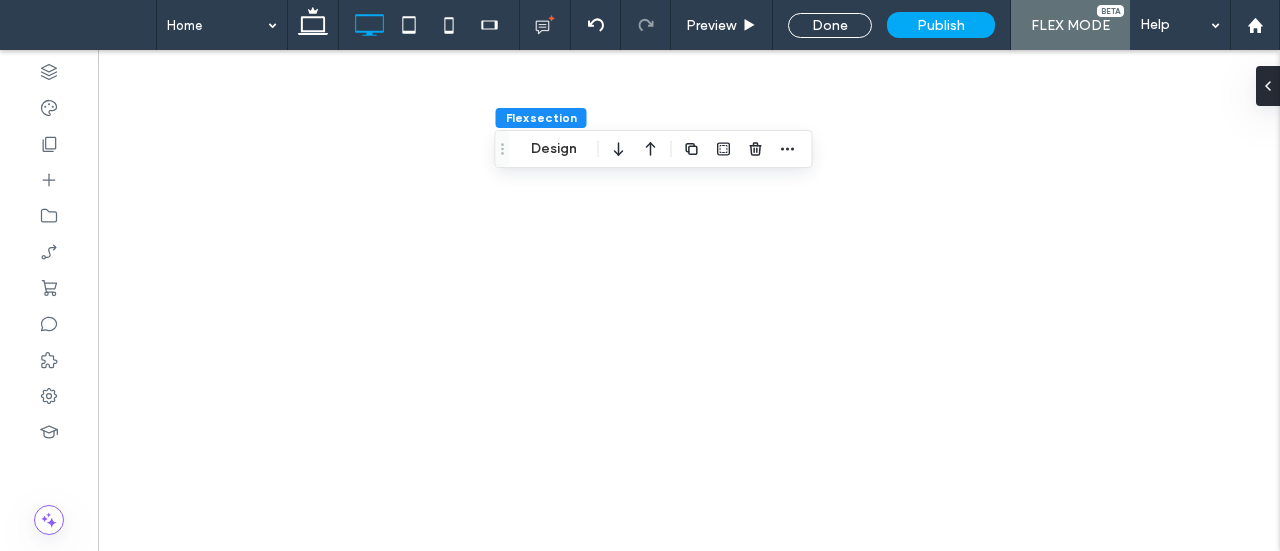 type on "**" 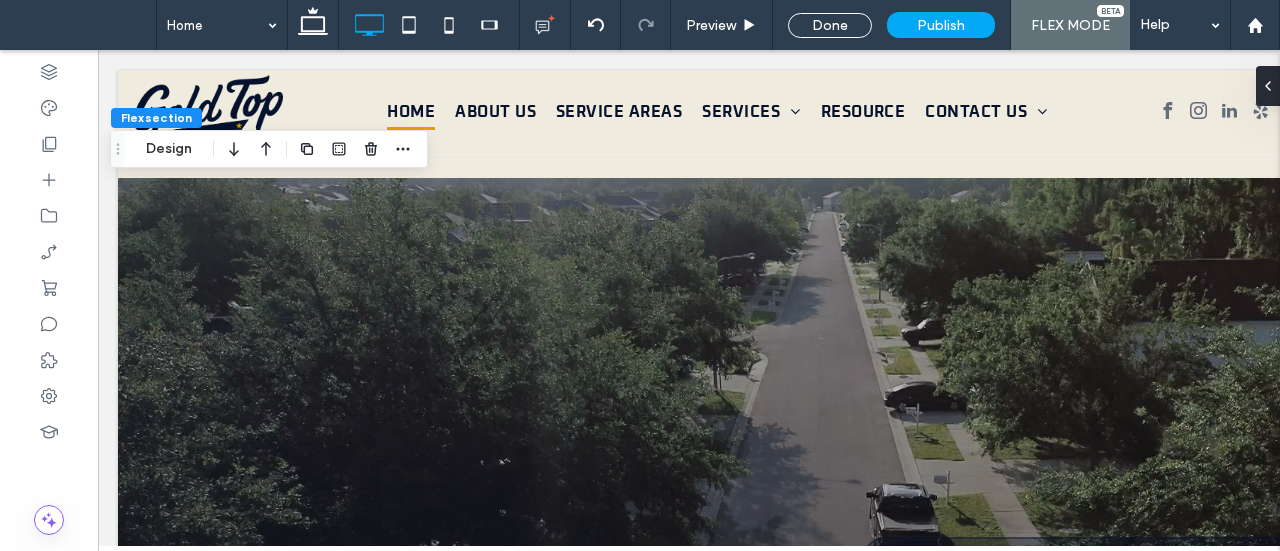 scroll, scrollTop: 0, scrollLeft: 92, axis: horizontal 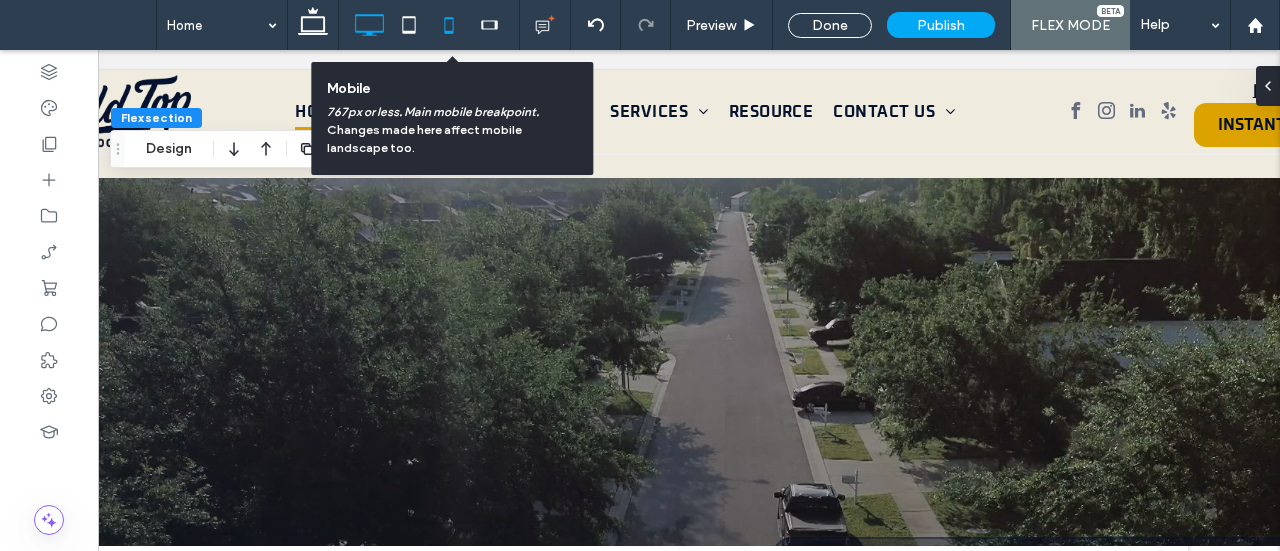 click 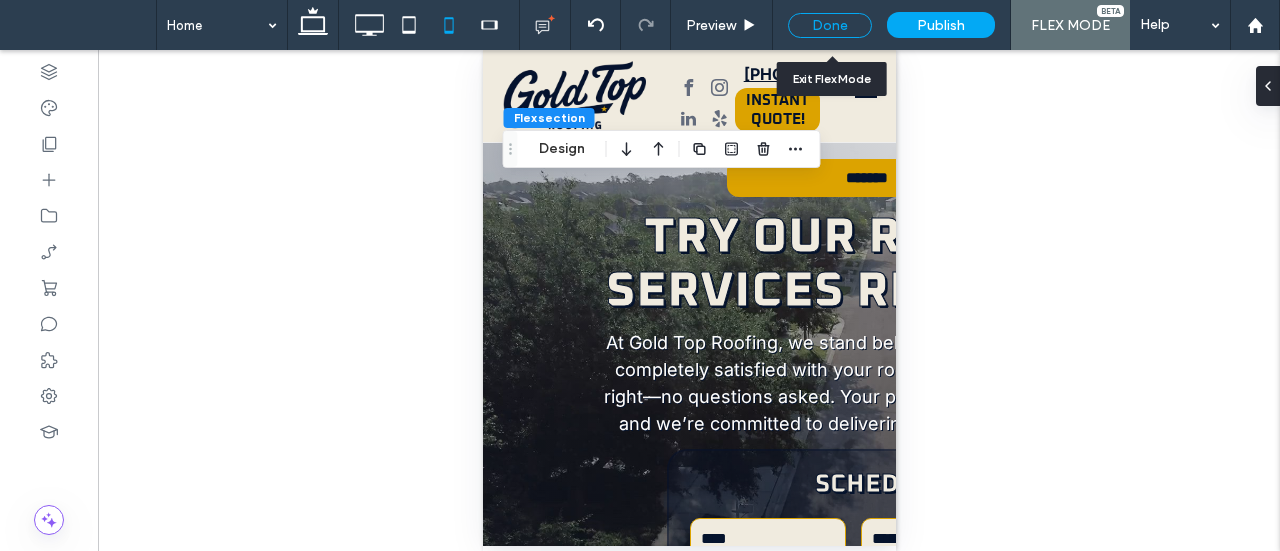 click on "Done" at bounding box center (830, 25) 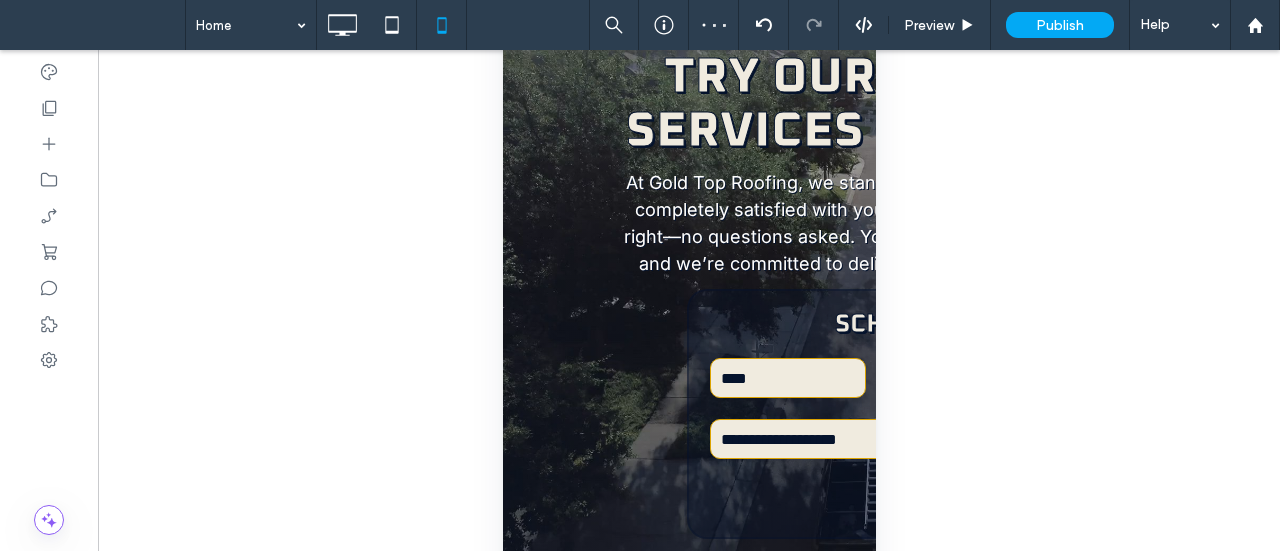 scroll, scrollTop: 276, scrollLeft: 0, axis: vertical 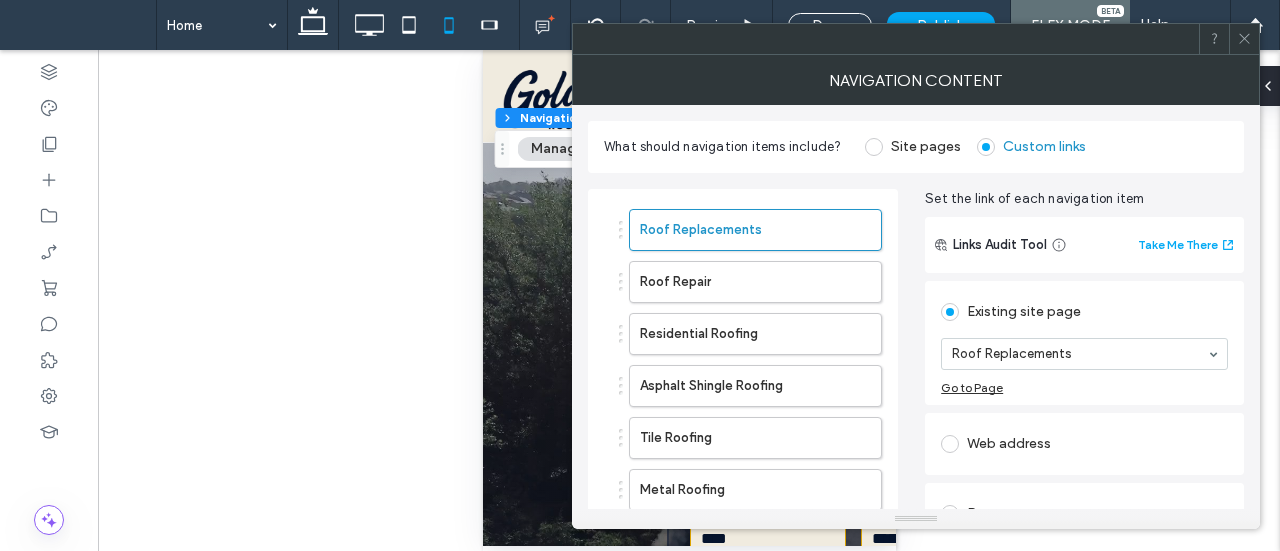 type on "***" 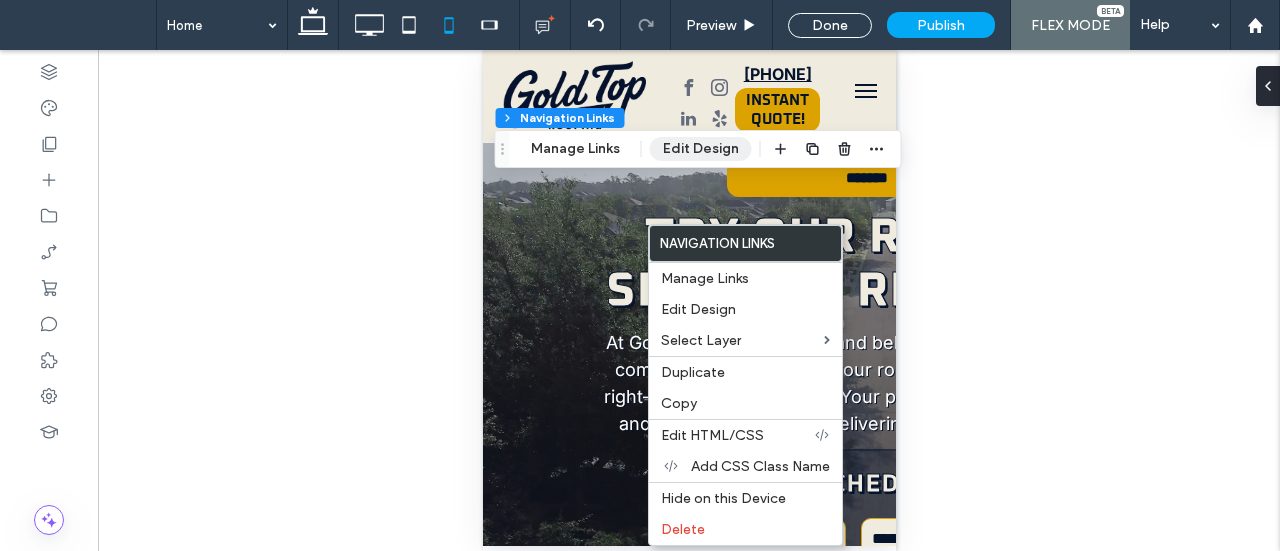 click on "Edit Design" at bounding box center (701, 149) 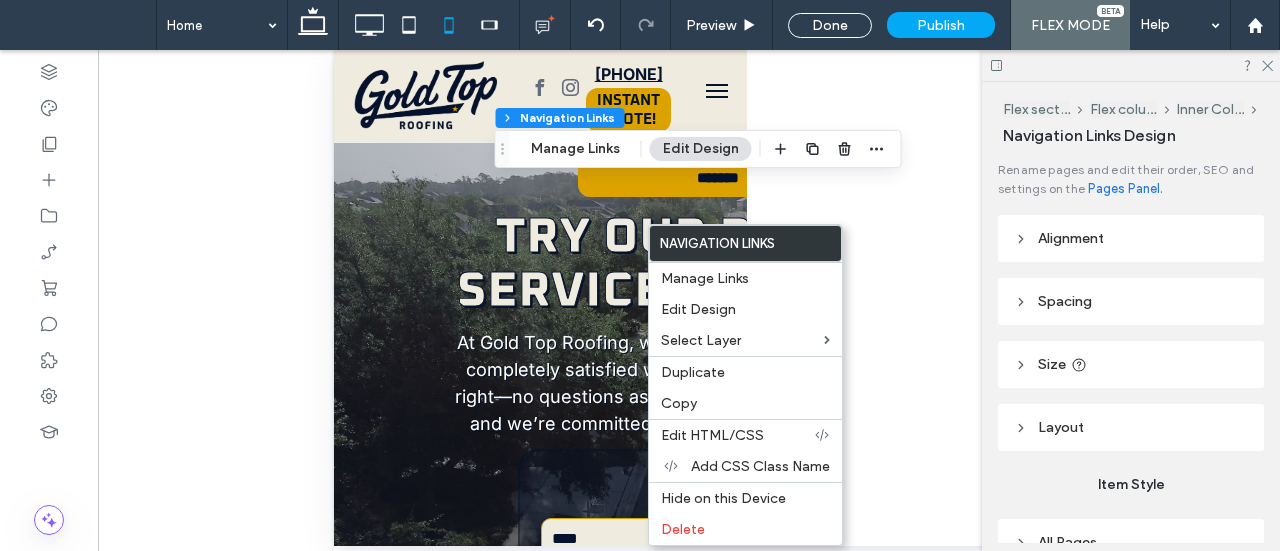 click on "Alignment" at bounding box center [1071, 238] 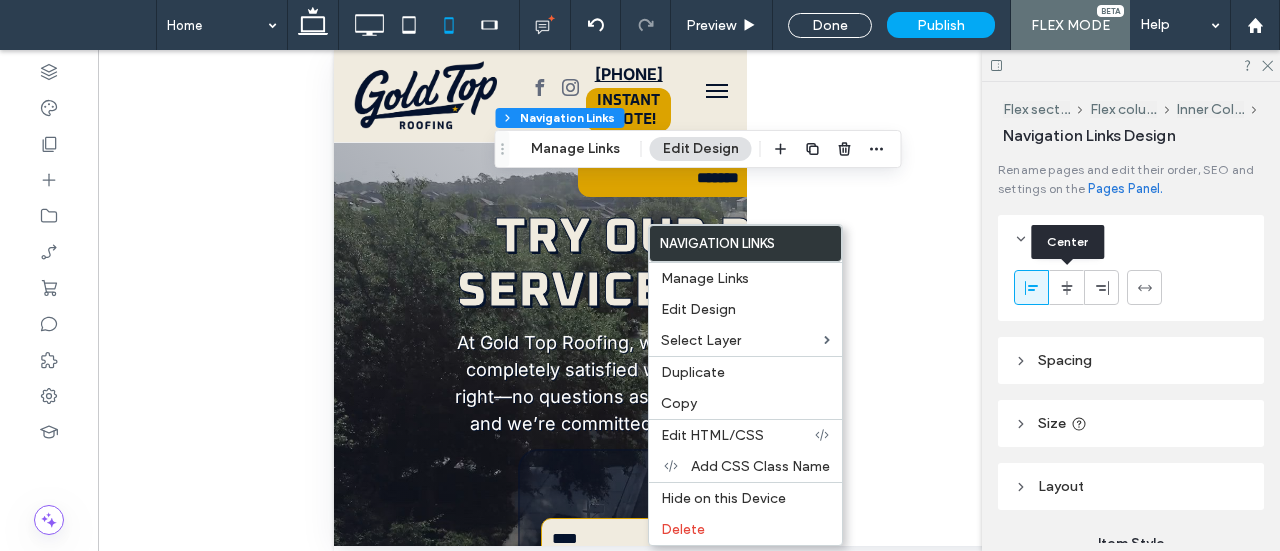 click 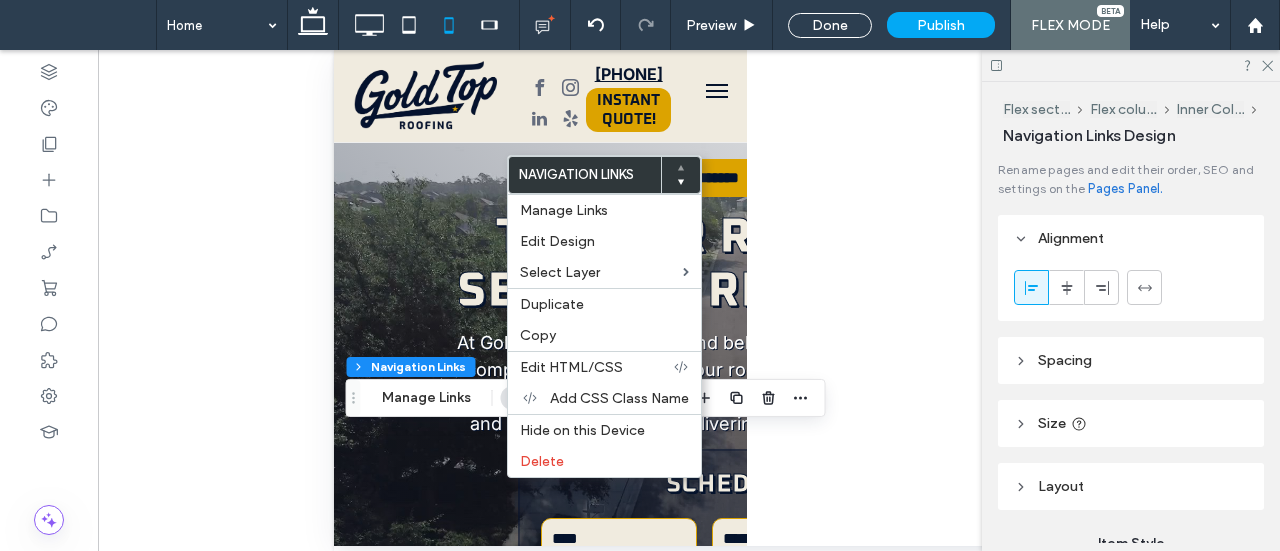 type on "***" 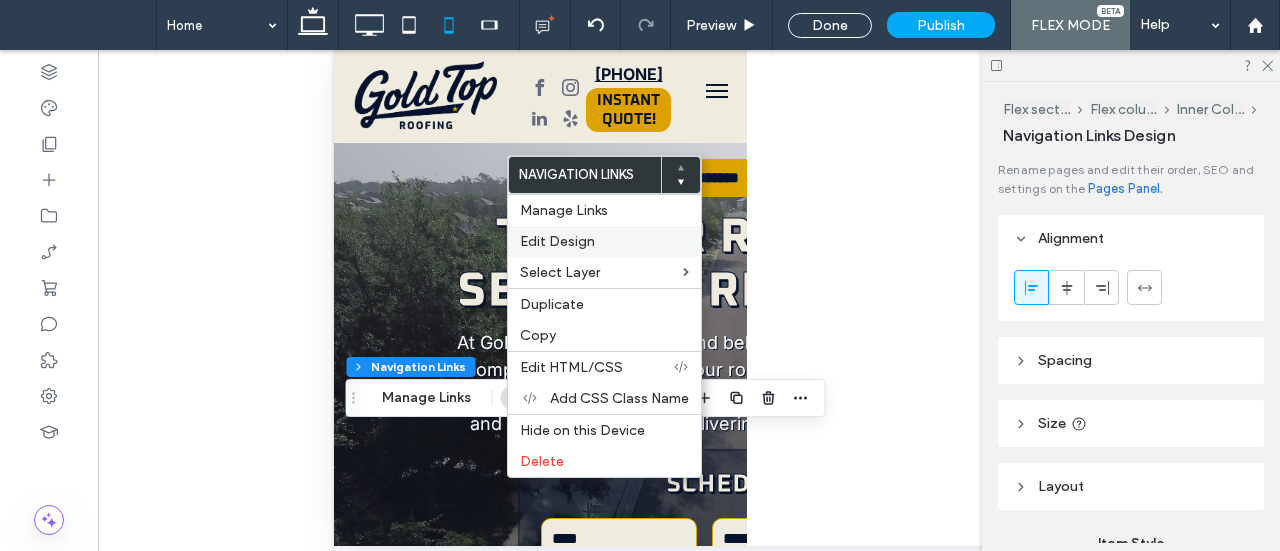 click on "Edit Design" at bounding box center [557, 241] 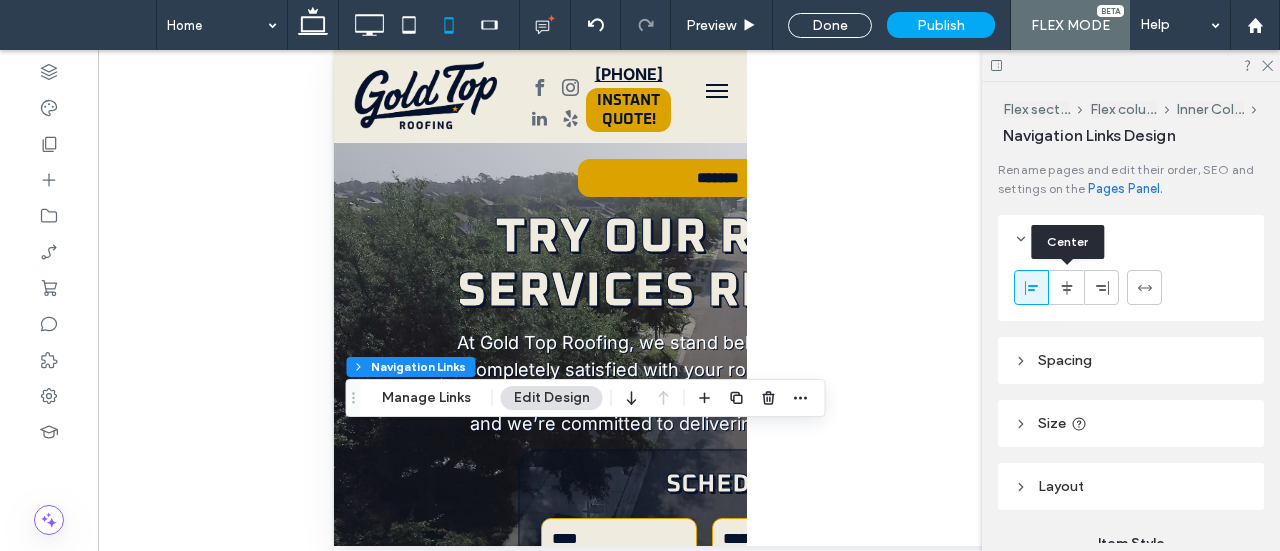 click 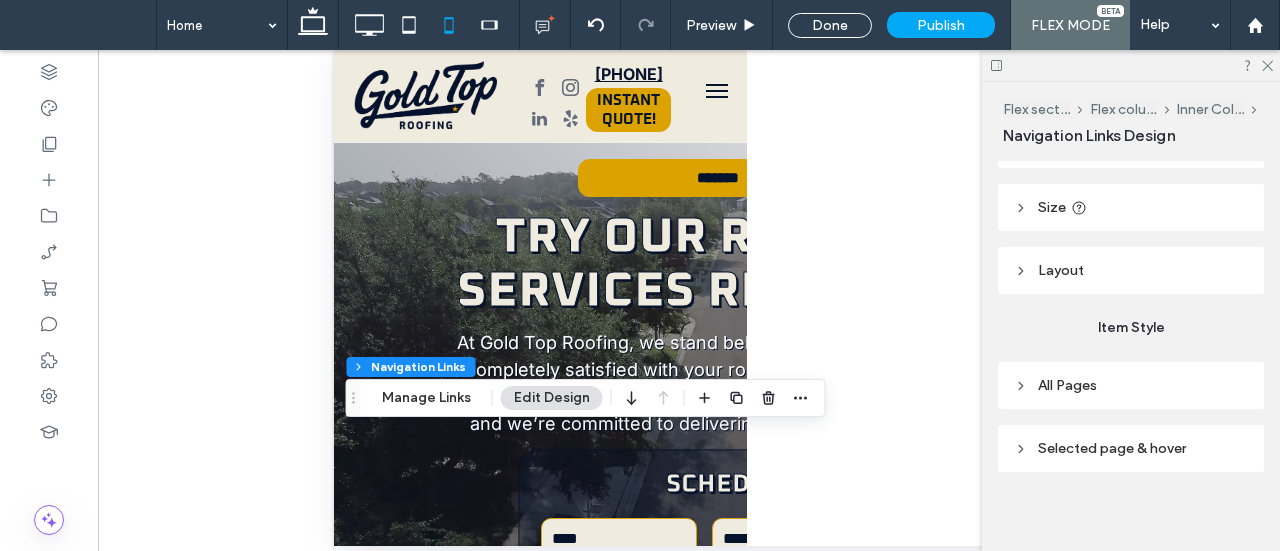 scroll, scrollTop: 223, scrollLeft: 0, axis: vertical 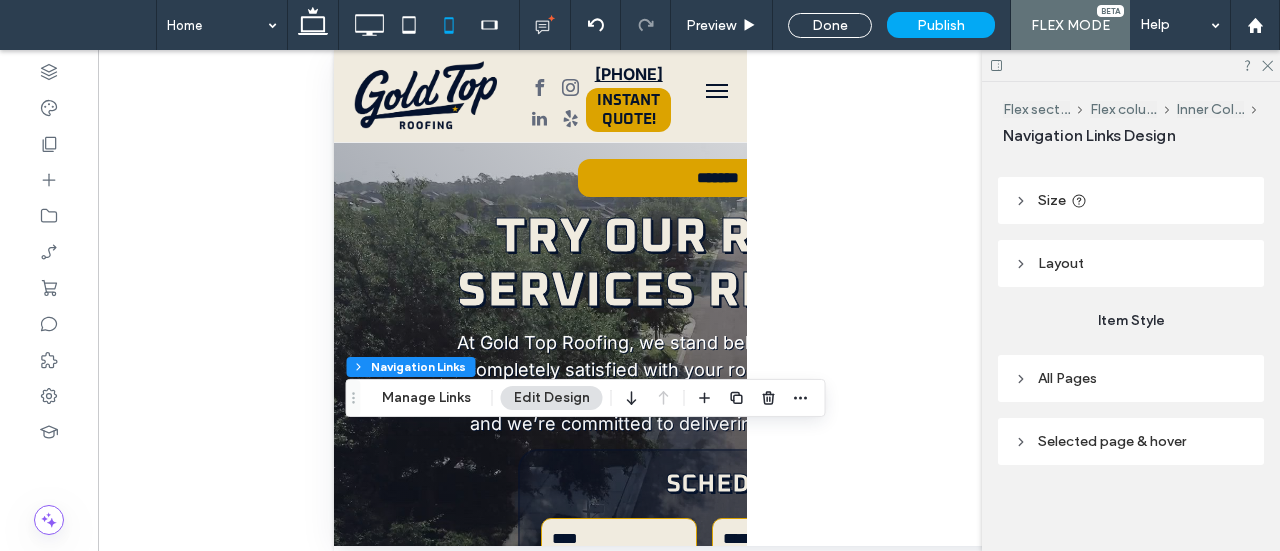 click on "Layout" at bounding box center (1131, 263) 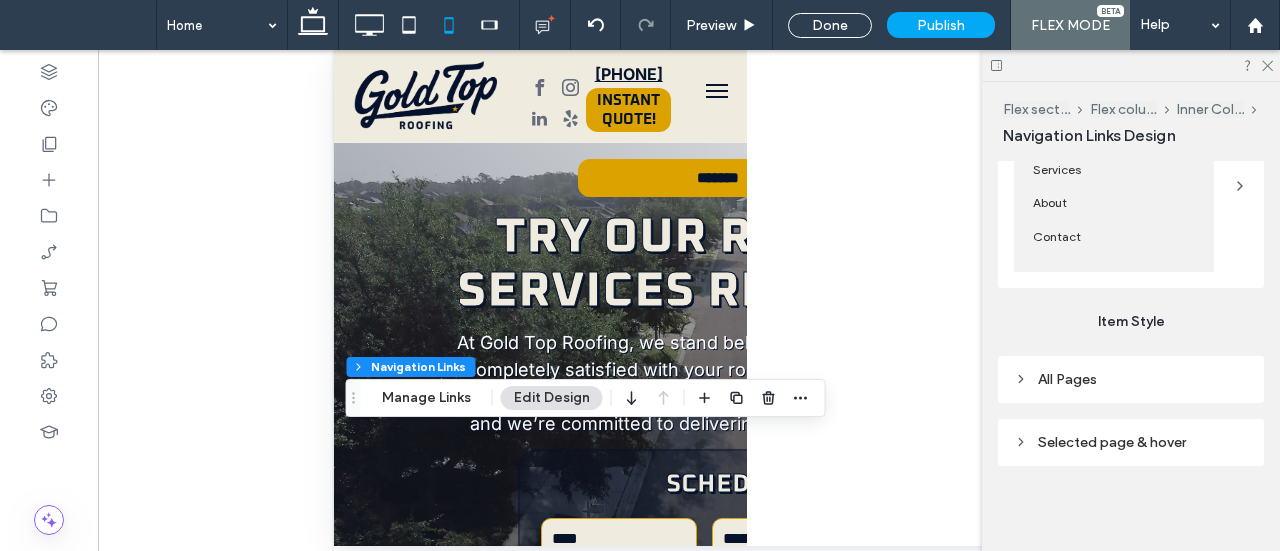 scroll, scrollTop: 526, scrollLeft: 0, axis: vertical 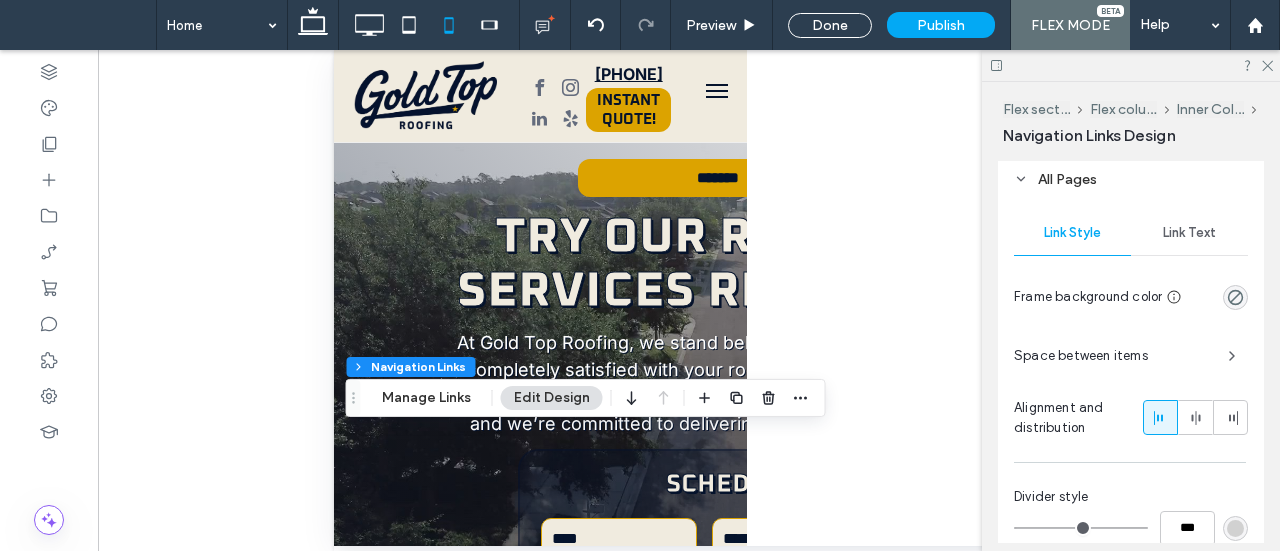 click on "Link Text" at bounding box center [1189, 233] 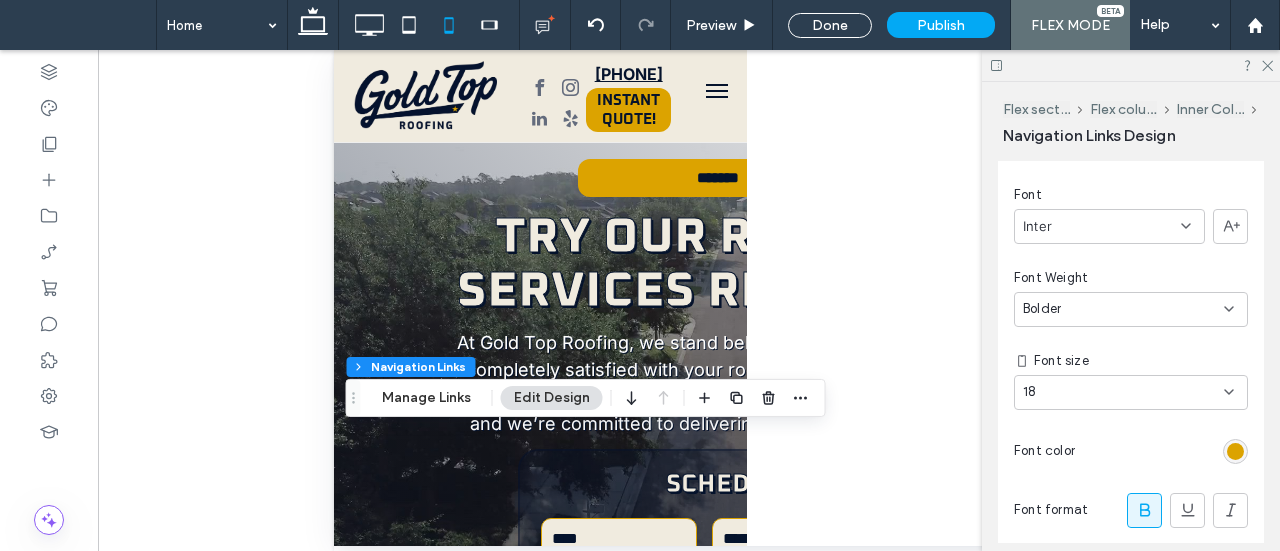 scroll, scrollTop: 1021, scrollLeft: 0, axis: vertical 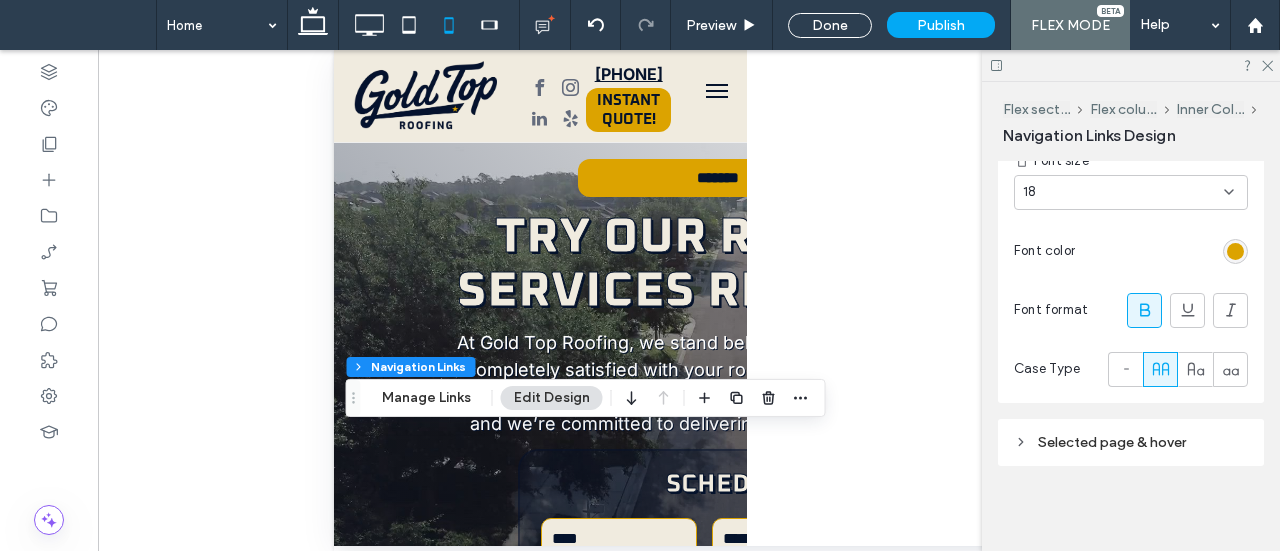 click at bounding box center (689, 298) 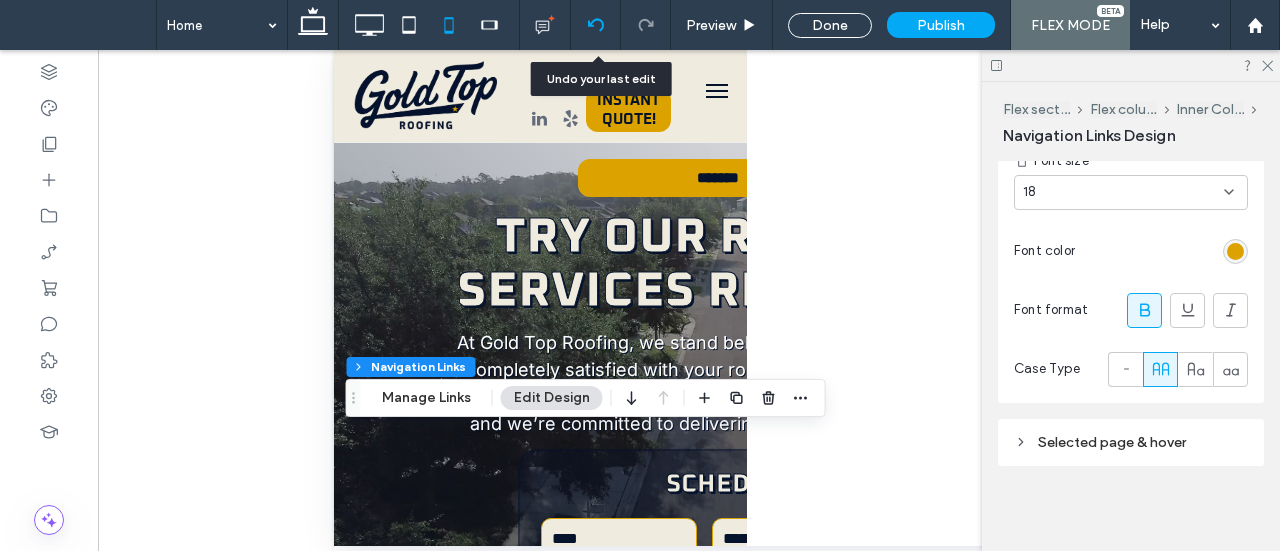 click 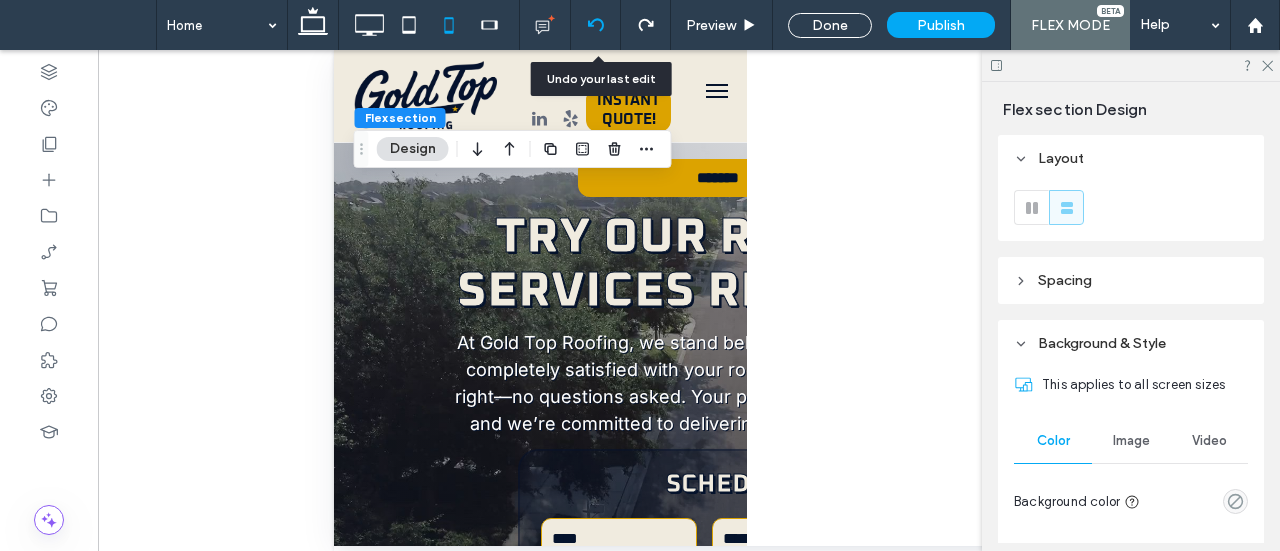 click 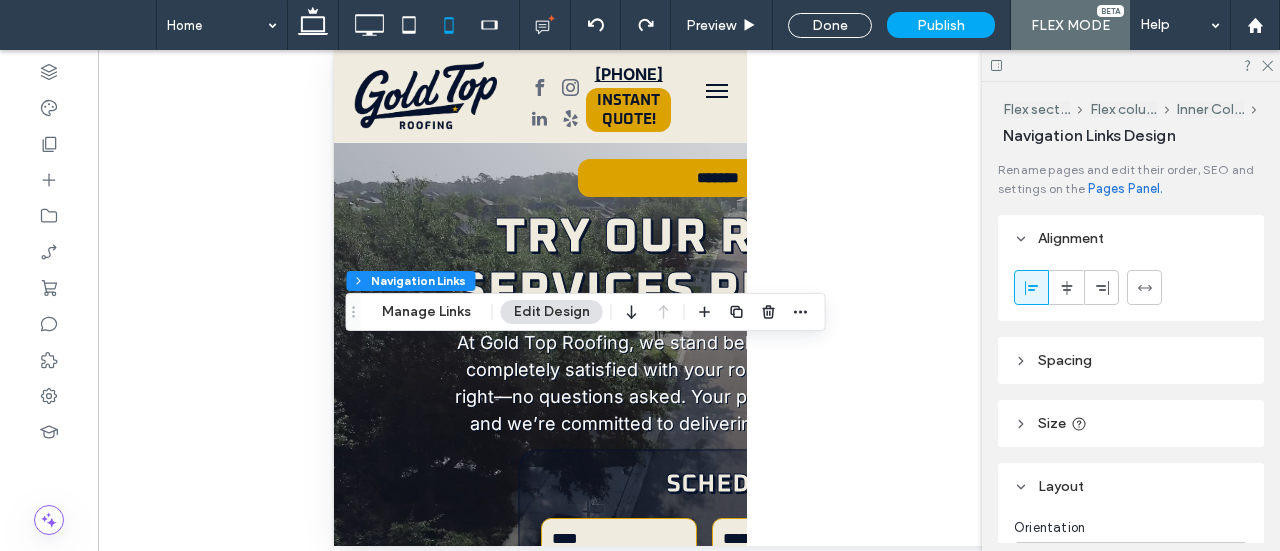 type on "***" 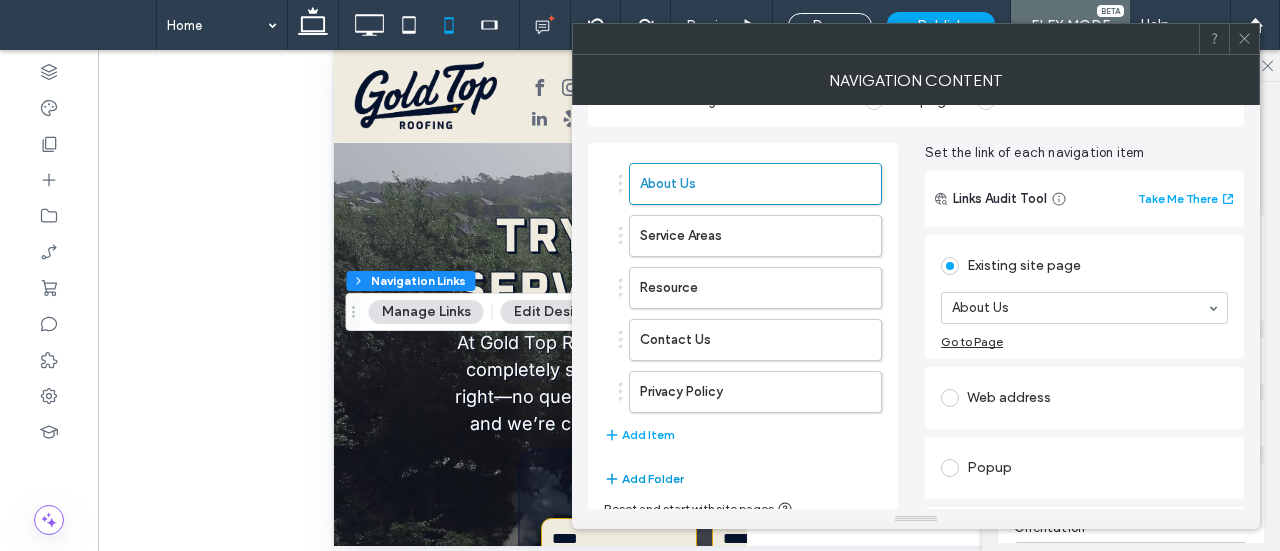 scroll, scrollTop: 107, scrollLeft: 0, axis: vertical 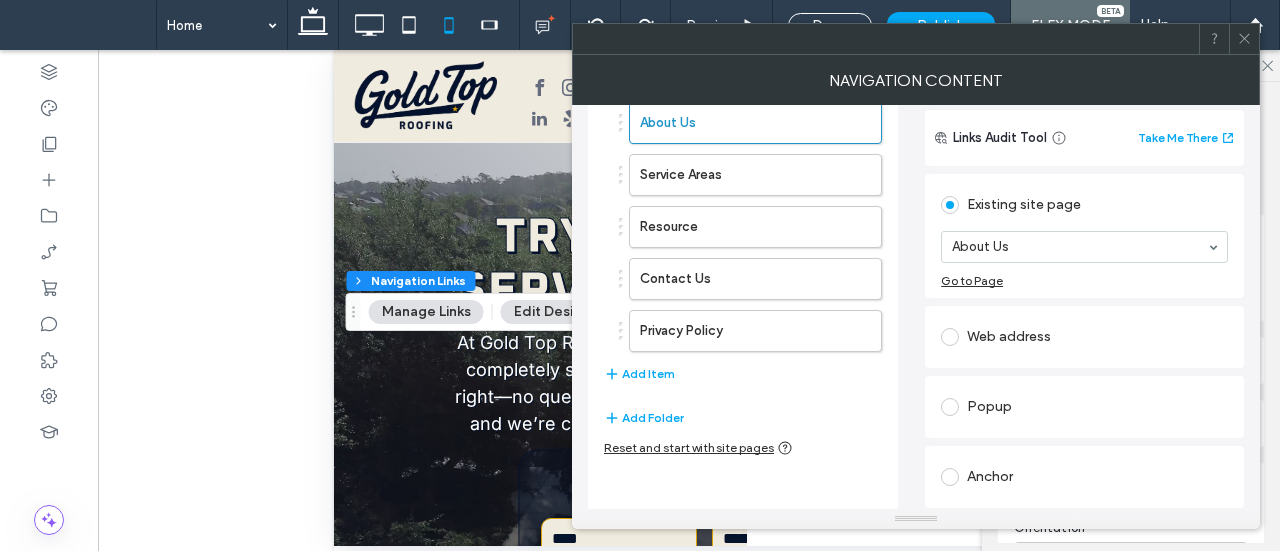click 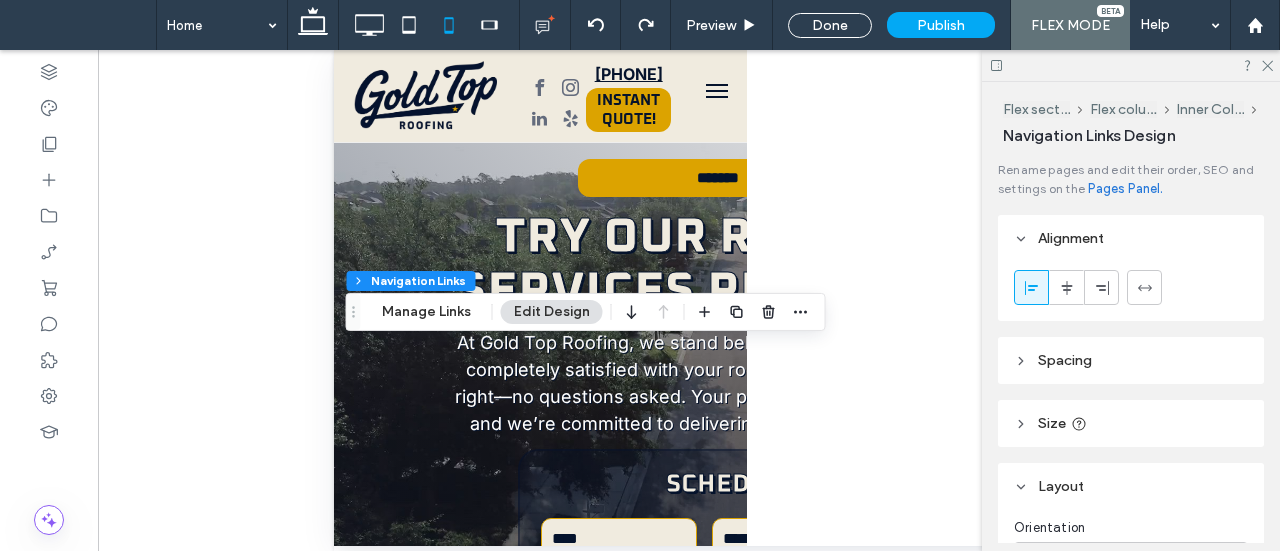click on "Edit Design" at bounding box center [552, 312] 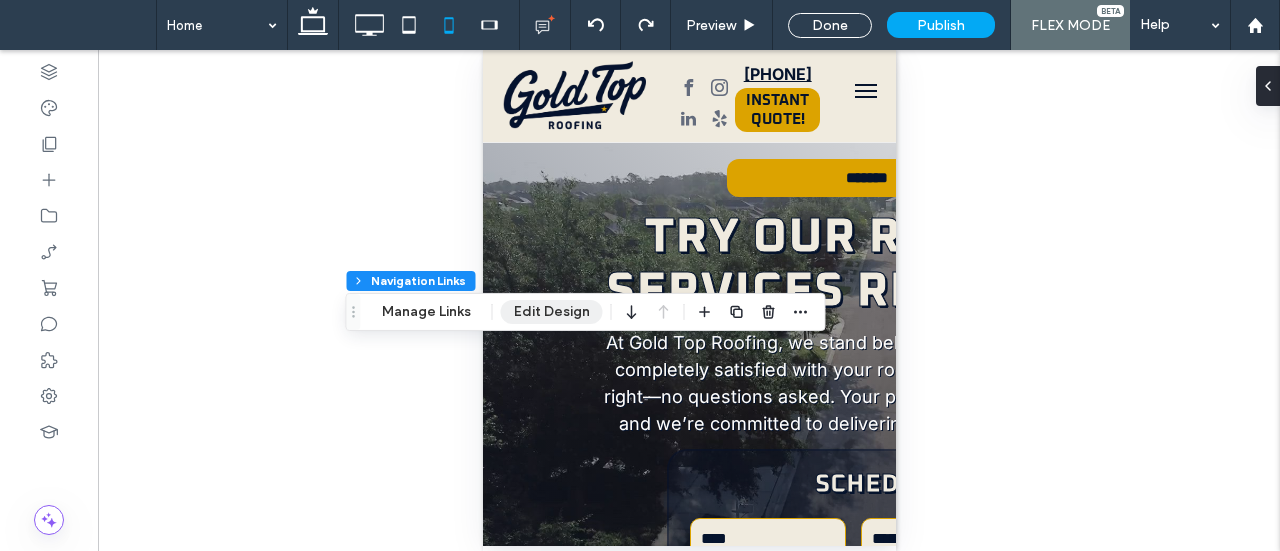 click on "Edit Design" at bounding box center (552, 312) 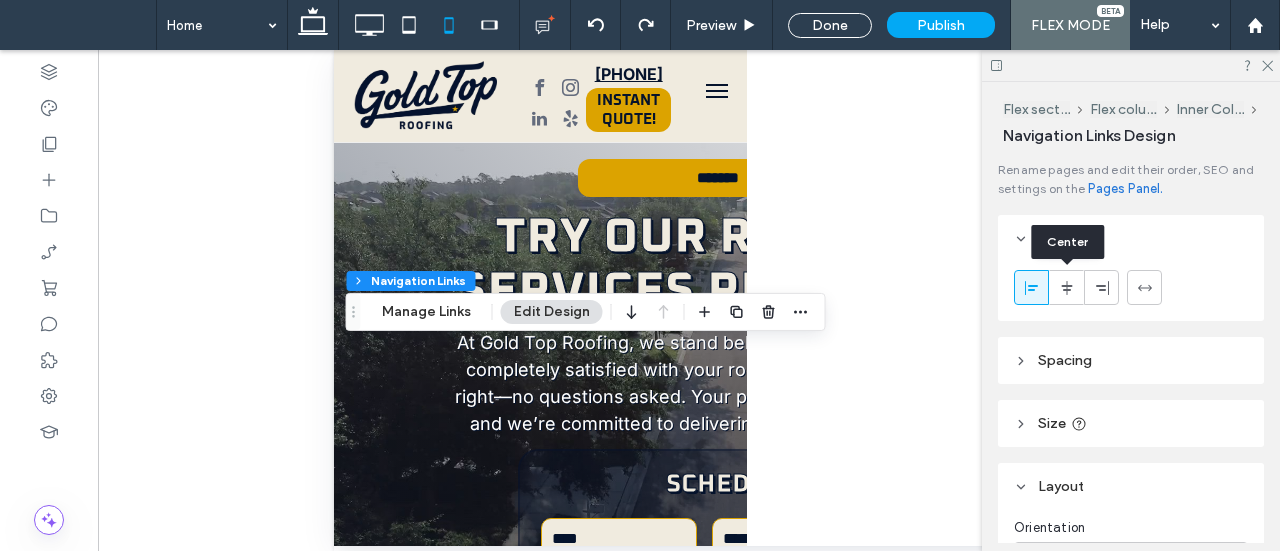 click 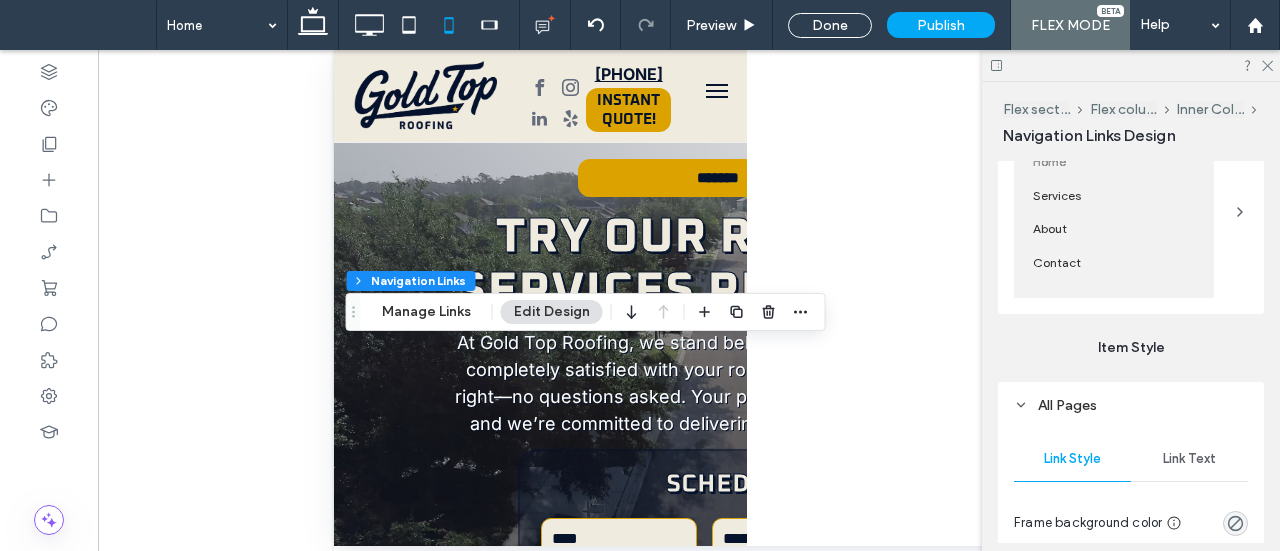 scroll, scrollTop: 700, scrollLeft: 0, axis: vertical 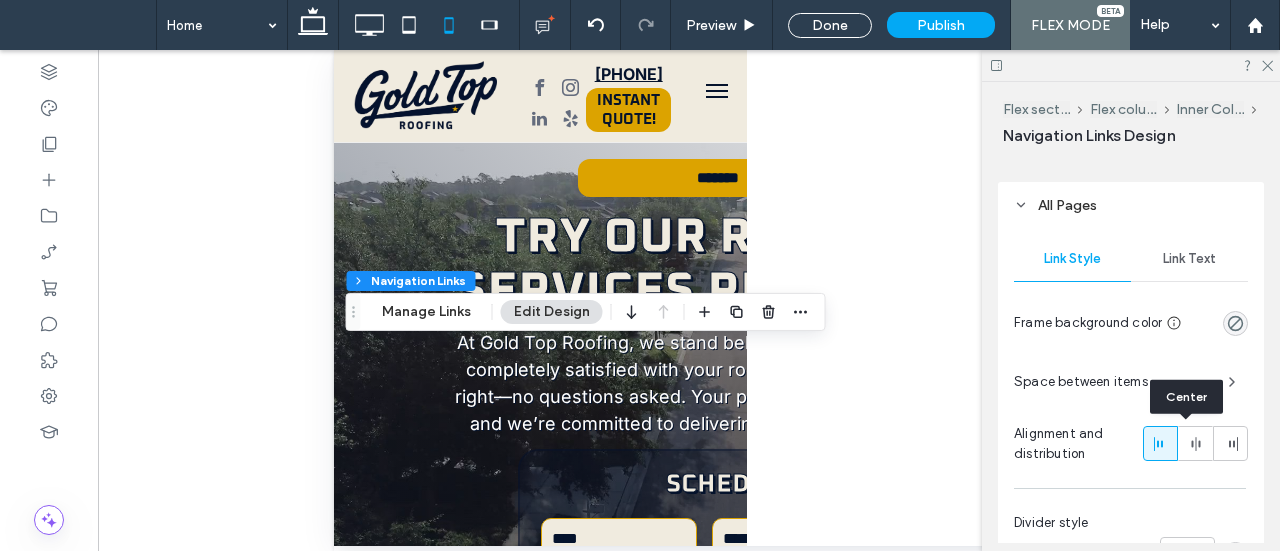 click at bounding box center (1196, 443) 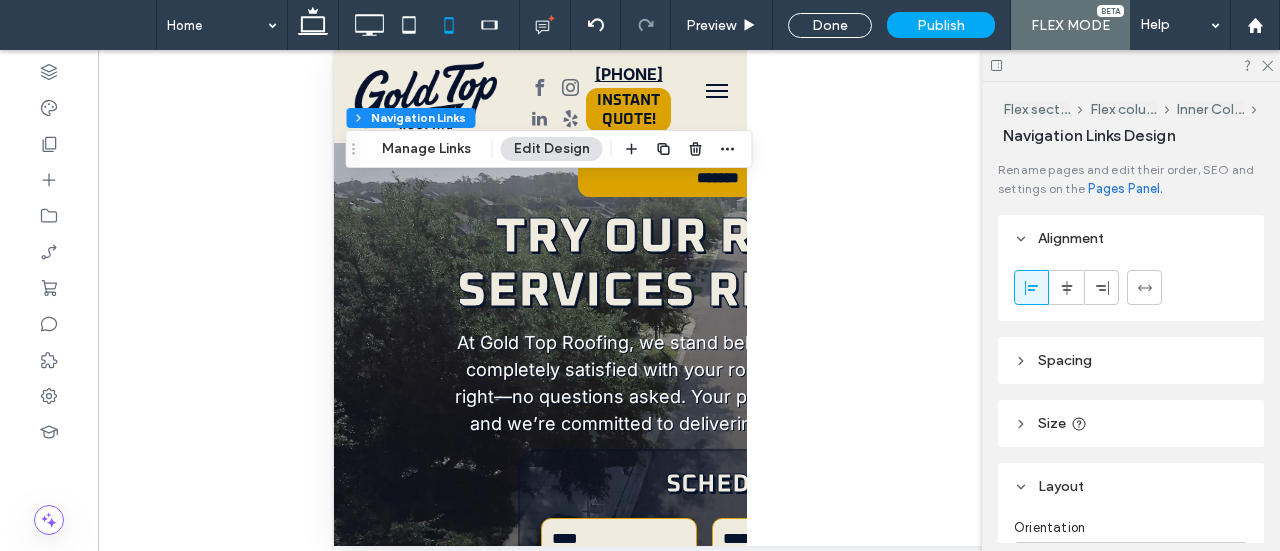 type on "***" 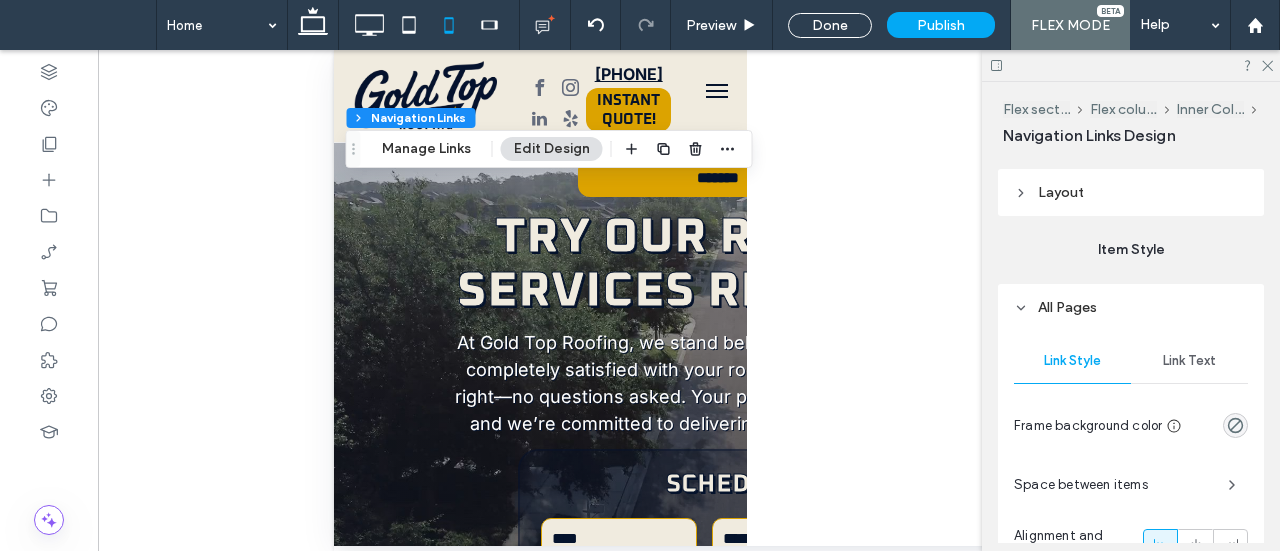 scroll, scrollTop: 400, scrollLeft: 0, axis: vertical 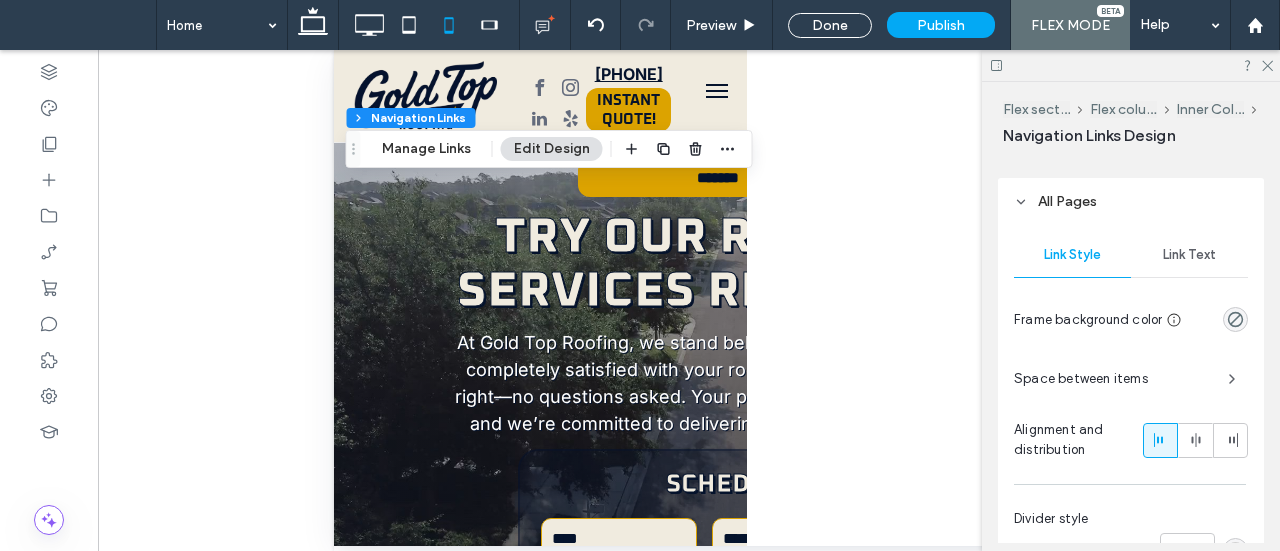 click 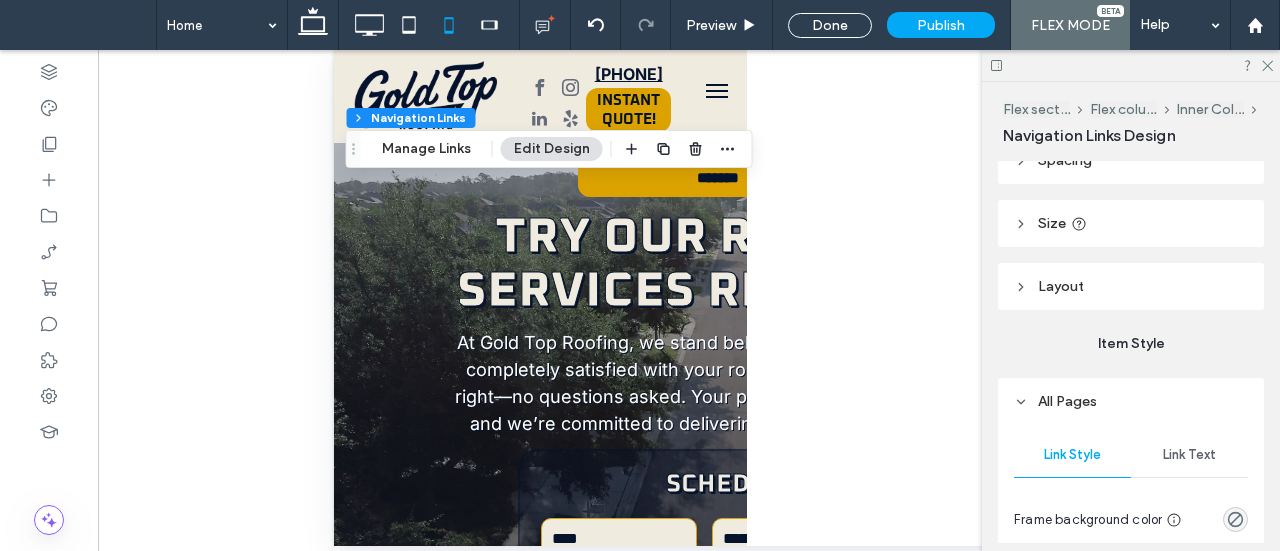 scroll, scrollTop: 0, scrollLeft: 0, axis: both 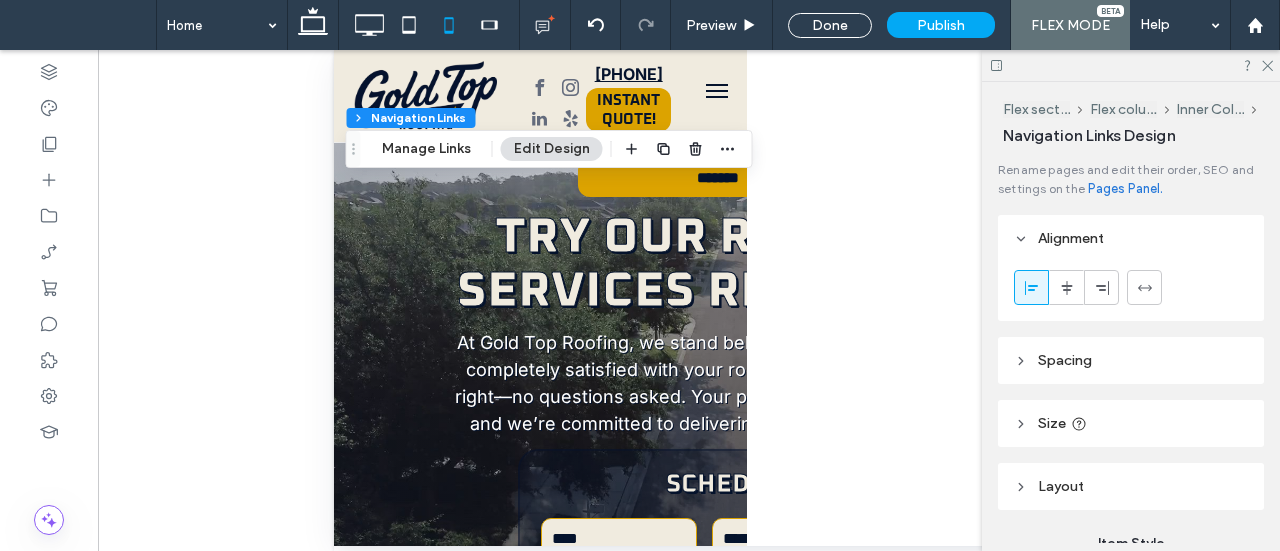 click 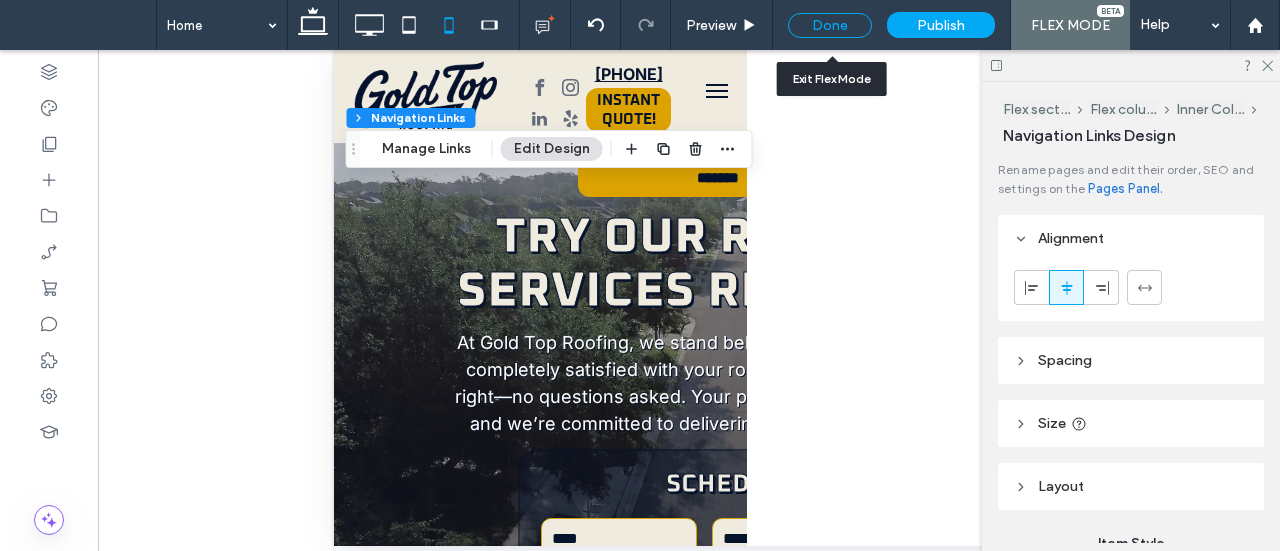 click on "Done" at bounding box center (830, 25) 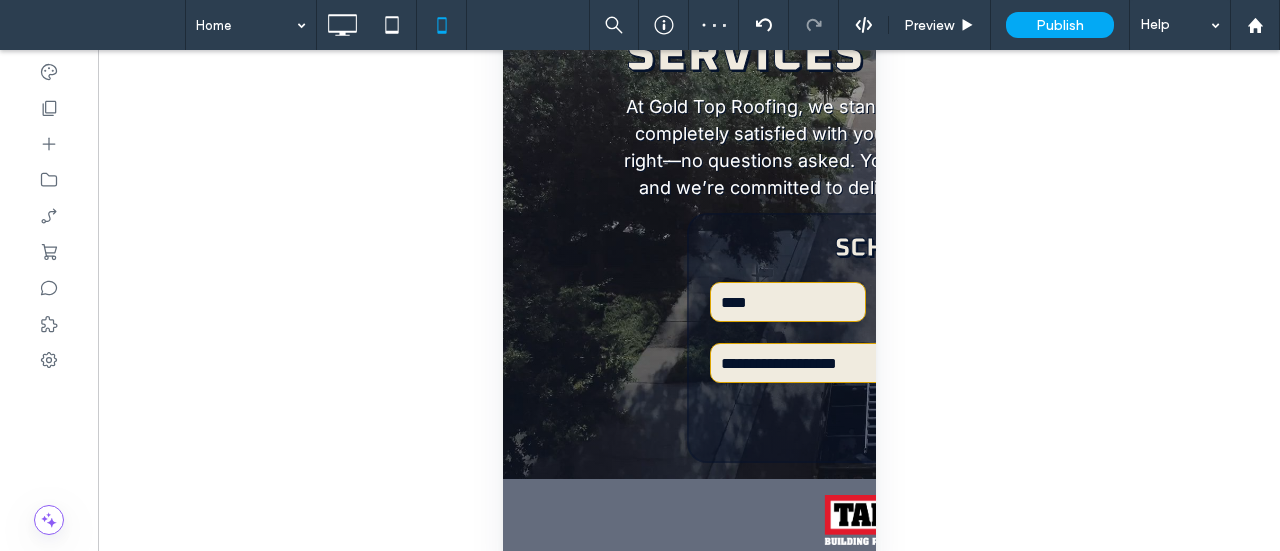 scroll, scrollTop: 0, scrollLeft: 0, axis: both 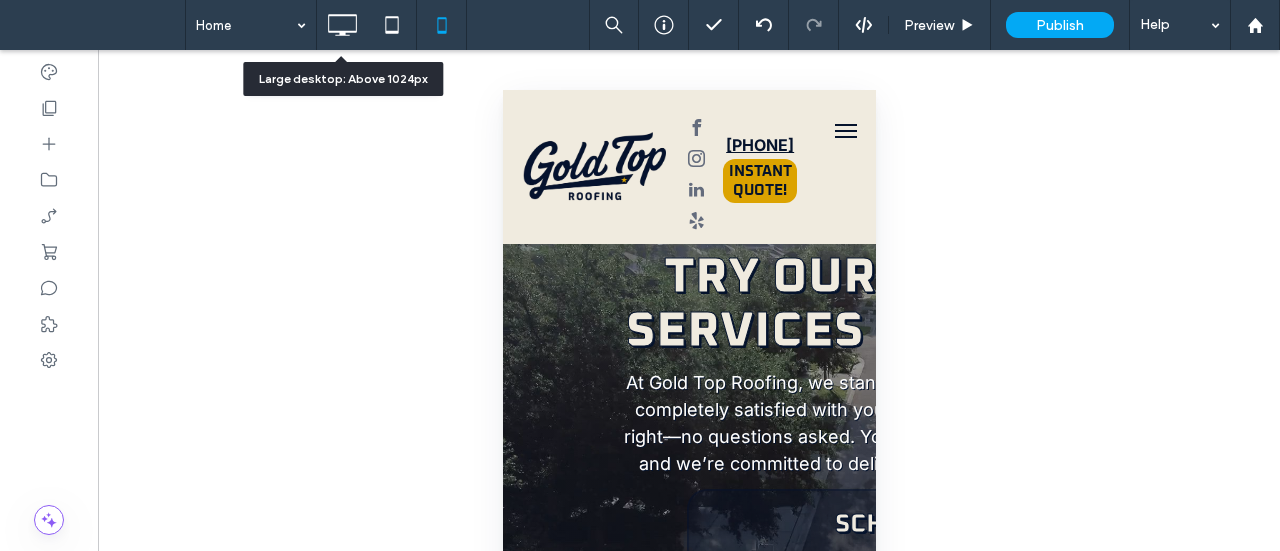 drag, startPoint x: 354, startPoint y: 19, endPoint x: 362, endPoint y: 29, distance: 12.806249 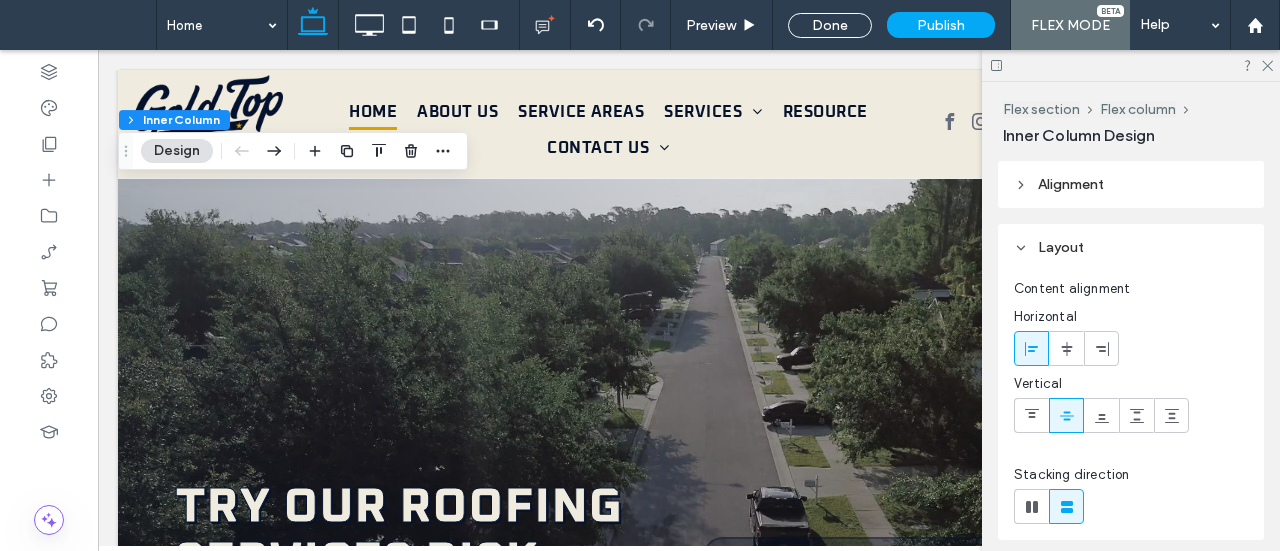 click 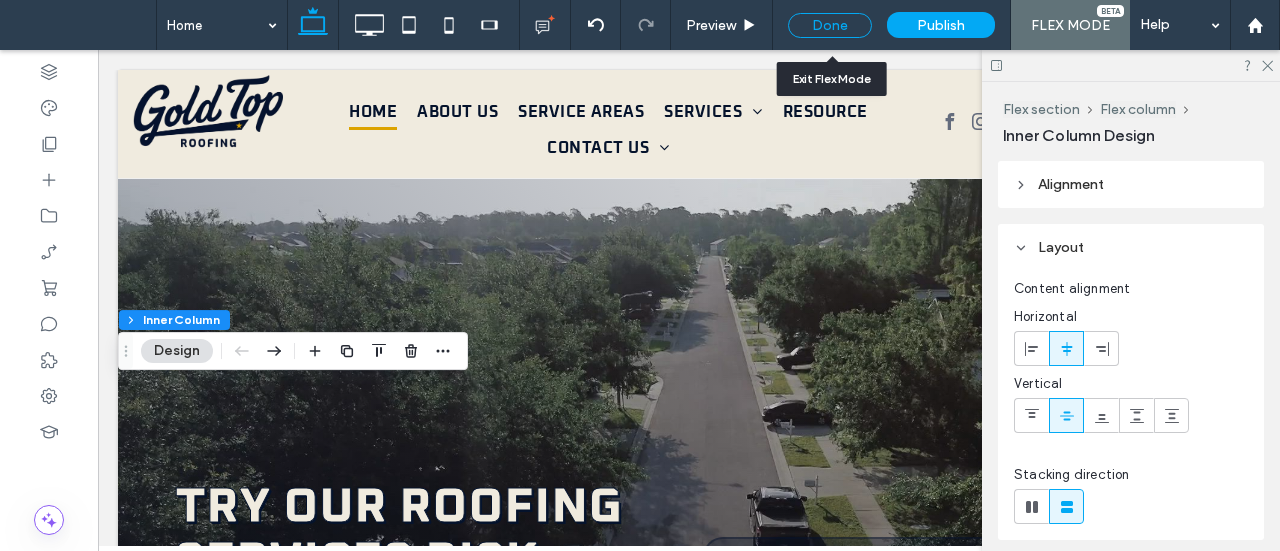 click on "Done" at bounding box center (830, 25) 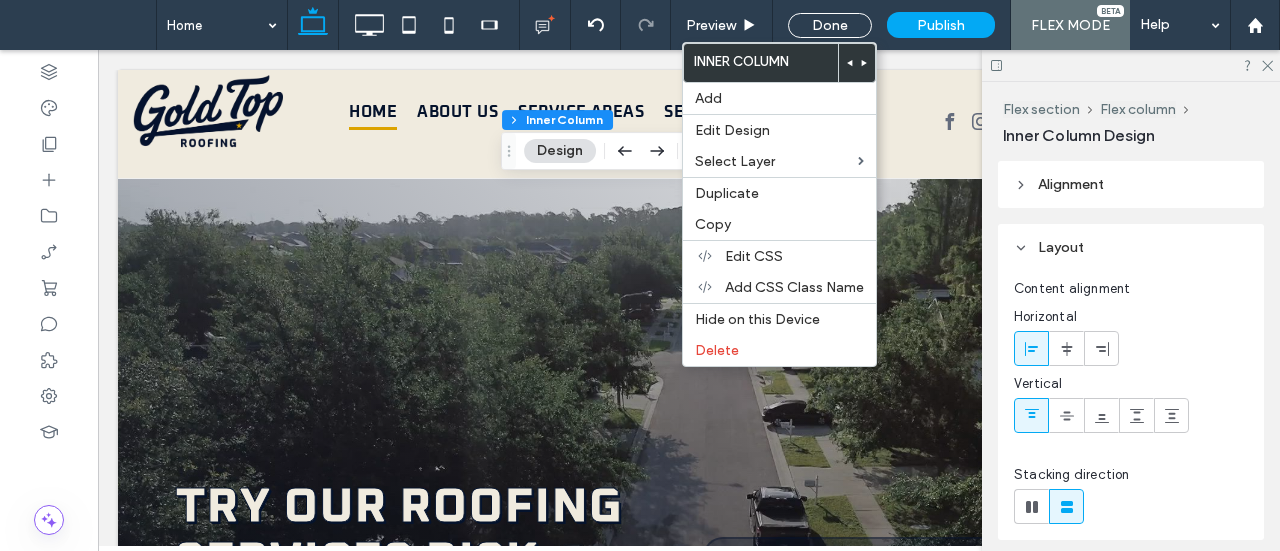 click 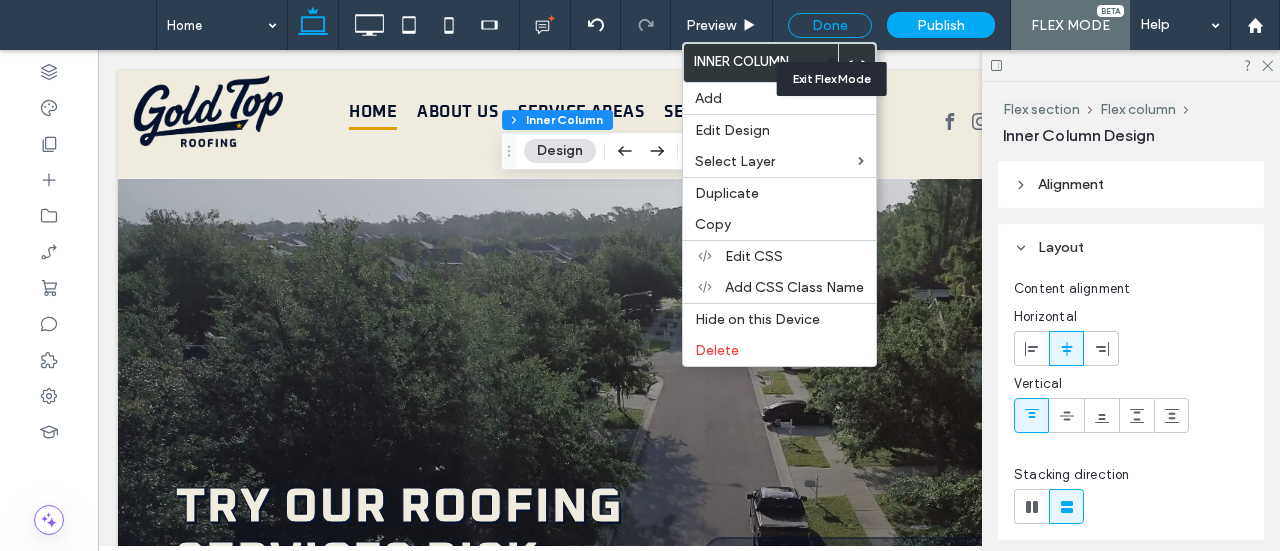 click on "Done" at bounding box center (830, 25) 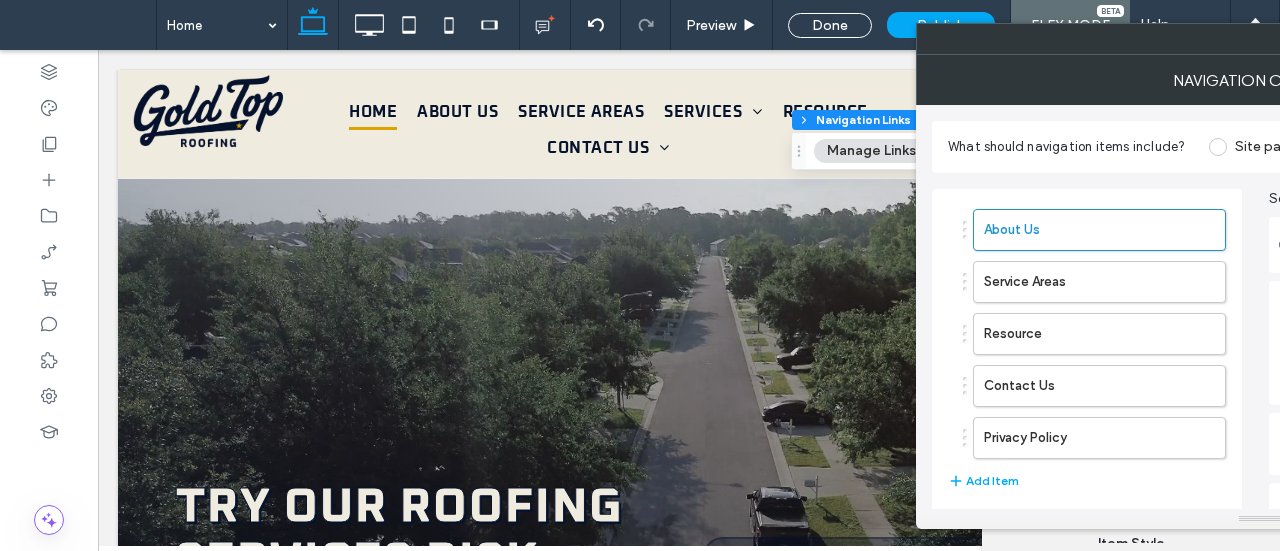 type on "***" 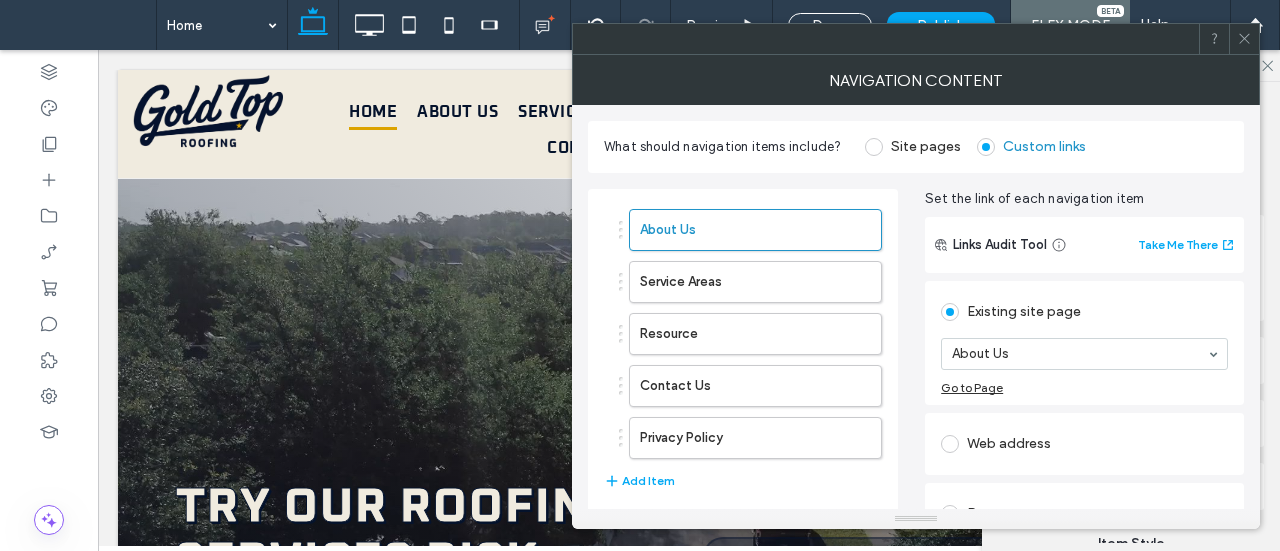 click at bounding box center (1244, 39) 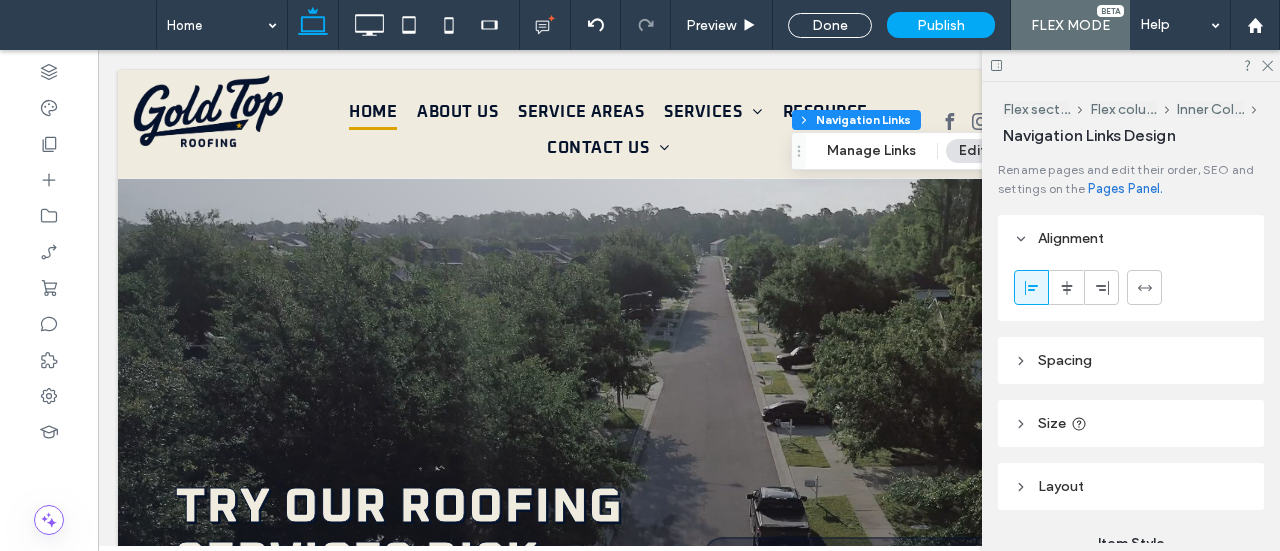 click 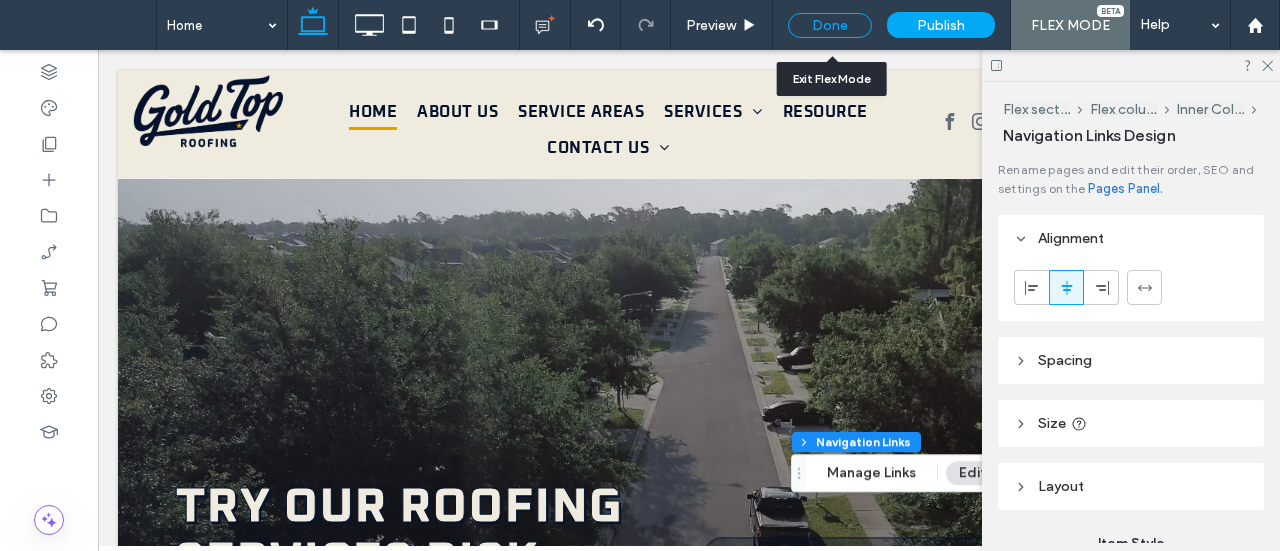 click on "Done" at bounding box center [830, 25] 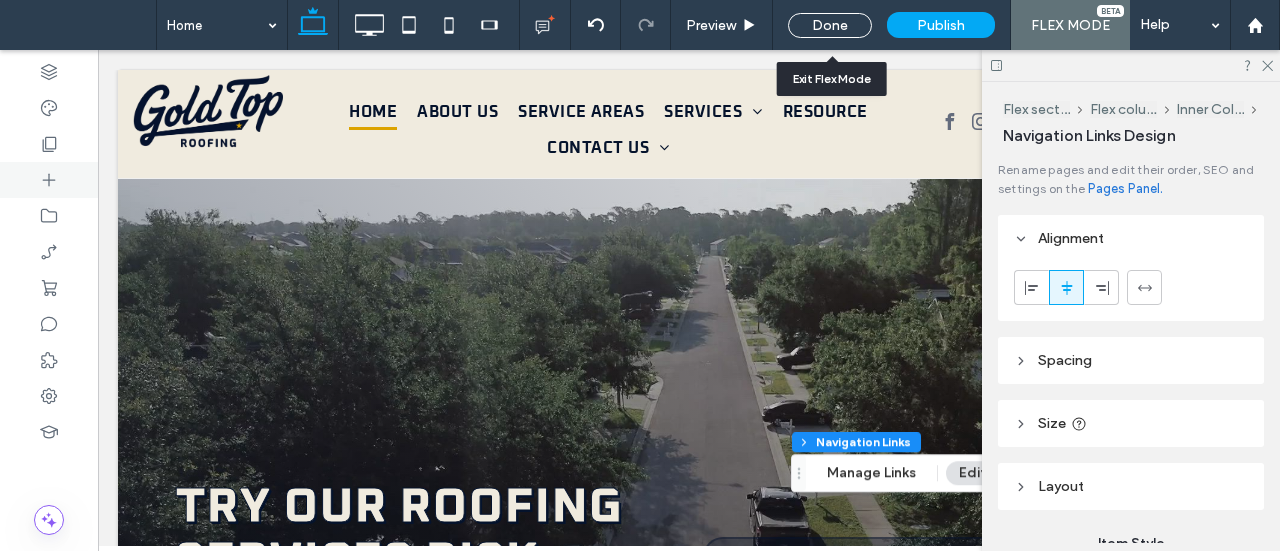 click 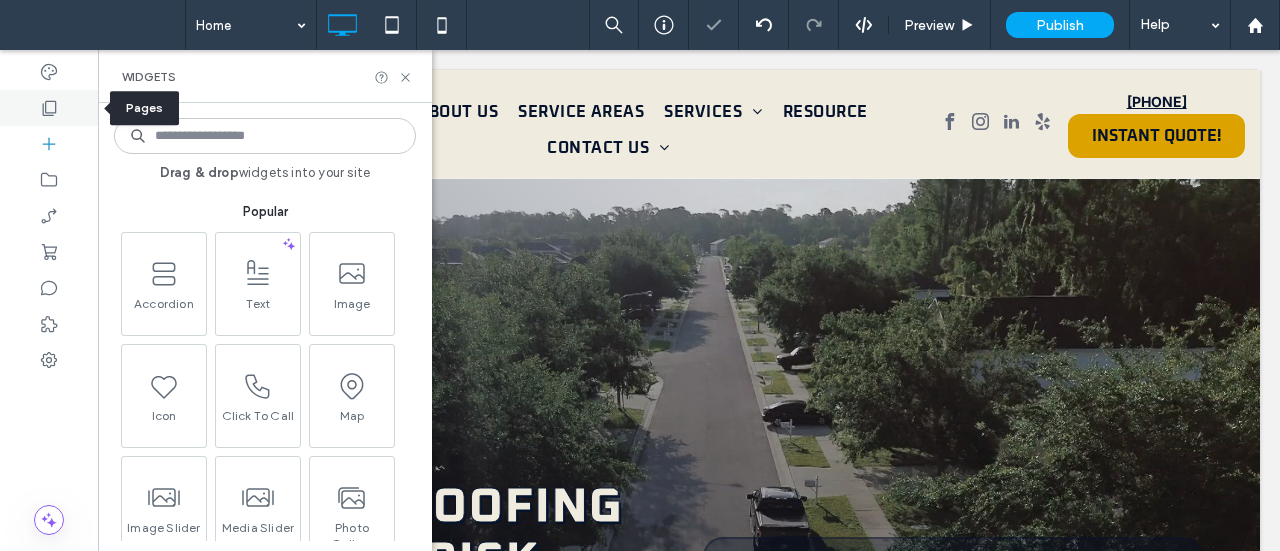 click 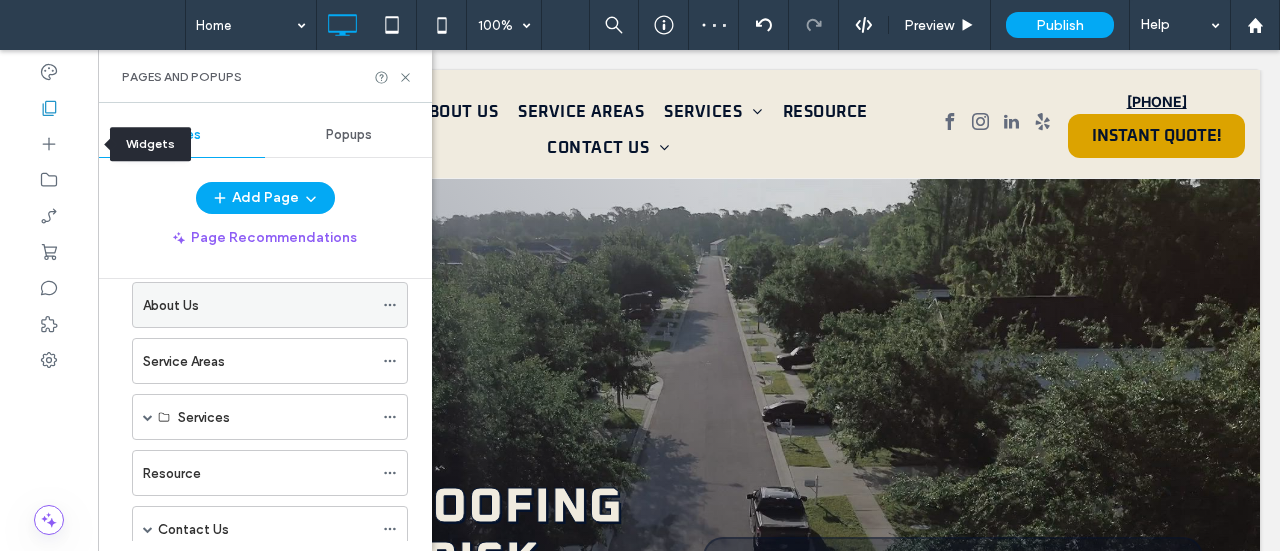 scroll, scrollTop: 200, scrollLeft: 0, axis: vertical 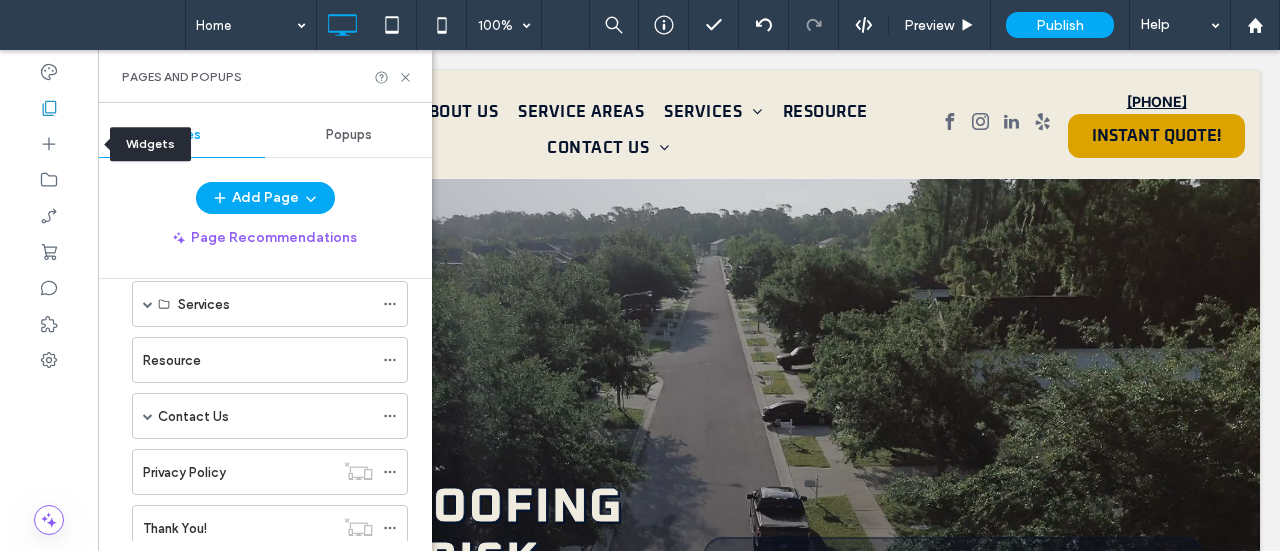 click on "Resource" at bounding box center (258, 360) 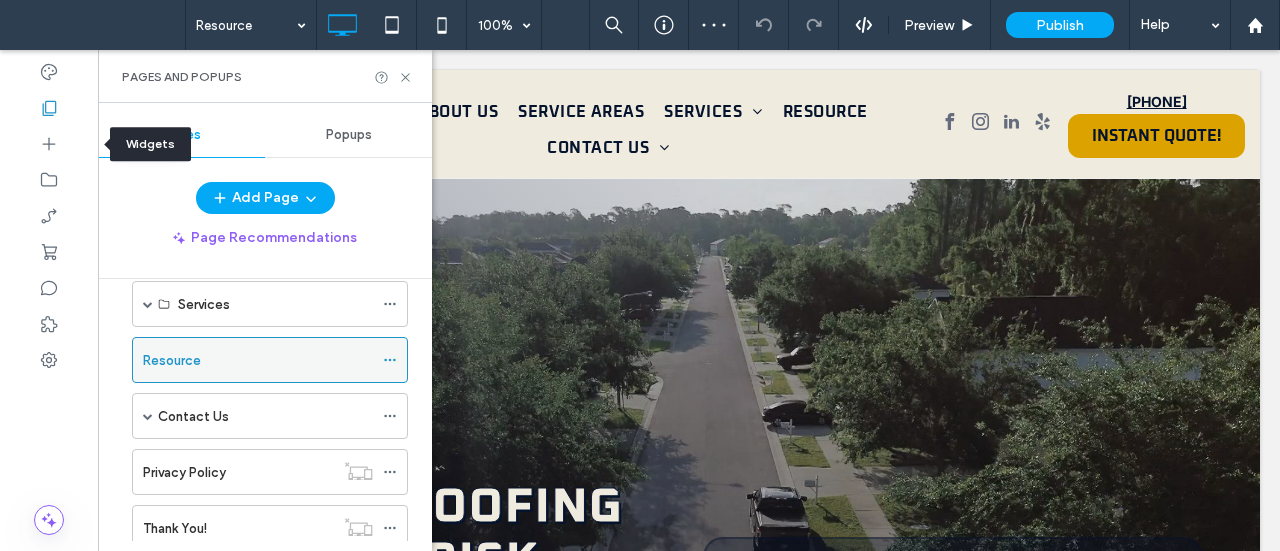 click 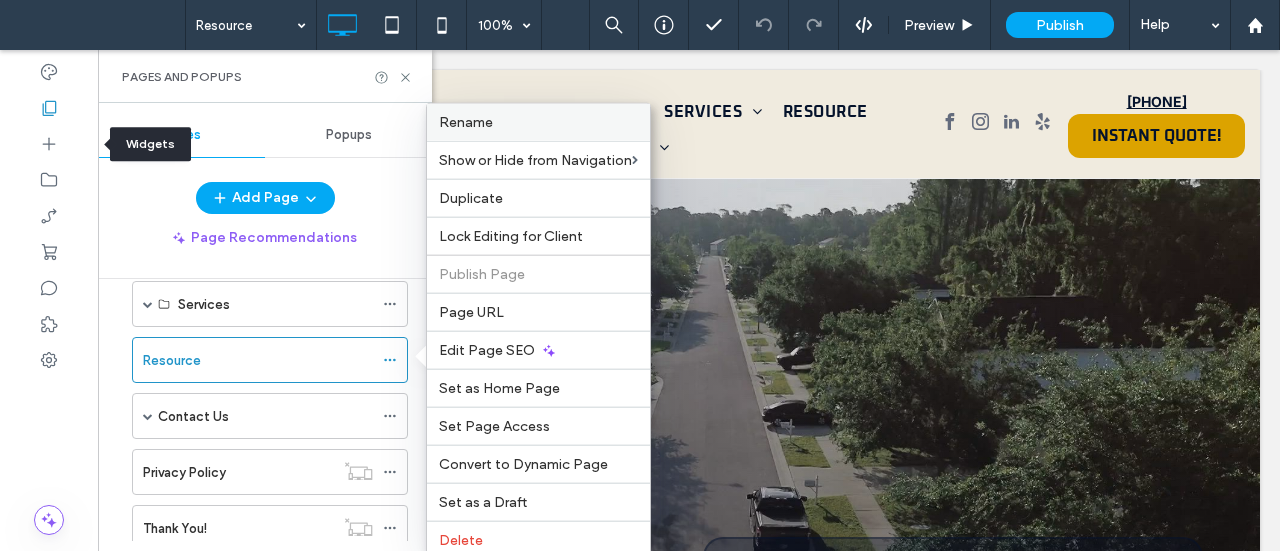 click on "Rename" at bounding box center [538, 122] 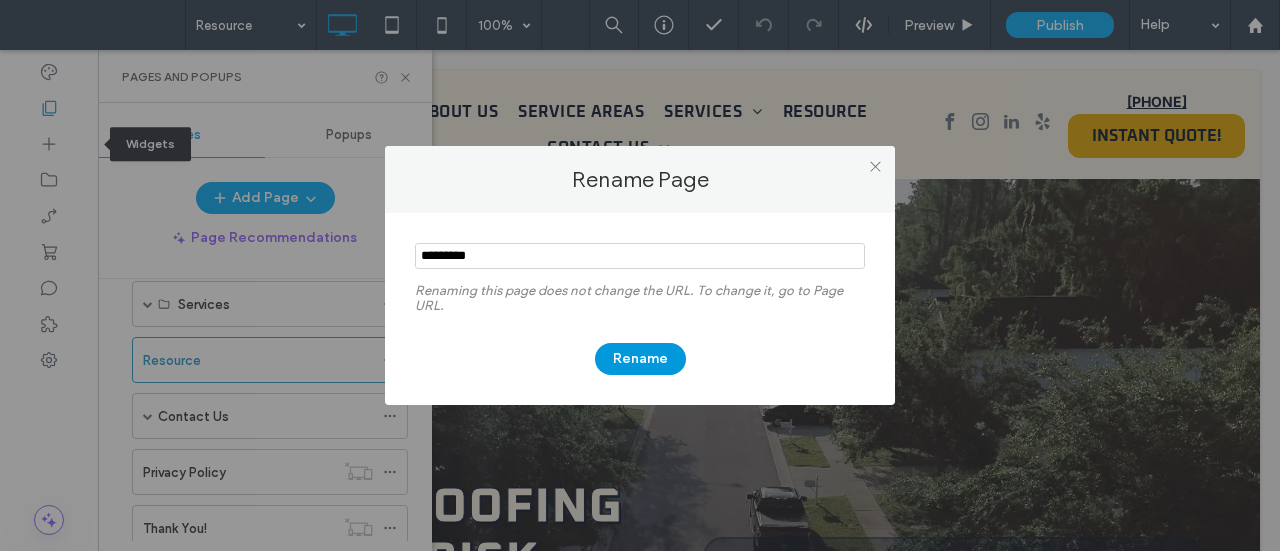 type on "*********" 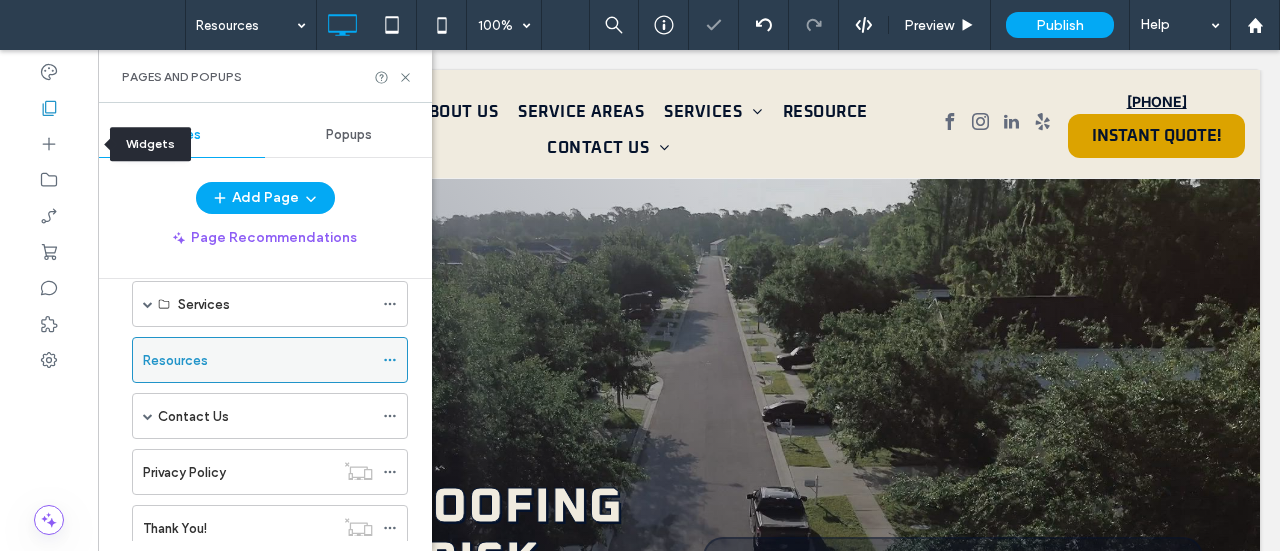 click 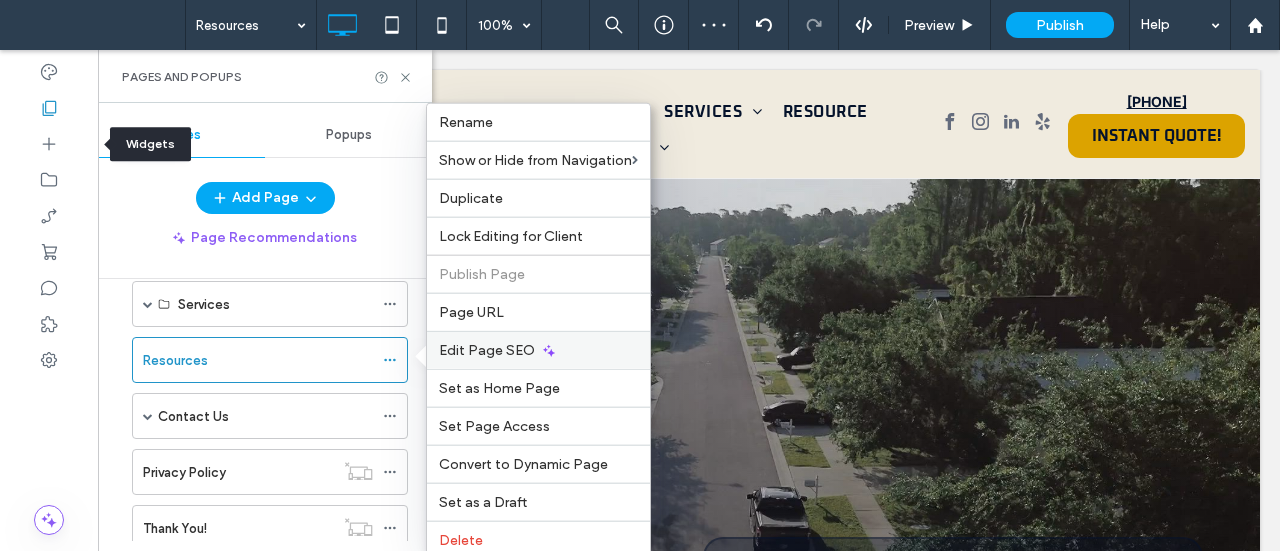 click on "Edit Page SEO" at bounding box center [538, 350] 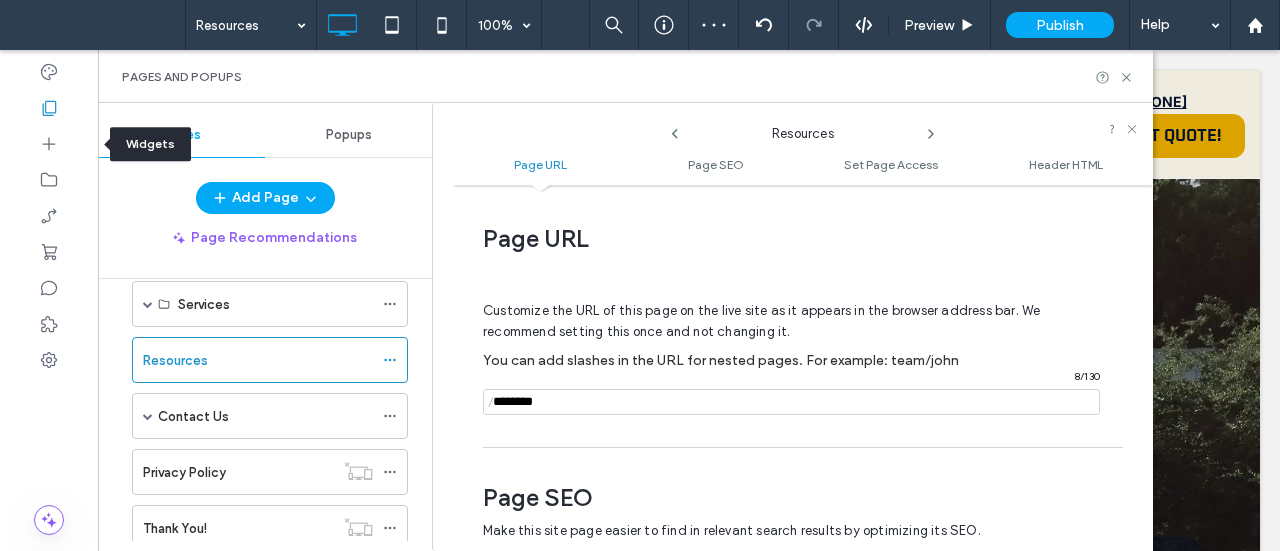 scroll, scrollTop: 273, scrollLeft: 0, axis: vertical 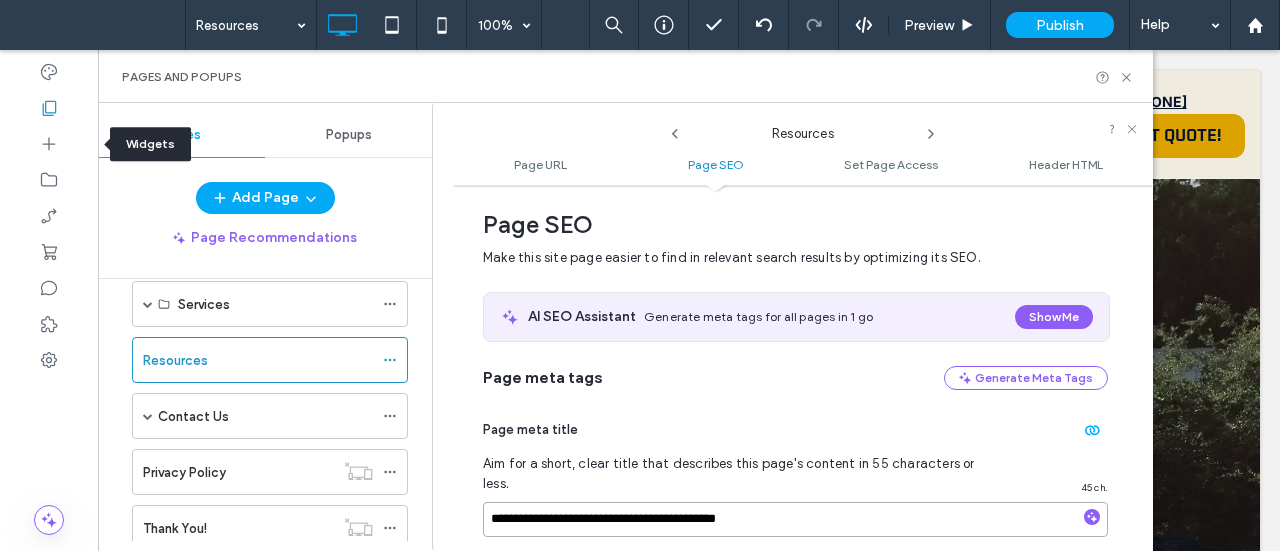 click on "**********" at bounding box center [795, 519] 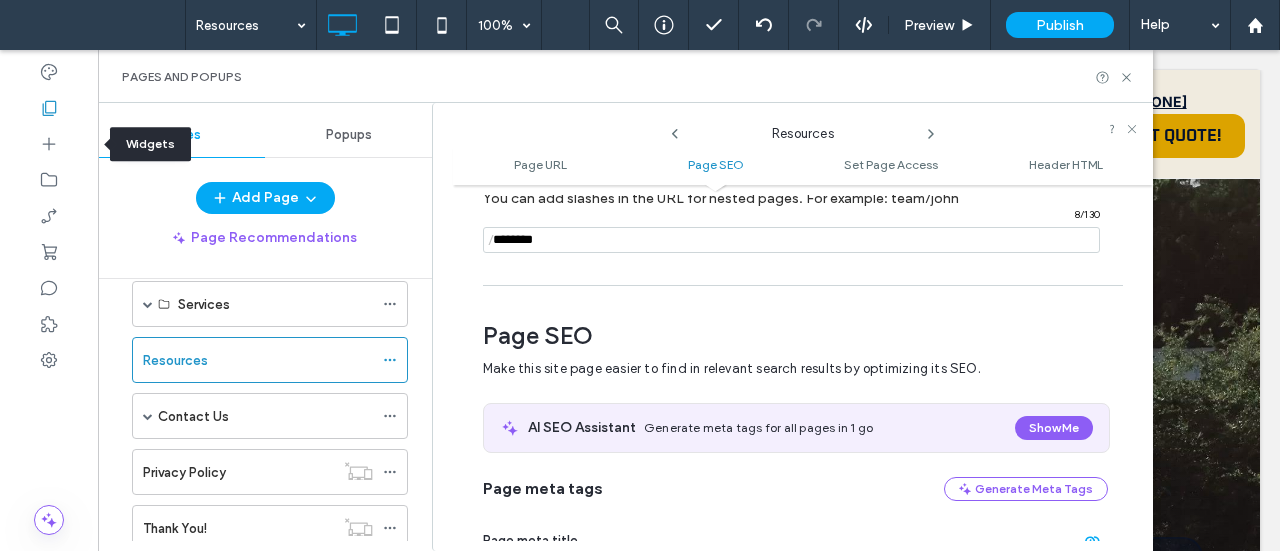 scroll, scrollTop: 0, scrollLeft: 0, axis: both 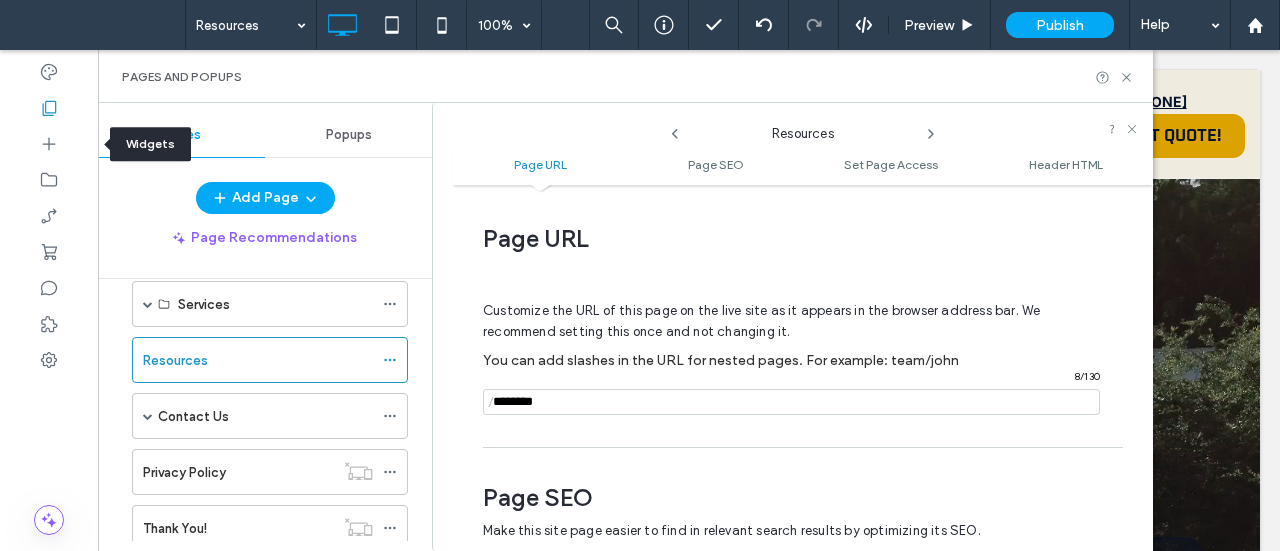 click at bounding box center [791, 402] 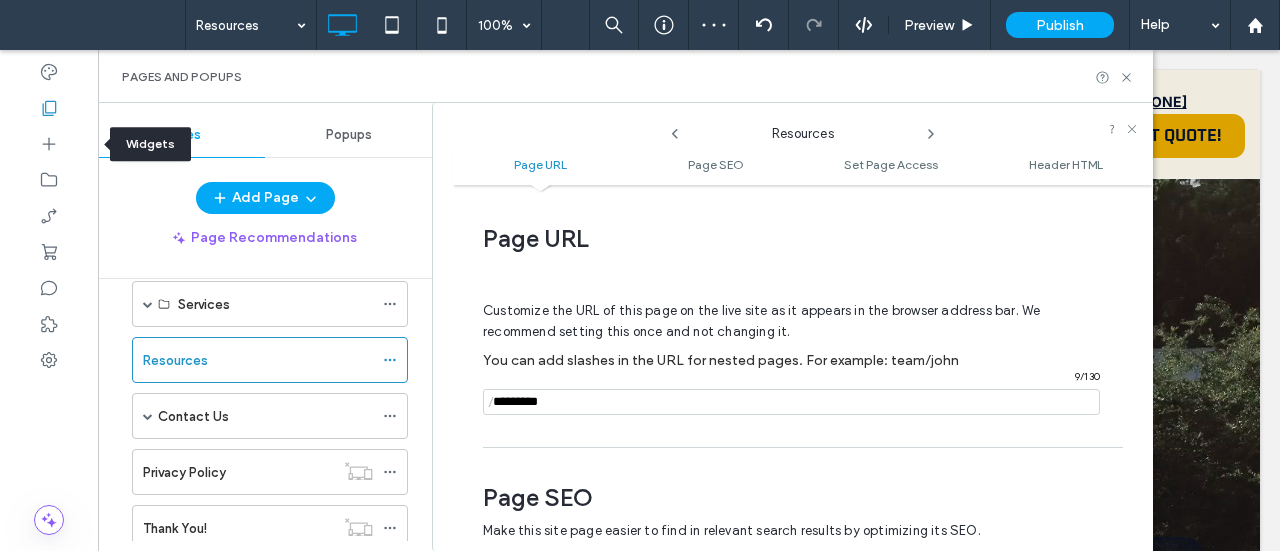 type on "*********" 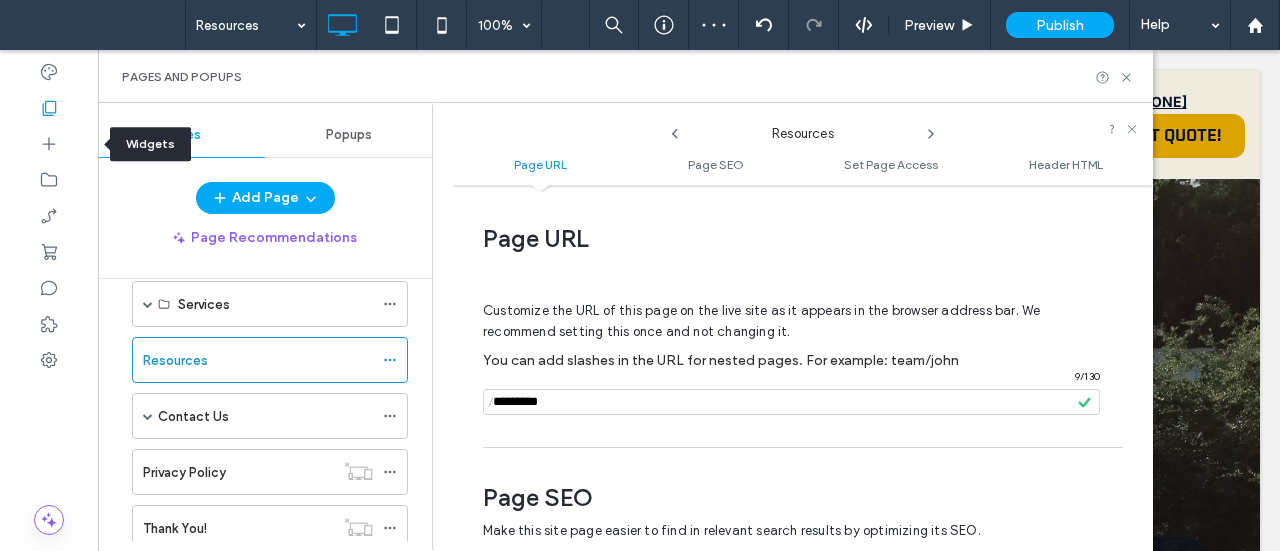 click on "**********" at bounding box center (795, 1082) 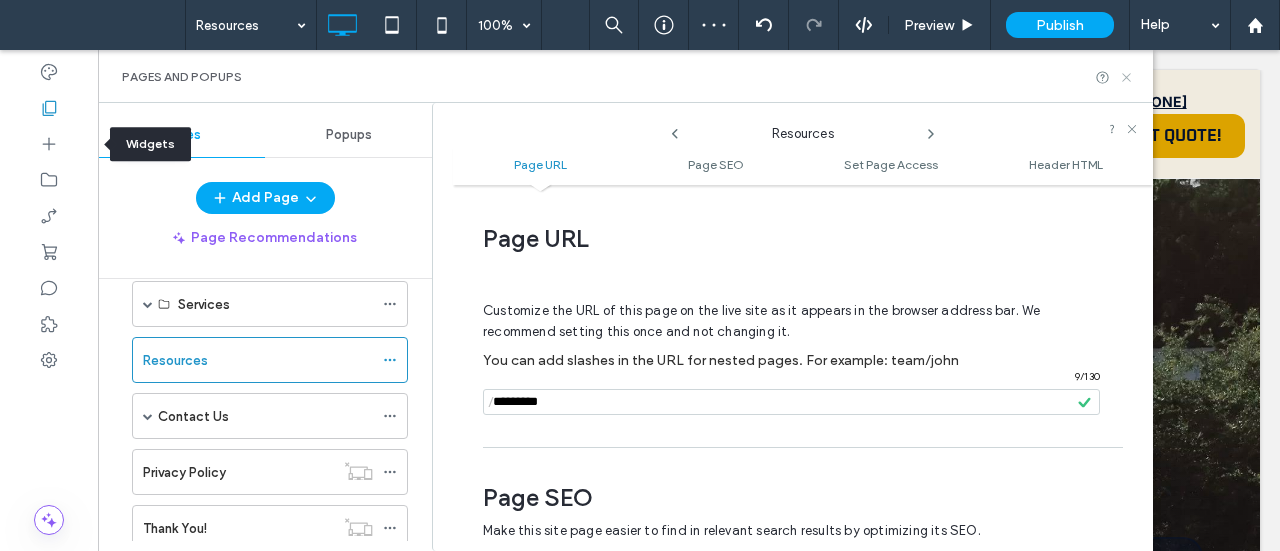 click 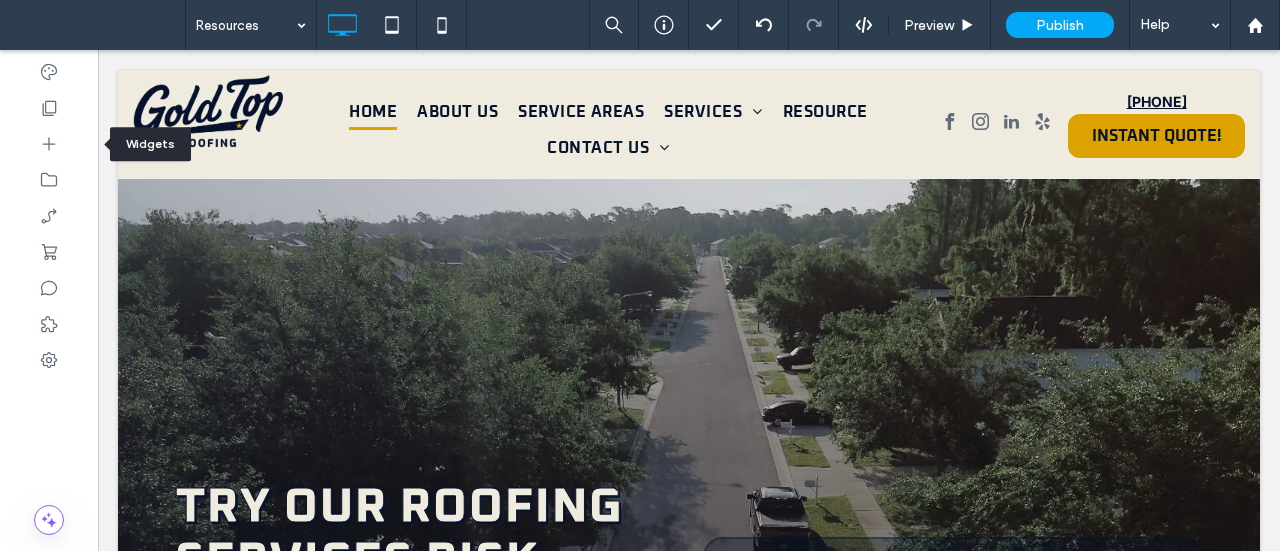 click at bounding box center (100, 25) 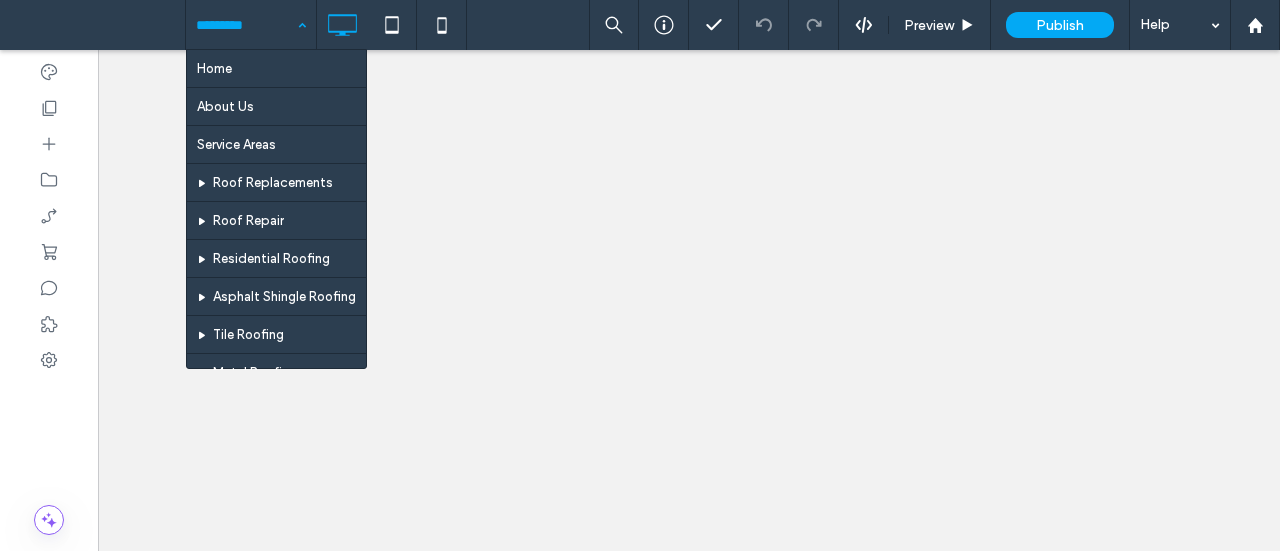 scroll, scrollTop: 0, scrollLeft: 0, axis: both 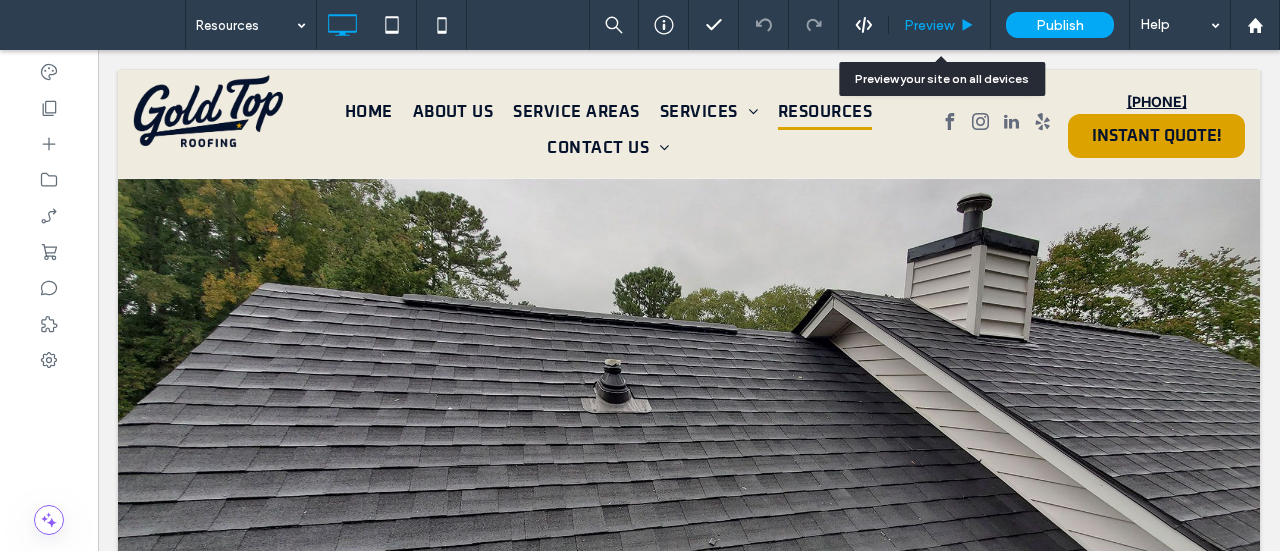 click on "Preview" at bounding box center [929, 25] 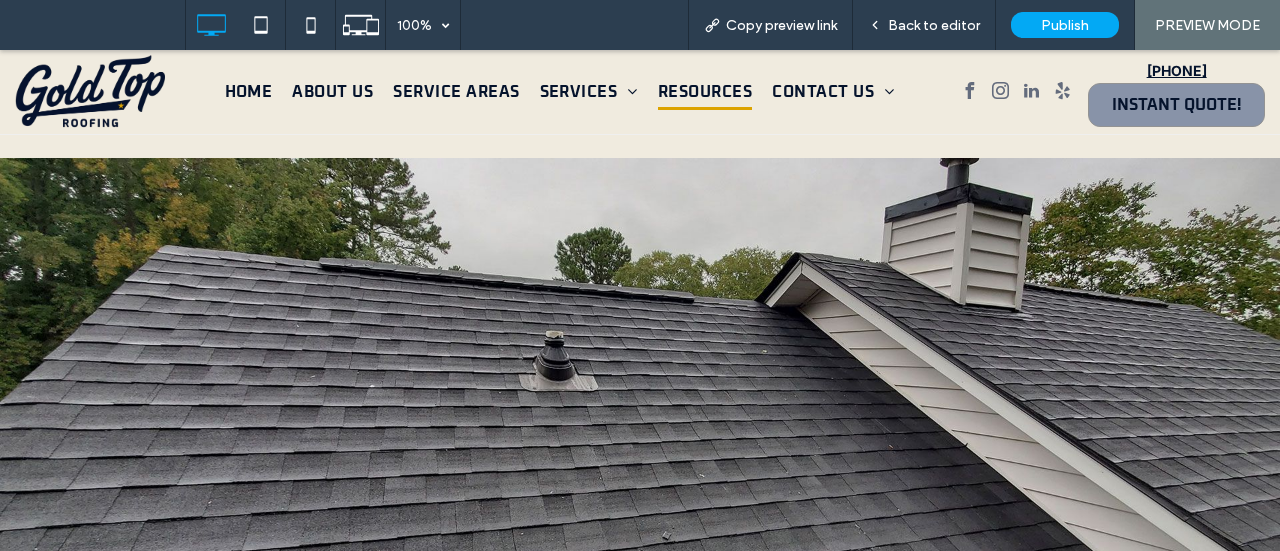 click on "INSTANT QUOTE!" at bounding box center [1176, 105] 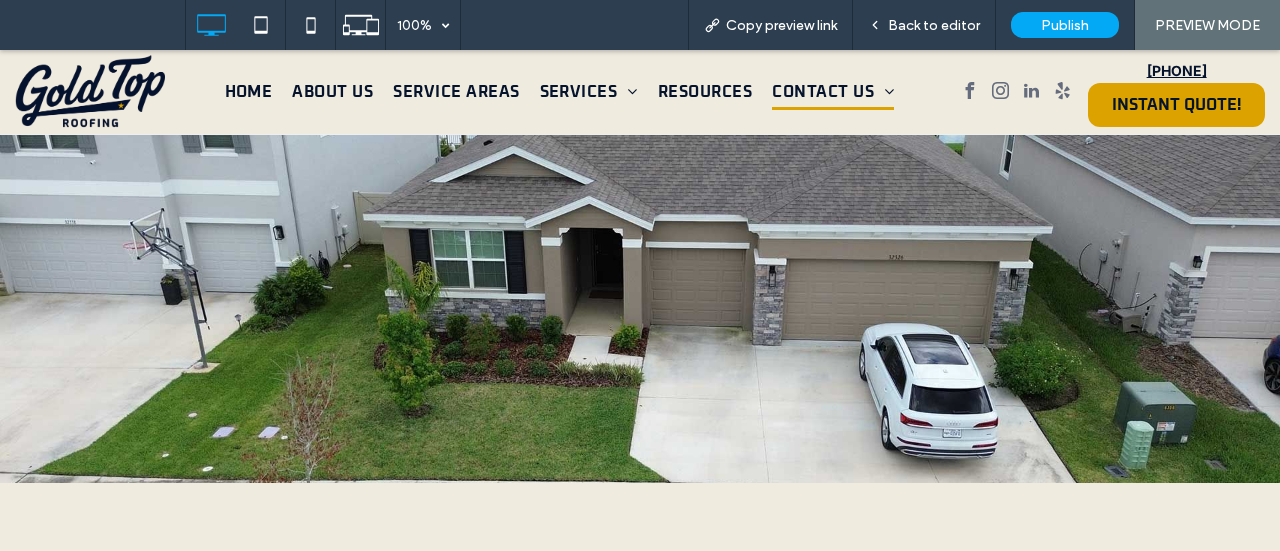 scroll, scrollTop: 0, scrollLeft: 0, axis: both 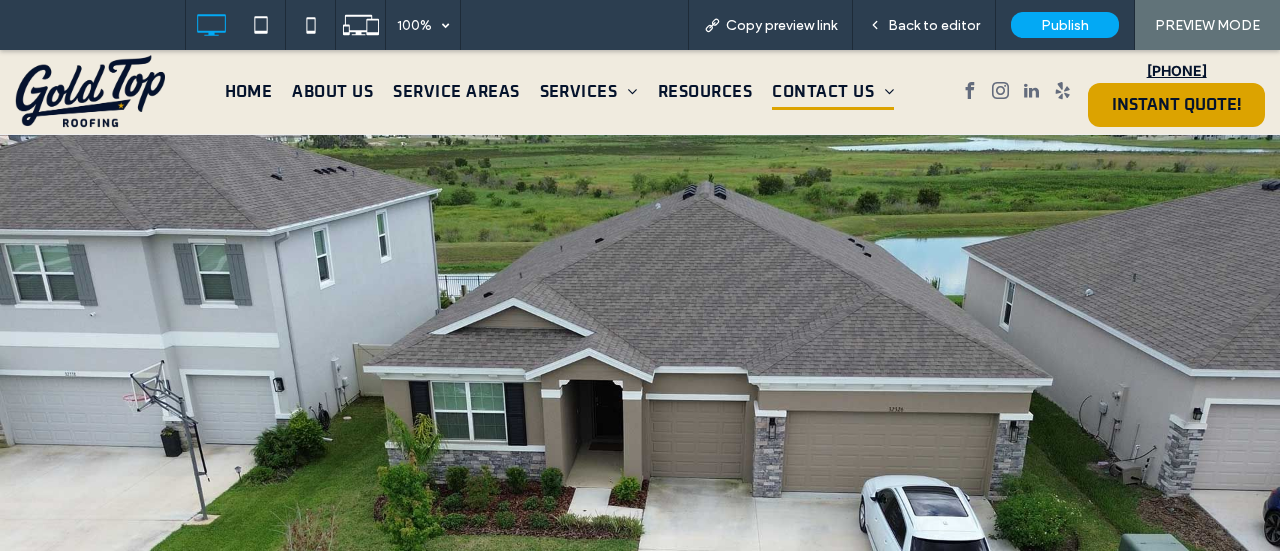 click on "Click To Paste
Row + Add Section" at bounding box center (640, 385) 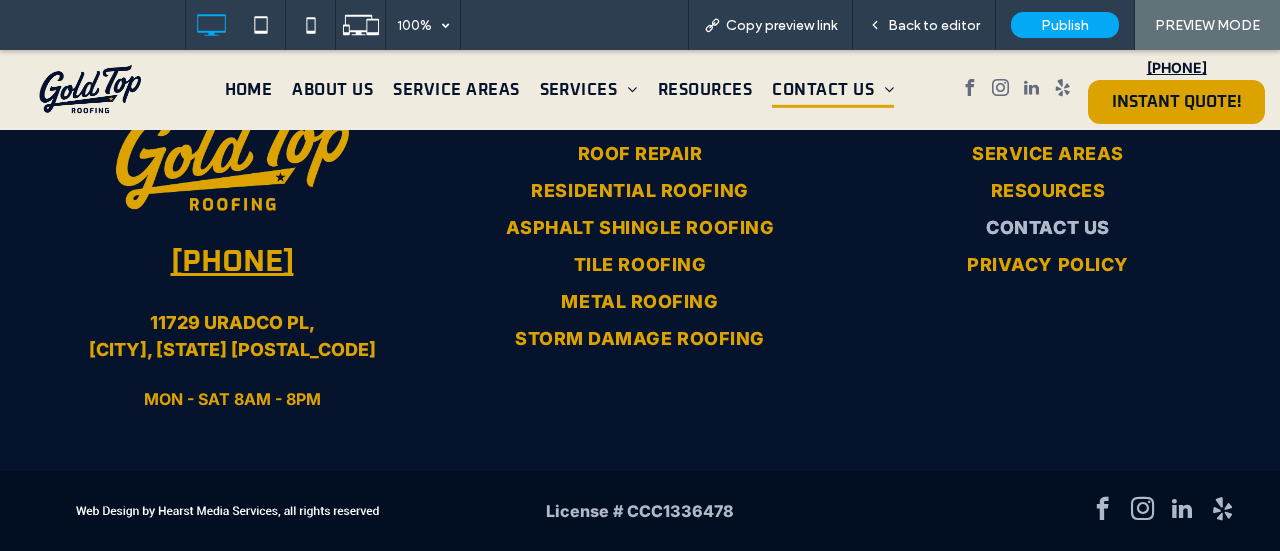 scroll, scrollTop: 1442, scrollLeft: 0, axis: vertical 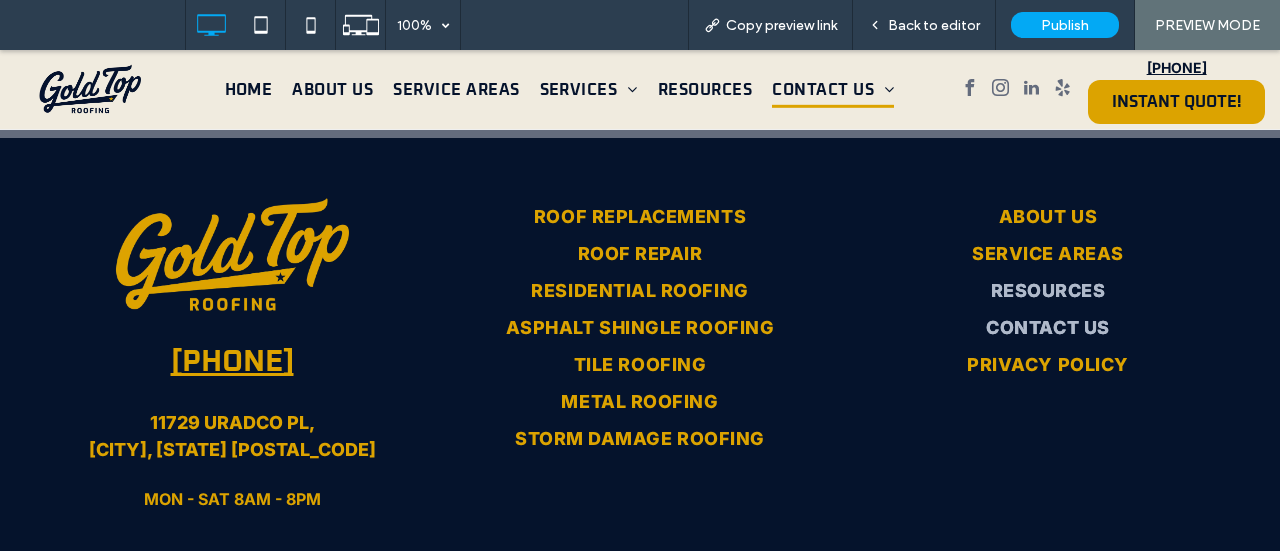 click on "Resources" at bounding box center (1048, 290) 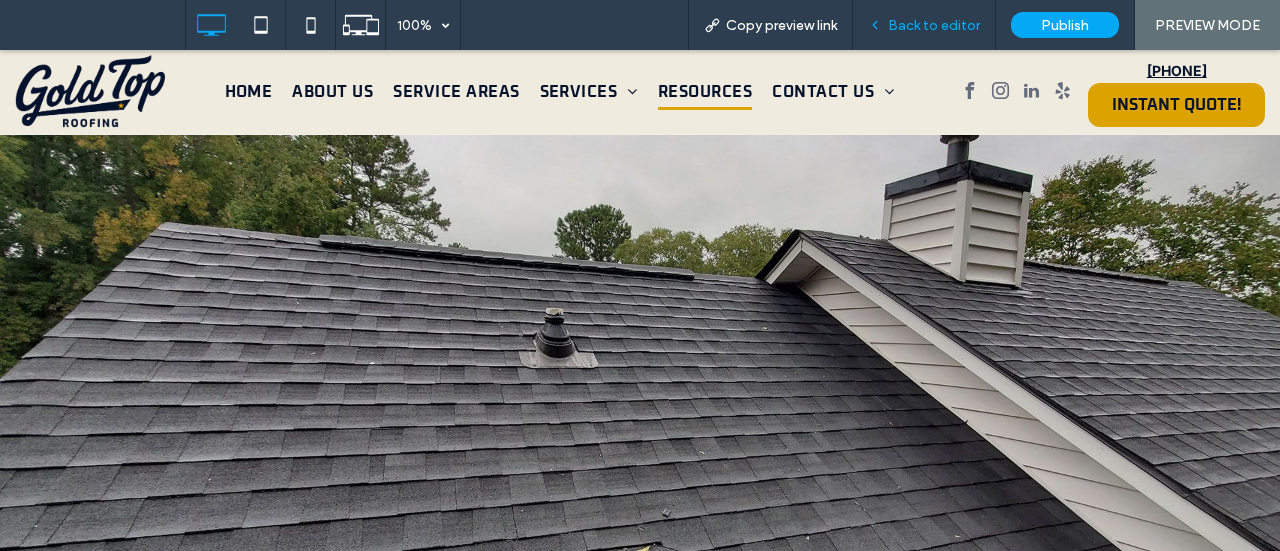 scroll, scrollTop: 0, scrollLeft: 0, axis: both 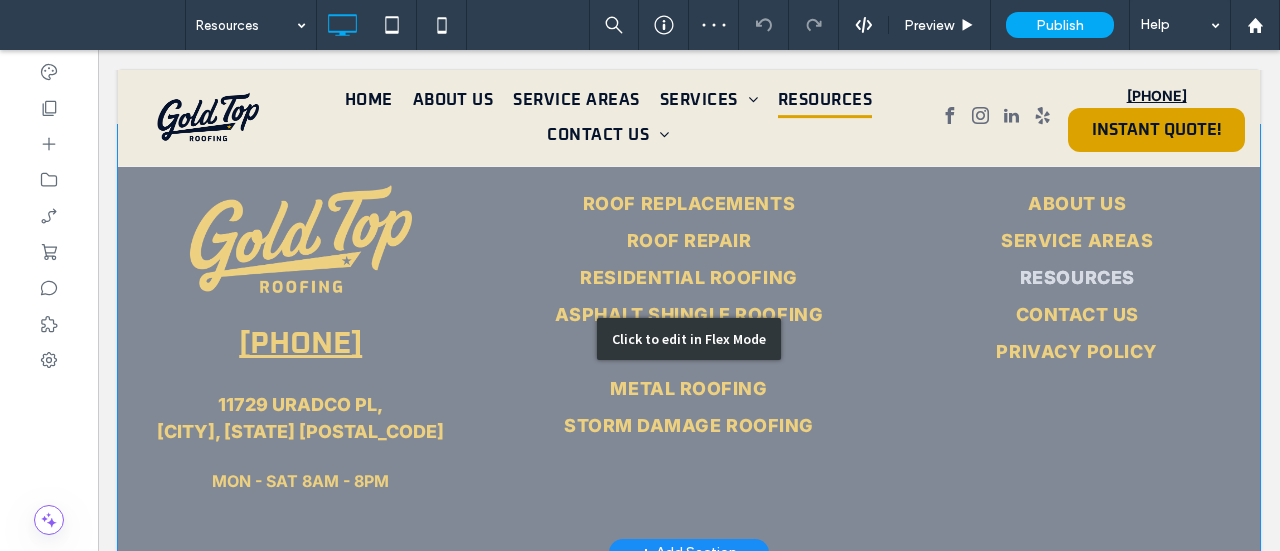 click on "Click to edit in Flex Mode" at bounding box center [689, 339] 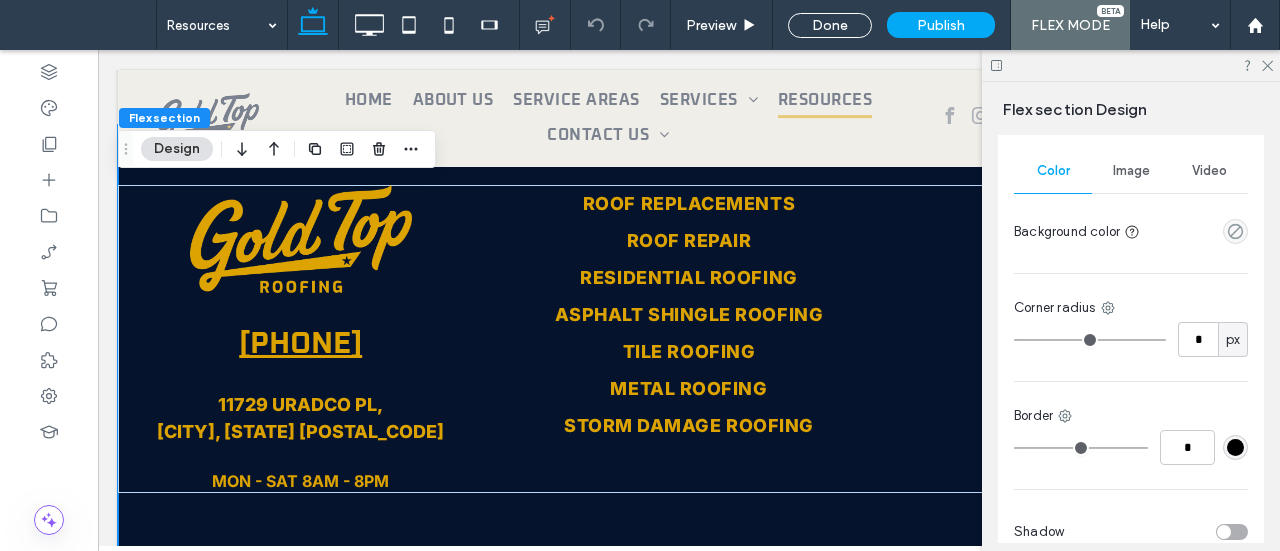 scroll, scrollTop: 500, scrollLeft: 0, axis: vertical 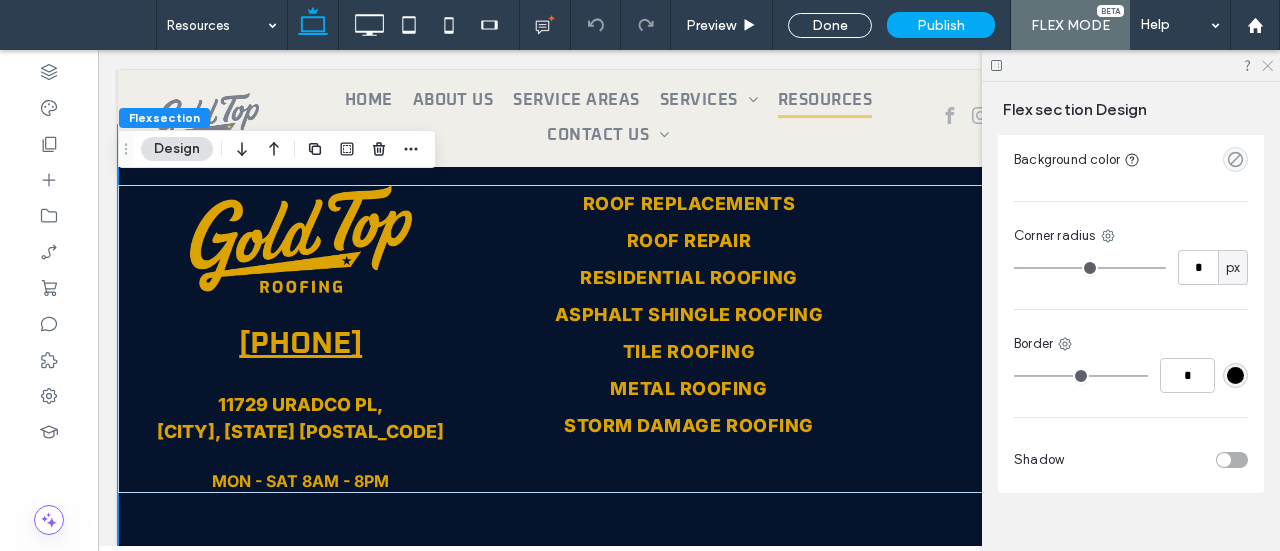 click 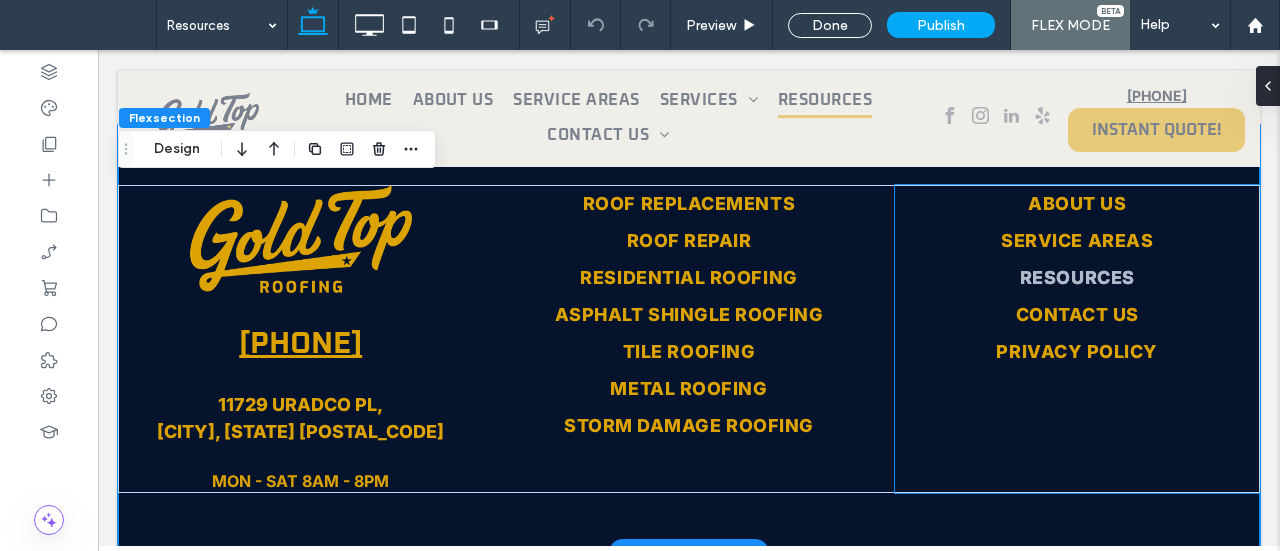 click on "Resources" at bounding box center [1077, 277] 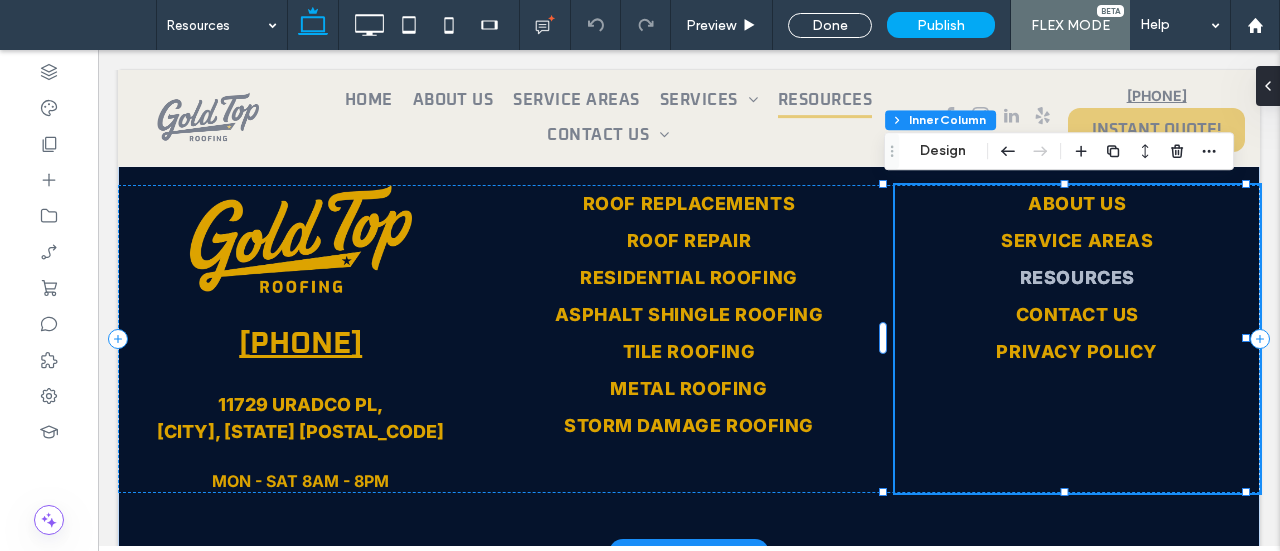click on "Resources" at bounding box center (1077, 277) 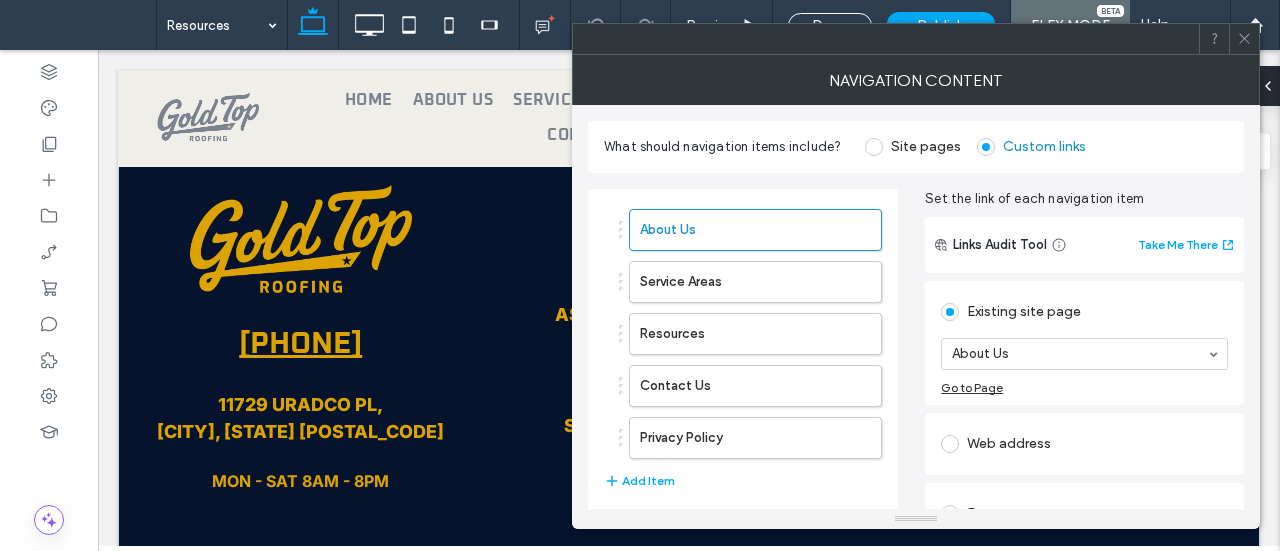 type on "***" 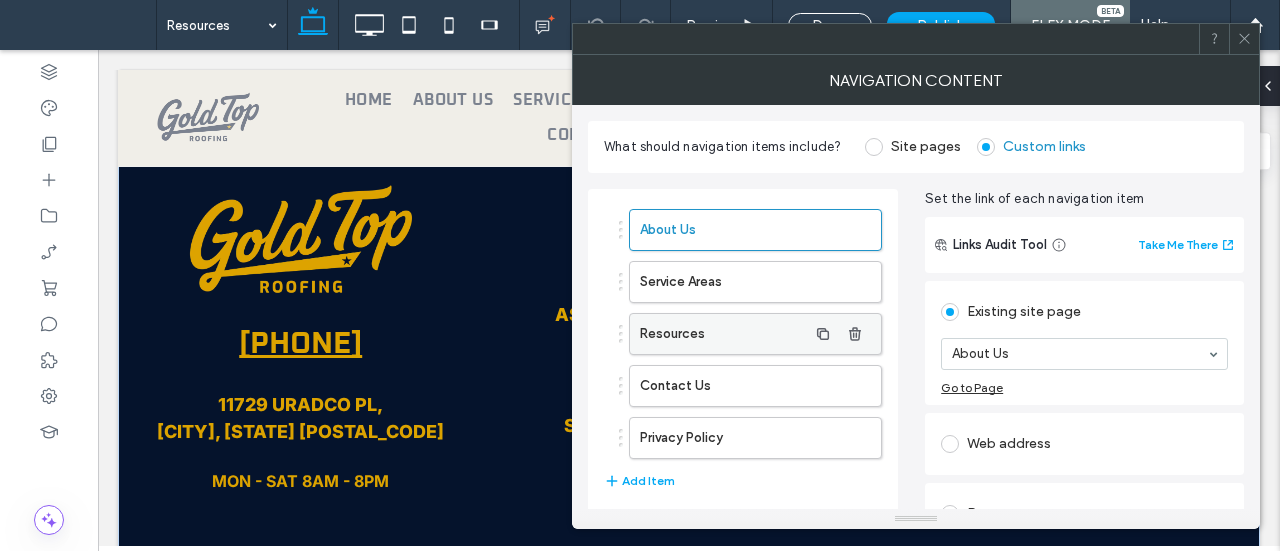 click on "Resources" at bounding box center [723, 334] 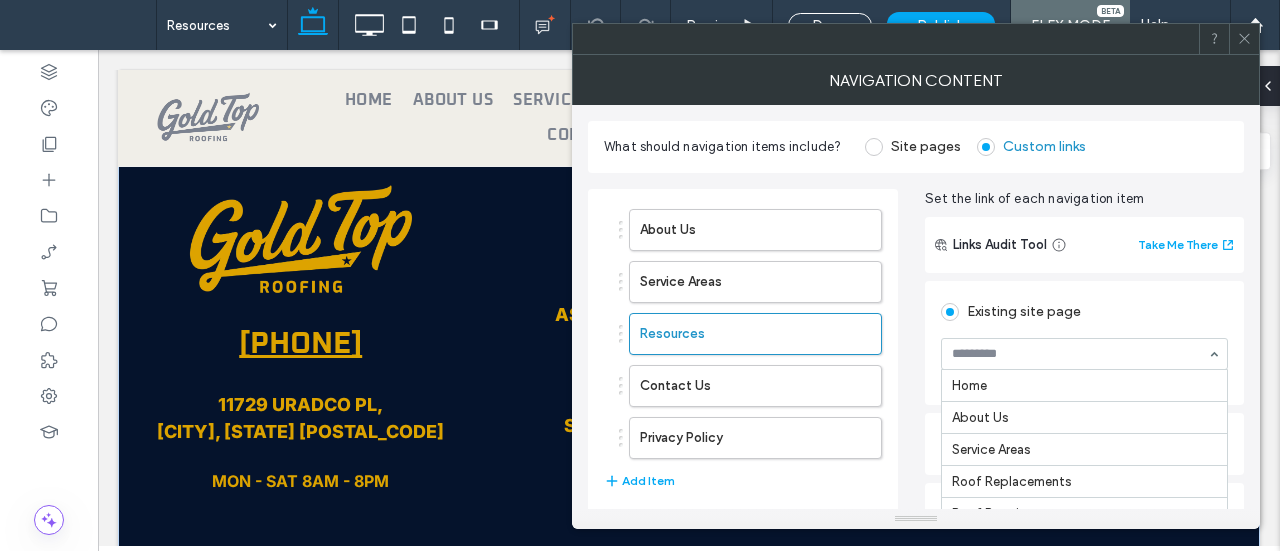 scroll, scrollTop: 324, scrollLeft: 0, axis: vertical 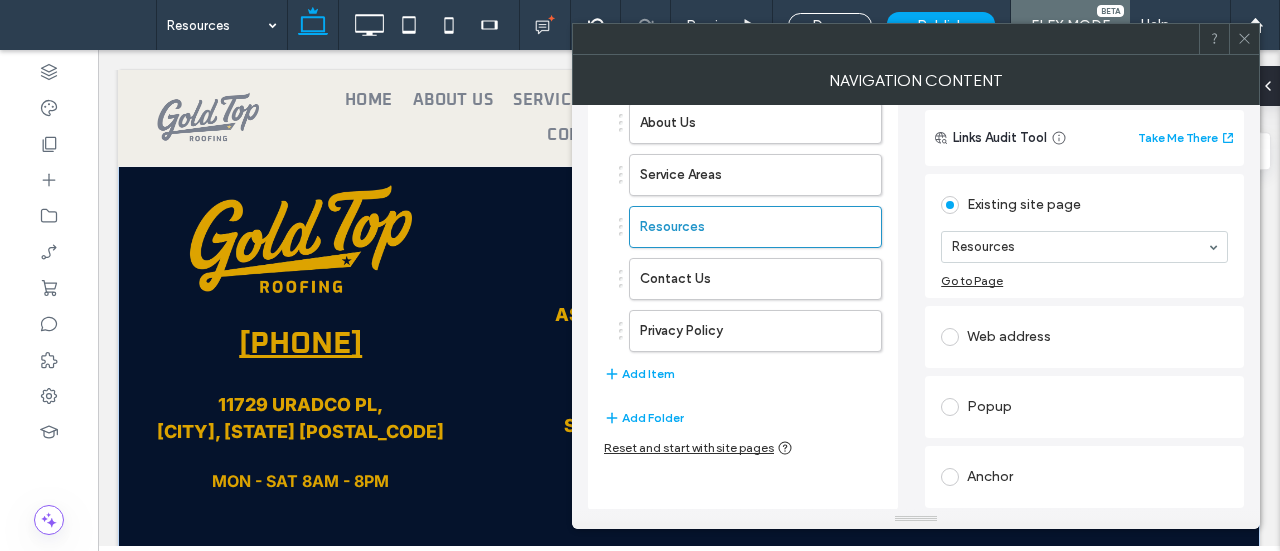 click 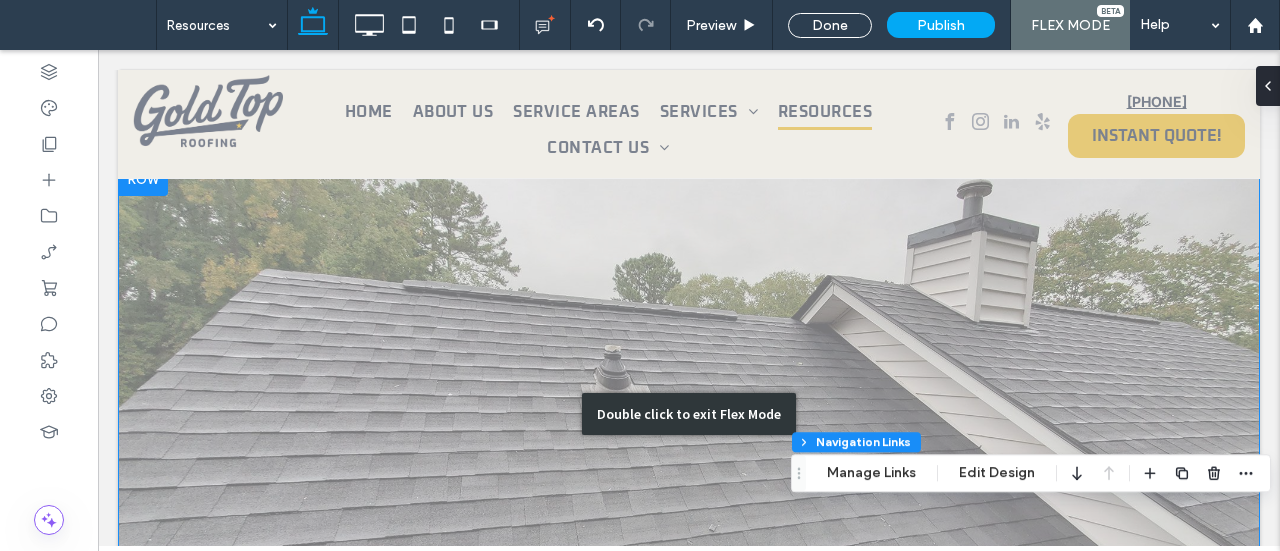 scroll, scrollTop: 0, scrollLeft: 0, axis: both 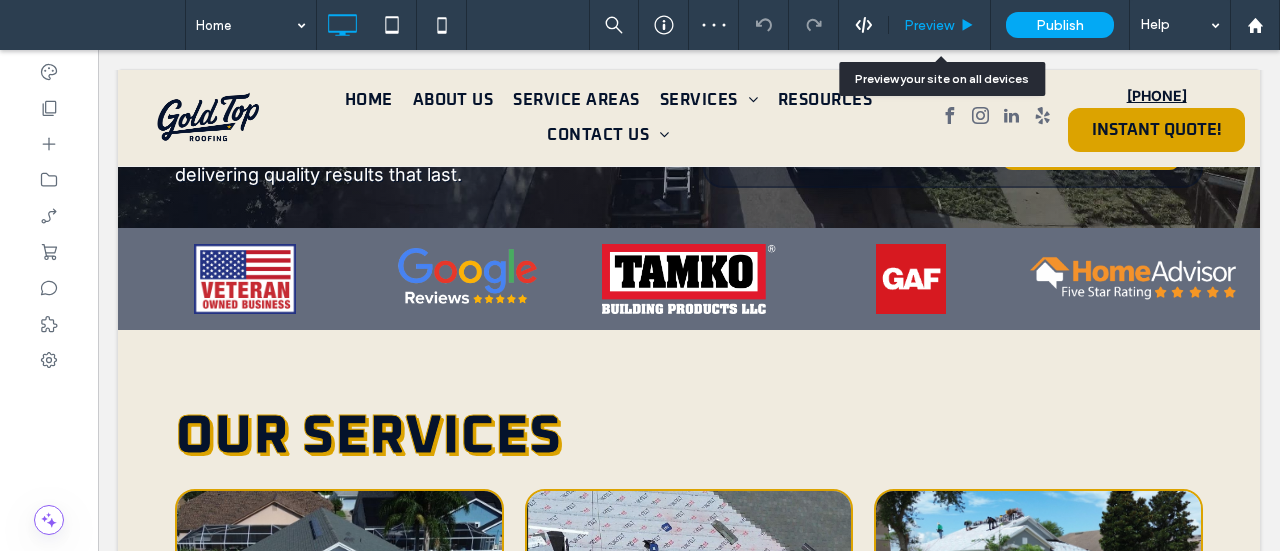 drag, startPoint x: 952, startPoint y: 26, endPoint x: 324, endPoint y: 173, distance: 644.9752 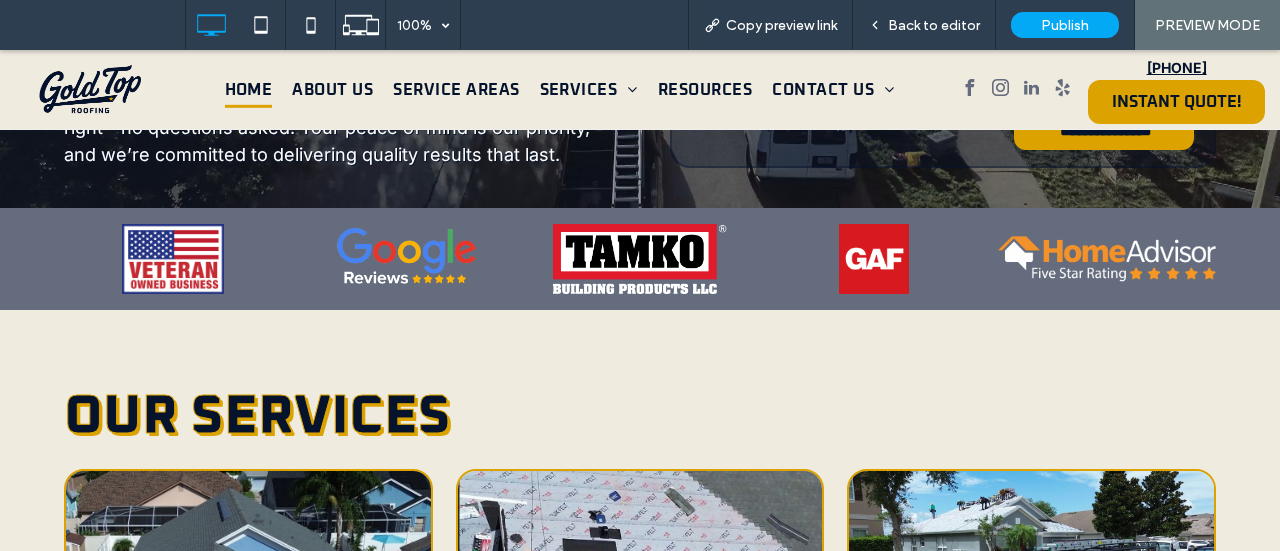 click at bounding box center [407, 259] 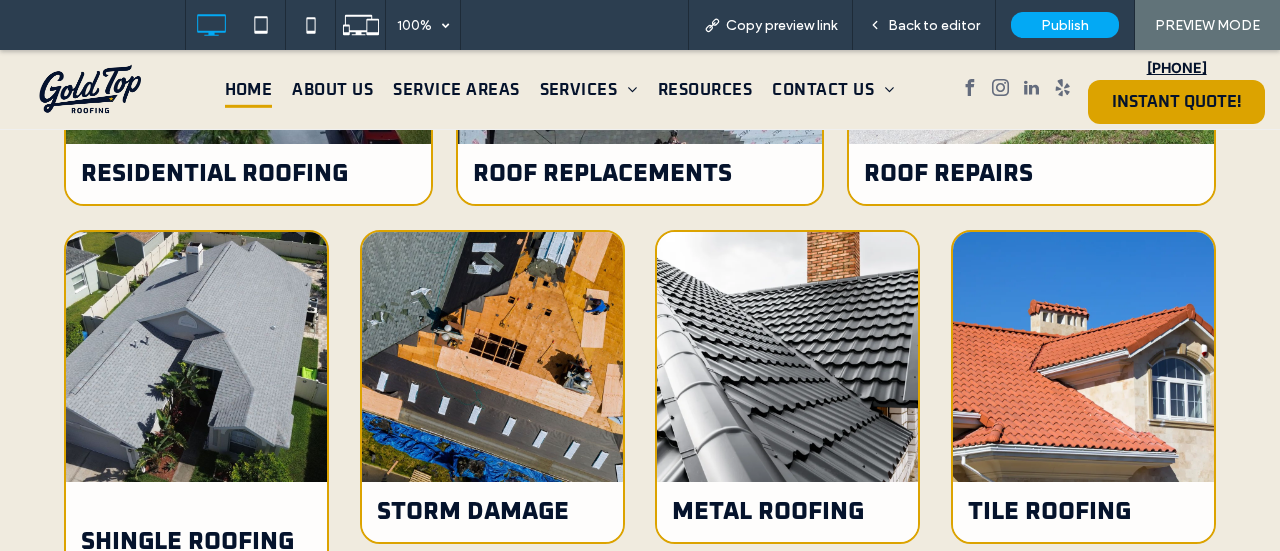 scroll, scrollTop: 1288, scrollLeft: 0, axis: vertical 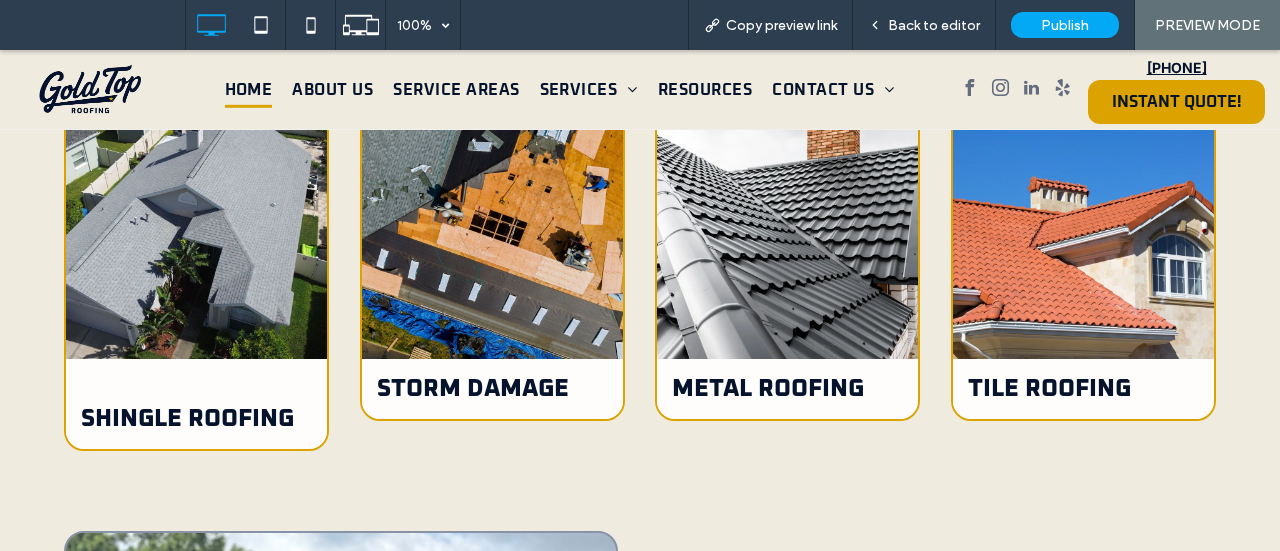 click on "Shingle Roofing
Button" at bounding box center [196, 404] 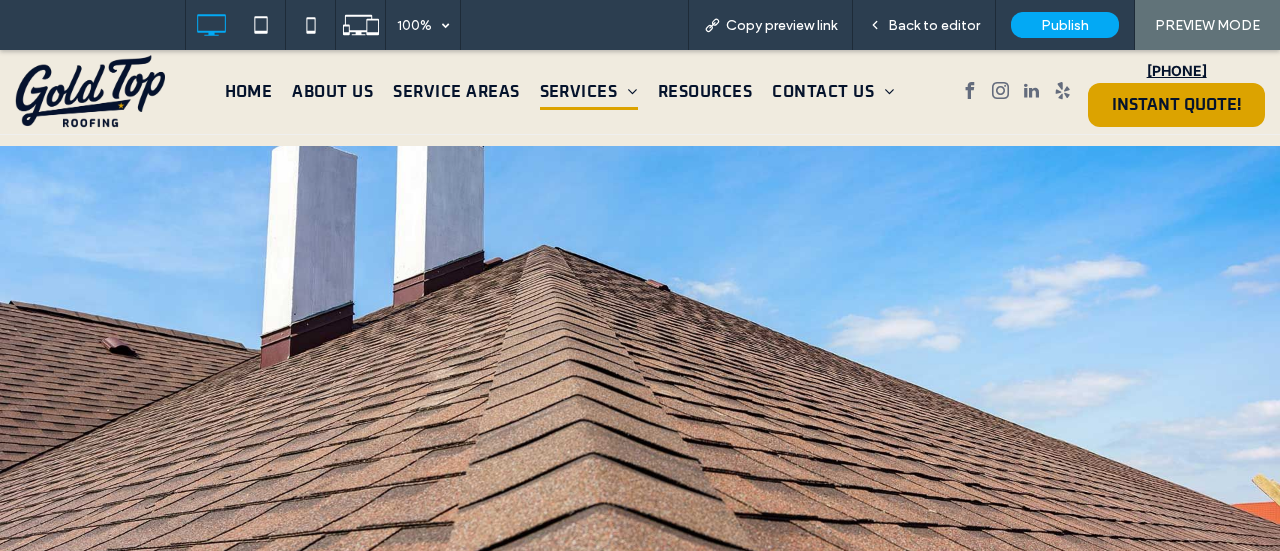 scroll, scrollTop: 0, scrollLeft: 0, axis: both 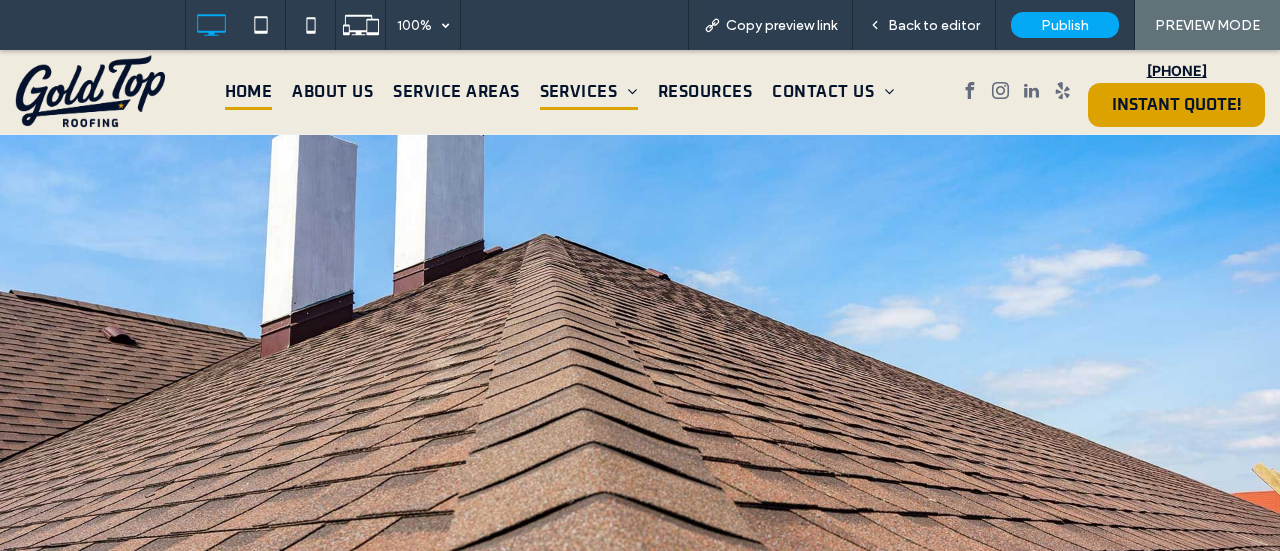 click on "Home" at bounding box center (249, 92) 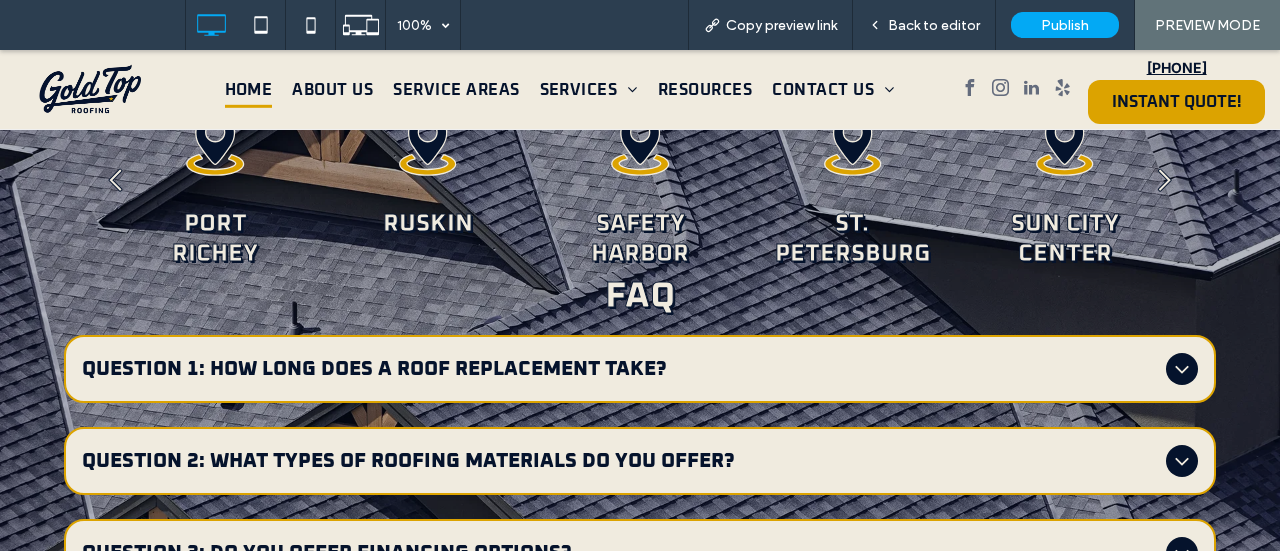 scroll, scrollTop: 4894, scrollLeft: 0, axis: vertical 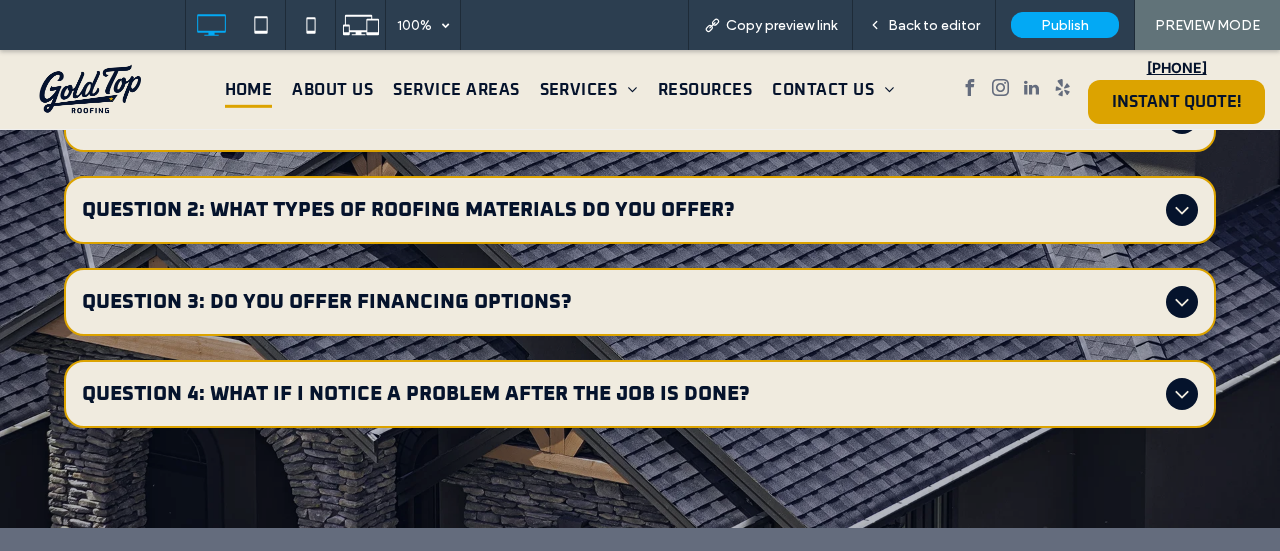 click on "Service Areas
Brandon Clearwater Dunedin Gulfport Holiday Hudson Largo Lutz New Port Richey Oldsmar Palm Harbor Plant City Port Richey Ruskin Safety Harbor St. Petersburg Sun City Center Tampa Tarpon Springs Temple Terrace Trinity Wesley Chapel Zephyrhills Brandon Clearwater Dunedin Gulfport
FAQ
Question 1: How long does a roof replacement take? Most roof replacements are completed within 1-3 days, depending on the size of your home and weather conditions. We work efficiently to minimize disruption to your daily life. Question 2: What types of roofing materials do you offer? We provide a variety of options, including asphalt shingle roofing, metal roofing, tile, and more. Our team will help you choose the best material for your budget and style. Question 3: Do you offer financing options? Yes! We offer flexible financing plans to make your roofing project affordable. Let us know your needs, and we’ll find a solution that works for you." at bounding box center [640, 103] 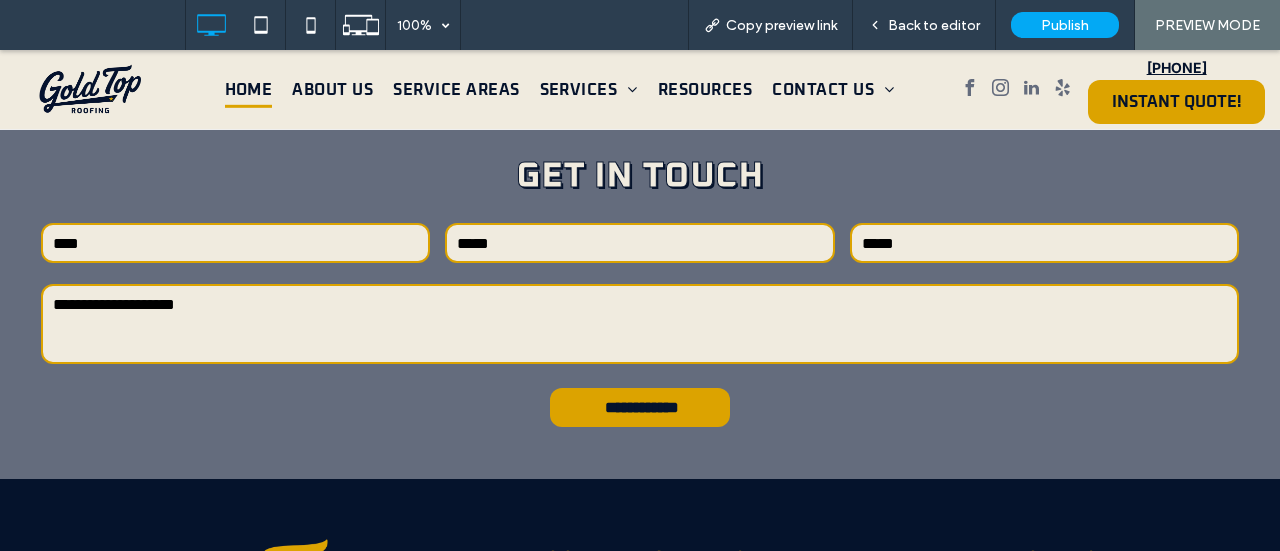 scroll, scrollTop: 5294, scrollLeft: 0, axis: vertical 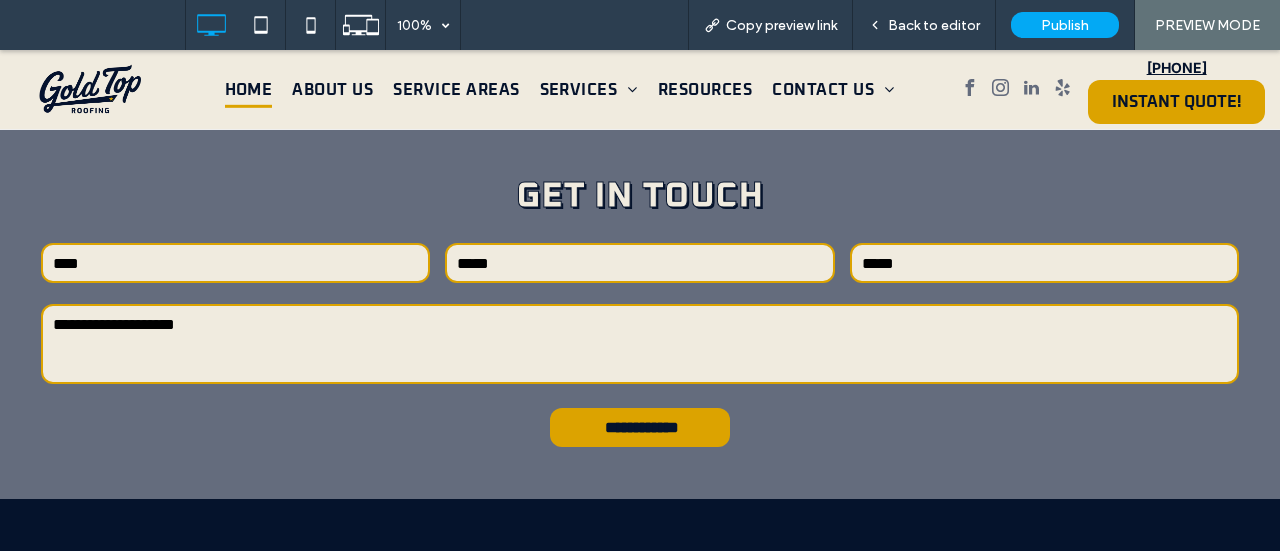 click on "Get In Touch" at bounding box center (640, 197) 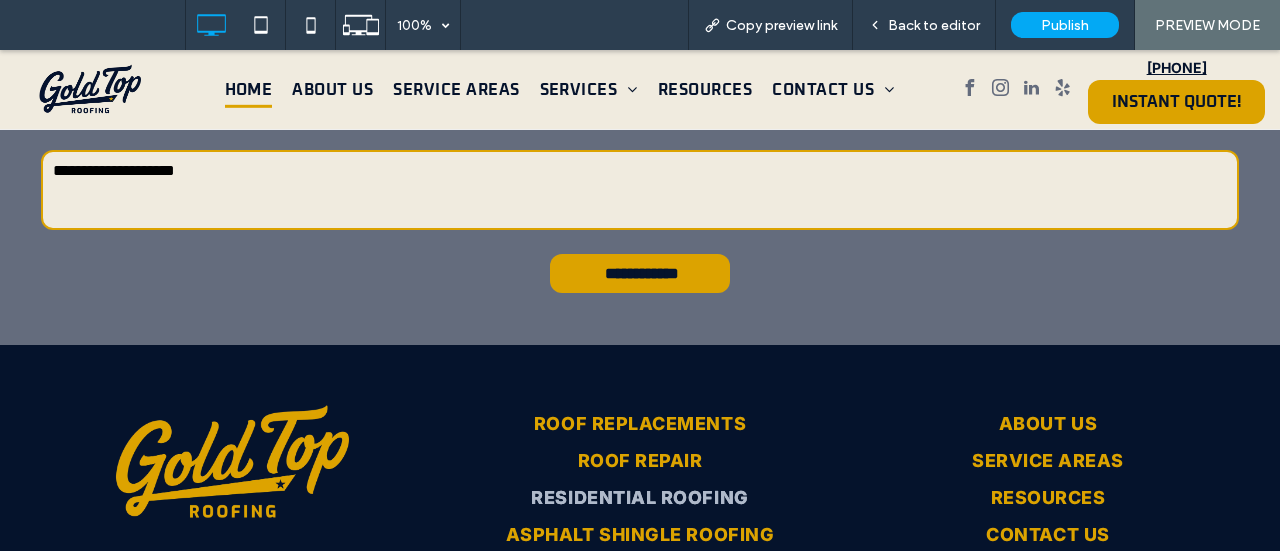 scroll, scrollTop: 5553, scrollLeft: 0, axis: vertical 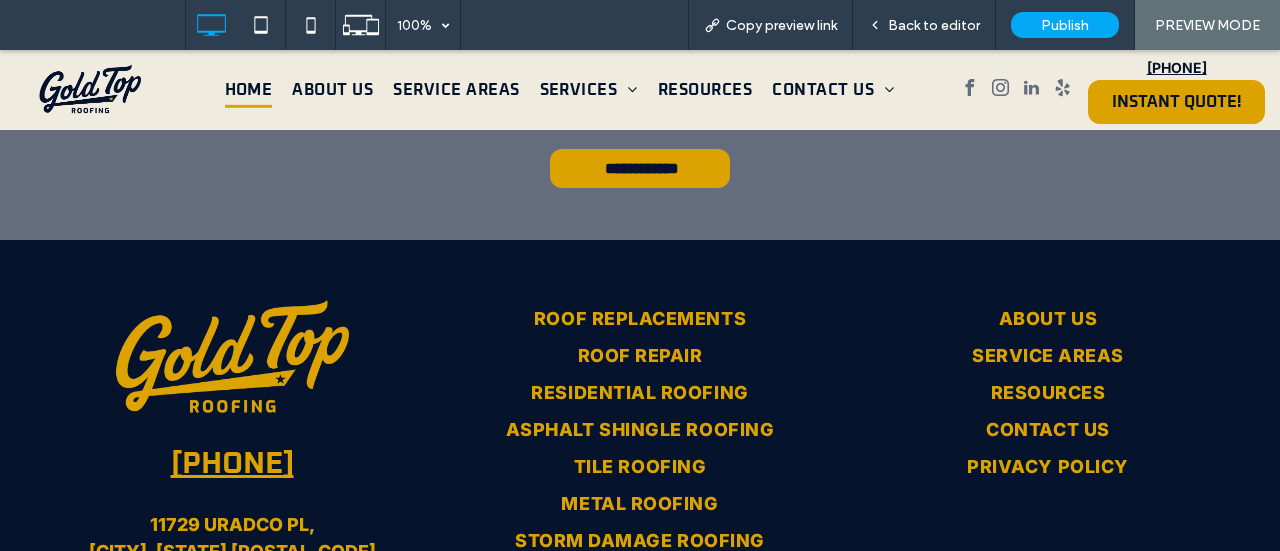click on "**********" at bounding box center [640, 84] 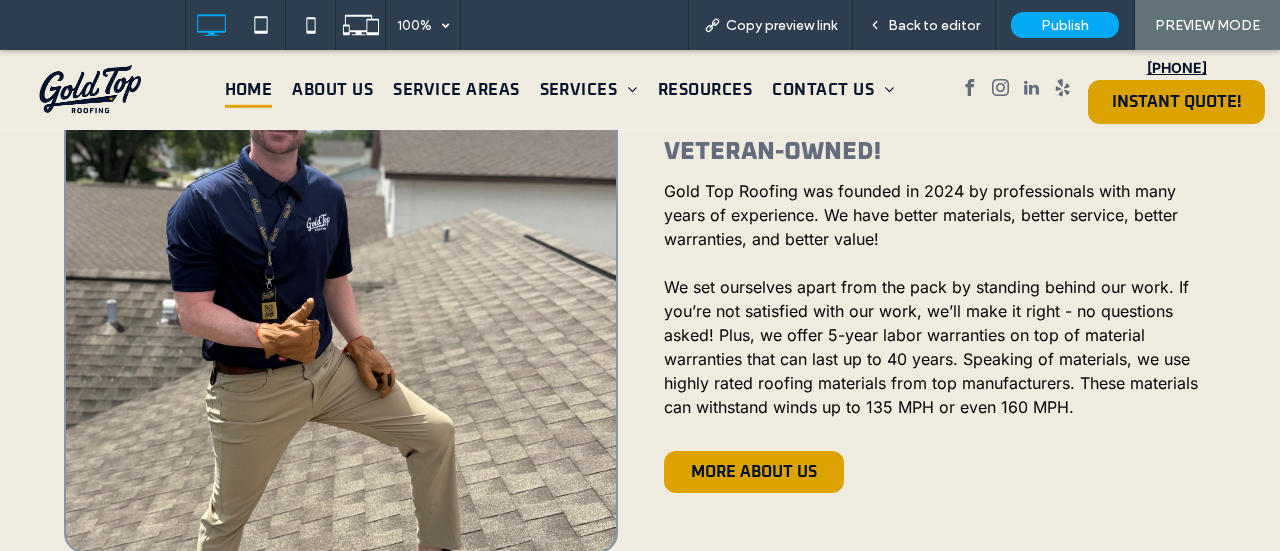 scroll, scrollTop: 1553, scrollLeft: 0, axis: vertical 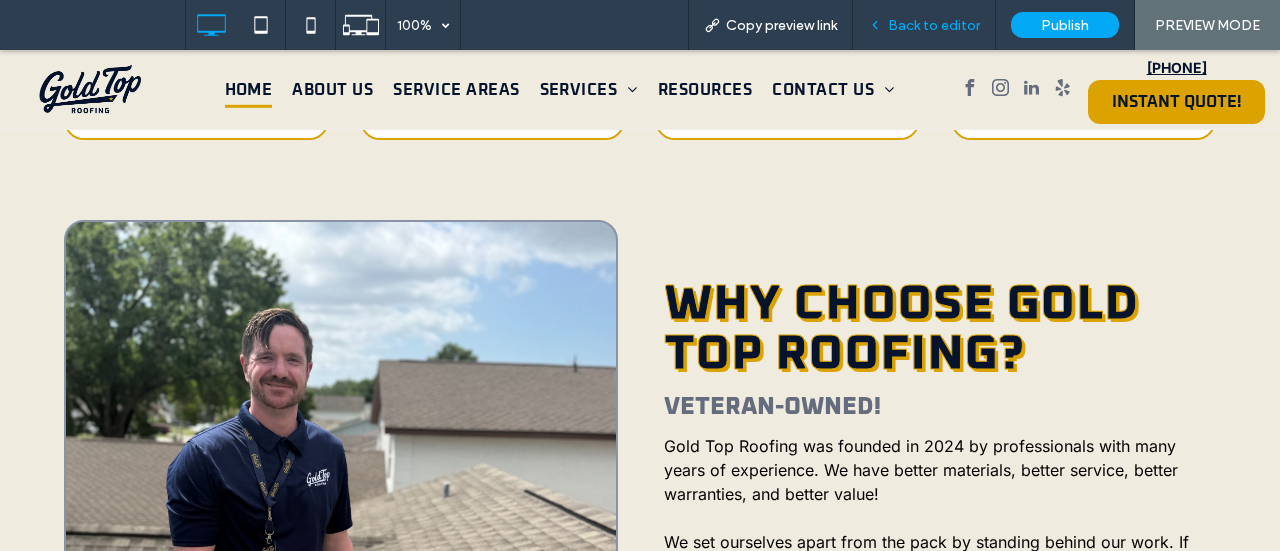 drag, startPoint x: 918, startPoint y: 30, endPoint x: 391, endPoint y: 247, distance: 569.92804 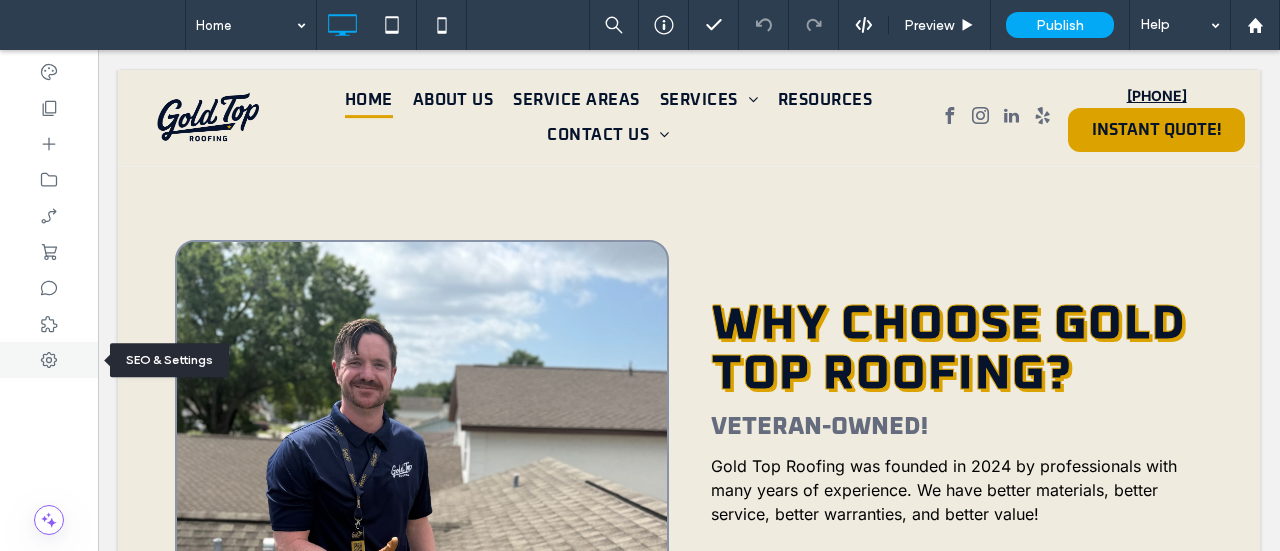 click 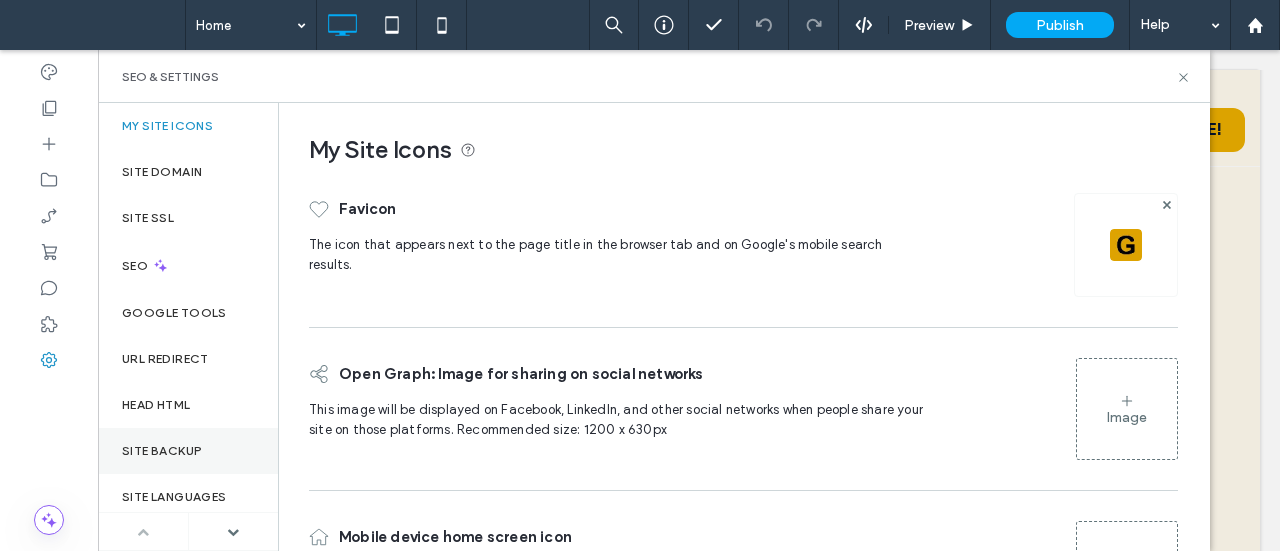 click on "Site Backup" at bounding box center [162, 451] 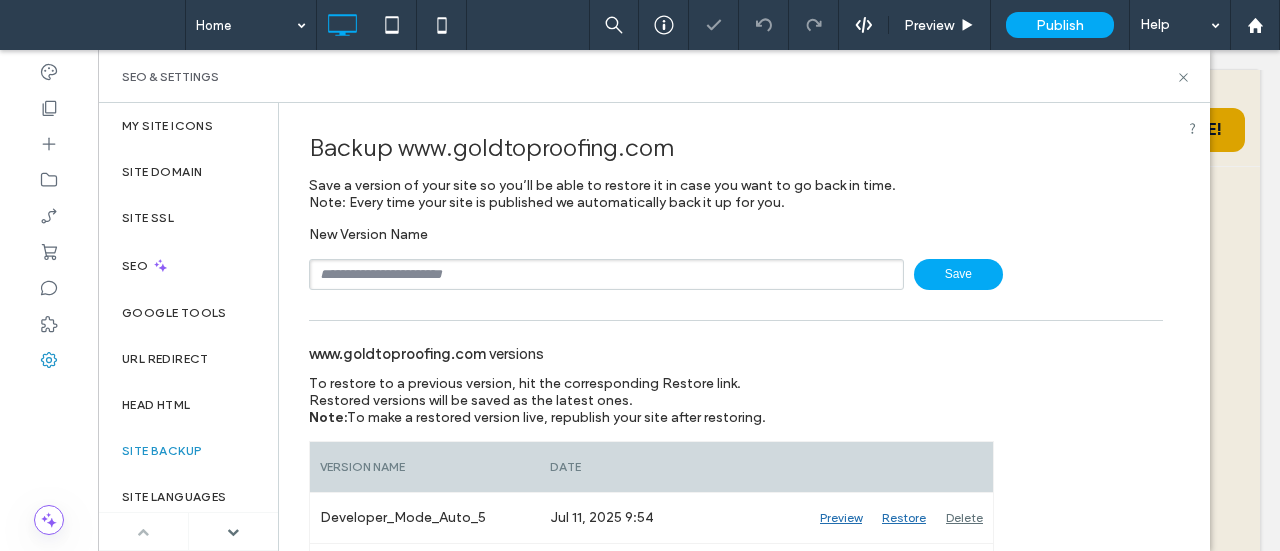 scroll, scrollTop: 446, scrollLeft: 0, axis: vertical 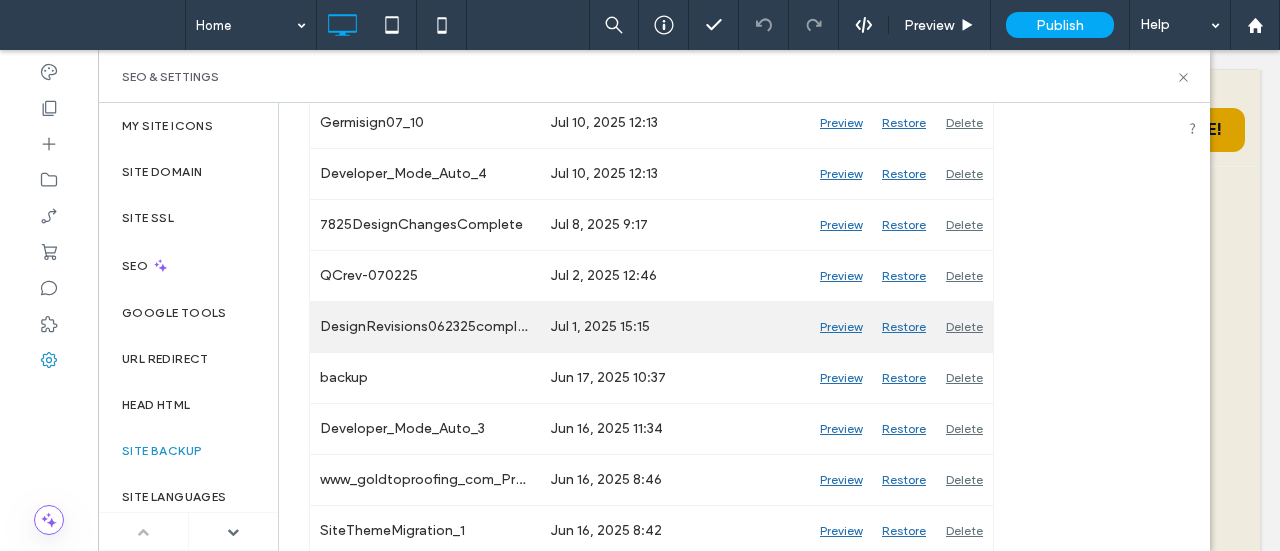 click on "Preview" at bounding box center [841, 327] 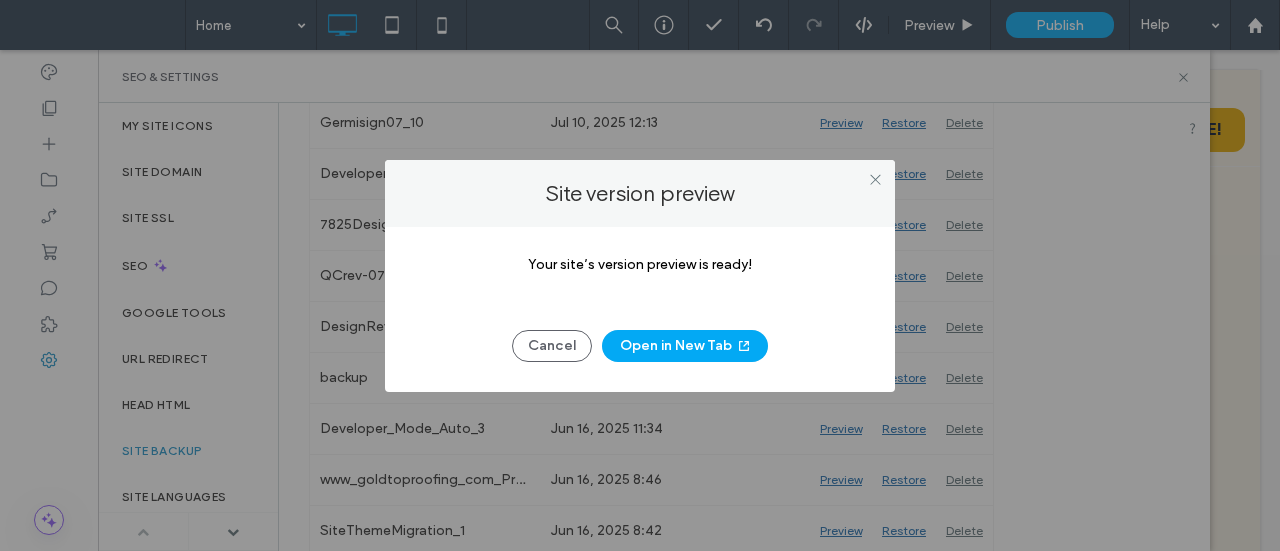 click on "Open in New Tab" at bounding box center [685, 346] 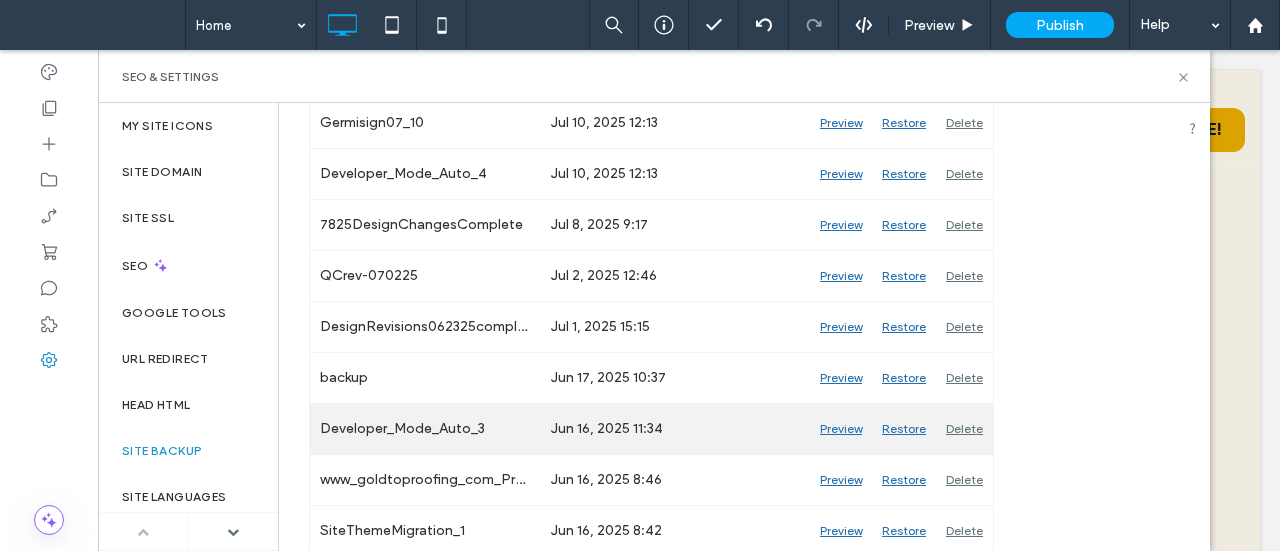scroll, scrollTop: 246, scrollLeft: 0, axis: vertical 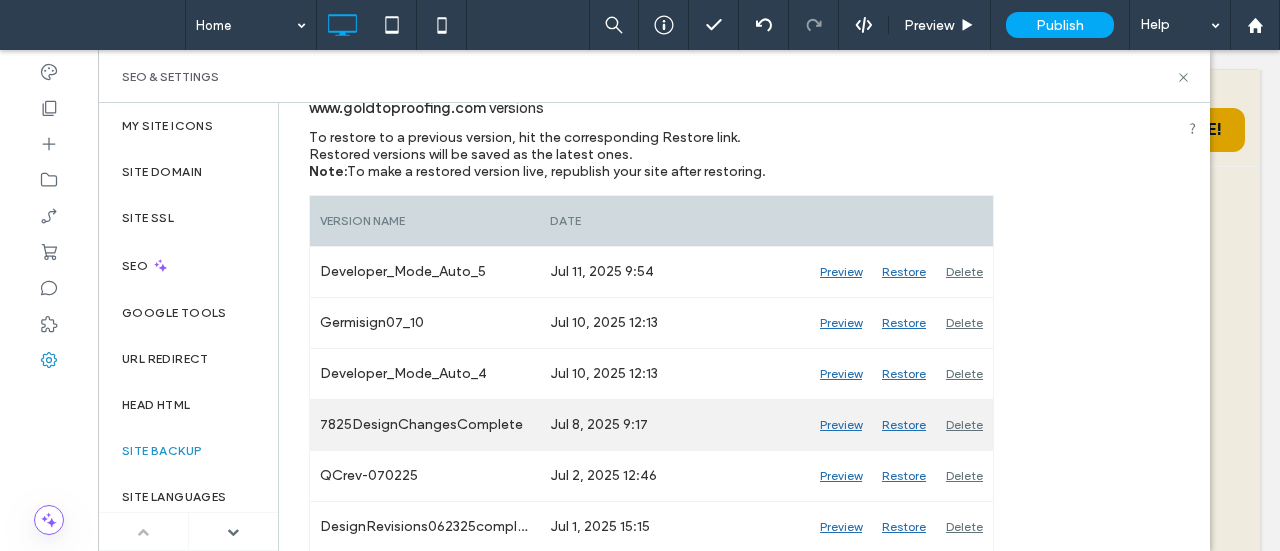 click on "Preview" at bounding box center (841, 425) 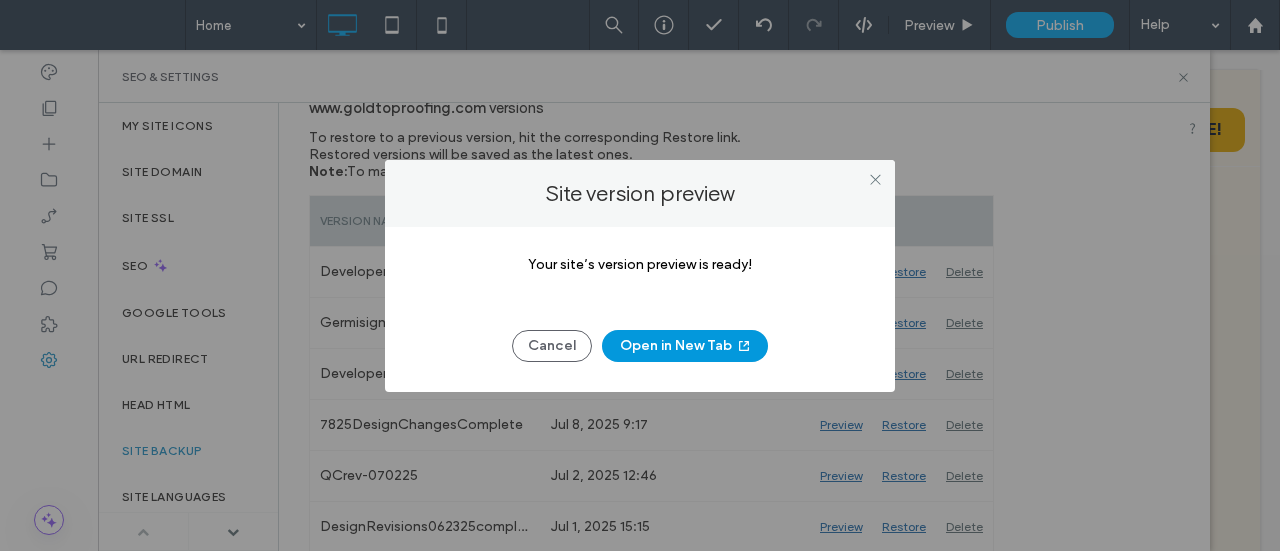 click on "Open in New Tab" at bounding box center [685, 346] 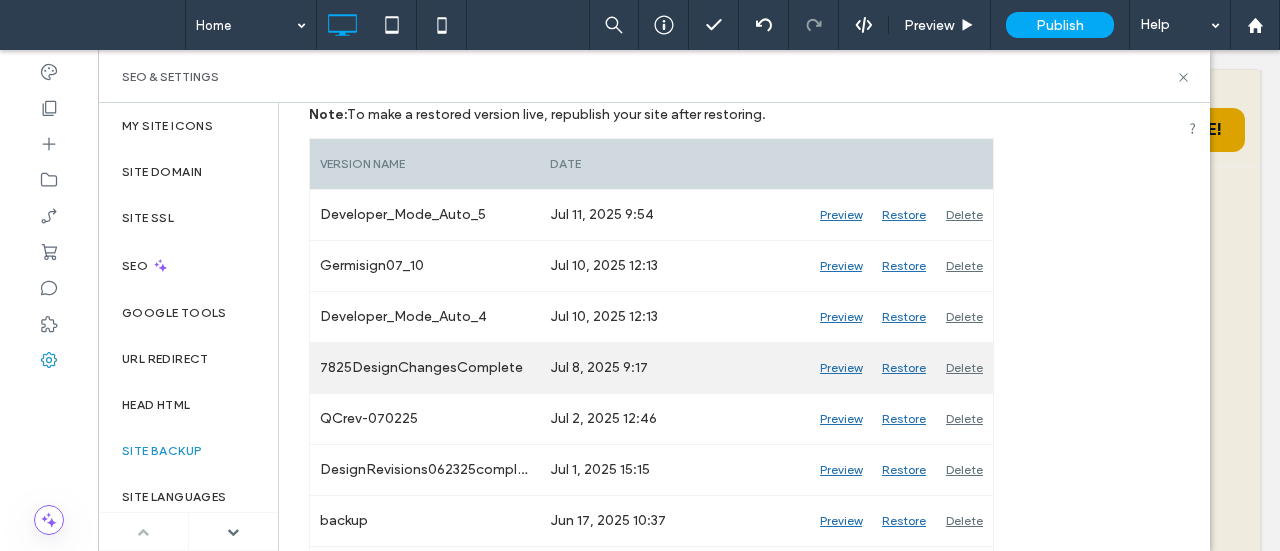 scroll, scrollTop: 400, scrollLeft: 0, axis: vertical 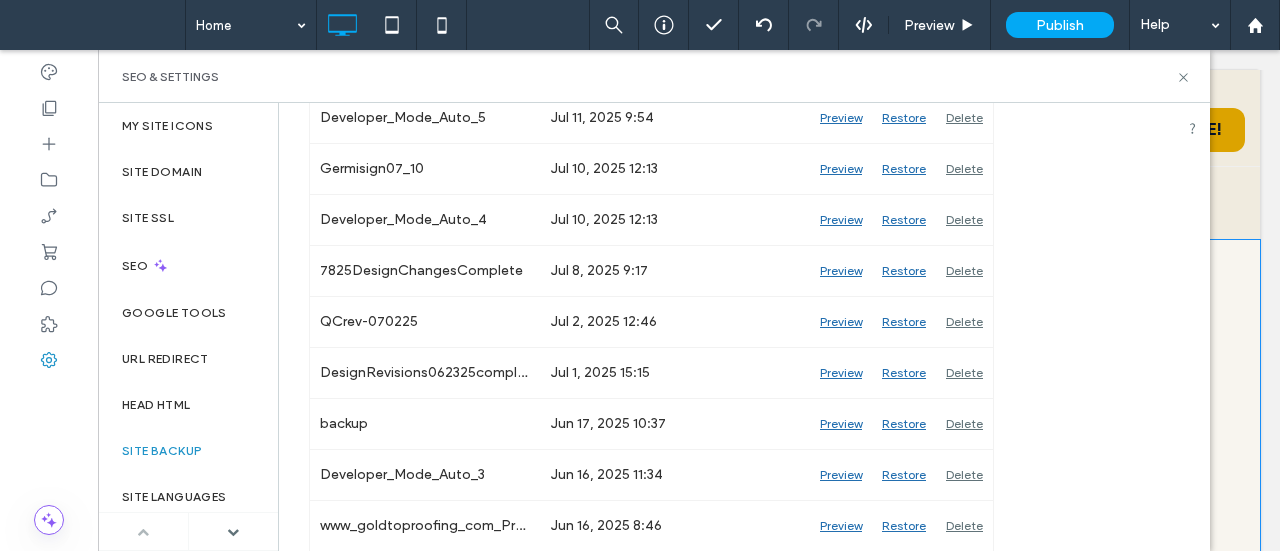 click on "Click to edit in Flex Mode" at bounding box center [689, 546] 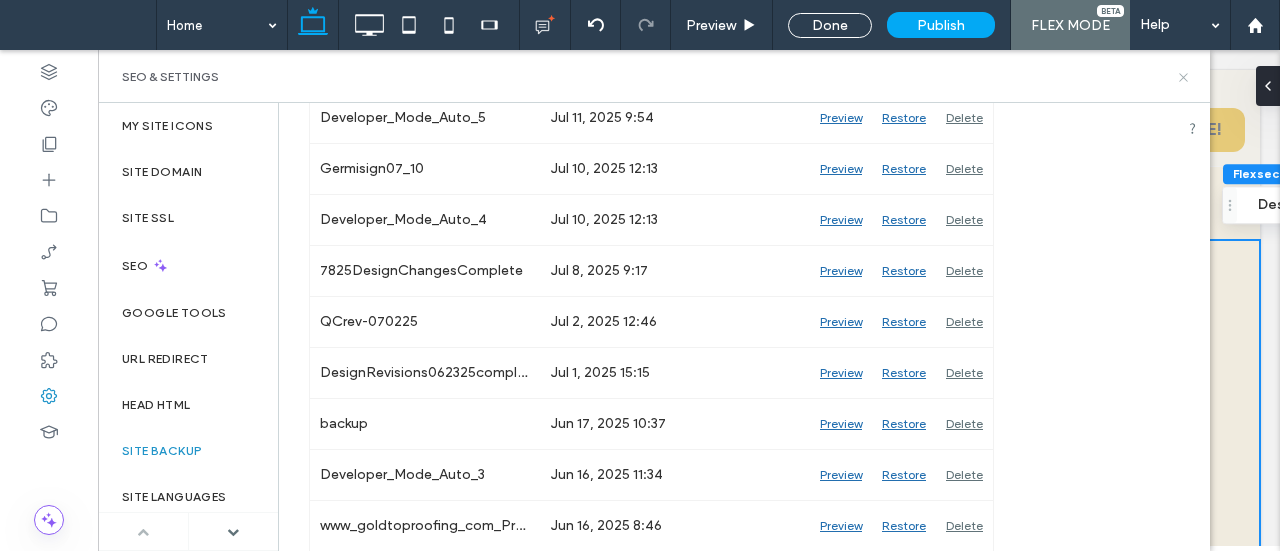 click 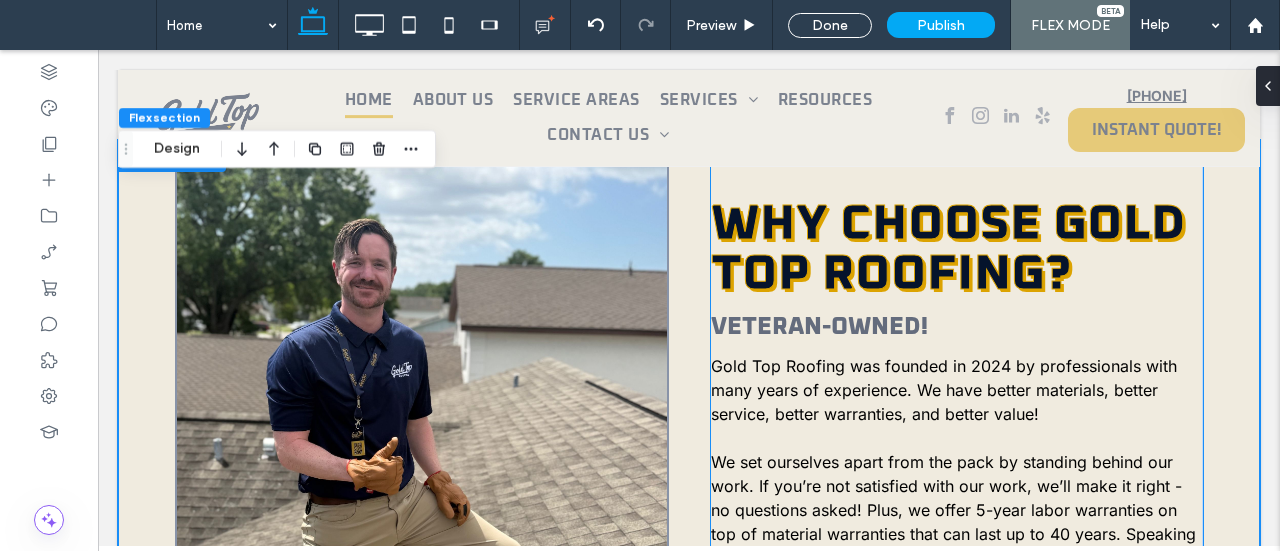 scroll, scrollTop: 1753, scrollLeft: 0, axis: vertical 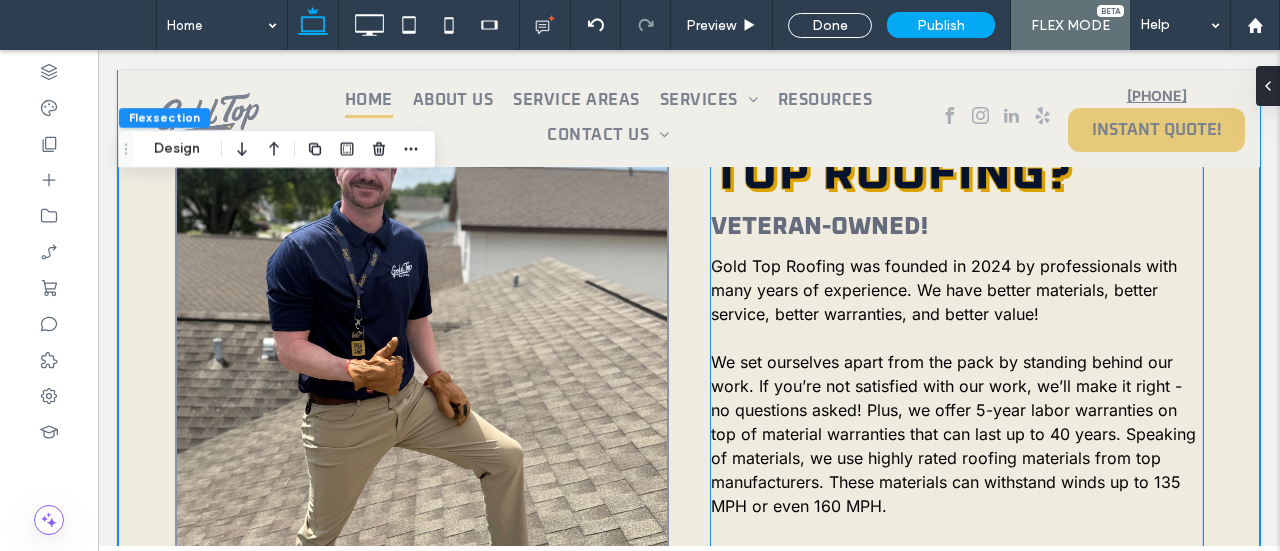 click on "Gold Top Roofing was founded in 2024 by professionals with many years of experience. We have better materials, better service, better warranties, and better value!" at bounding box center (944, 290) 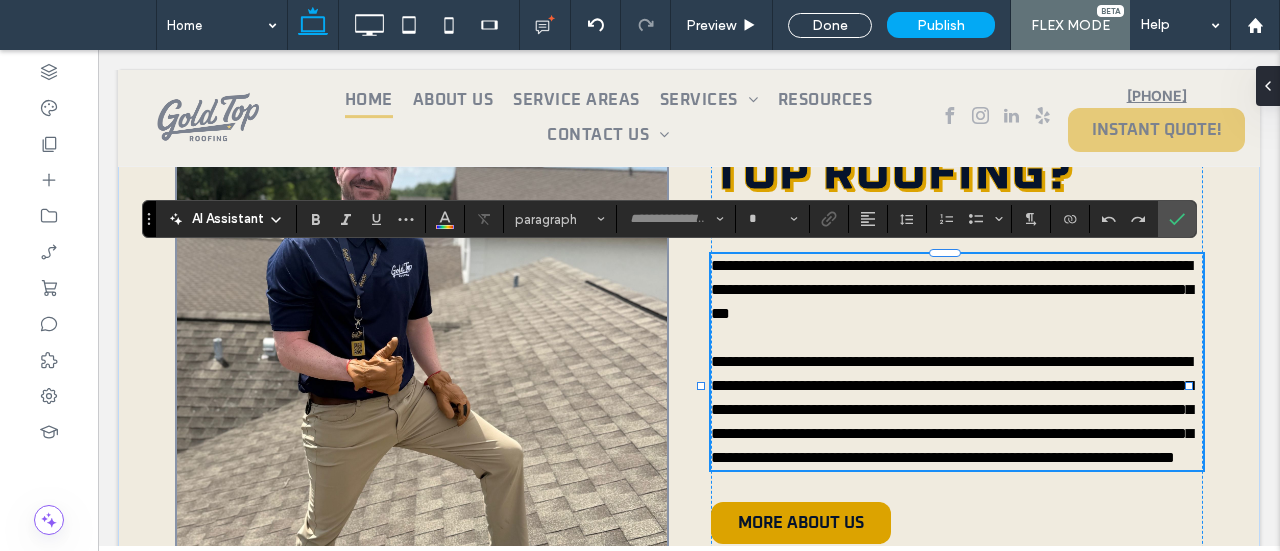 type on "*****" 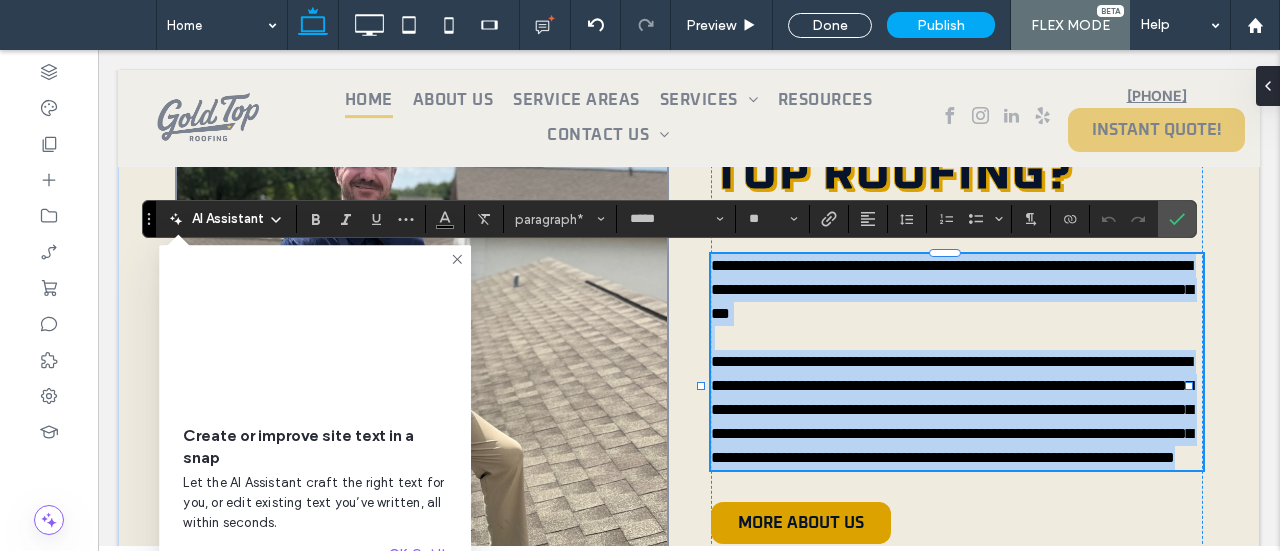 click on "**********" at bounding box center (952, 289) 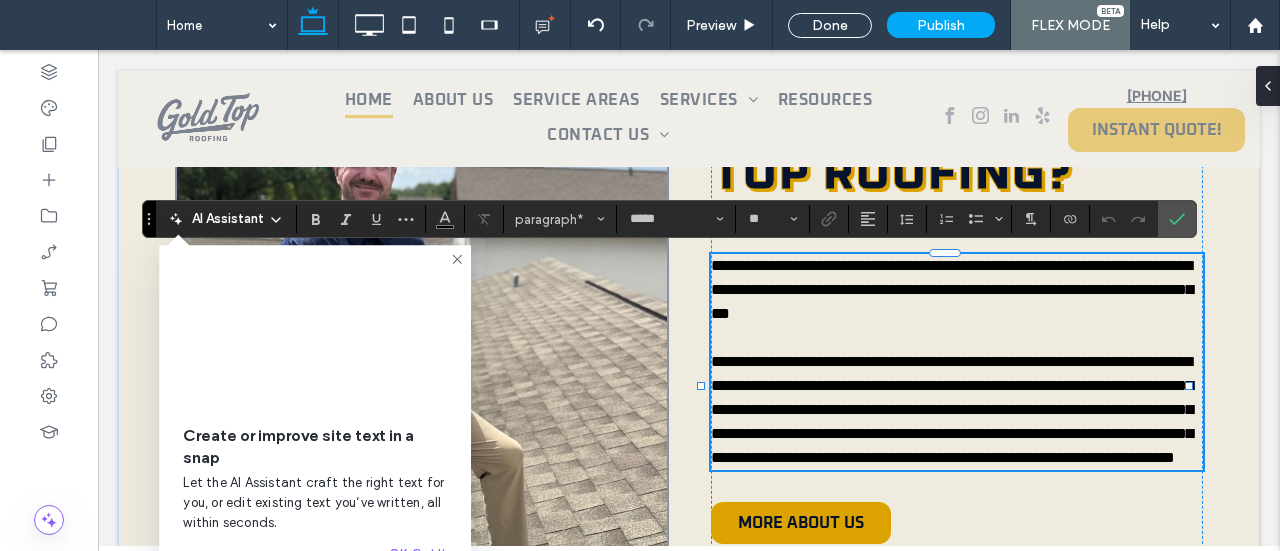 click on "**********" at bounding box center (952, 289) 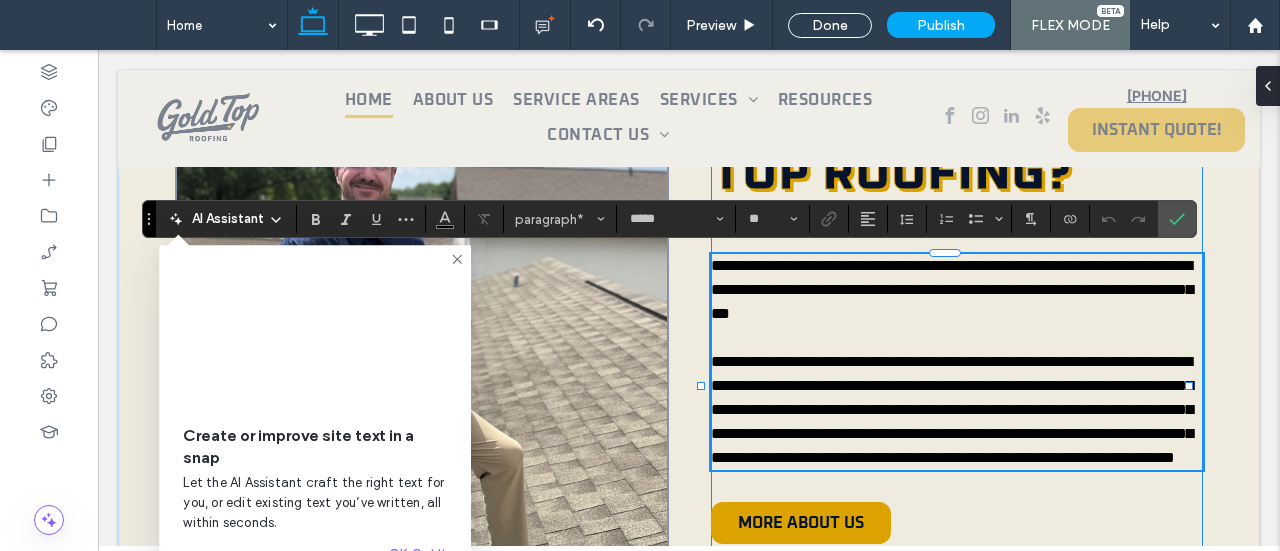 type 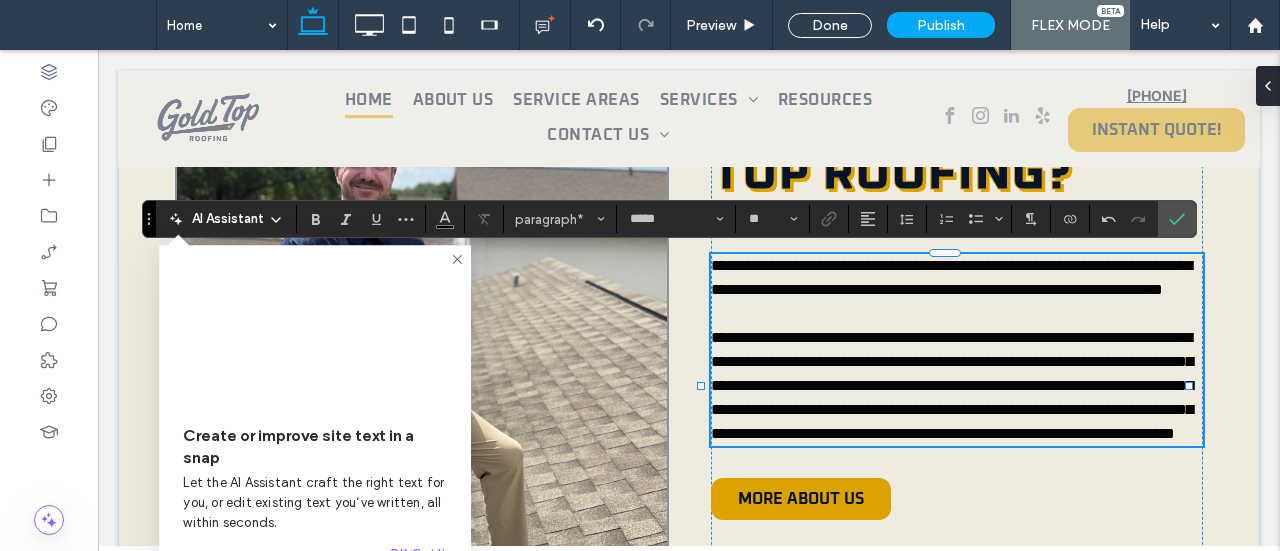 click on "**********" at bounding box center (957, 278) 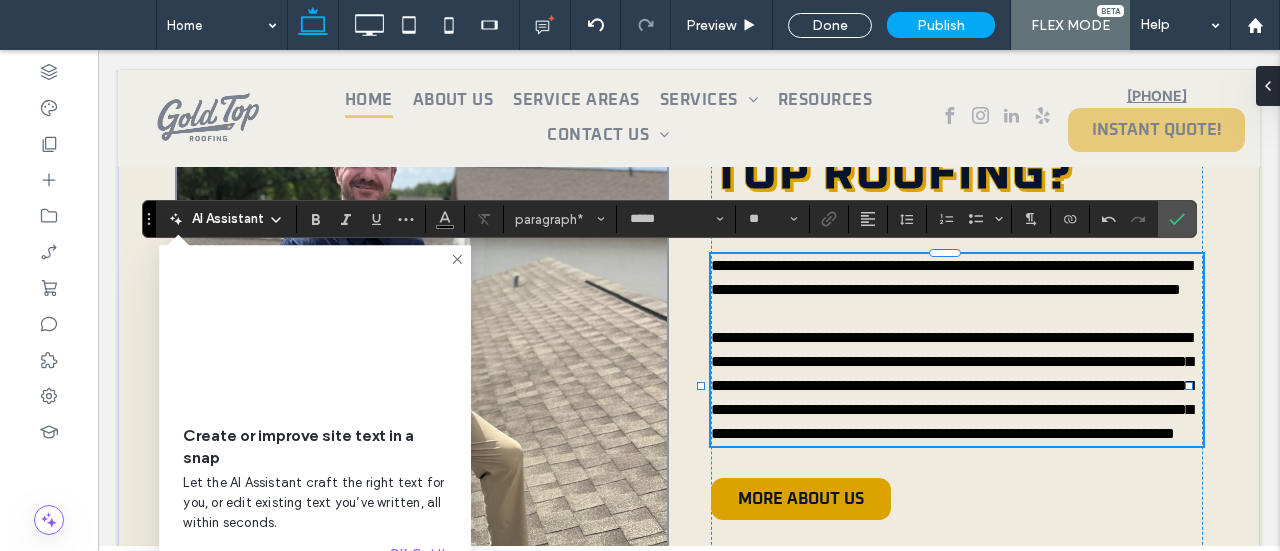 click on "**********" at bounding box center [951, 277] 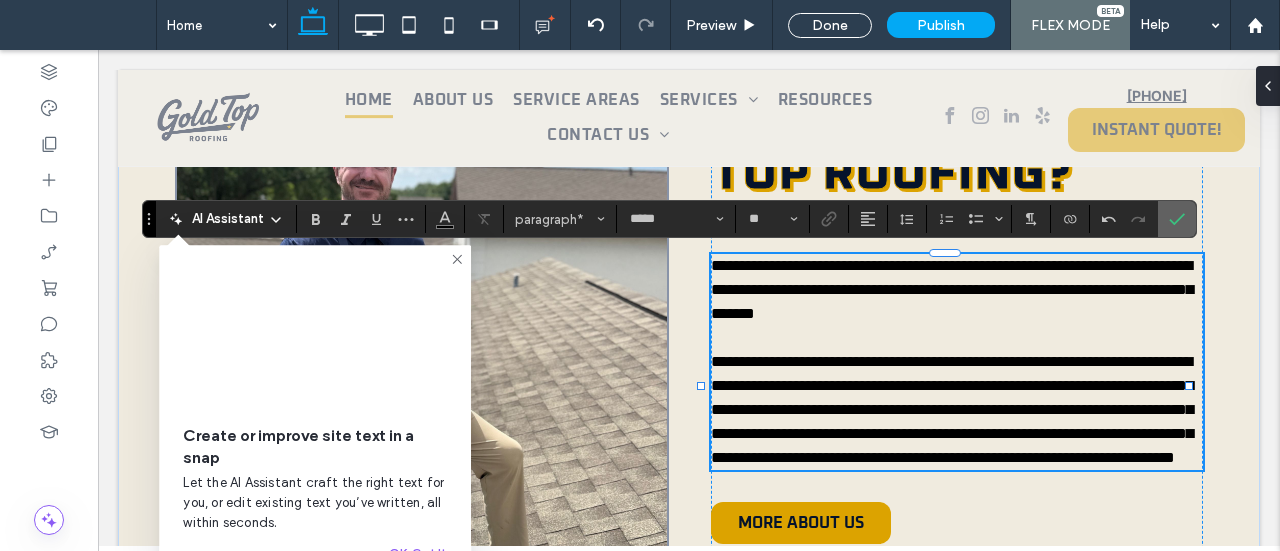 click at bounding box center (1177, 219) 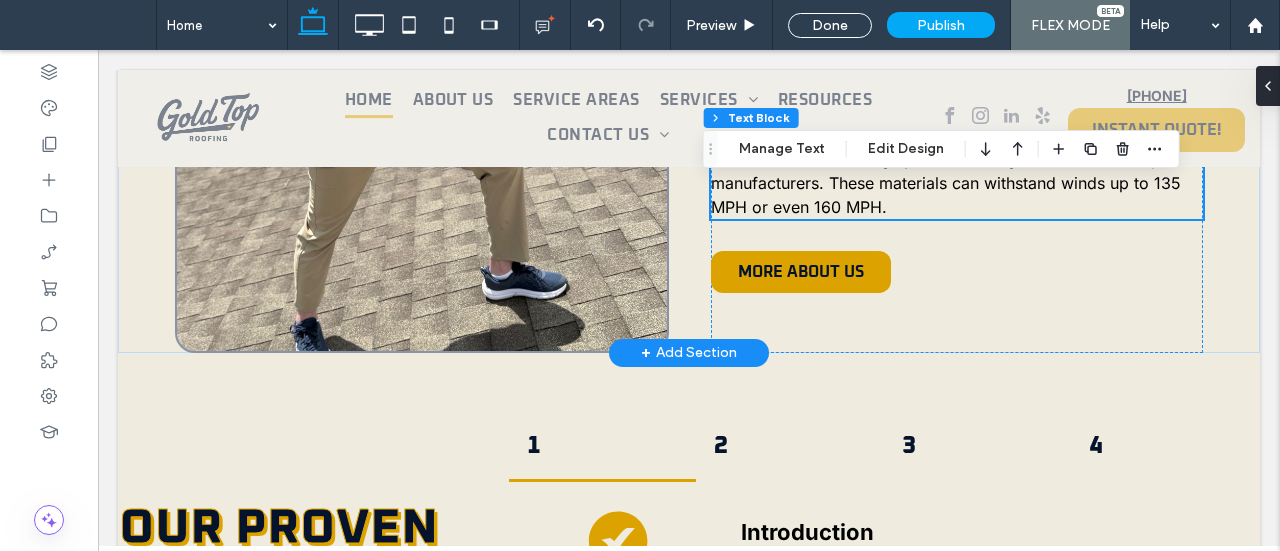 scroll, scrollTop: 2053, scrollLeft: 0, axis: vertical 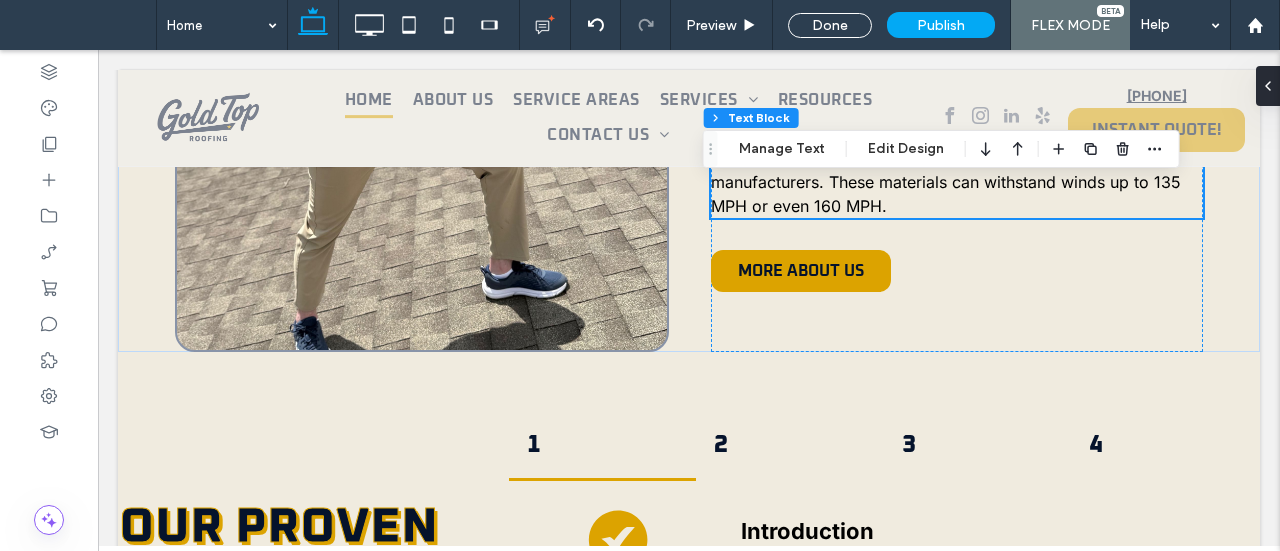 click on "Click To Paste
Row
Home
About Us
Service Areas
Services
Roof Replacements
Roof Repair
Residential Roofing
Asphalt Shingle Roofing
Tile Roofing
Metal Roofing
Storm Damage Roofing
Resources
Contact Us
Careers
Sales Associate
Click To Paste
Row
Click To Paste
Row
Menu
Click To Paste
Click To Paste
(855) 470-1967
INSTANT QUOTE!
Click To Paste
Double click to exit Flex Mode
Click To Paste
Double click to exit Flex Mode
Header" at bounding box center [689, 1138] 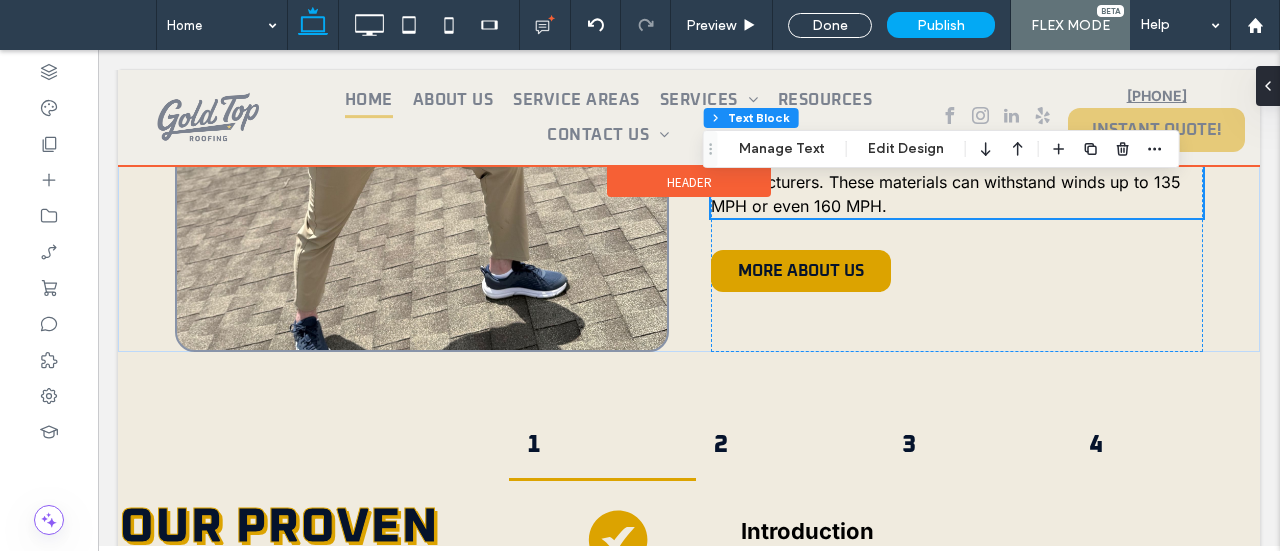 click at bounding box center [689, 118] 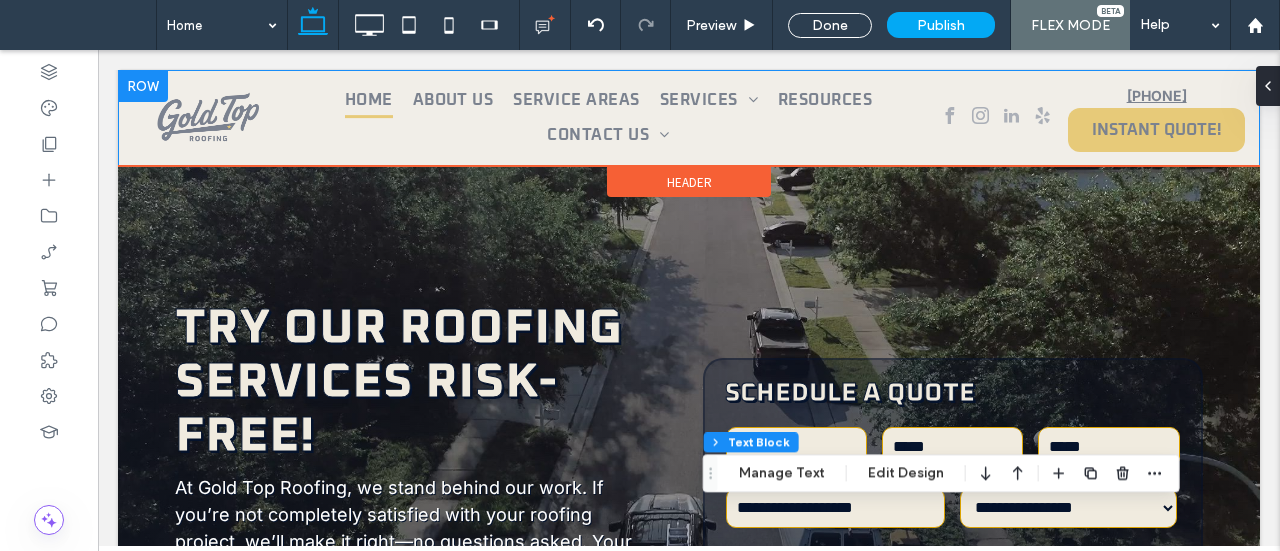 scroll, scrollTop: 0, scrollLeft: 0, axis: both 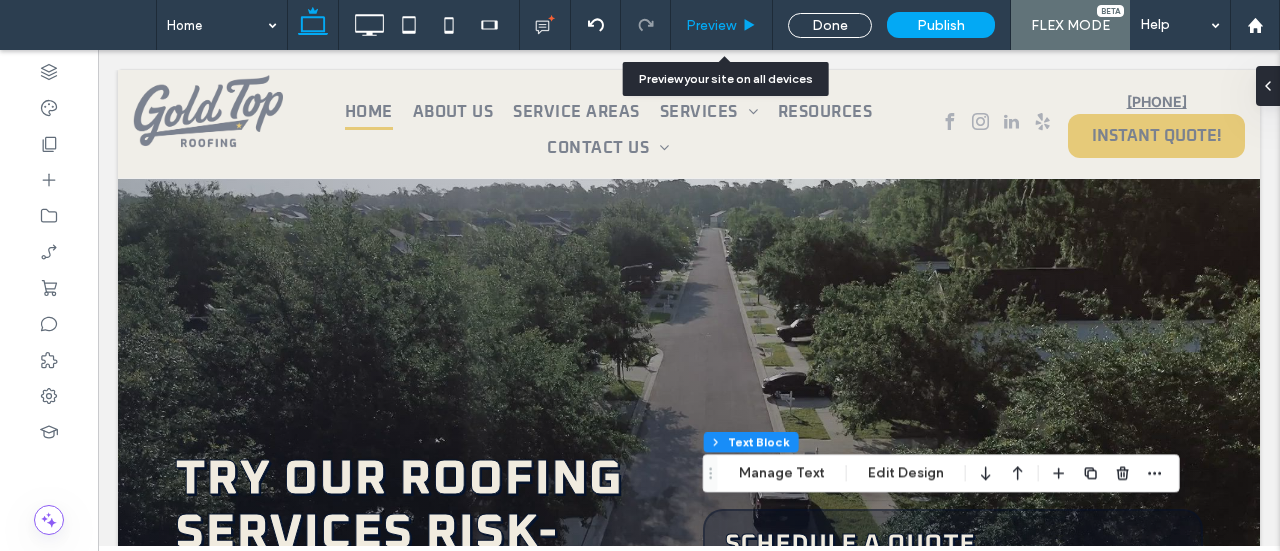 click on "Preview" at bounding box center (711, 25) 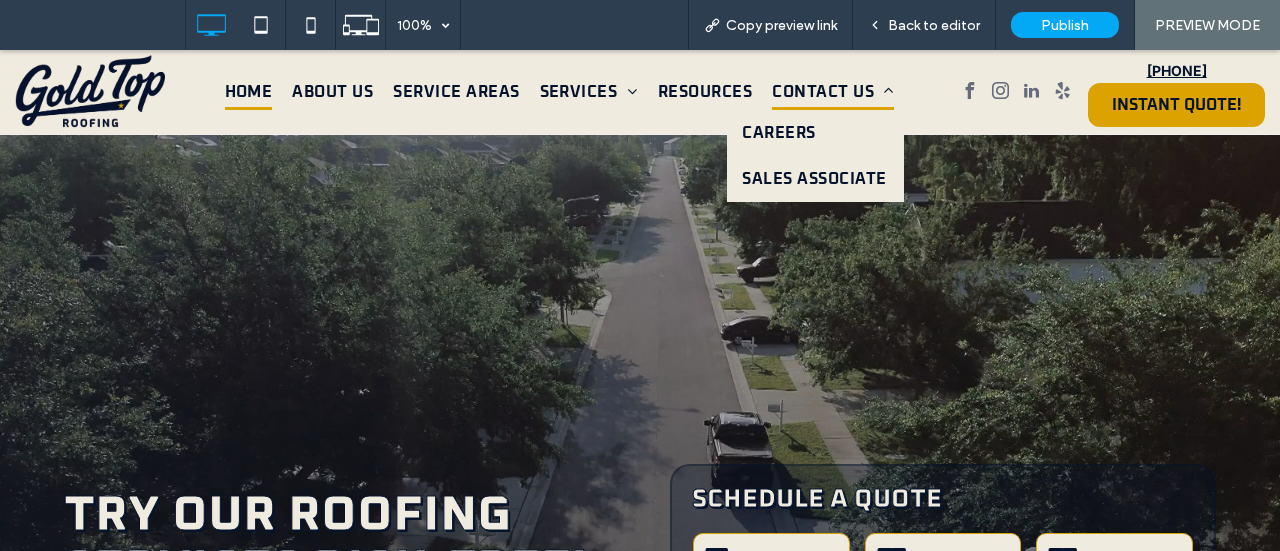 scroll, scrollTop: 0, scrollLeft: 0, axis: both 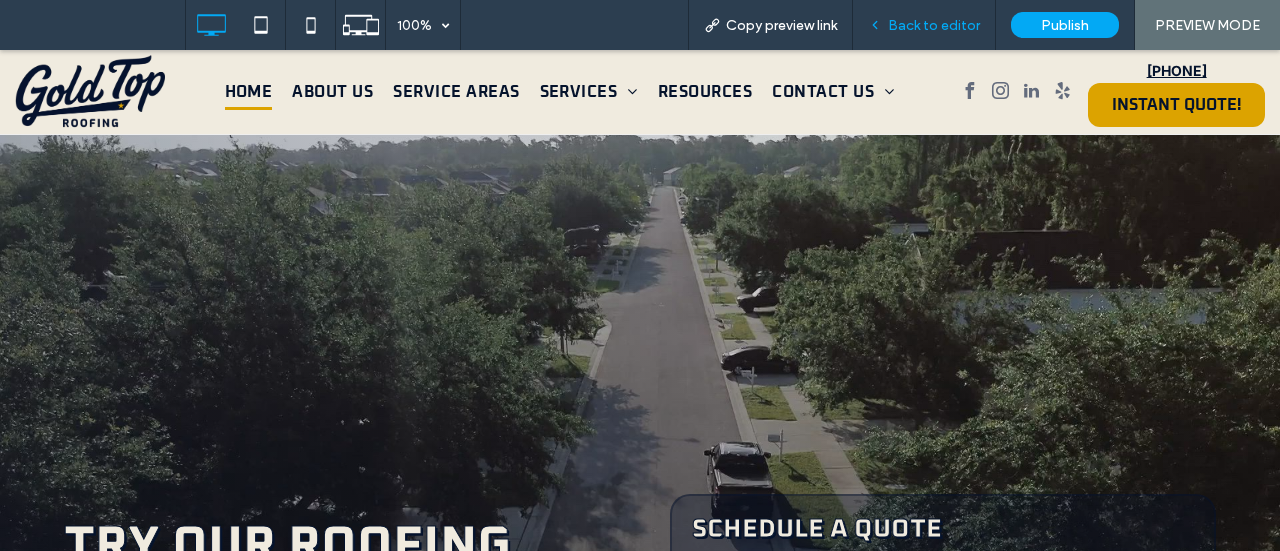 click on "Back to editor" at bounding box center (934, 25) 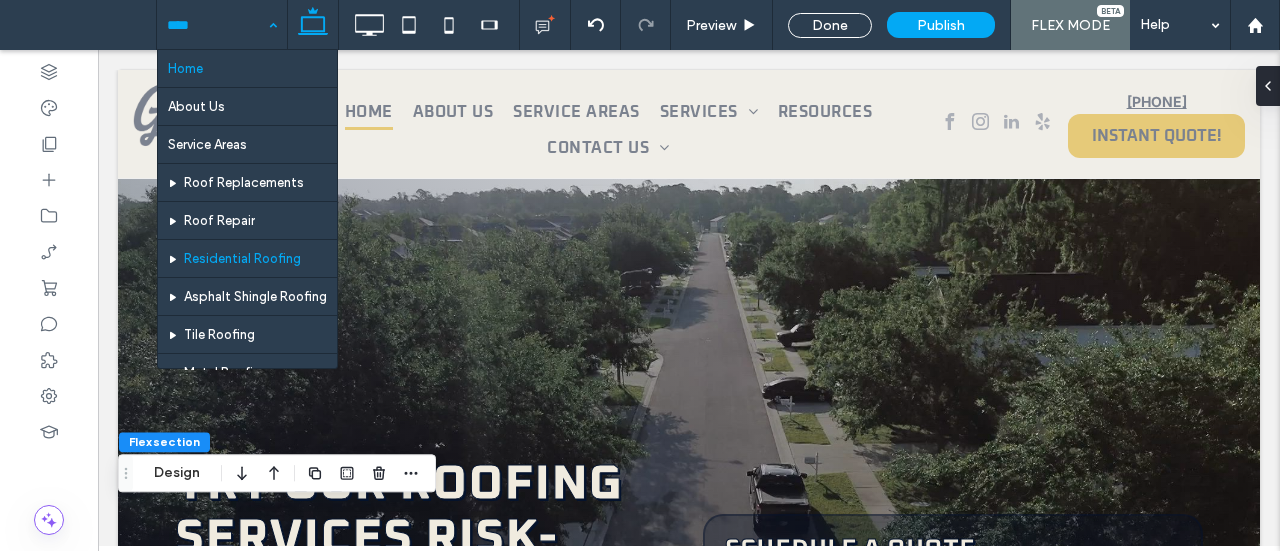 scroll, scrollTop: 298, scrollLeft: 0, axis: vertical 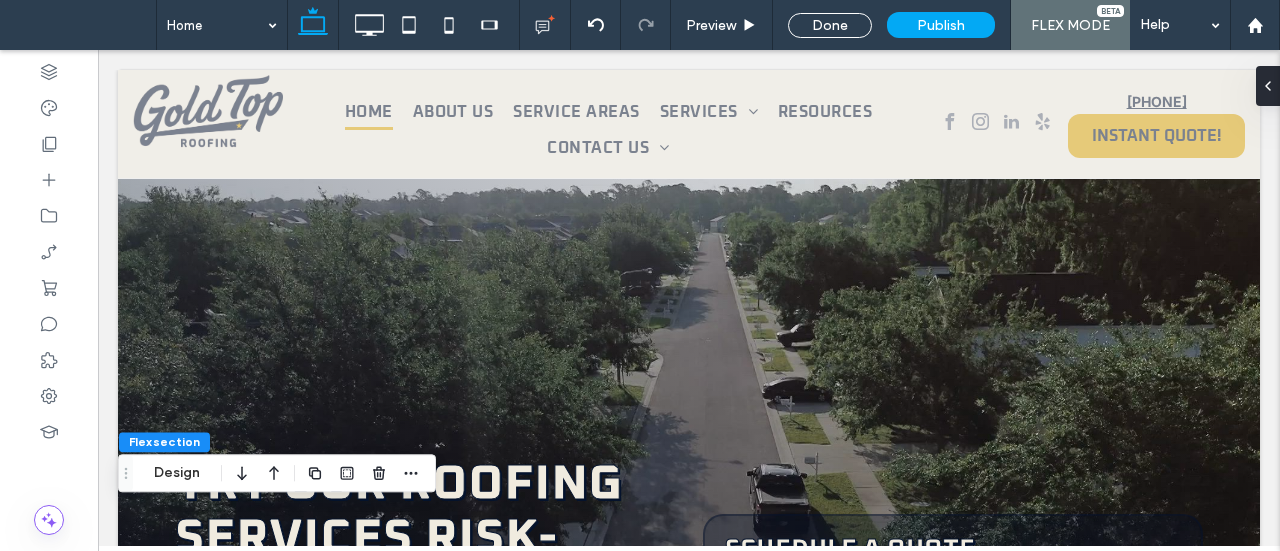click on "Click To Paste     Click To Paste     Click To Paste     Click To Paste     Click To Paste     Click To Paste     Click To Paste
Row
Home
About Us
Service Areas
Services
Roof Replacements
Roof Repair
Residential Roofing
Asphalt Shingle Roofing
Tile Roofing
Metal Roofing
Storm Damage Roofing
Resources
Contact Us
Careers
Sales Associate
Click To Paste     Click To Paste     Click To Paste     Click To Paste     Click To Paste     Click To Paste     Click To Paste
Row
Click To Paste     Click To Paste     Click To Paste     Click To Paste     Click To Paste     Click To Paste     Click To Paste
Row
Menu" at bounding box center (689, 3194) 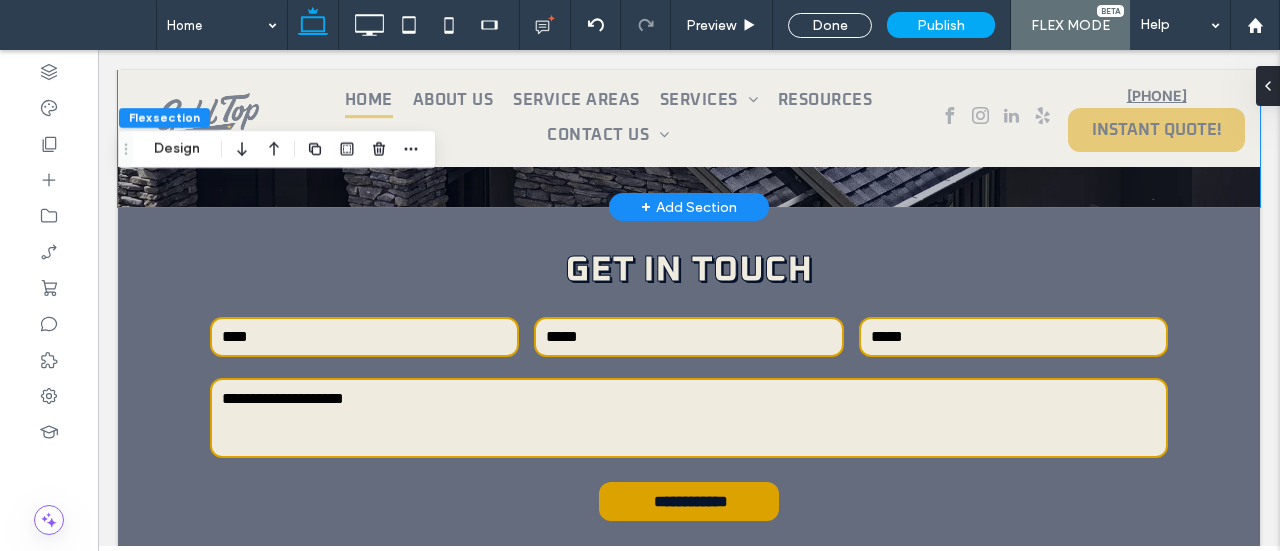 scroll, scrollTop: 4788, scrollLeft: 0, axis: vertical 